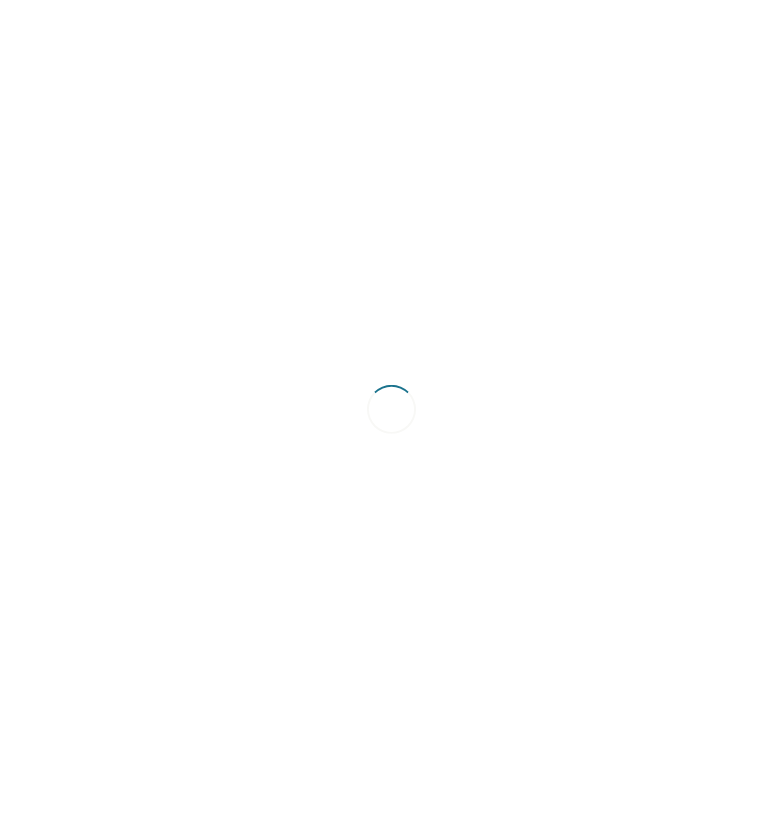 scroll, scrollTop: 0, scrollLeft: 0, axis: both 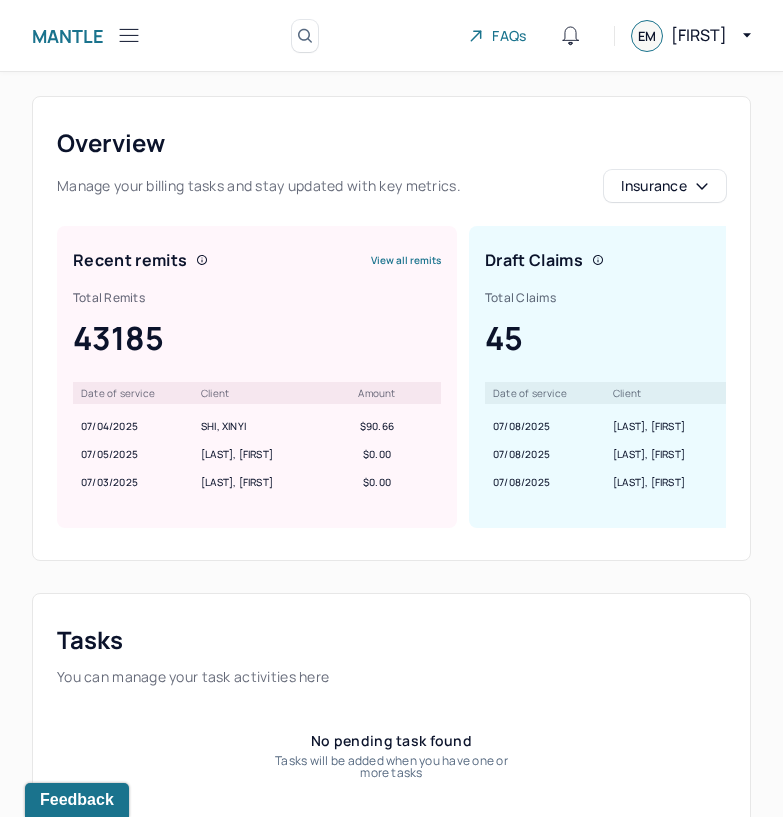 click on "Mantle" at bounding box center [68, 36] 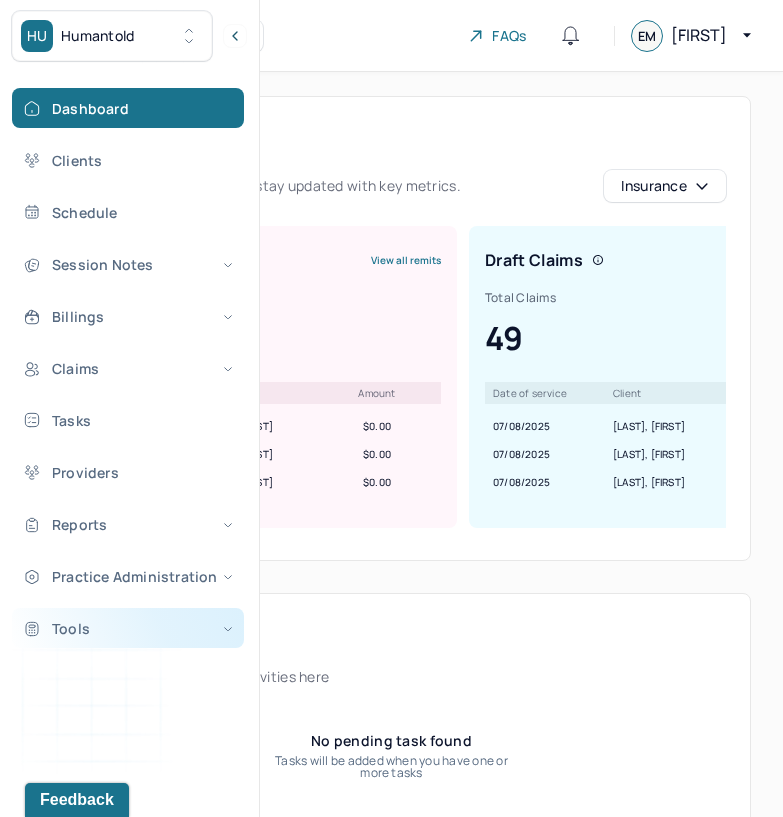 click on "Tools" at bounding box center [128, 628] 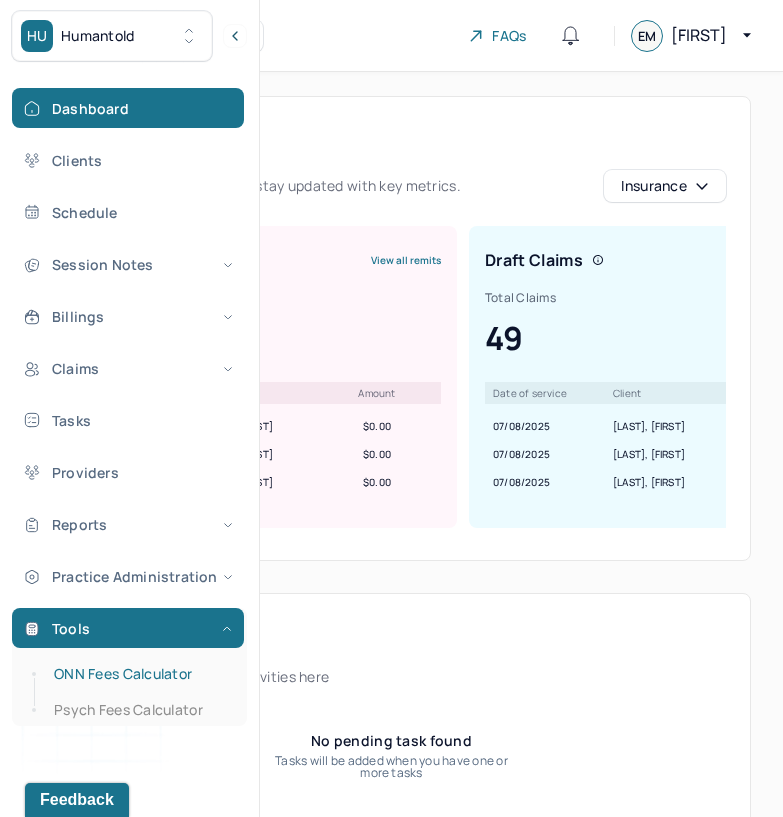 click on "ONN Fees Calculator" at bounding box center [139, 674] 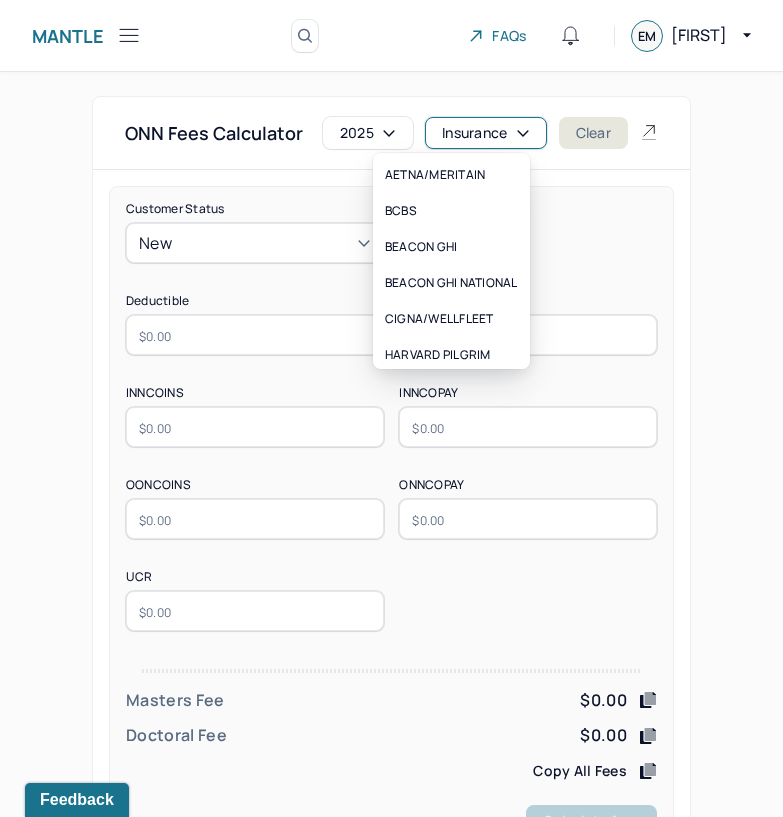 click on "Insurance" at bounding box center [486, 133] 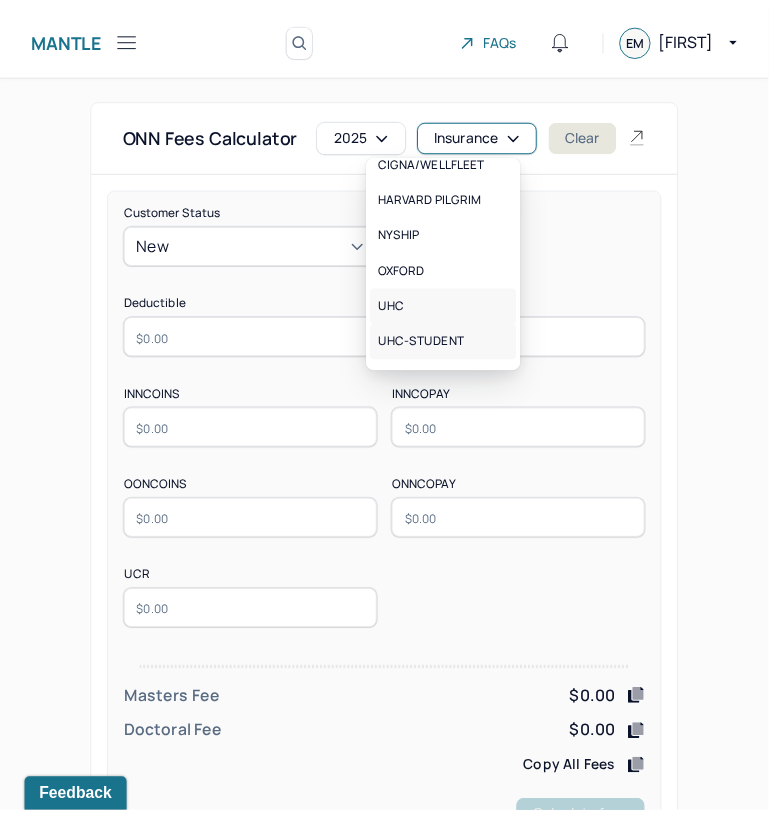 scroll, scrollTop: 188, scrollLeft: 0, axis: vertical 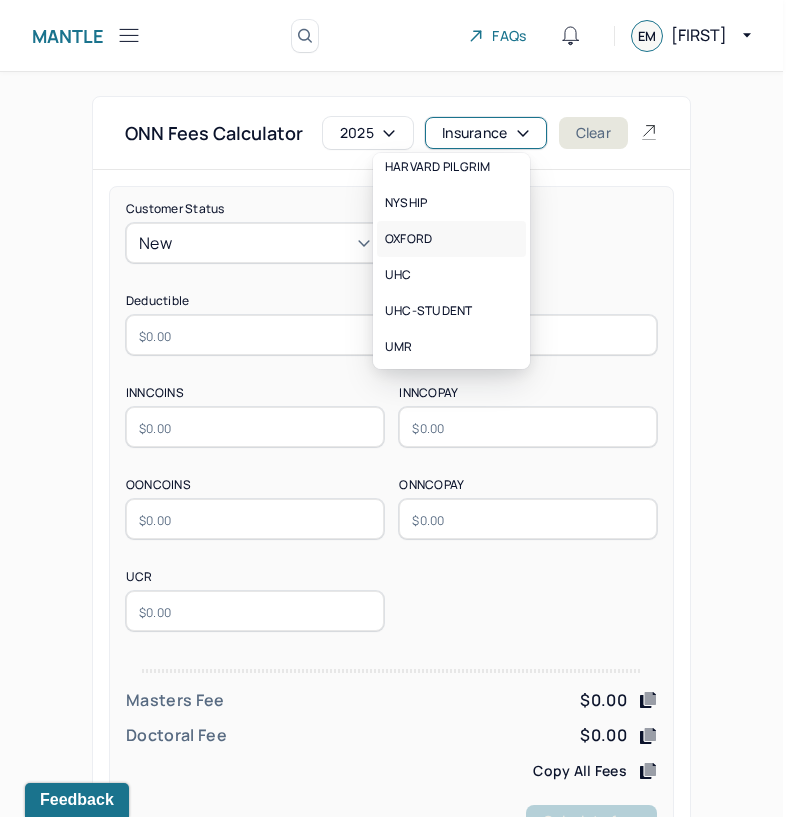 click on "OXFORD" at bounding box center [451, 239] 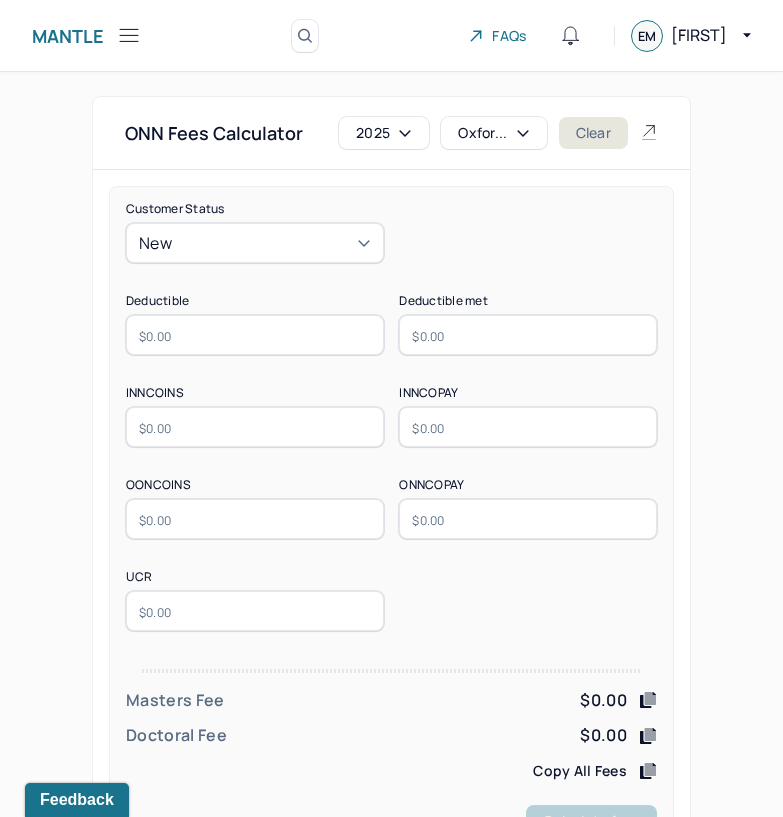 click at bounding box center [255, 335] 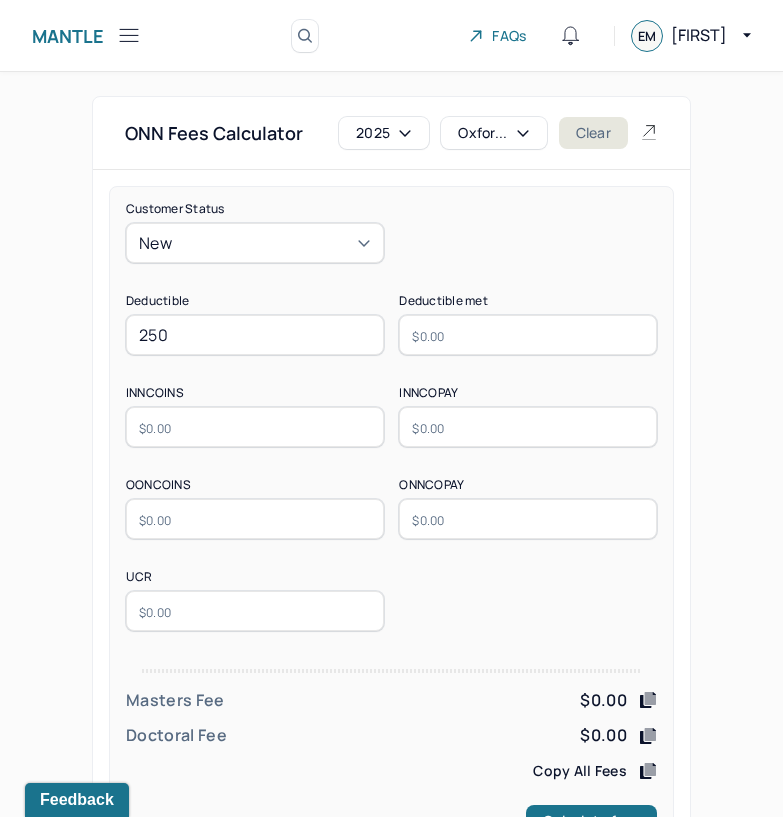 type on "250" 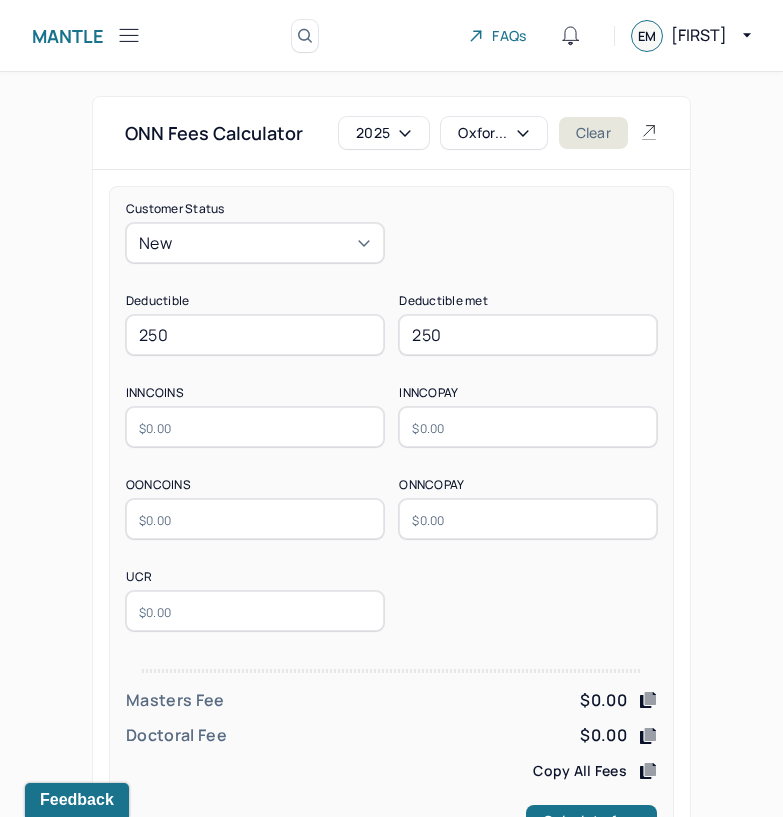 type on "250" 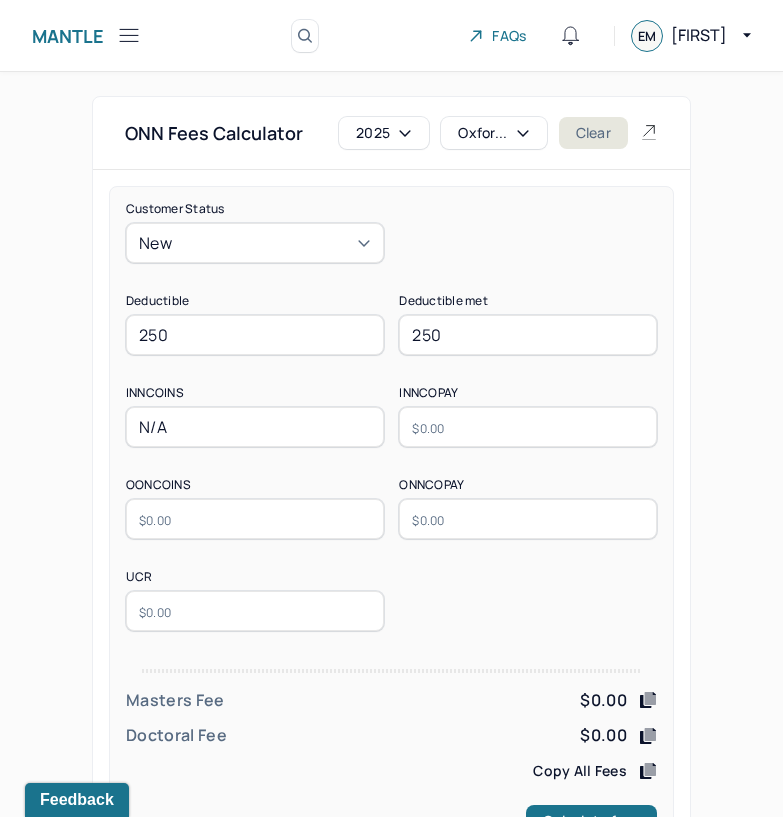 type on "N/A" 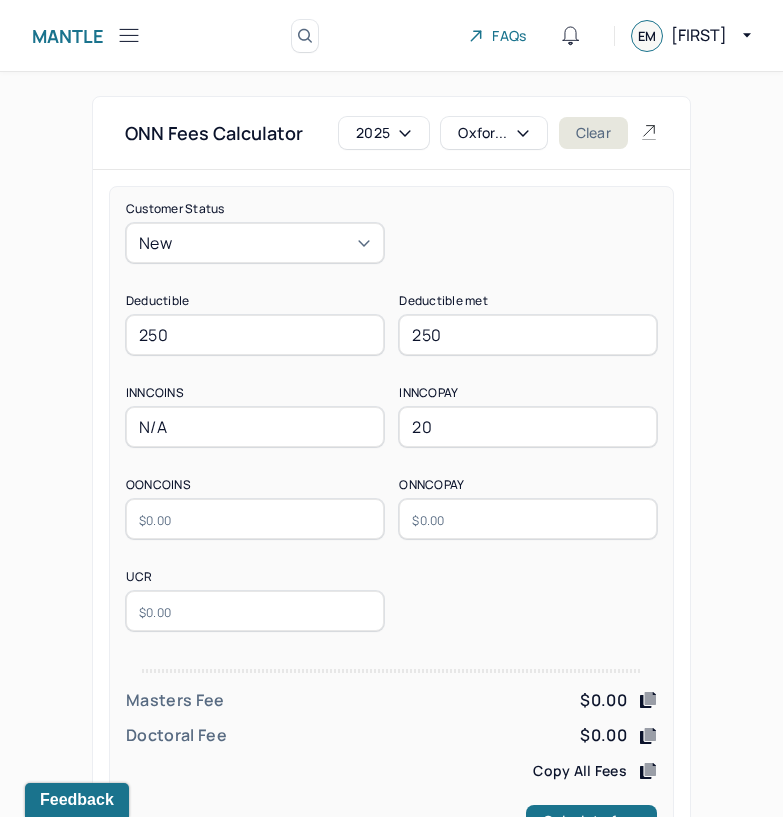type on "20" 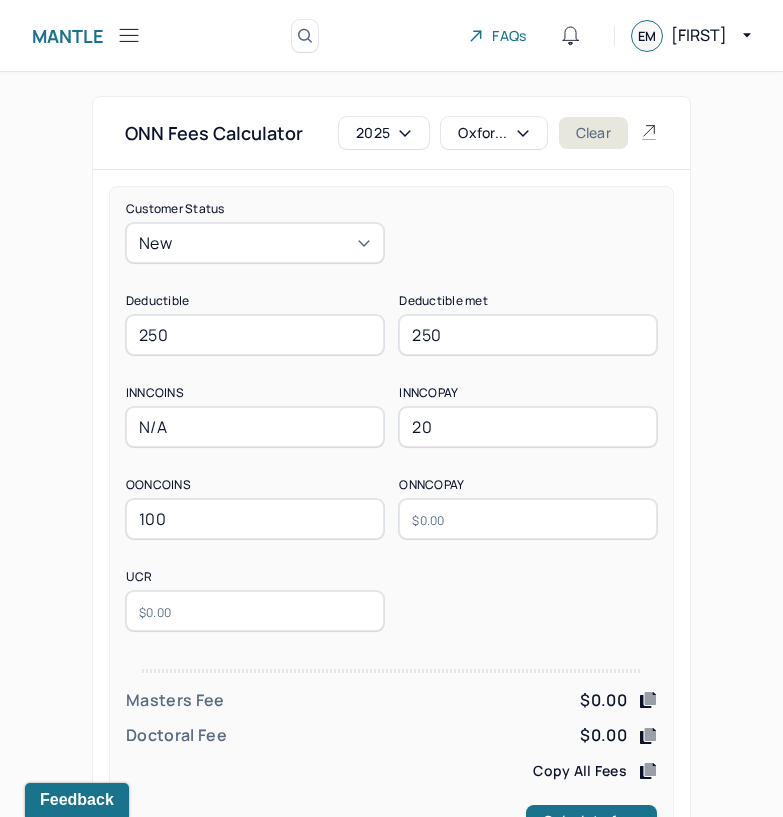type on "100" 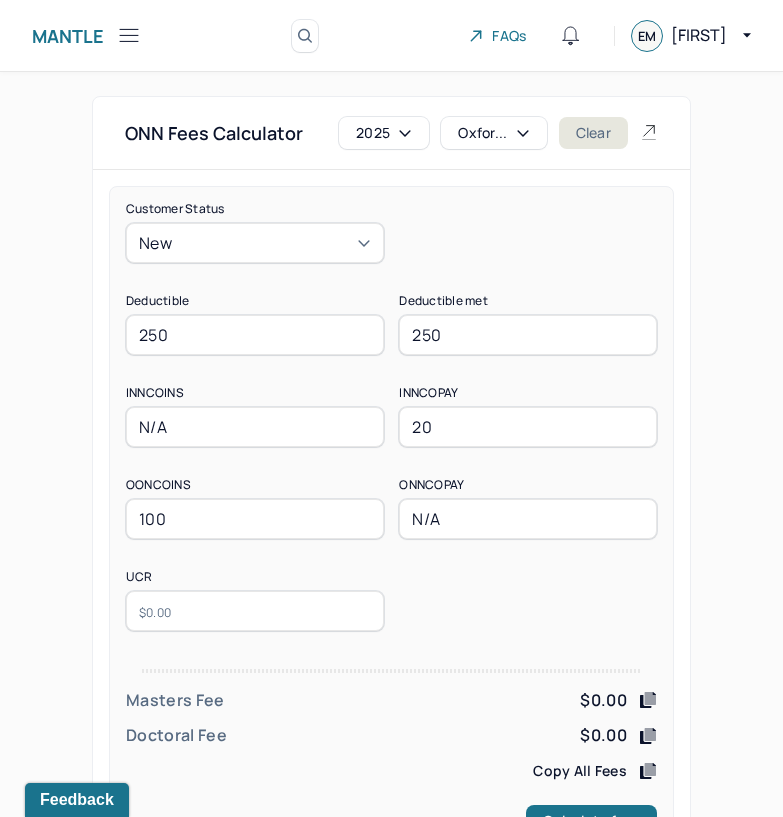 type on "N/A" 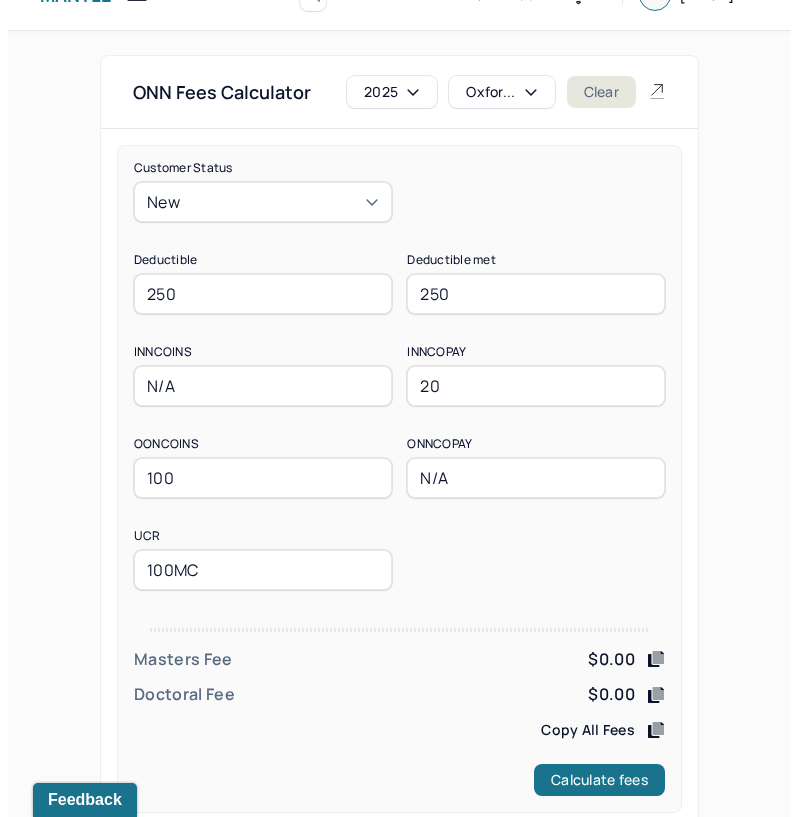 scroll, scrollTop: 78, scrollLeft: 0, axis: vertical 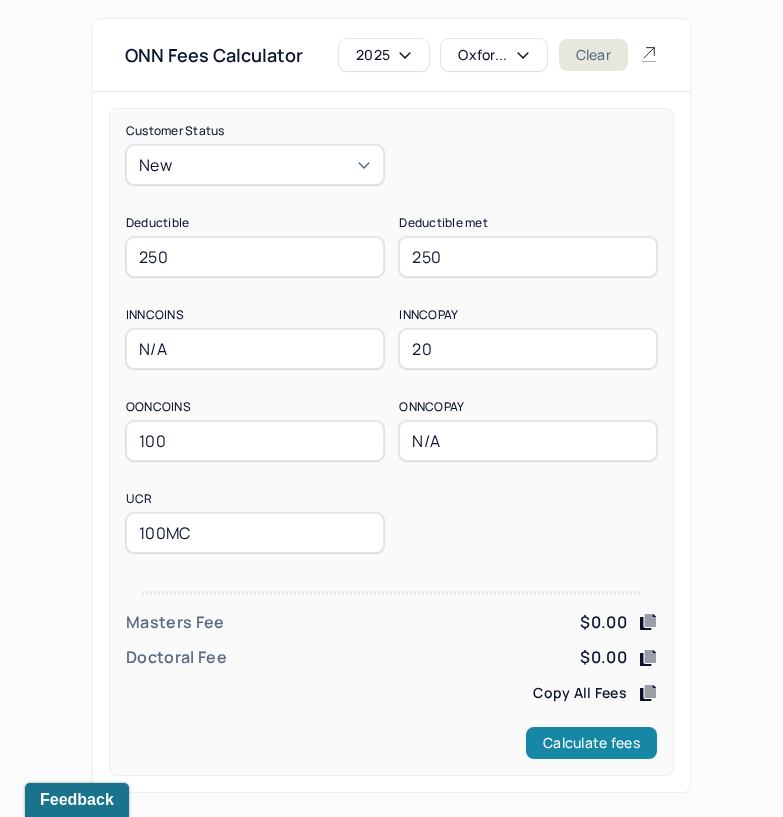 type on "100MC" 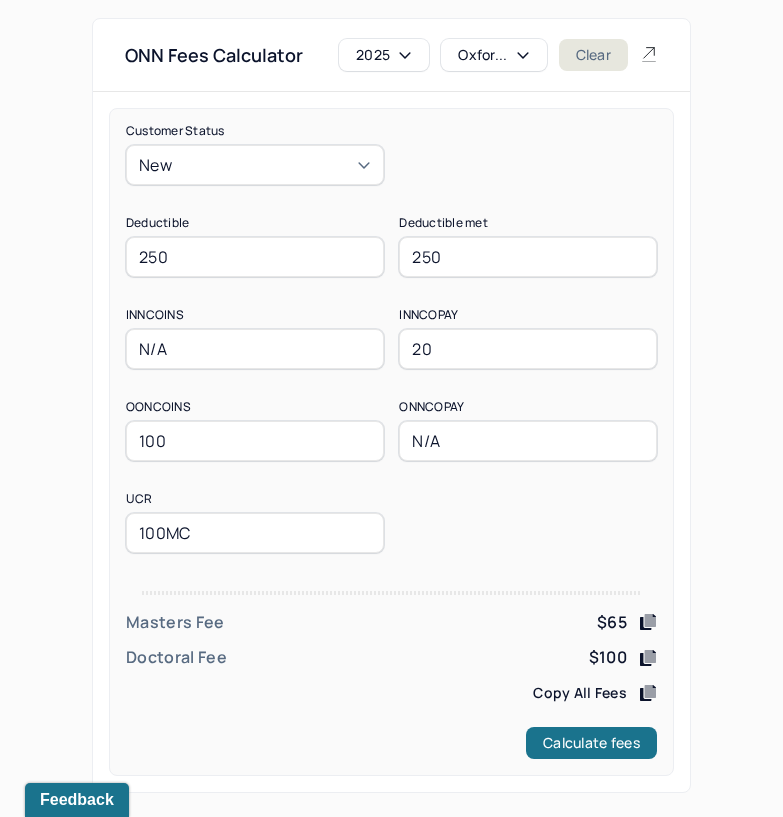 click on "Oxfor..." at bounding box center [493, 55] 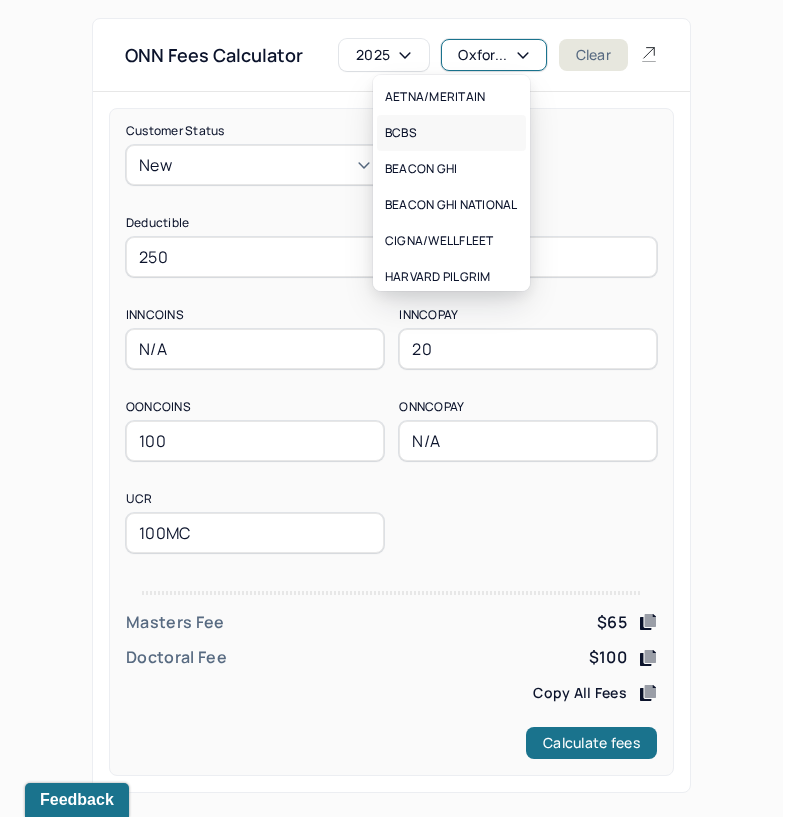 click on "BCBS" at bounding box center (451, 133) 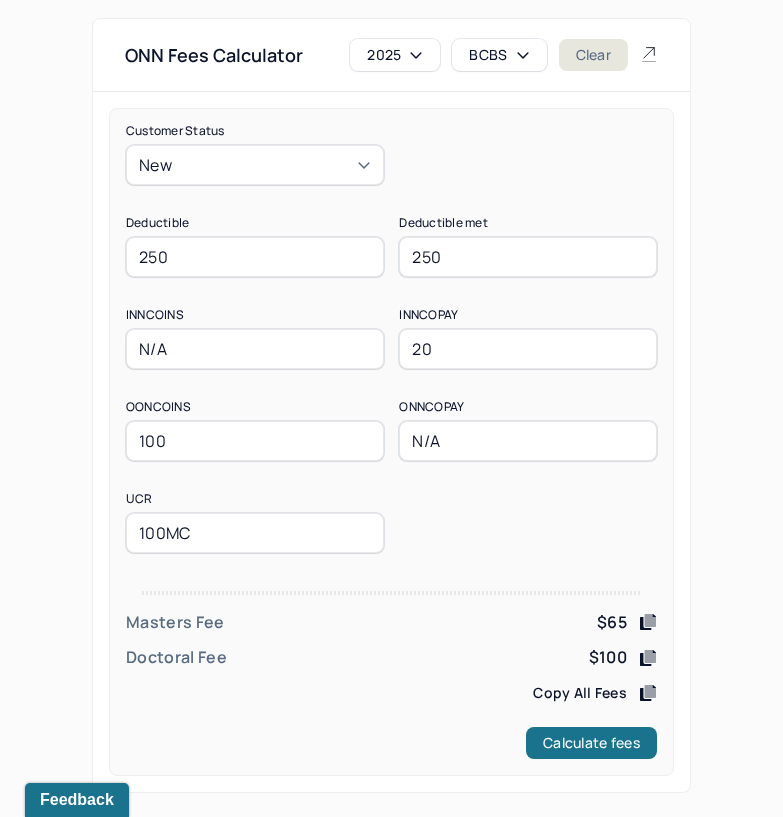 drag, startPoint x: 181, startPoint y: 258, endPoint x: 40, endPoint y: 275, distance: 142.02112 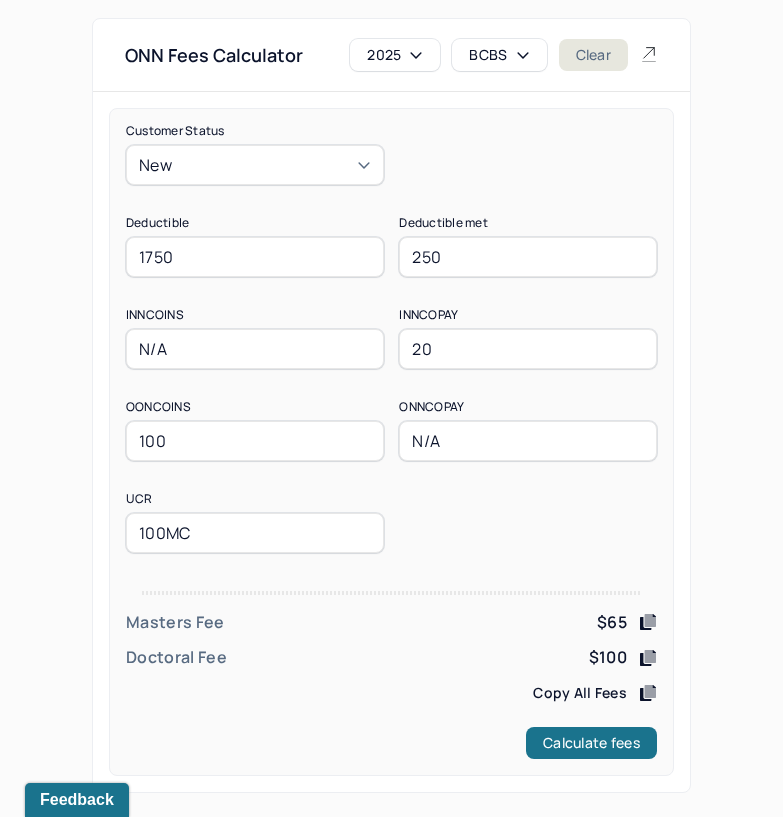 type on "1750" 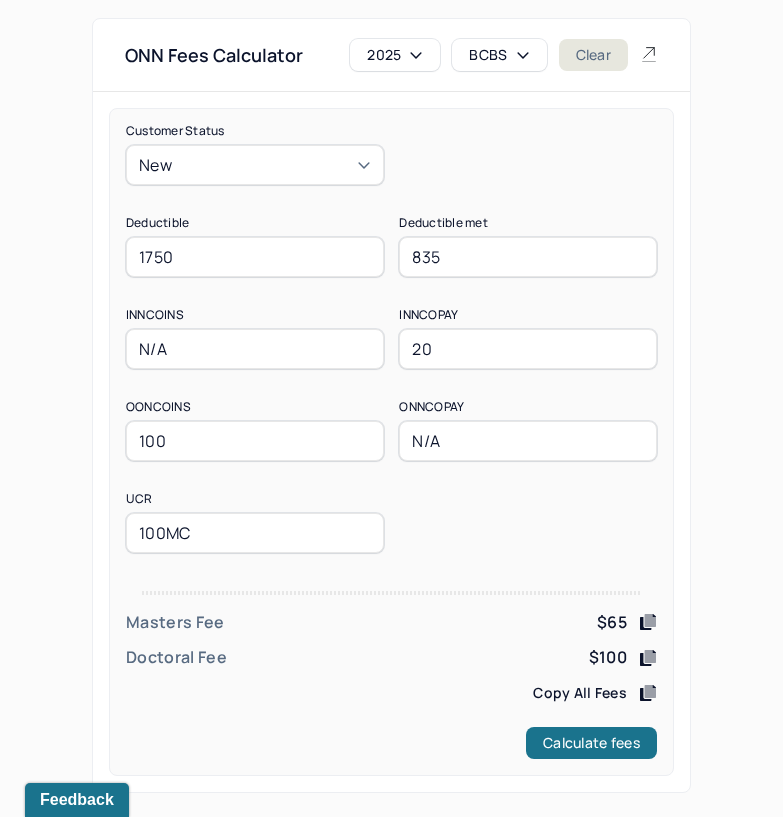 type on "835" 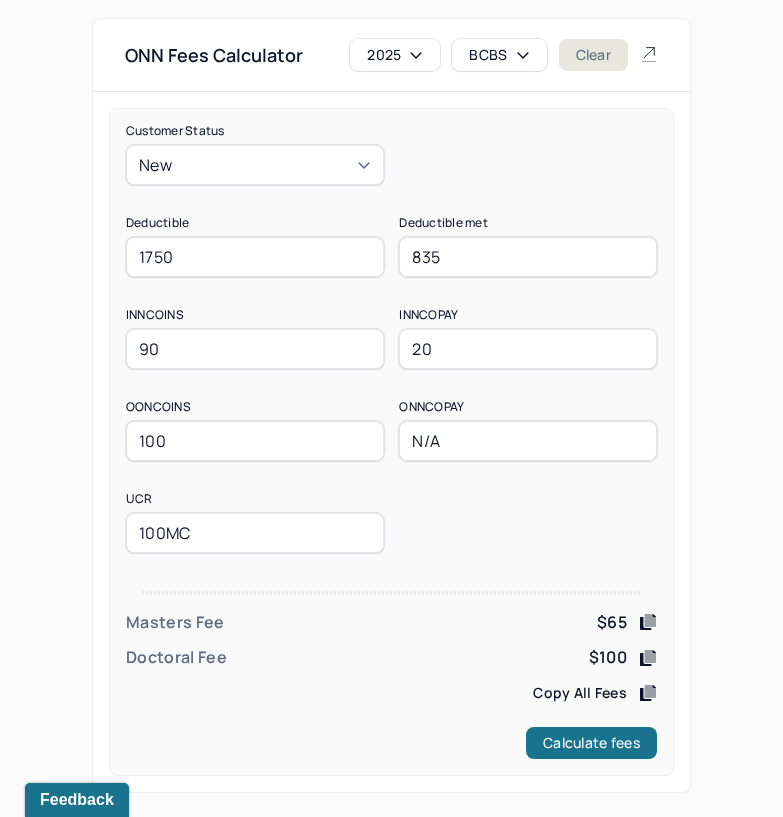 type on "90" 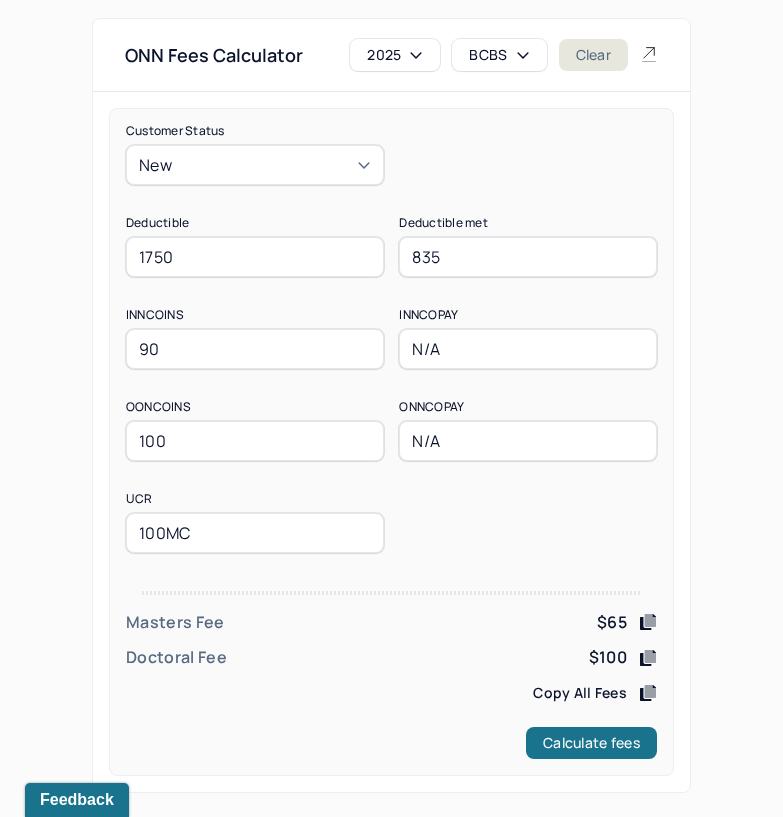 type on "N/A" 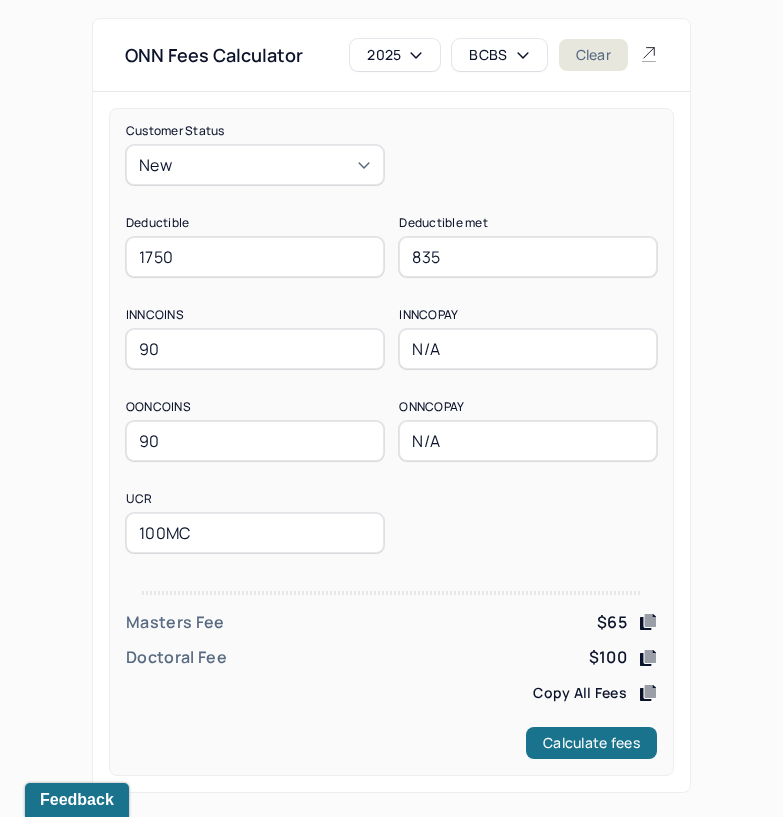 type on "90" 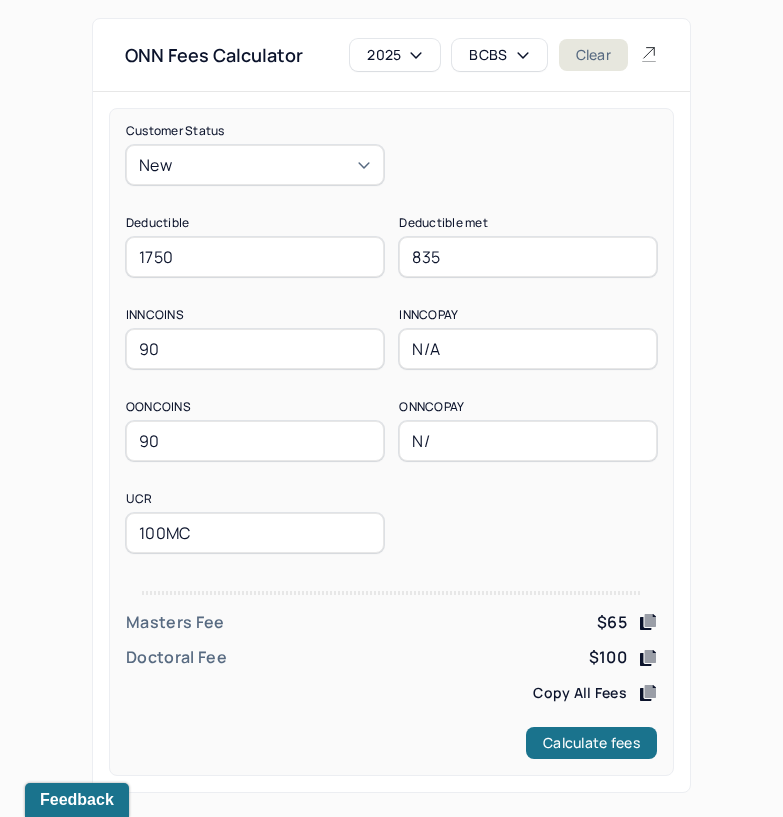 type on "N/A" 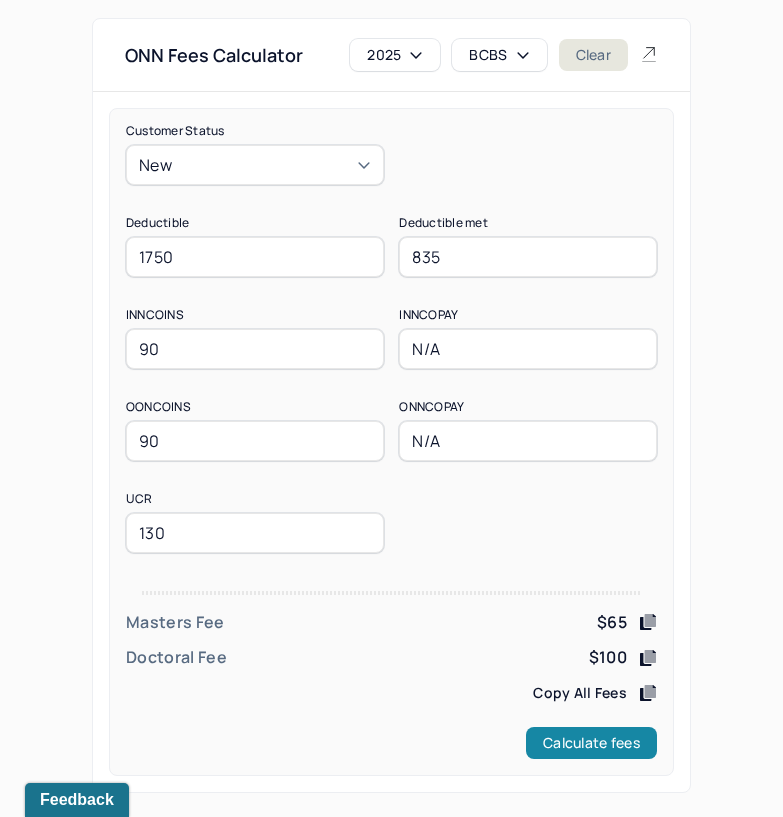 type on "130" 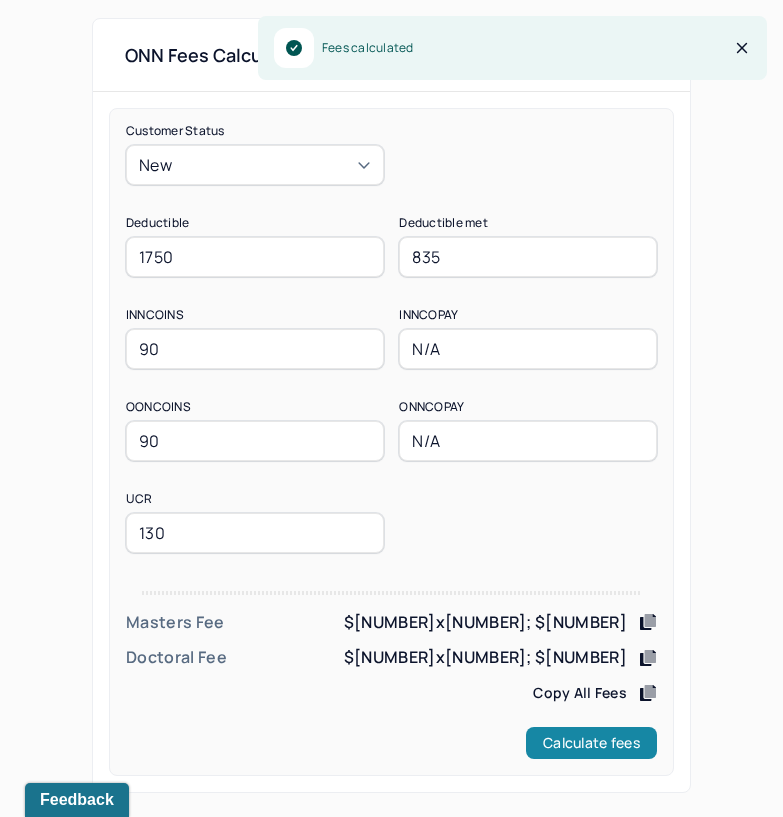 click on "Calculate fees" at bounding box center [591, 743] 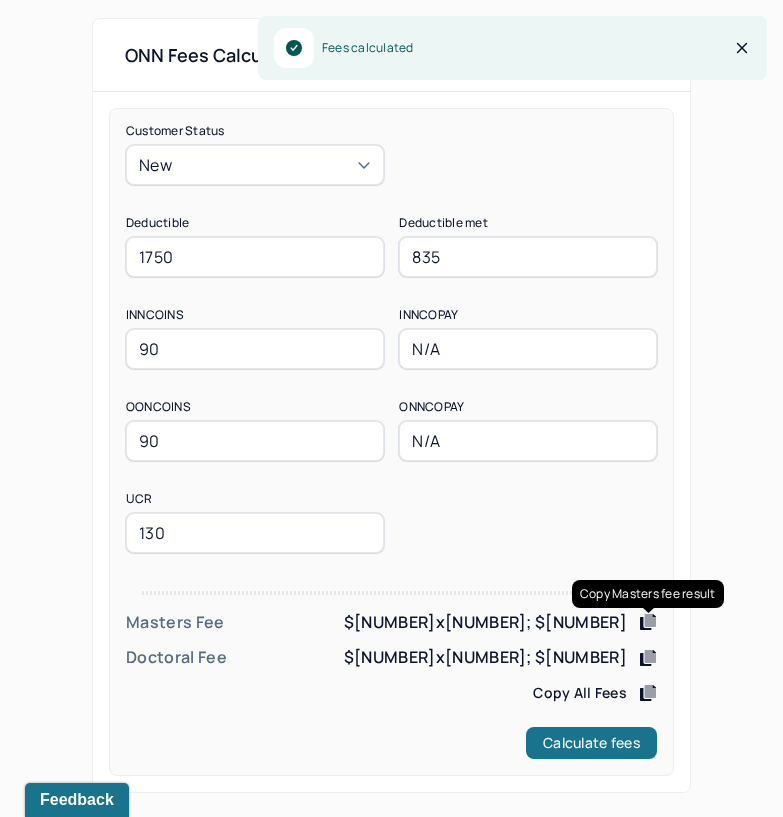 click 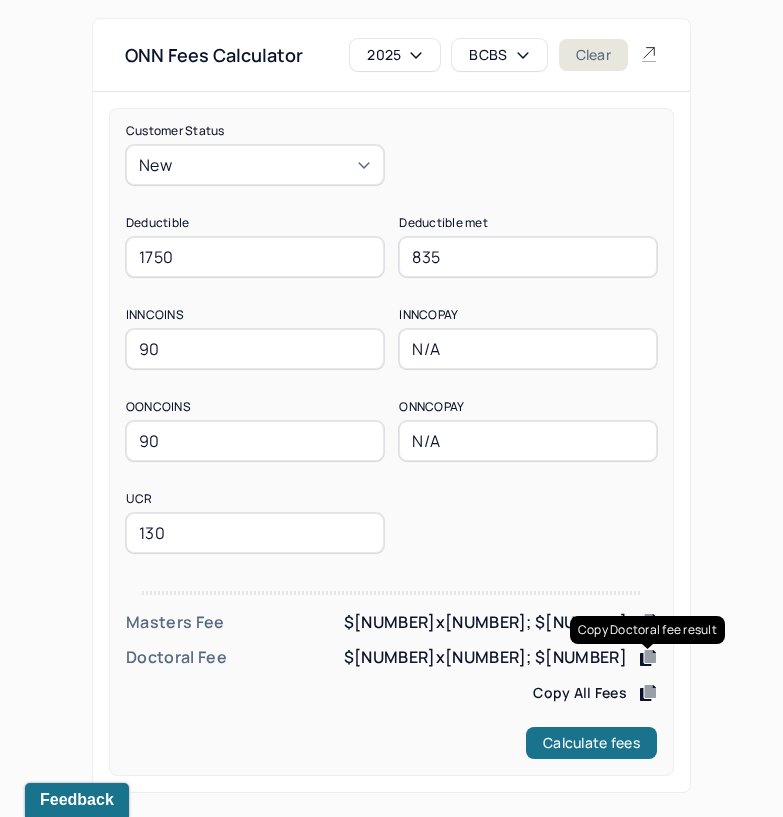 click 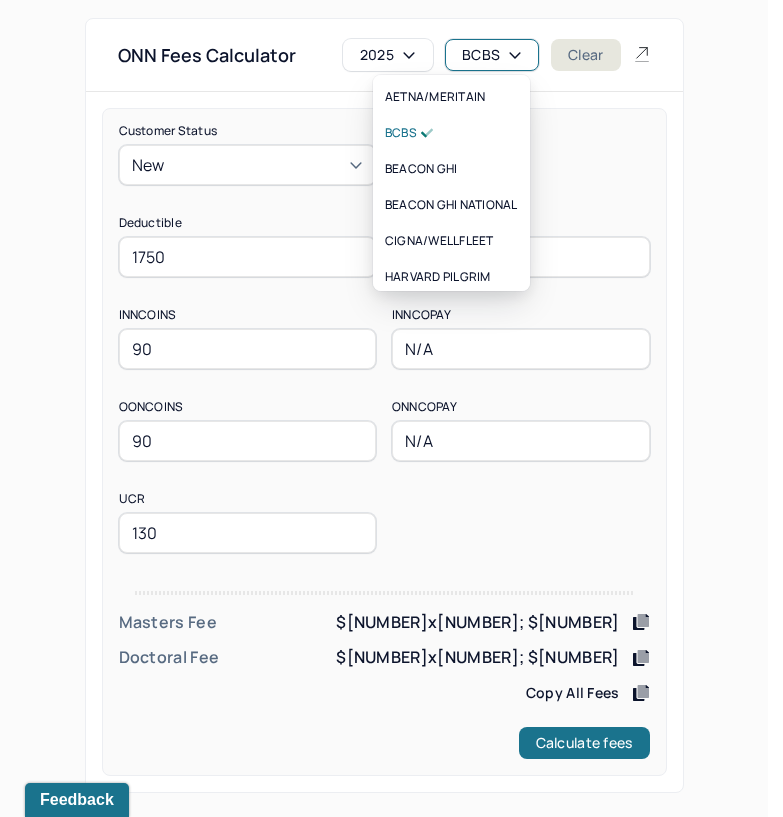click on "BCBS" at bounding box center (492, 55) 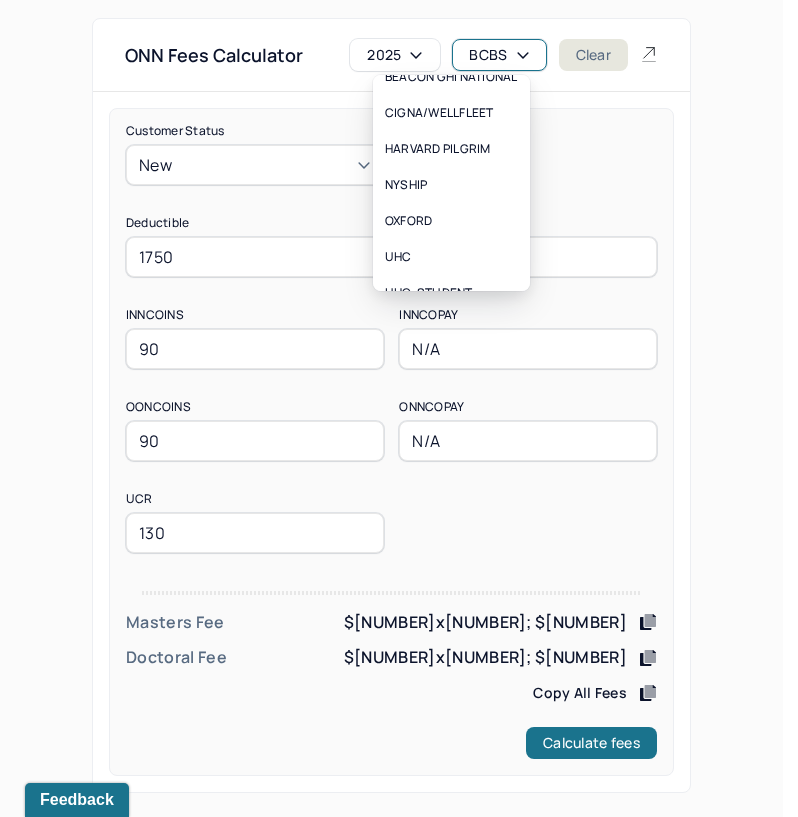 scroll, scrollTop: 188, scrollLeft: 0, axis: vertical 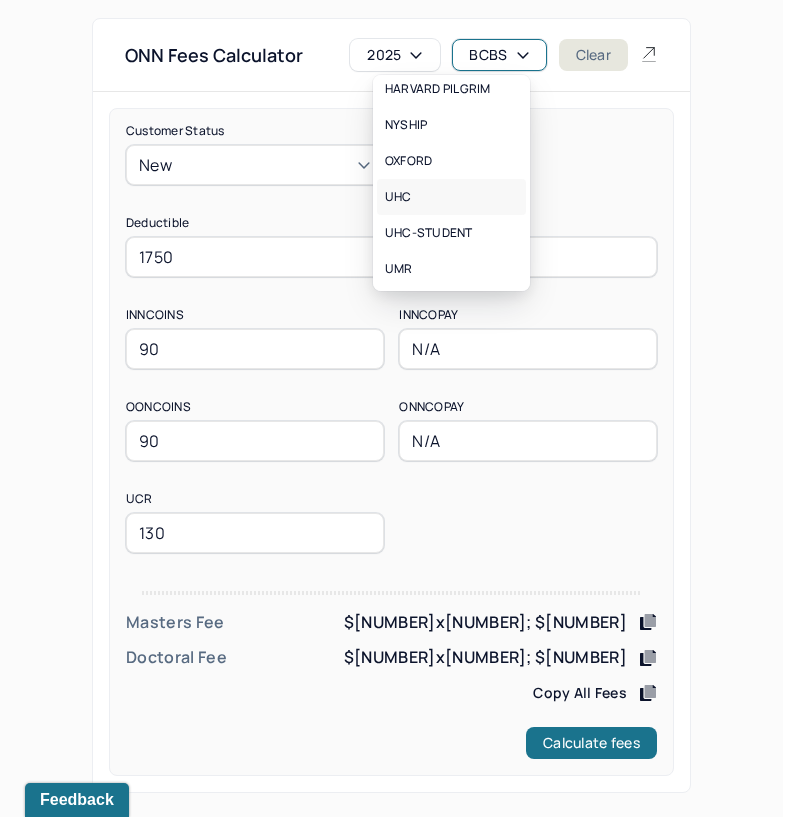 click on "UHC" at bounding box center (451, 197) 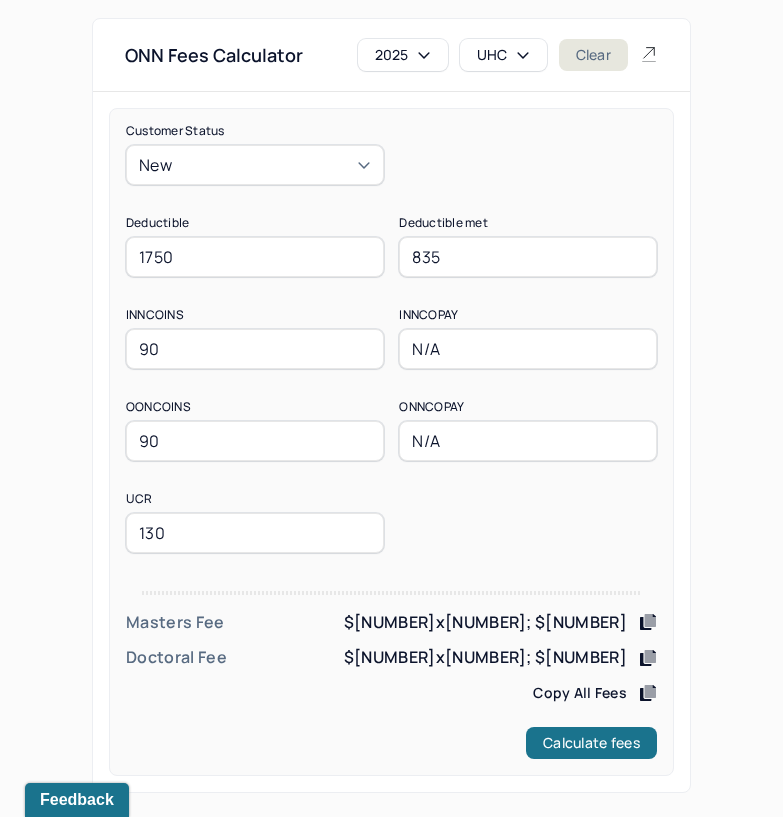 drag, startPoint x: 233, startPoint y: 256, endPoint x: -1, endPoint y: 290, distance: 236.45718 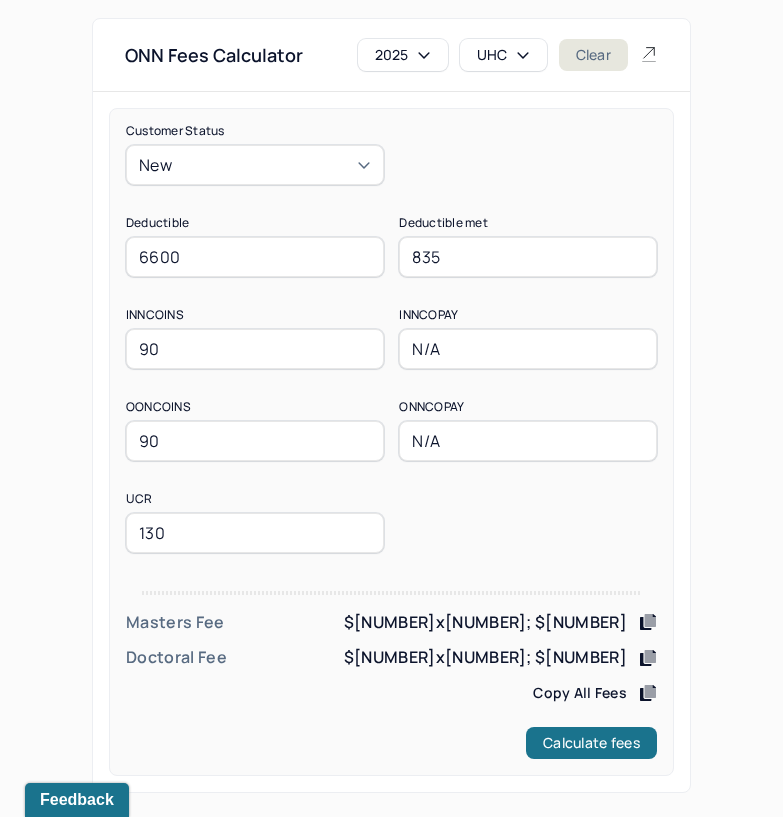 type on "6600" 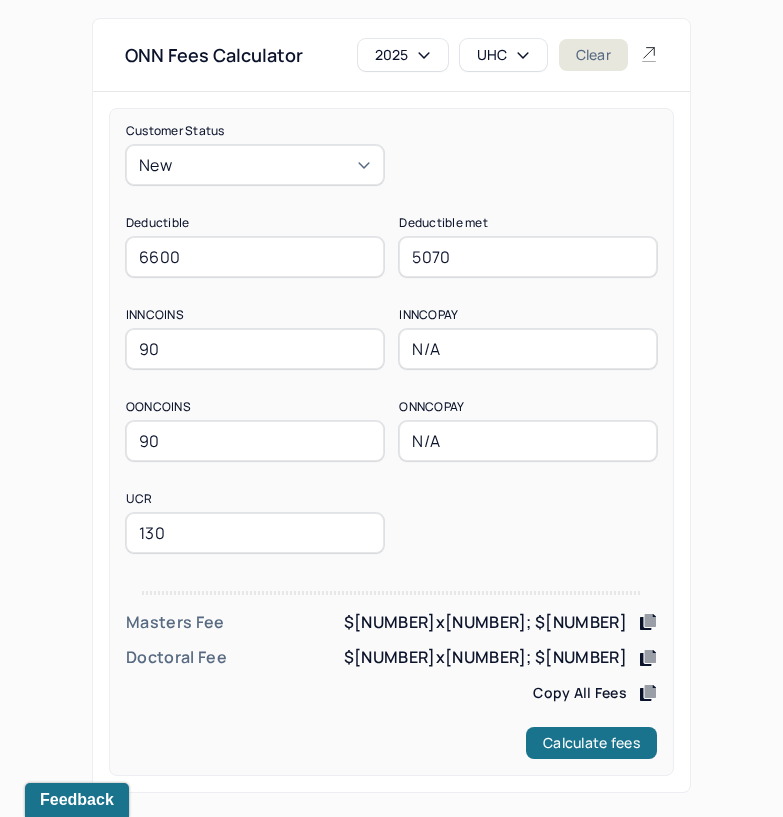 type on "5070" 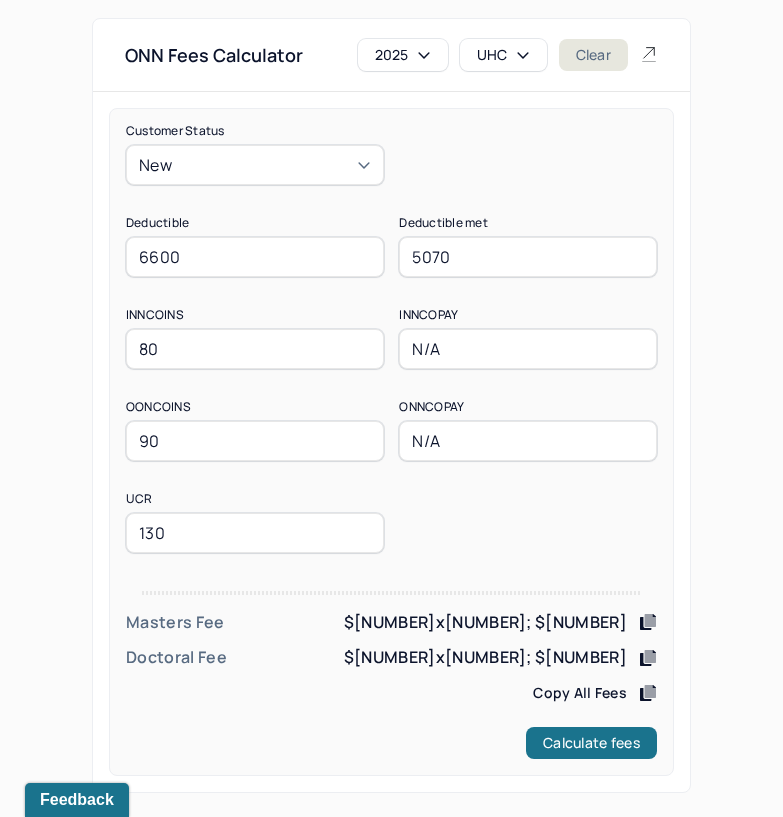 type on "80" 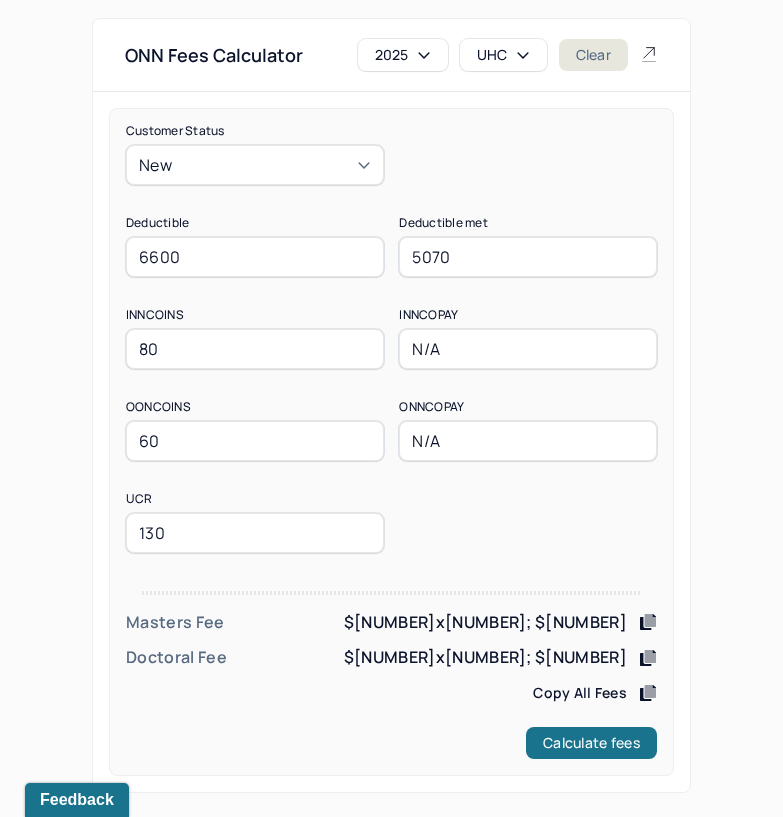 type on "60" 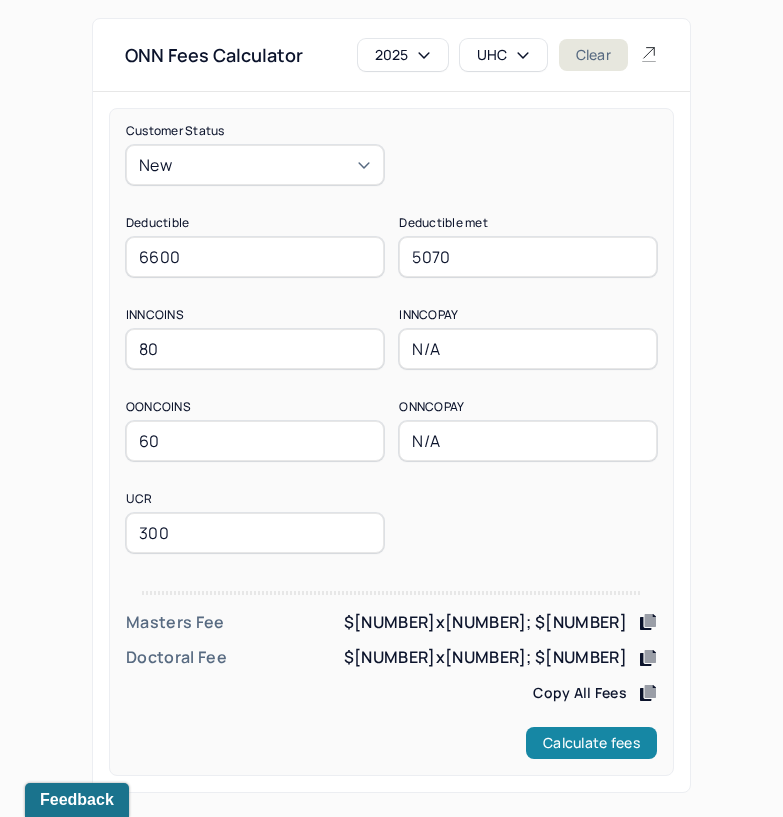 type on "300" 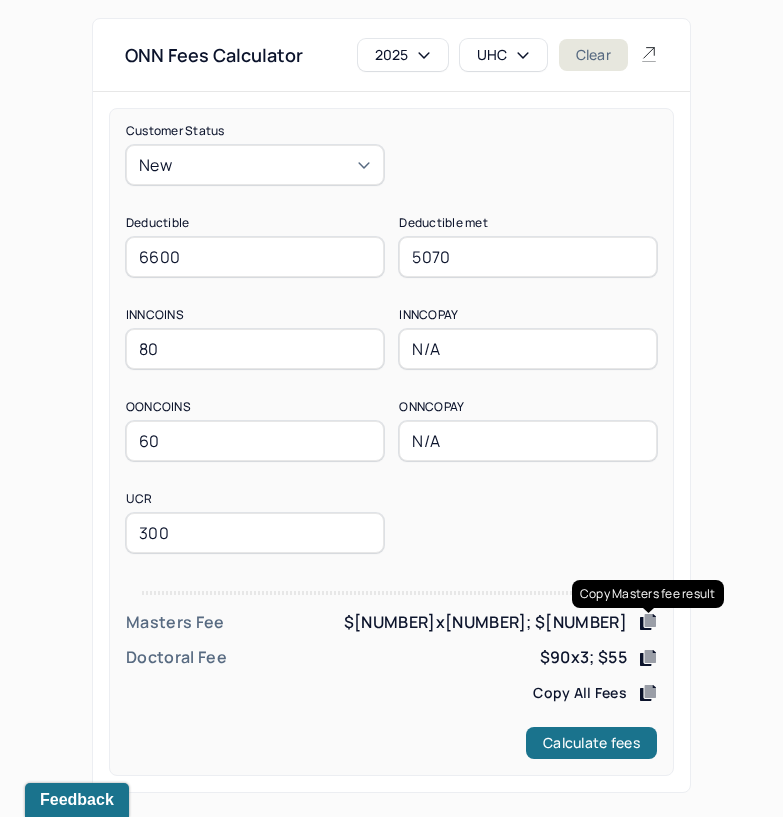 click 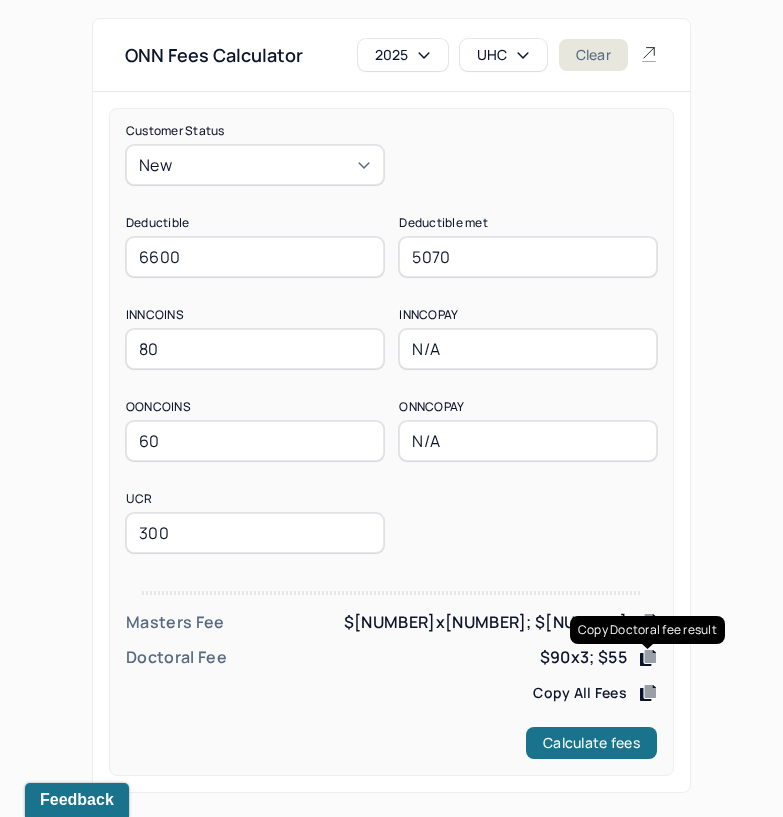 click 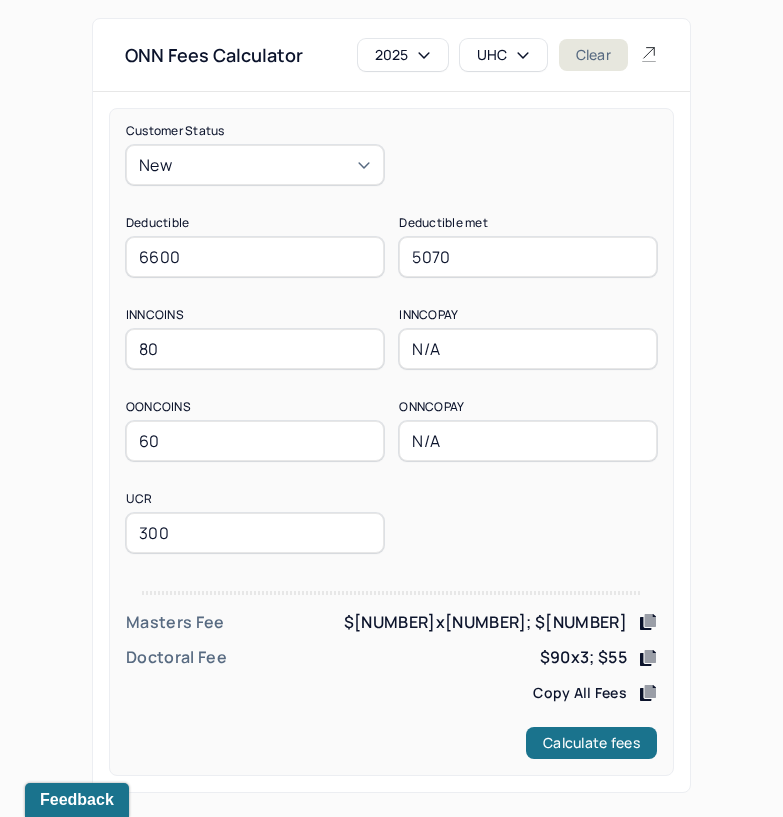 click on "ONN Fees Calculator   2025     UHC     Clear   Customer Status New Deductible 6600 Deductible met 5070 INNCOINS 80 INNCOPAY N/A OONCOINS 60 ONNCOPAY N/A UCR 300 Masters Fee $90x3; $50     Doctoral Fee $90x3; $55     Copy All Fees       Calculate fees" at bounding box center (391, 405) 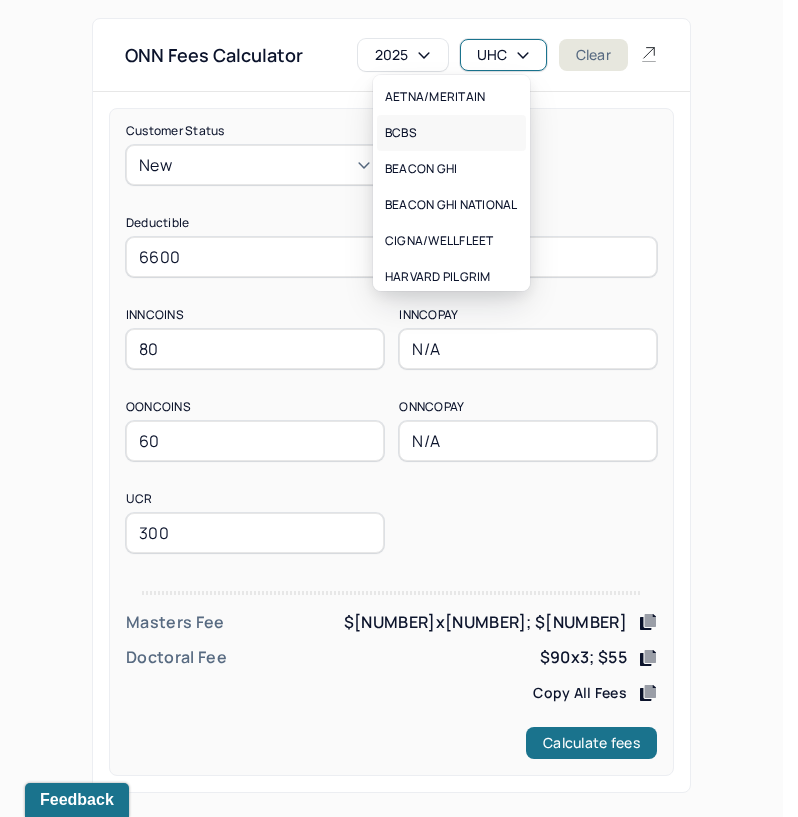 click on "BCBS" at bounding box center (451, 133) 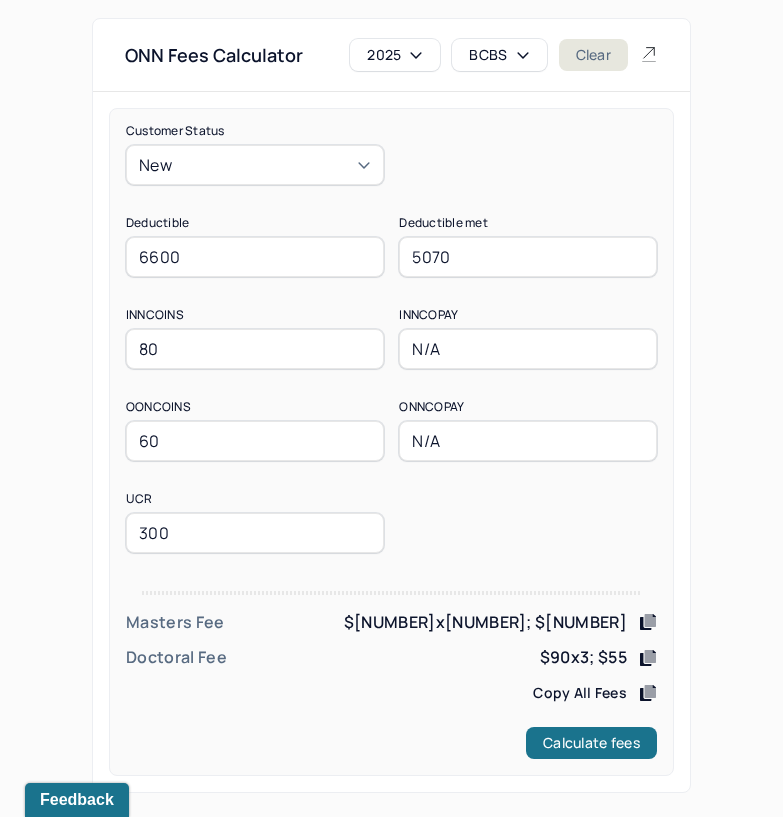 drag, startPoint x: 221, startPoint y: 248, endPoint x: 58, endPoint y: 269, distance: 164.3472 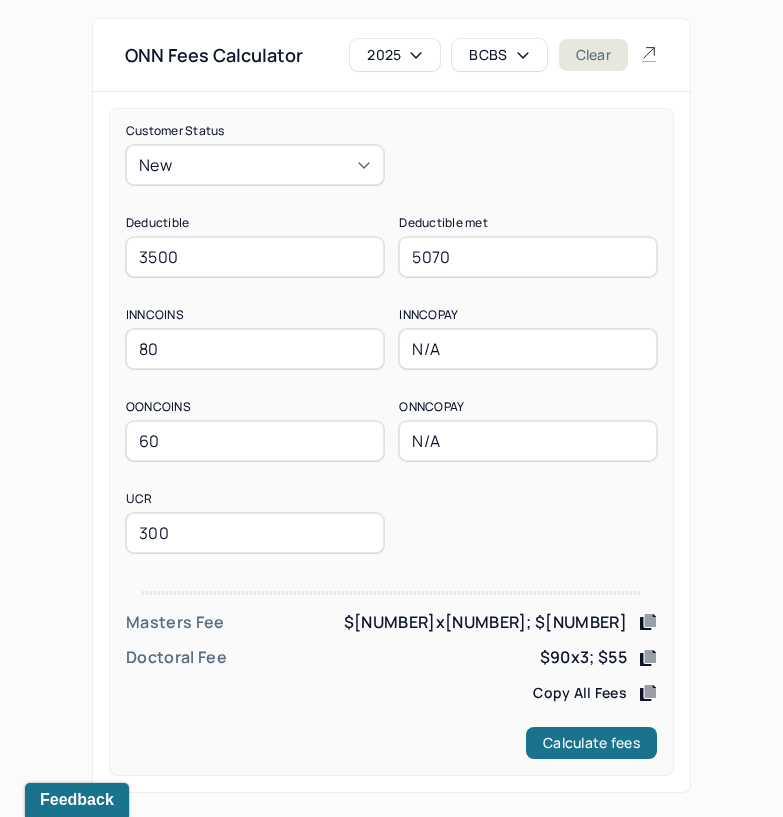 type on "3500" 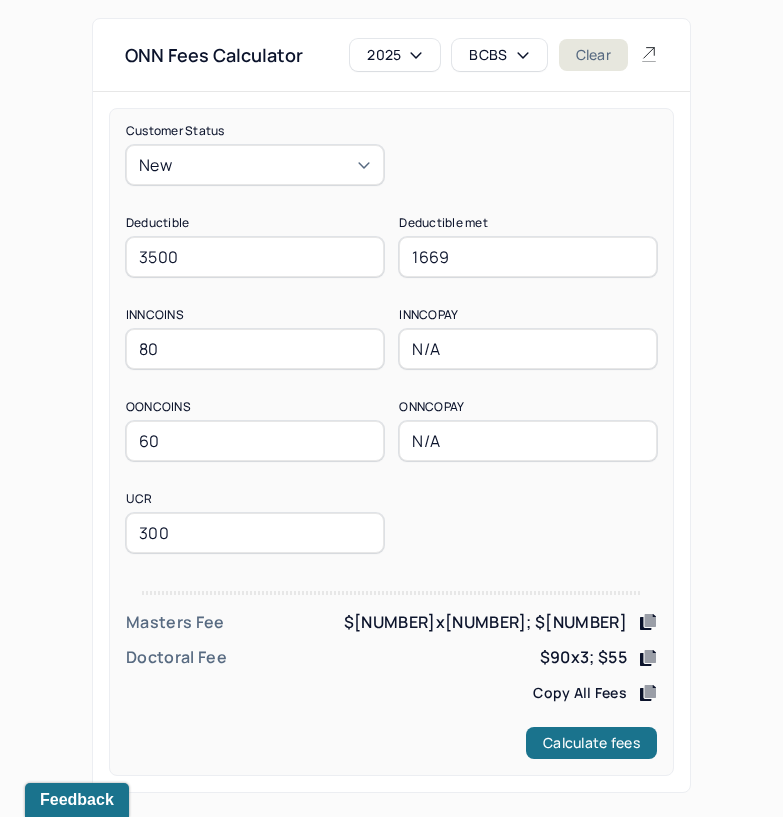 type on "1669" 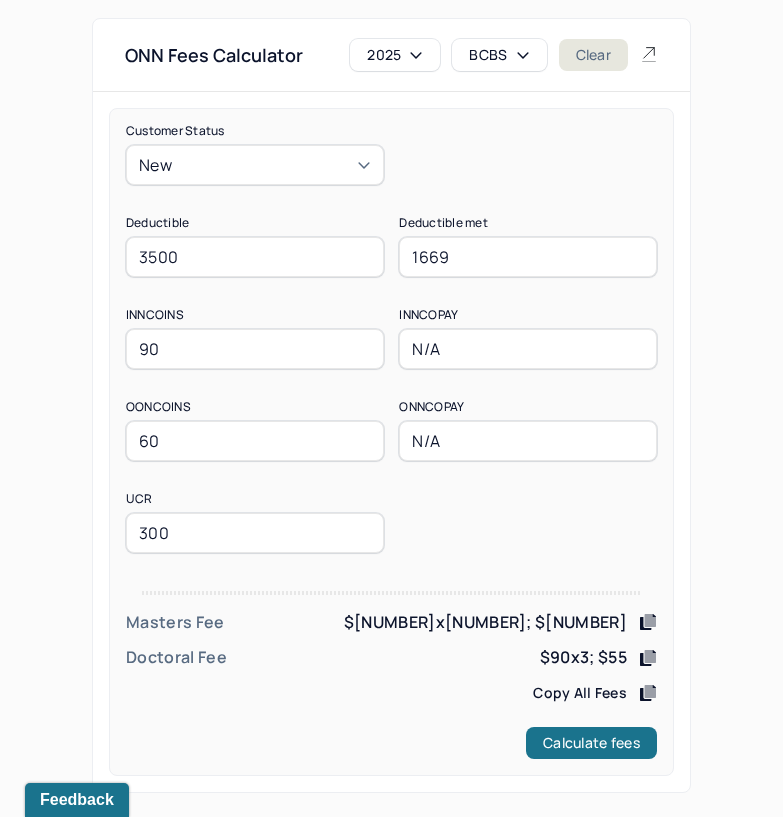 type on "90" 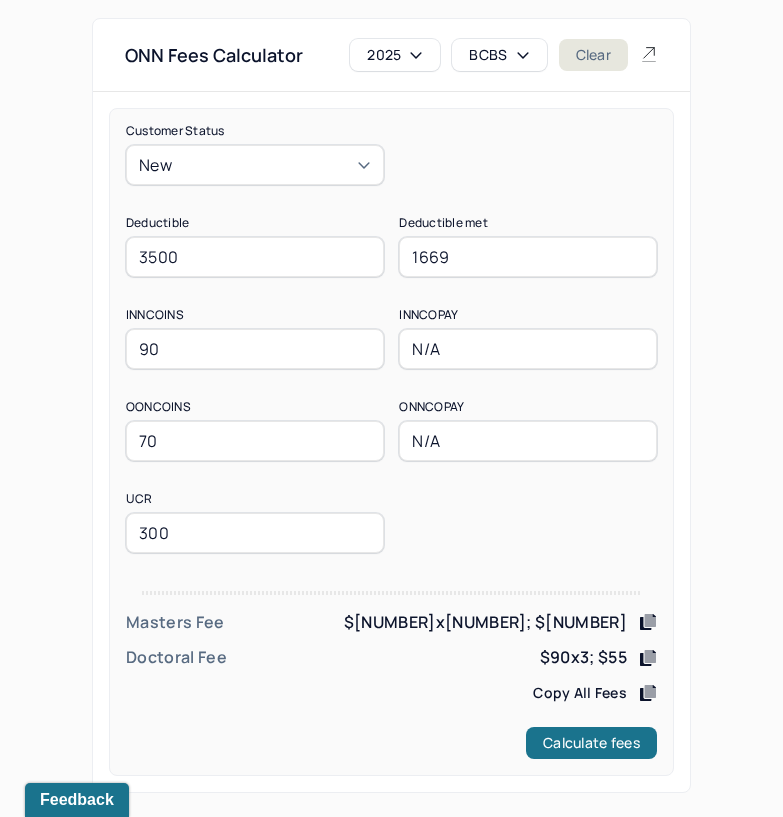 type on "70" 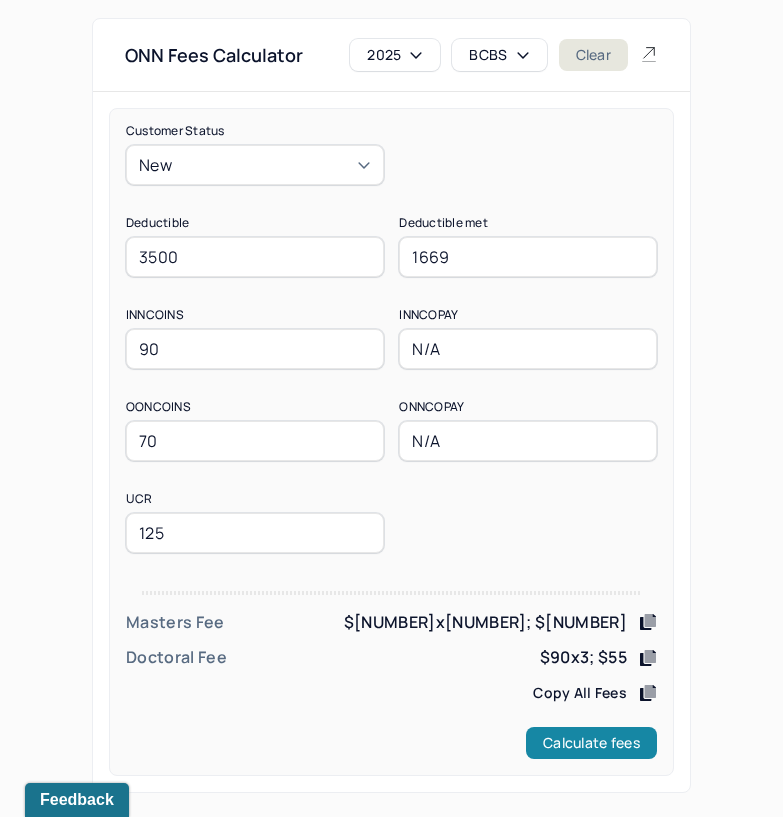 type on "125" 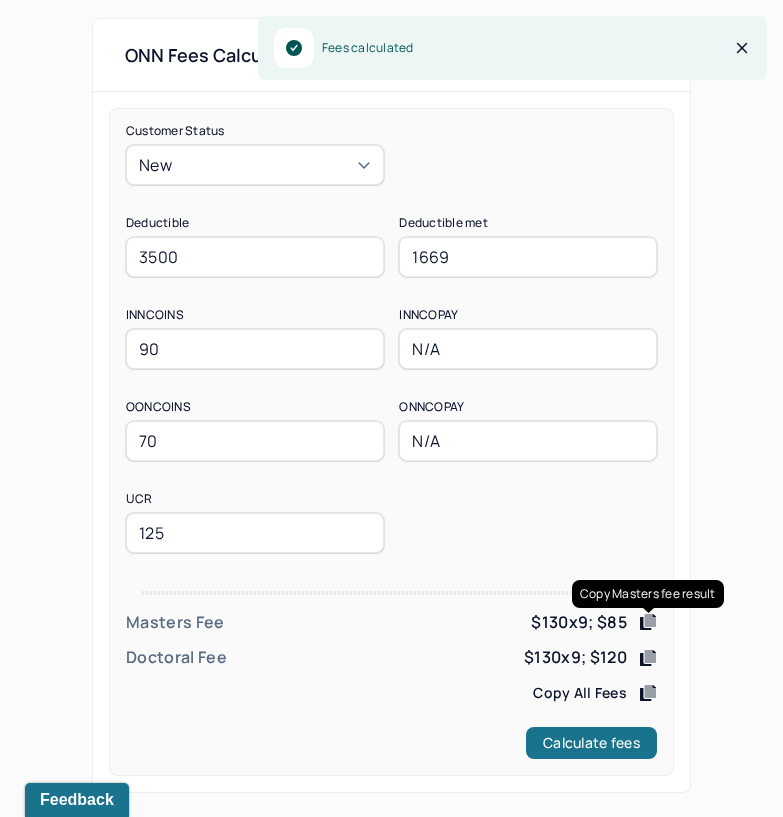click 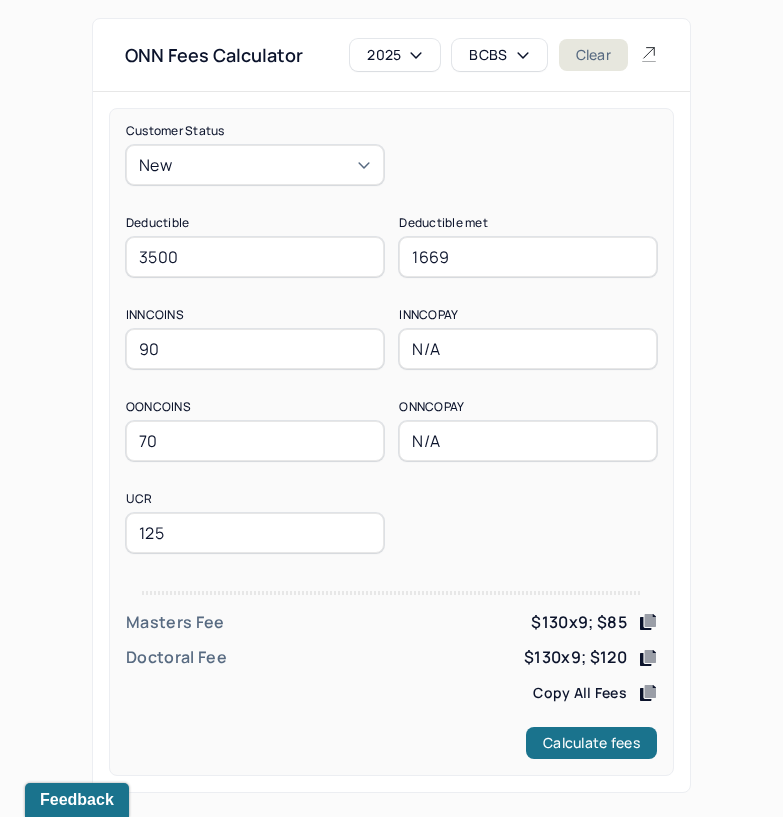 click 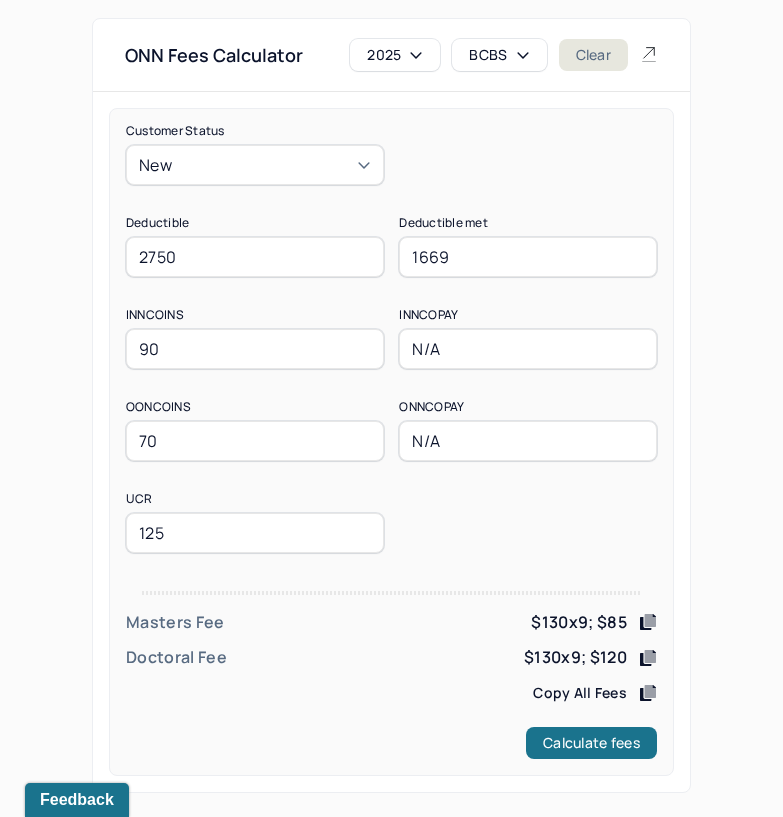 type on "2750" 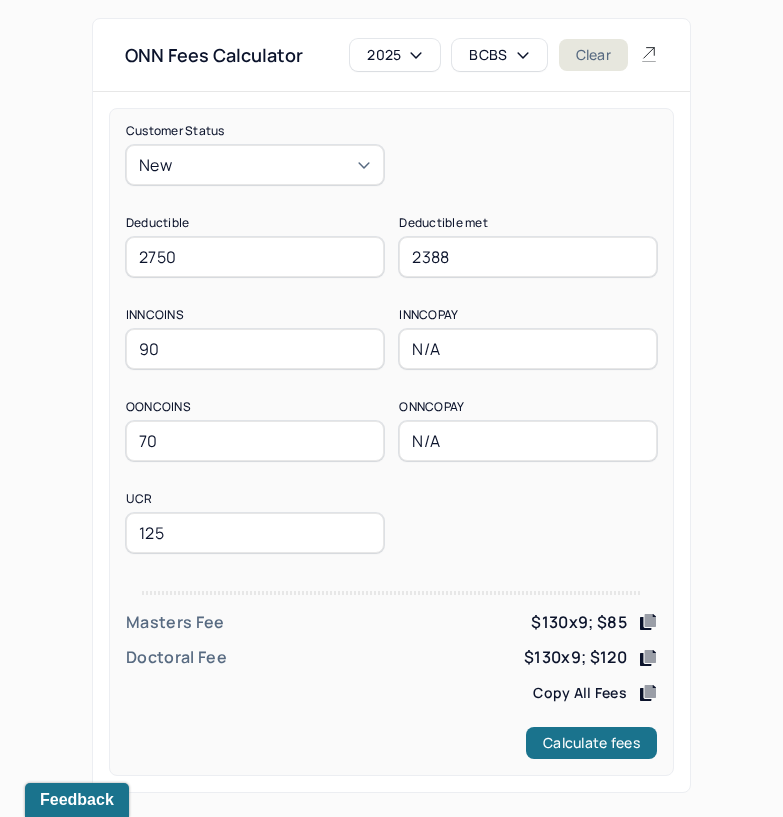 type on "2388" 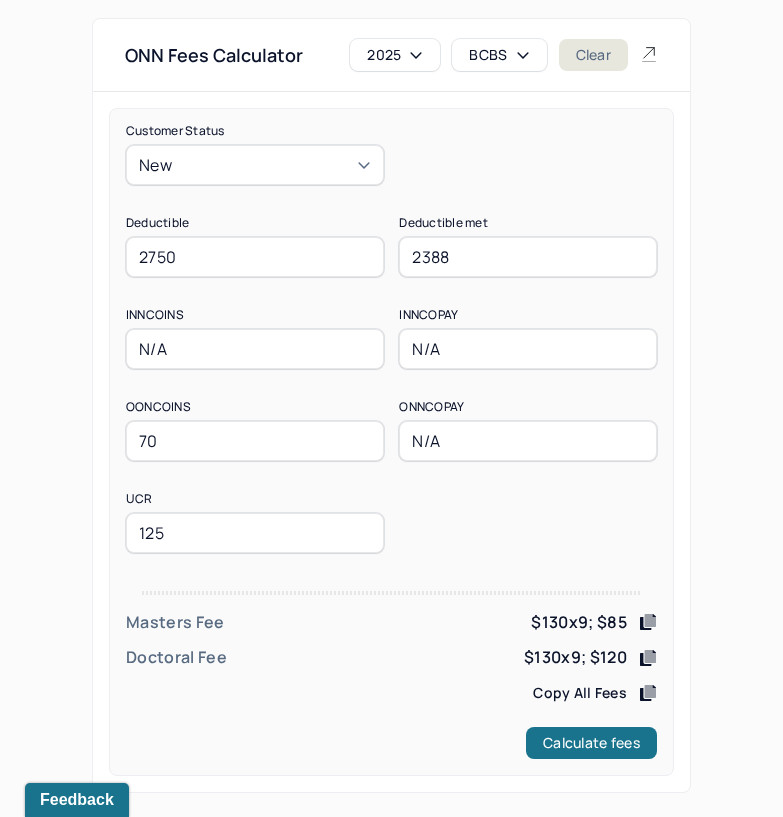 type on "N/A" 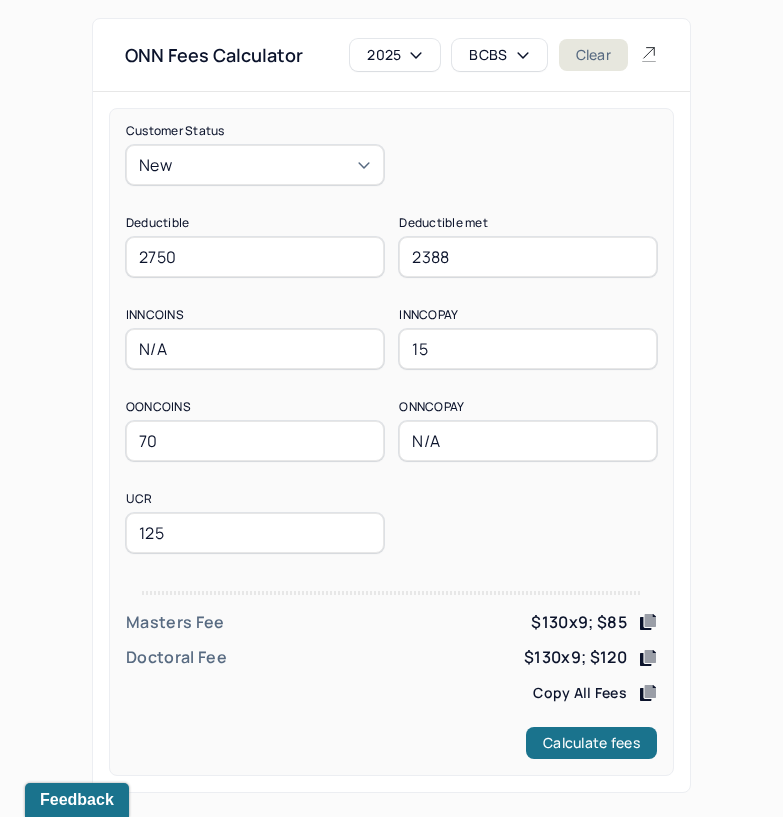 type on "15" 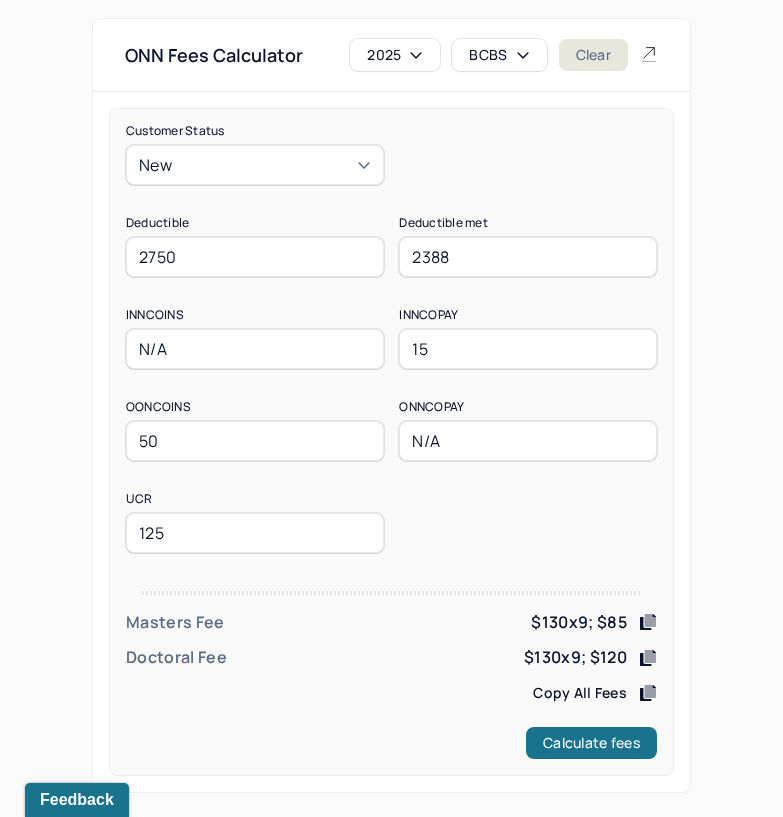 type on "50" 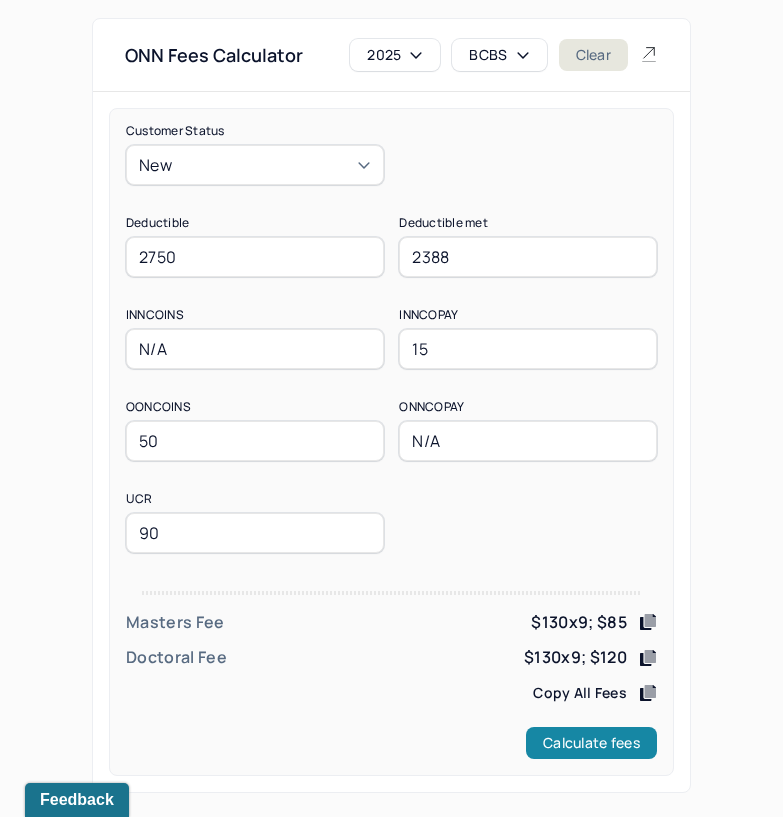type on "90" 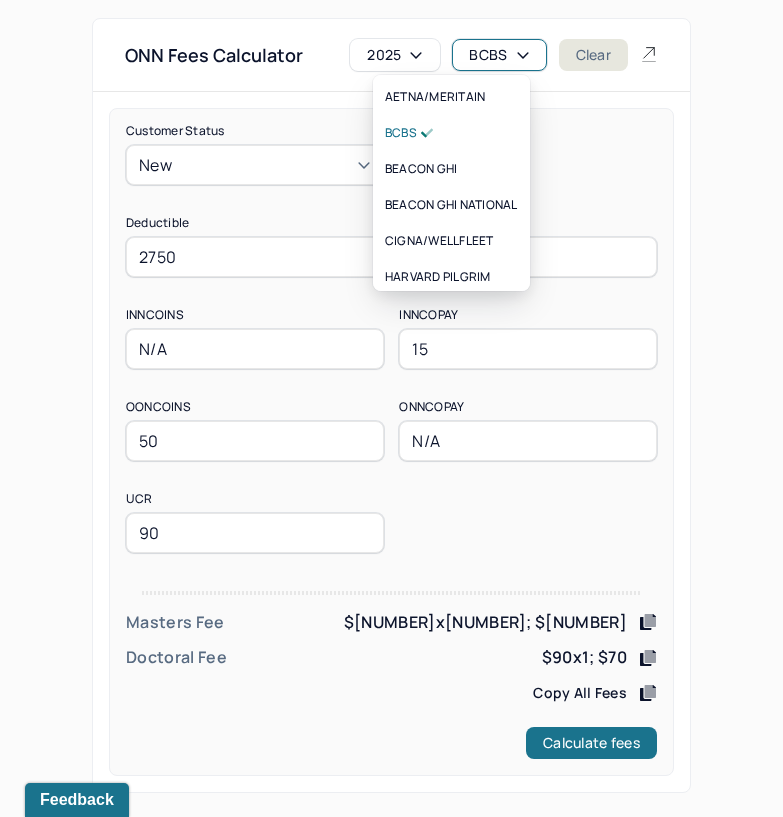 click on "BCBS" at bounding box center [499, 55] 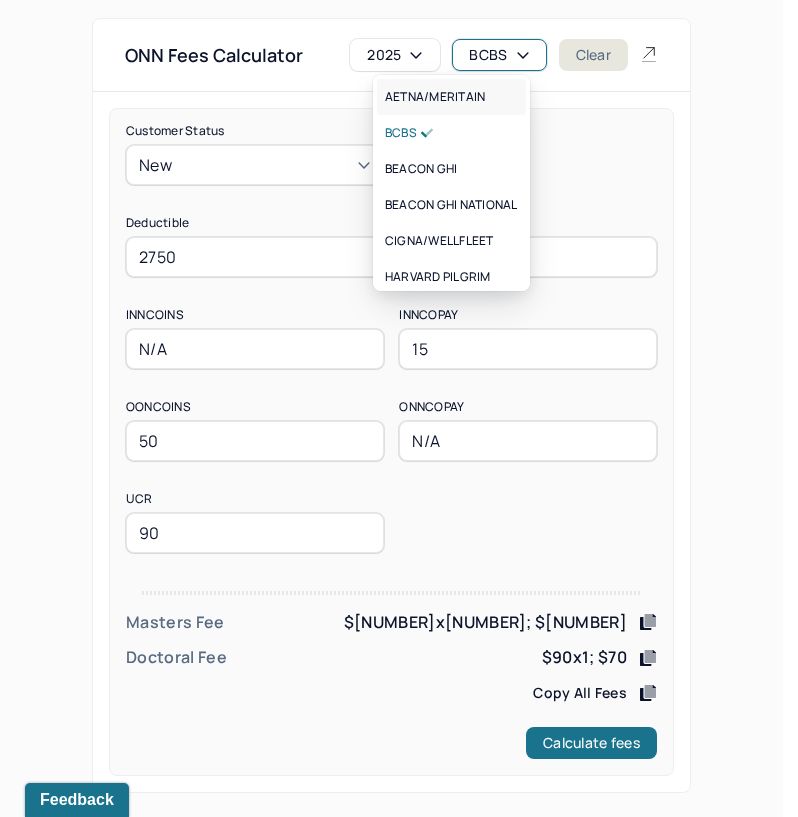 click on "AETNA/MERITAIN" at bounding box center (435, 97) 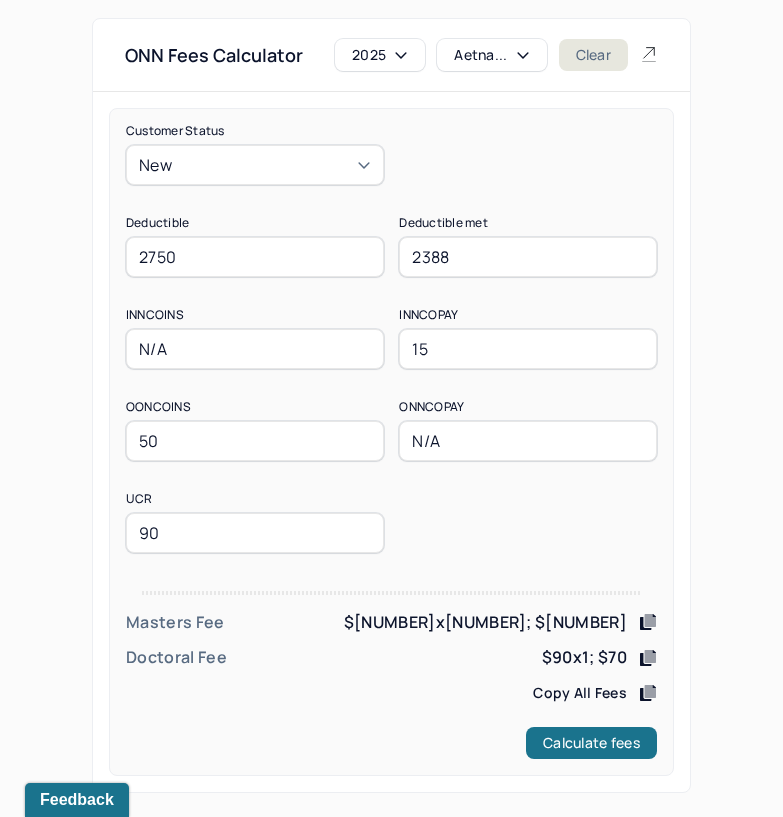 drag, startPoint x: 227, startPoint y: 264, endPoint x: 68, endPoint y: 267, distance: 159.0283 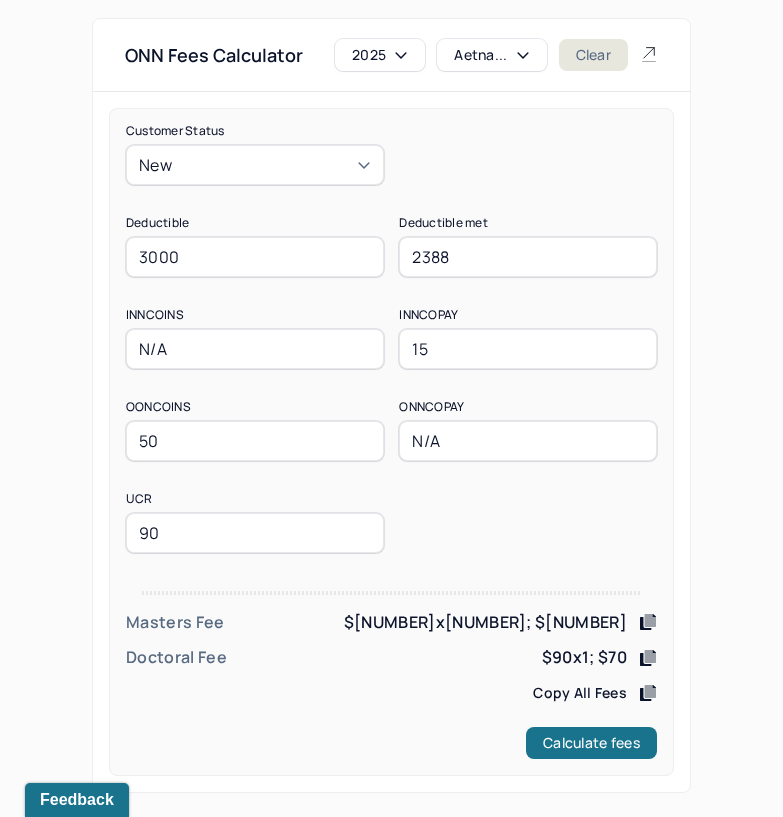 click on "ONN Fees Calculator   2025     Aetna...     Clear" at bounding box center (391, 55) 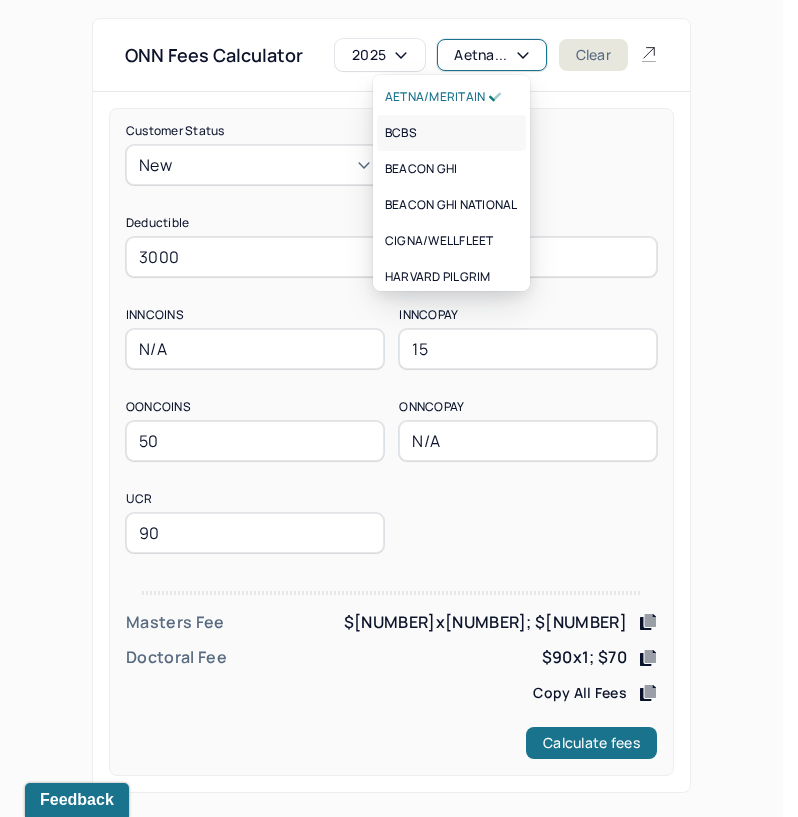 click on "BCBS" at bounding box center [451, 133] 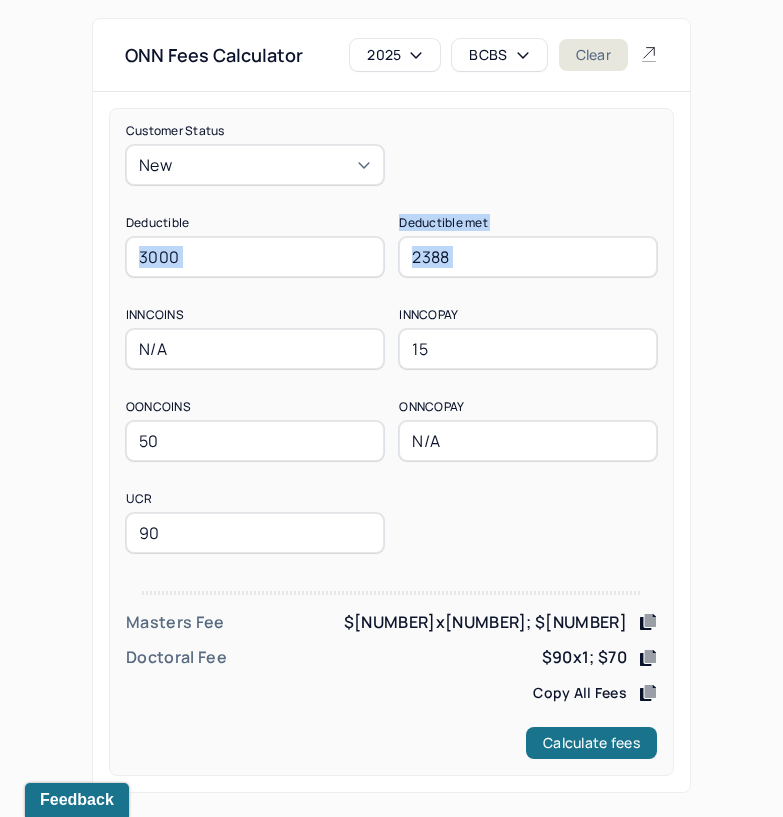 drag, startPoint x: 250, startPoint y: 241, endPoint x: 120, endPoint y: 294, distance: 140.38875 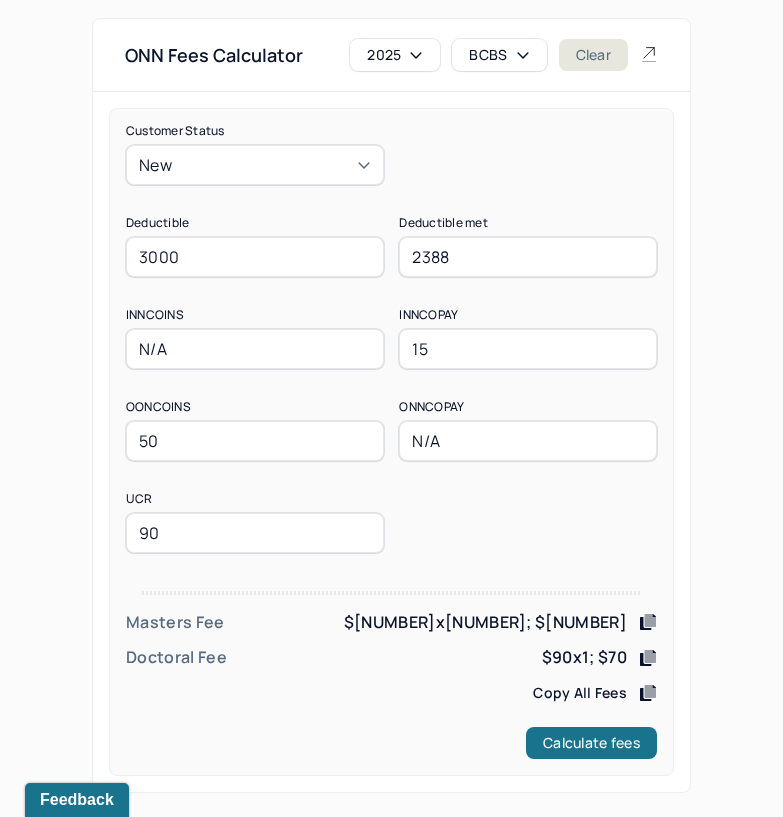 drag, startPoint x: 224, startPoint y: 255, endPoint x: 113, endPoint y: 265, distance: 111.44954 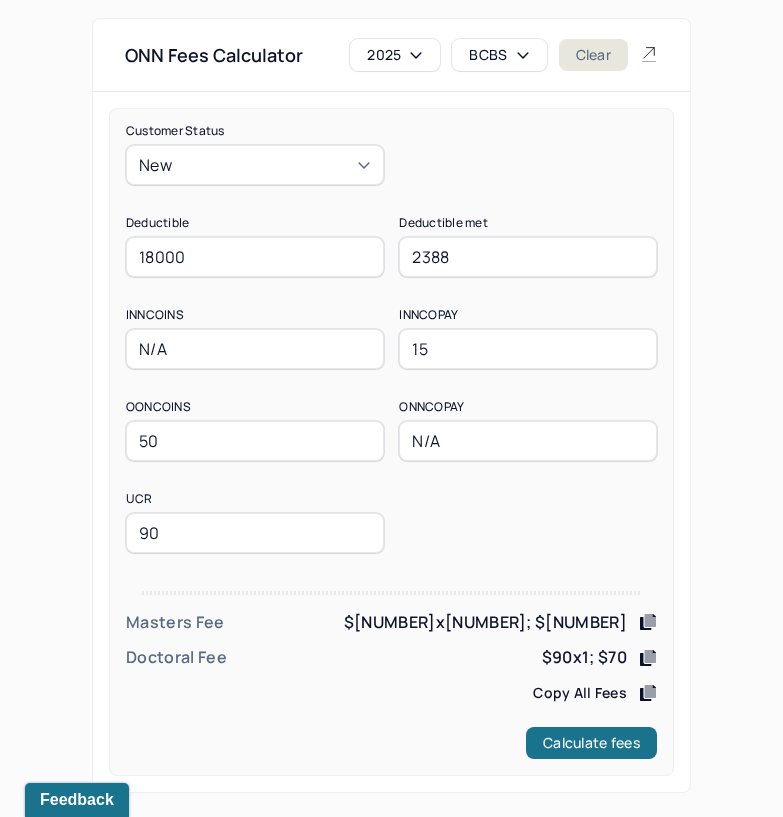 type on "18000" 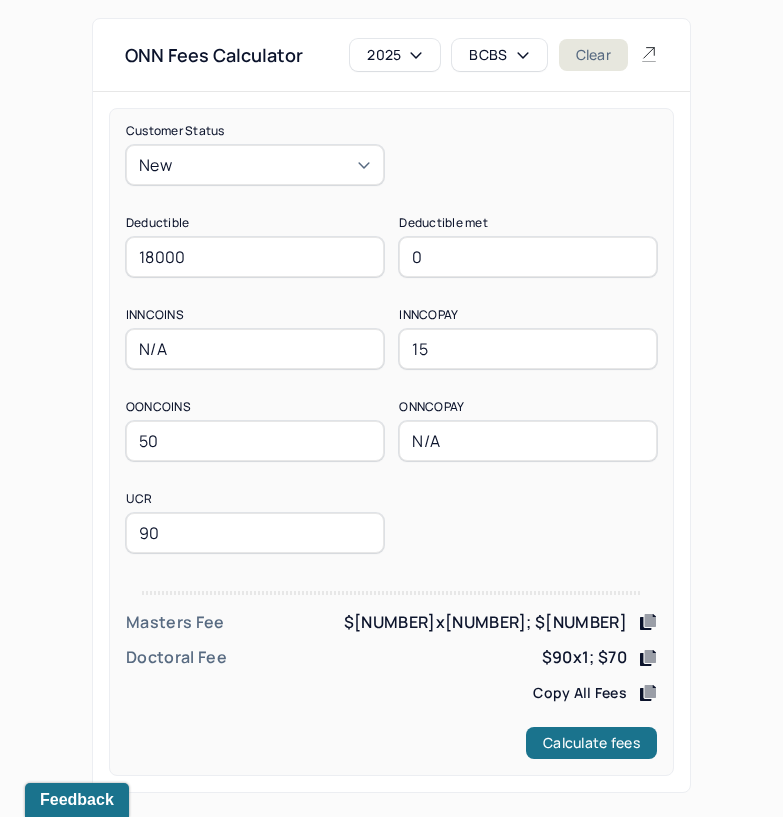 type on "0" 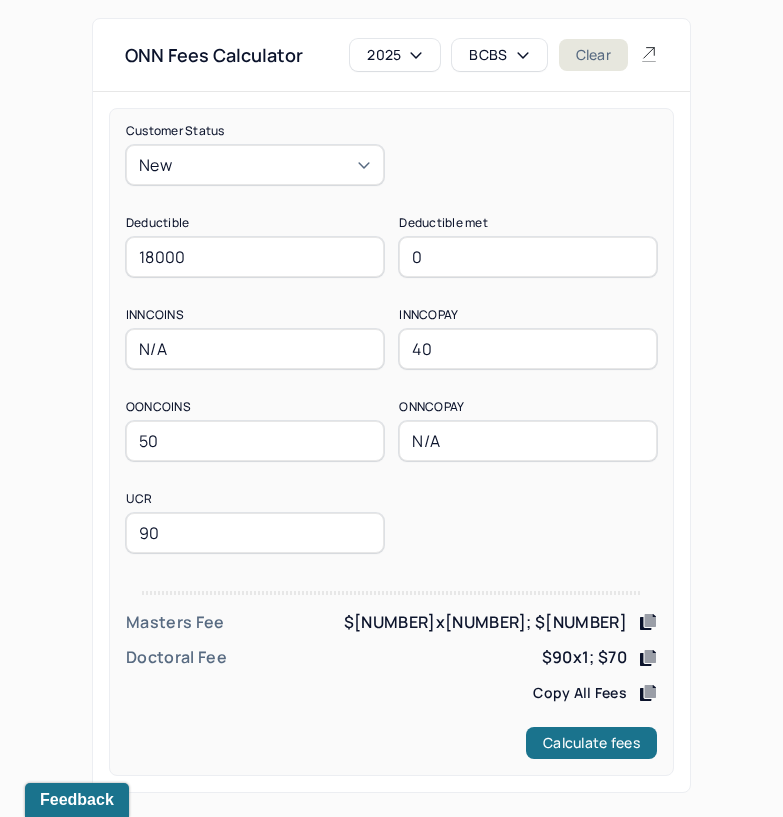 type on "40" 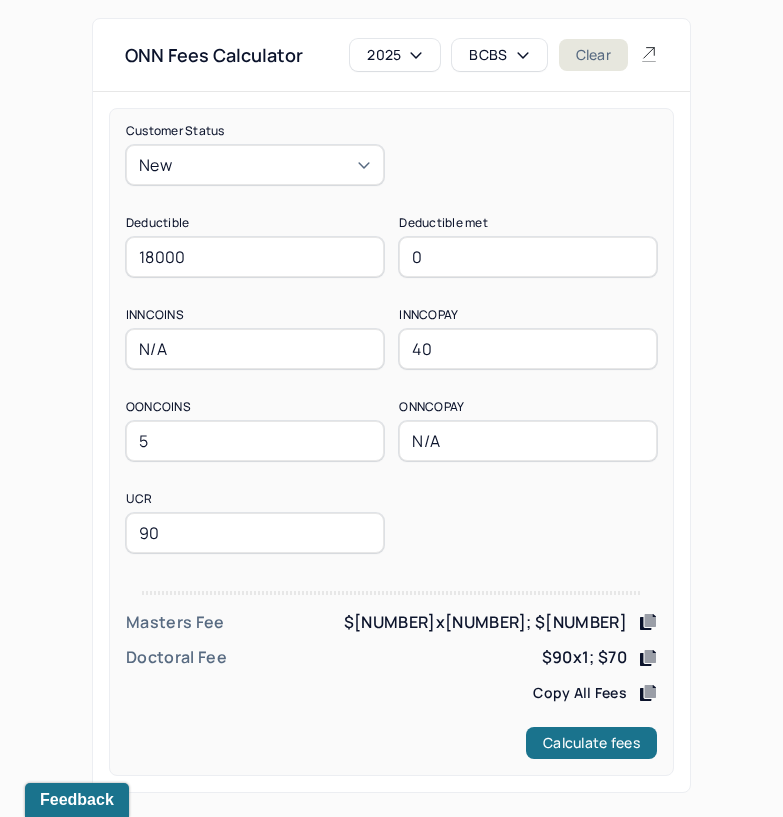 type on "50" 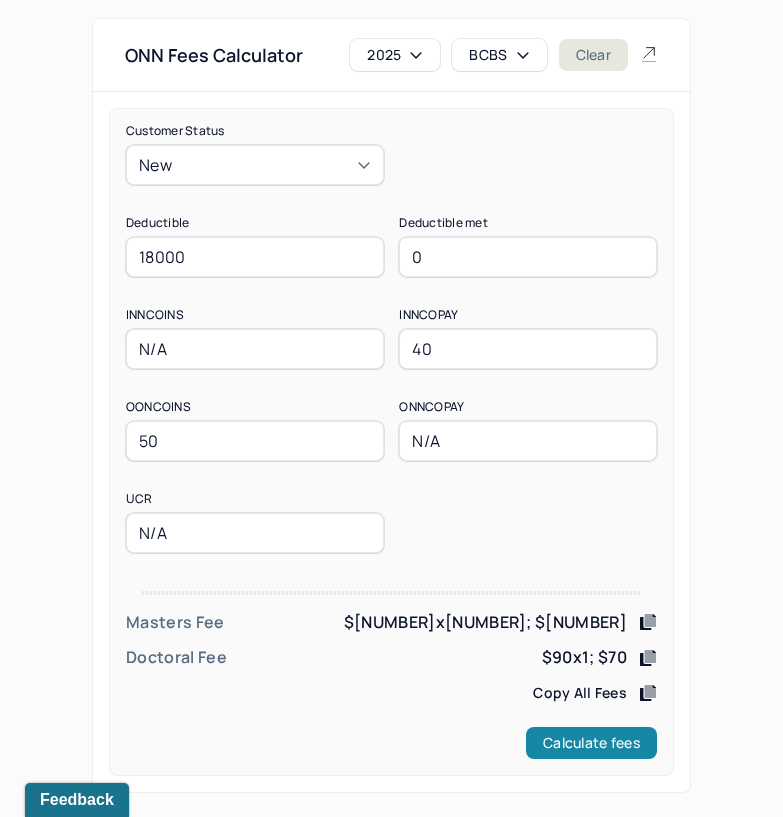 type on "N/A" 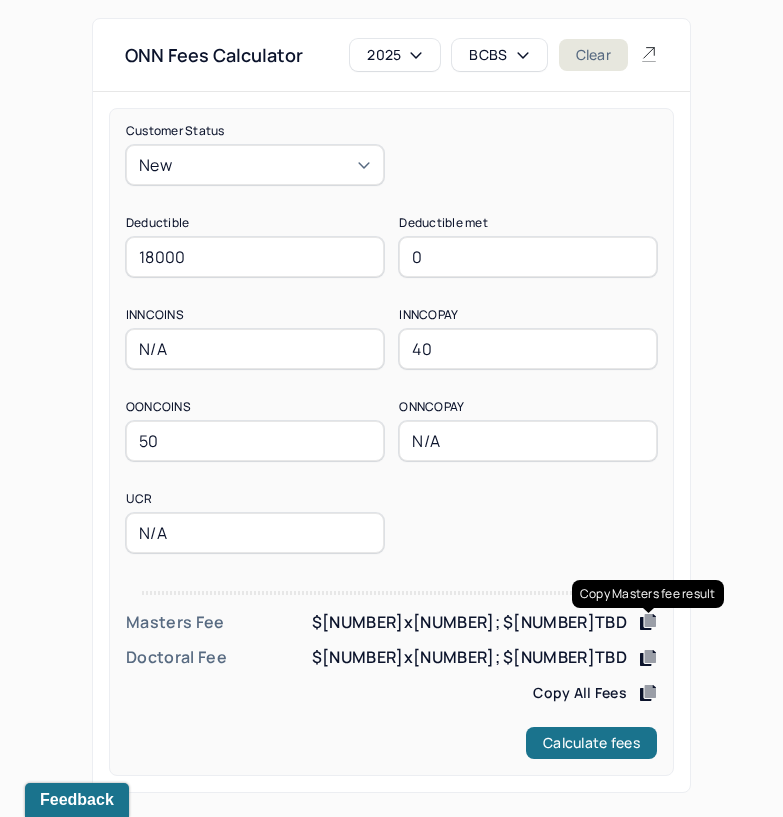 click 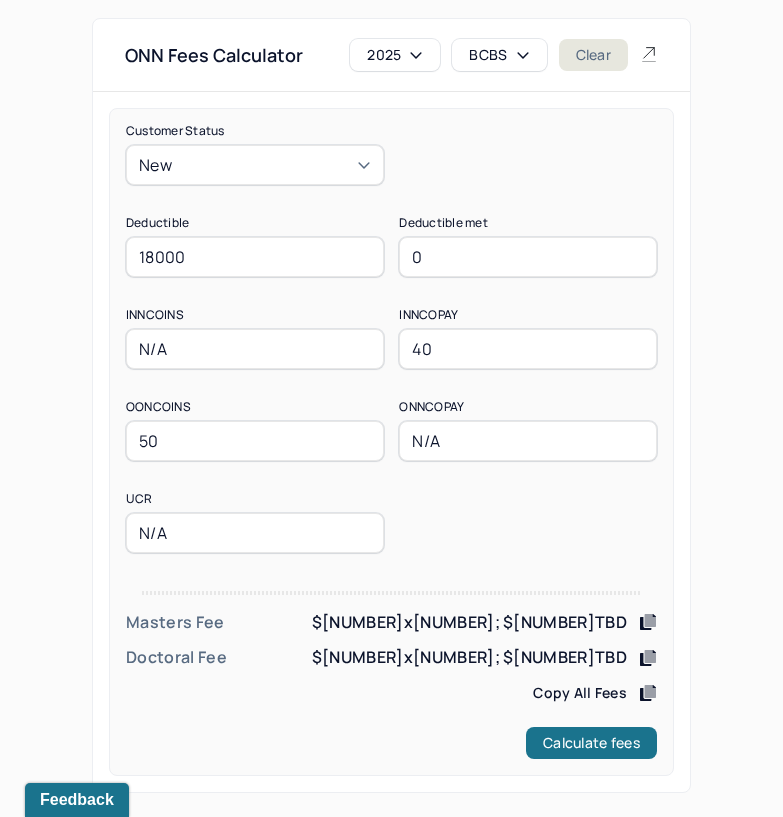 click 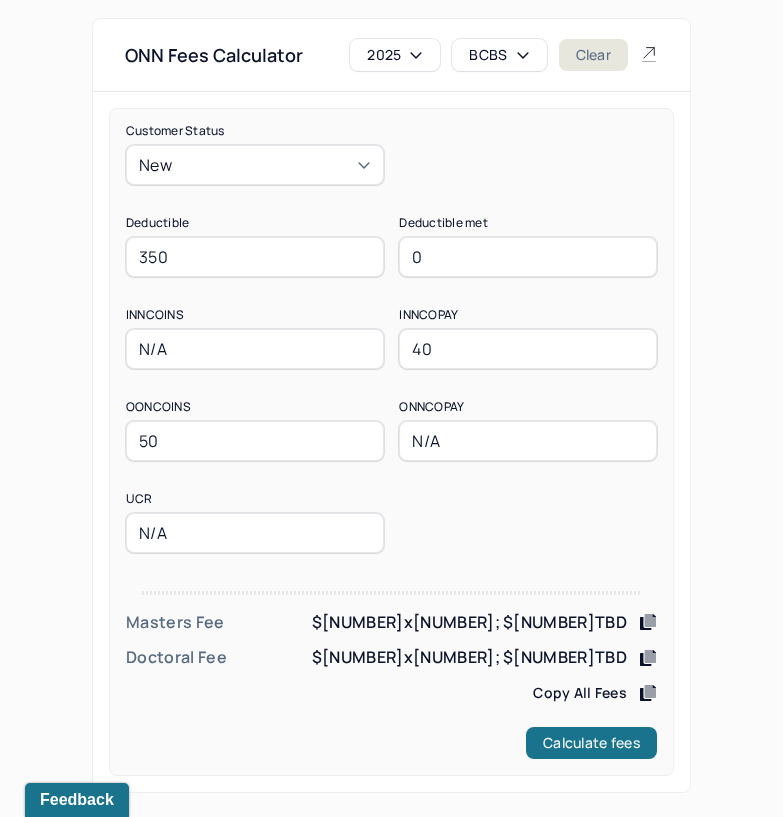type on "350" 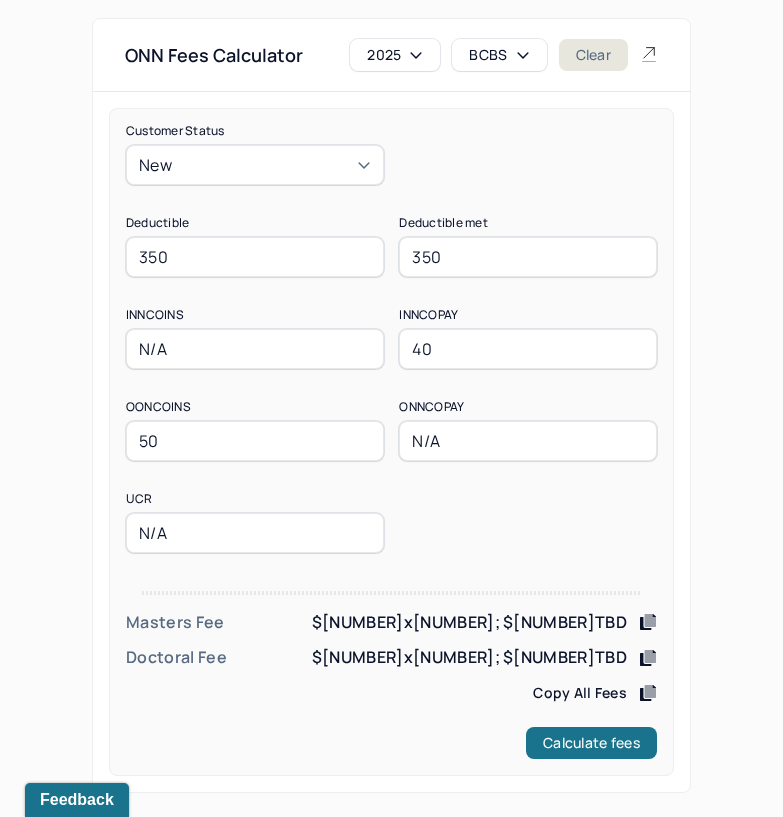 type on "350" 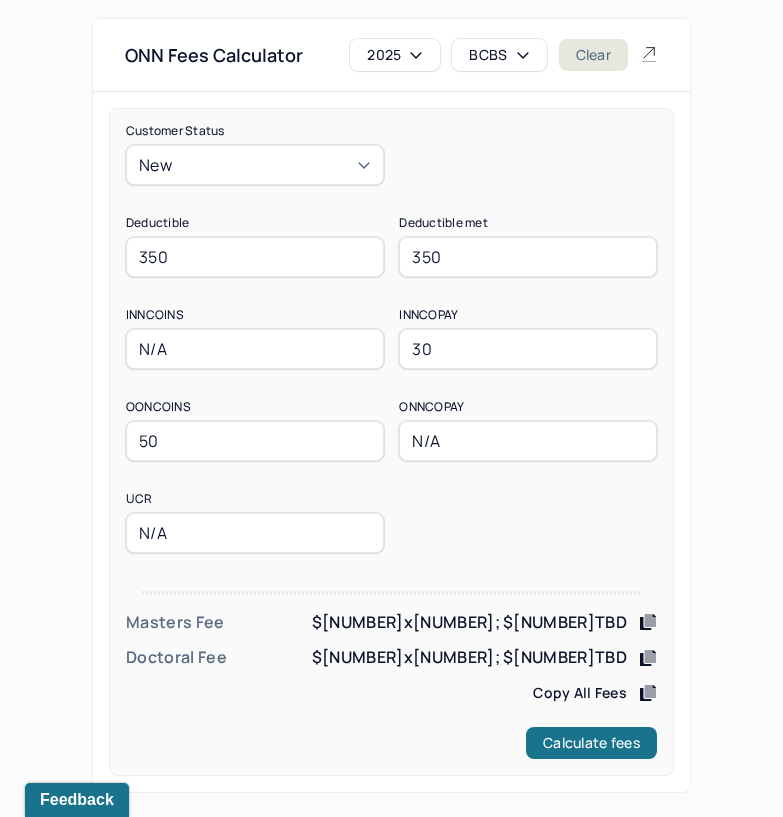 type on "30" 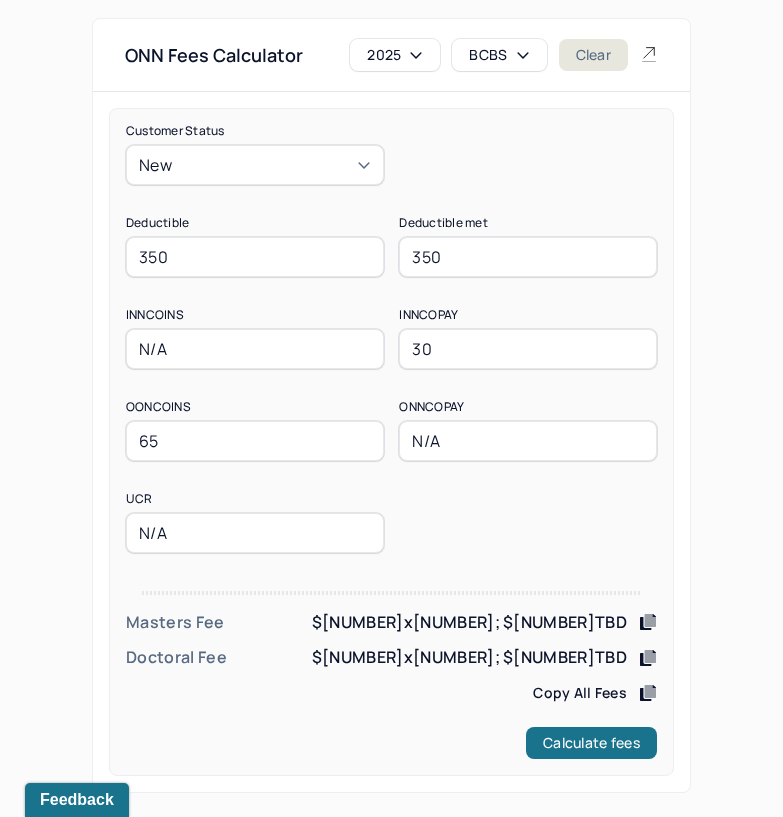type on "65" 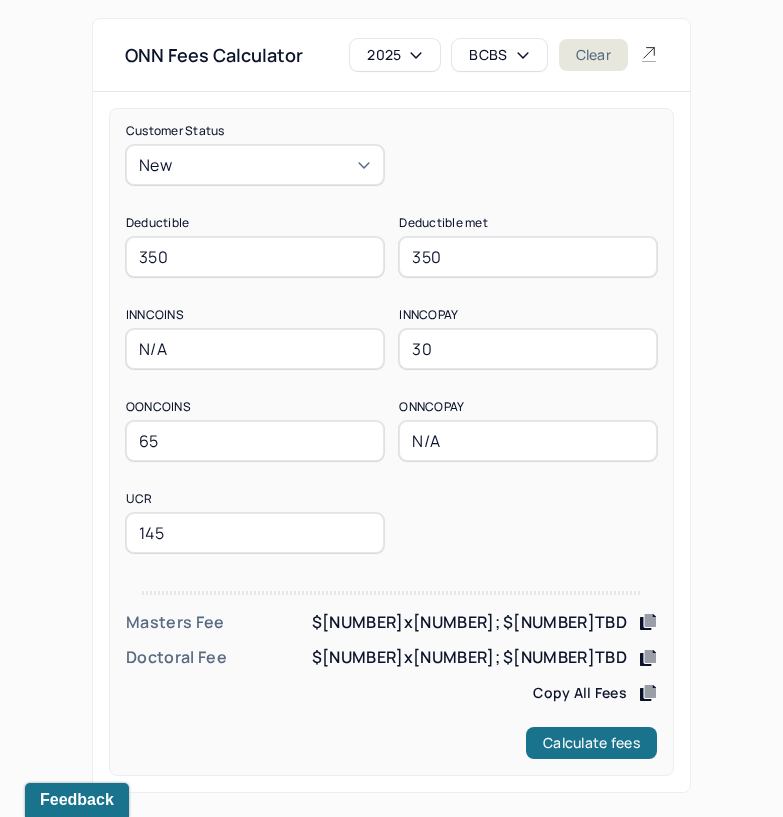 type on "145" 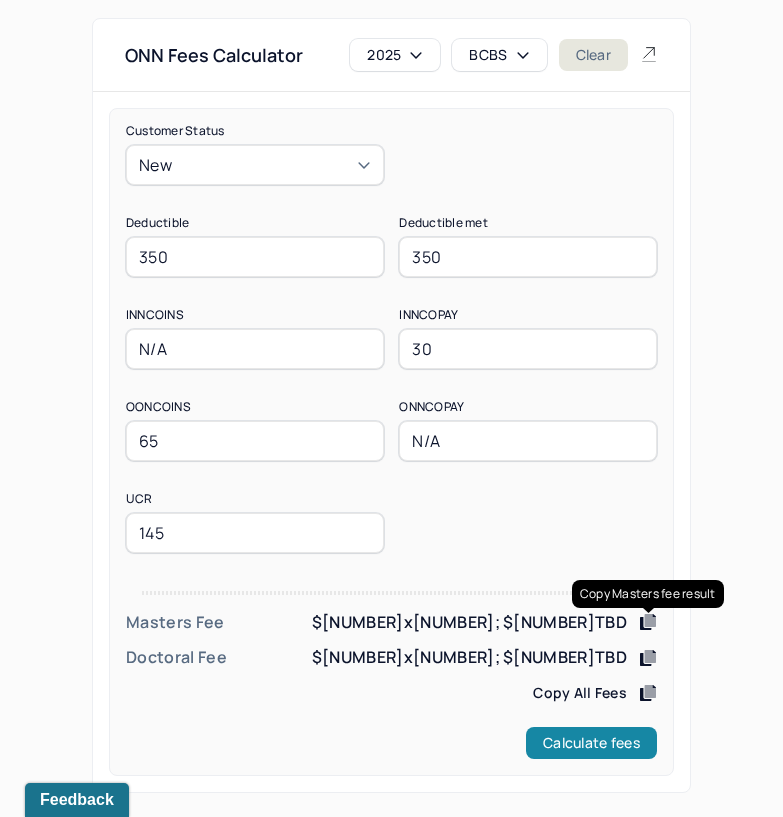 click on "Calculate fees" at bounding box center (591, 743) 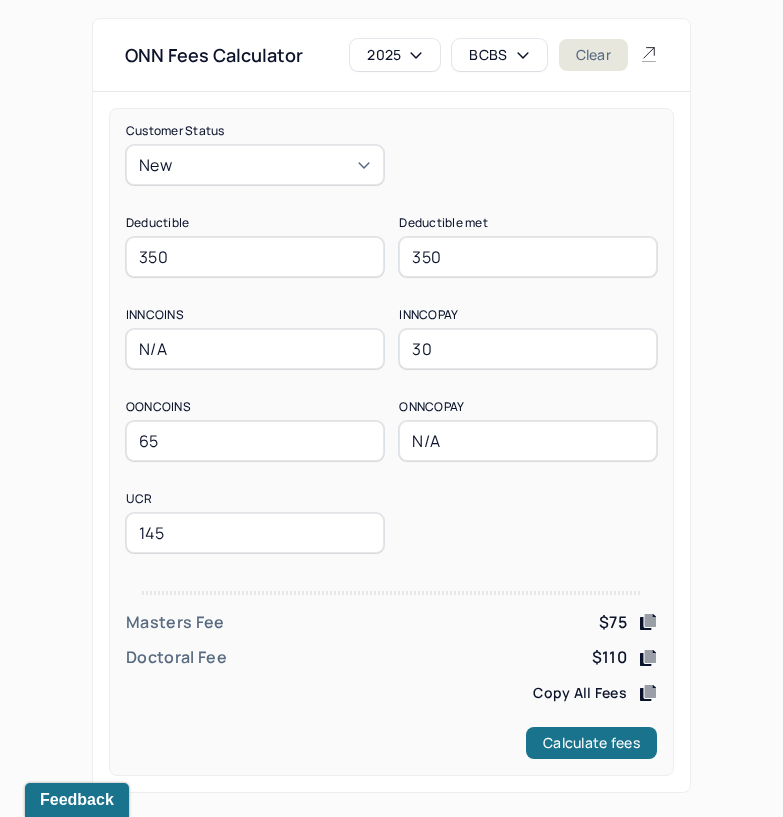 click 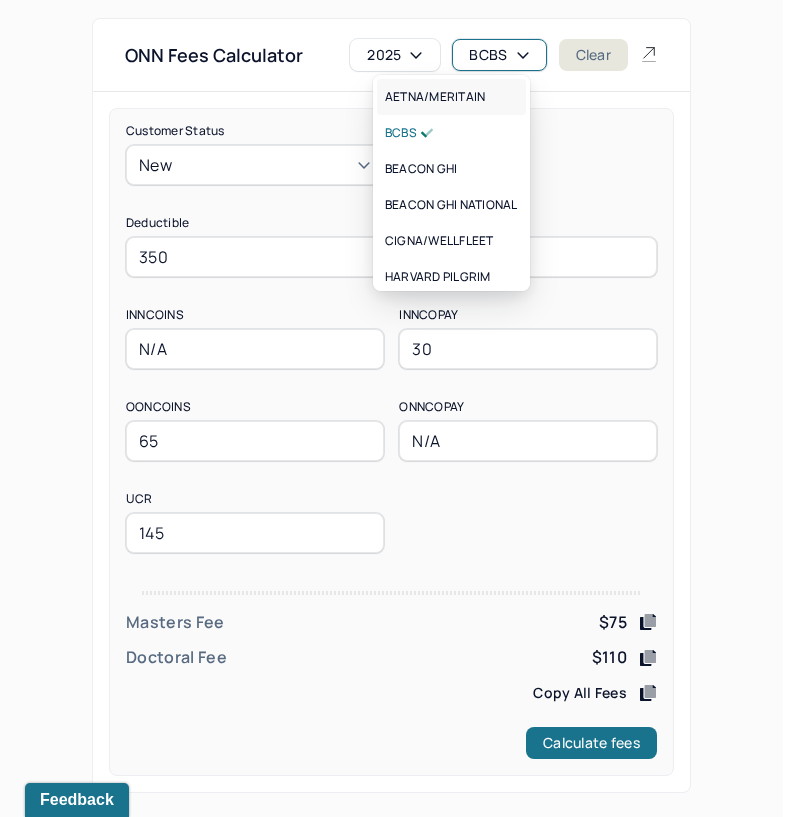 click on "AETNA/MERITAIN" at bounding box center [435, 97] 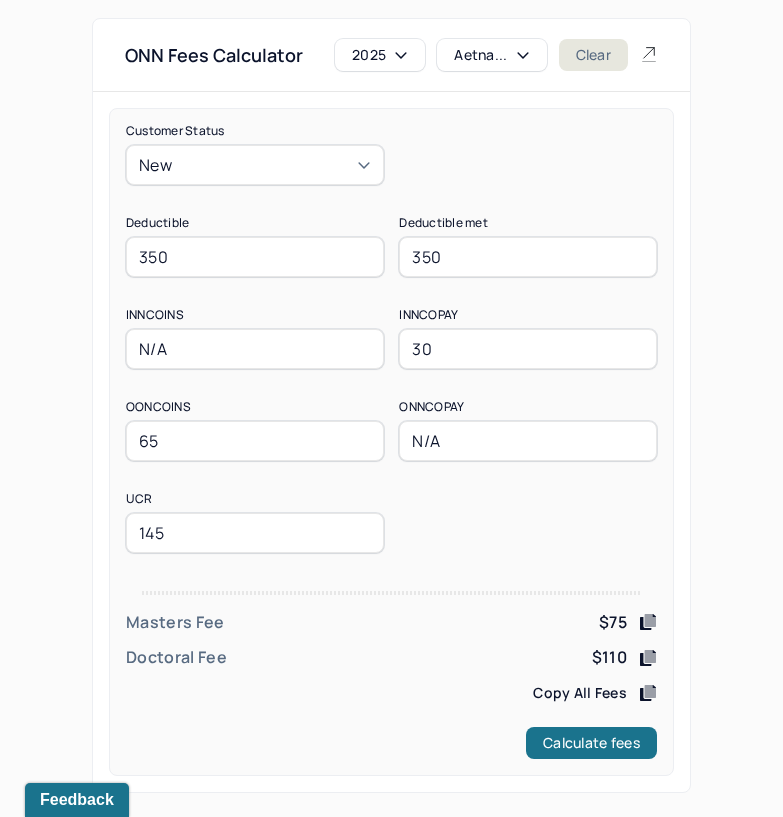 drag, startPoint x: 181, startPoint y: 248, endPoint x: 87, endPoint y: 278, distance: 98.67117 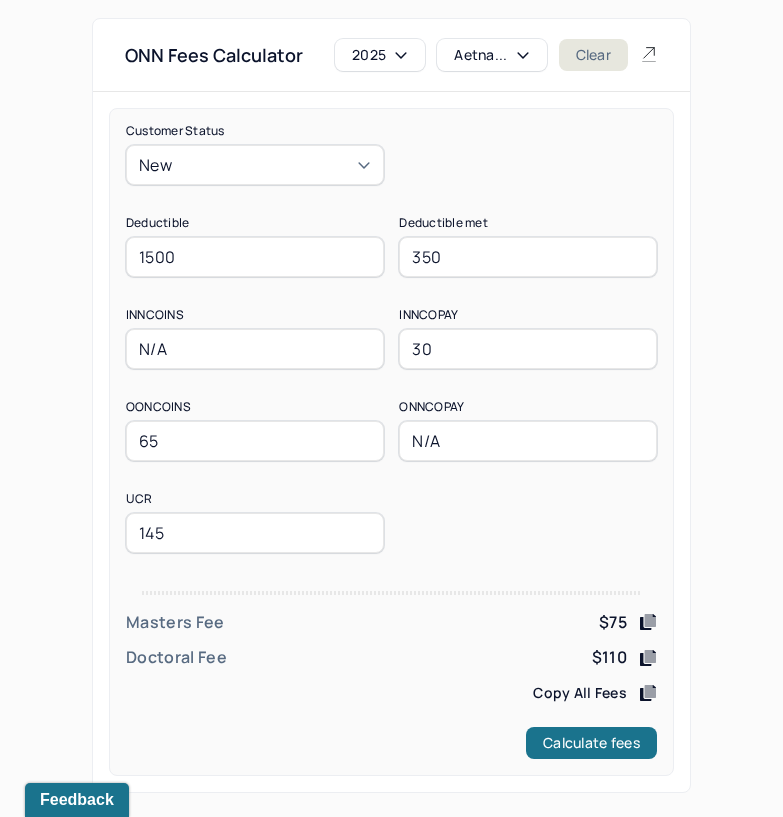 type on "1500" 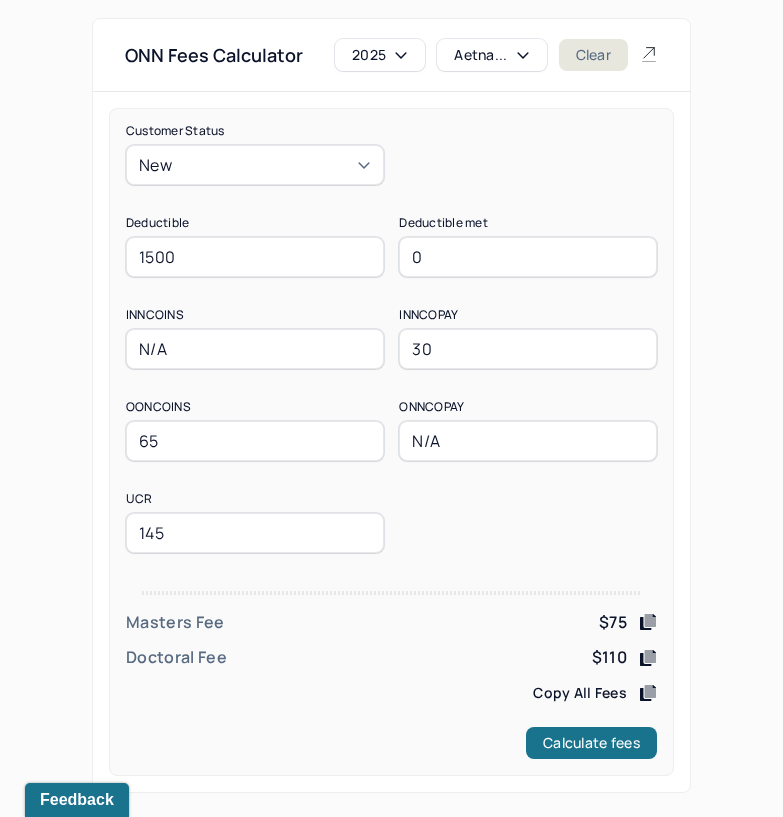 type on "0" 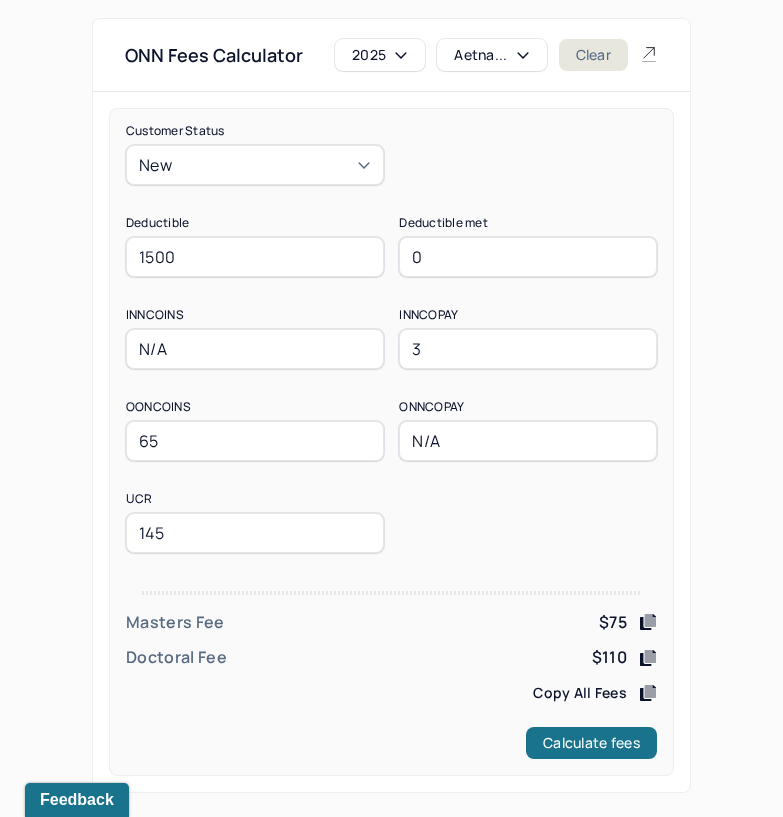 type on "30" 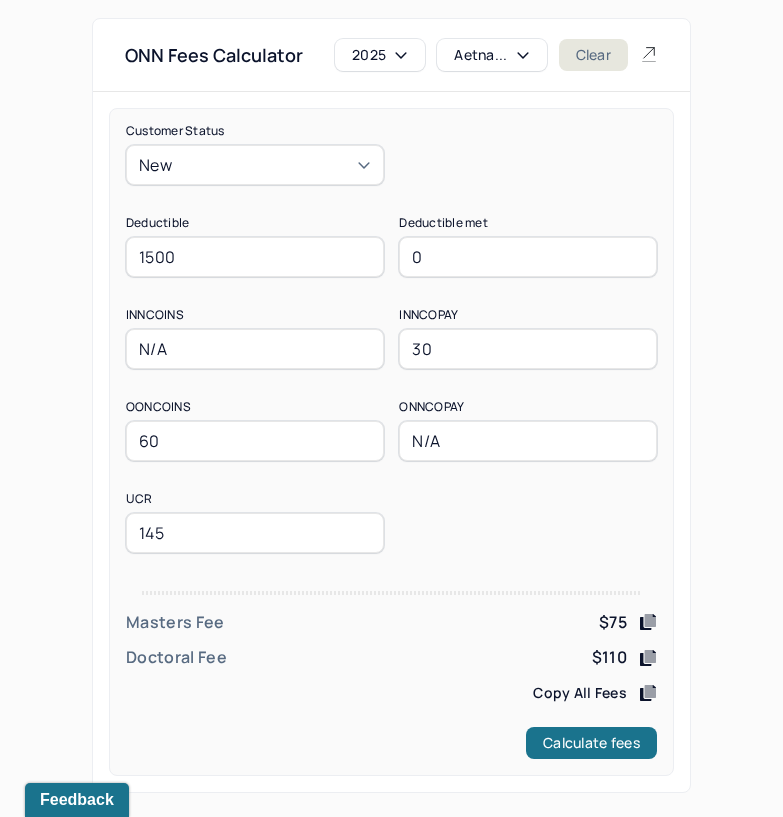 type on "60" 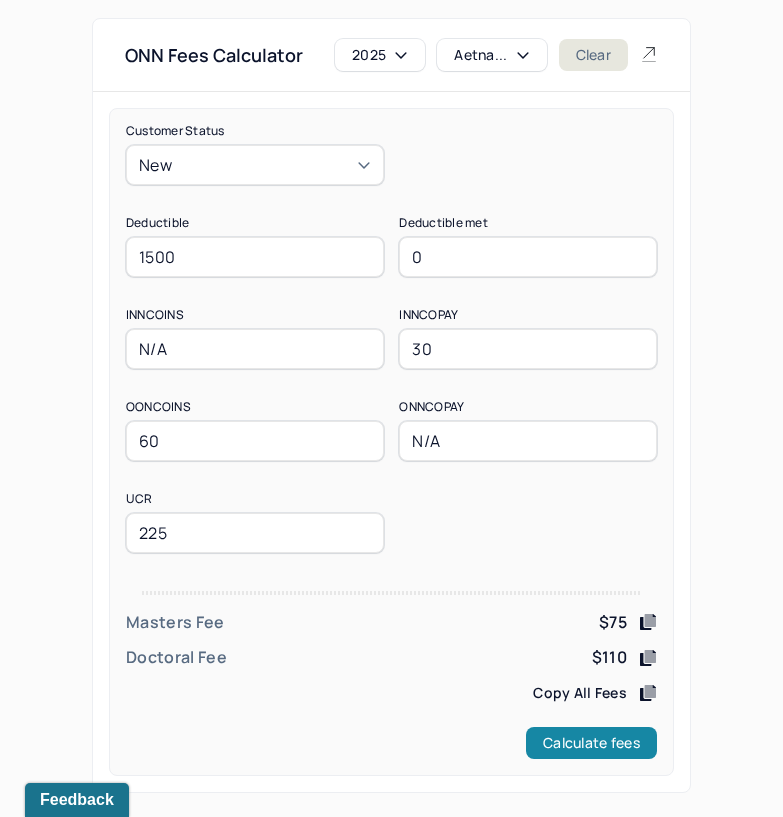 type on "225" 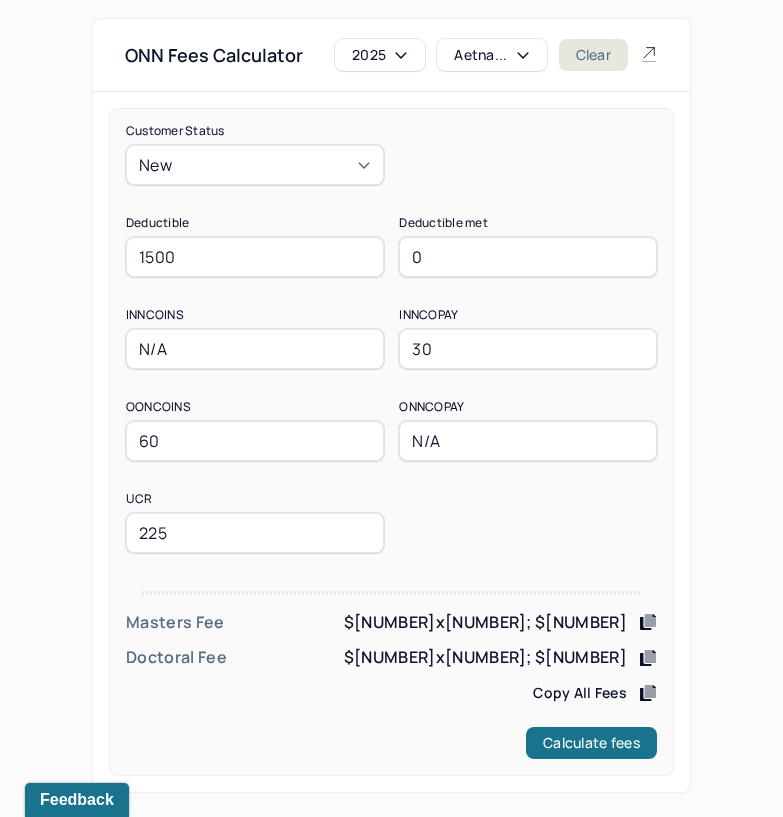 drag, startPoint x: 190, startPoint y: 255, endPoint x: 94, endPoint y: 258, distance: 96.04687 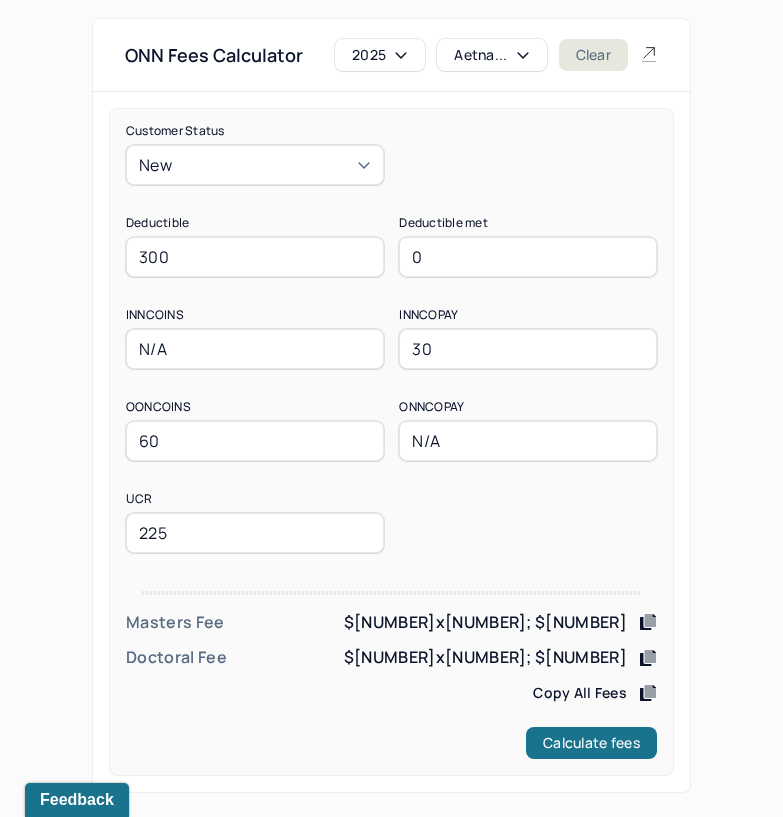 type on "300" 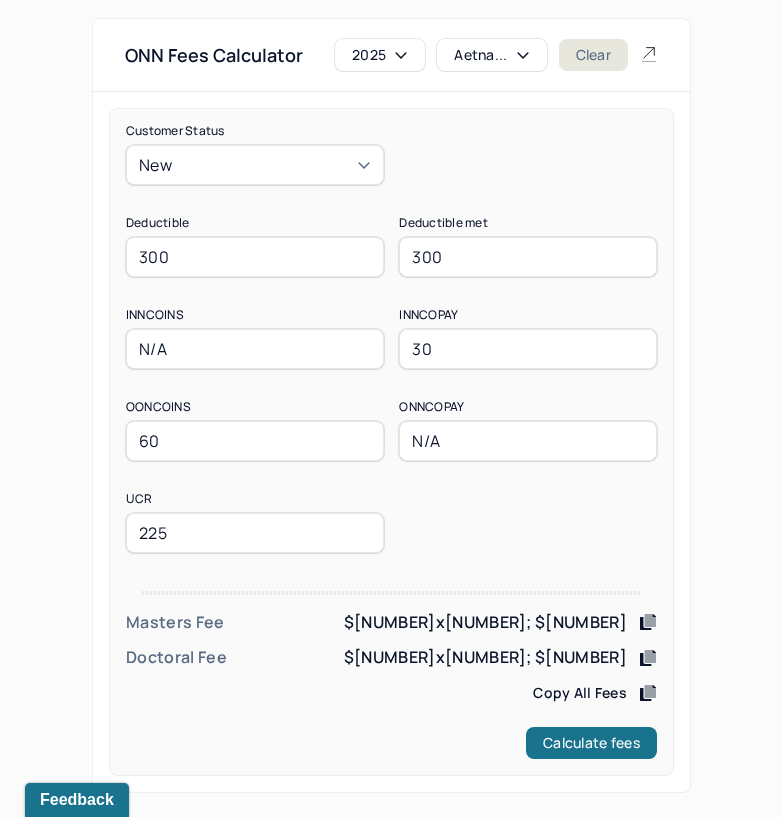 type on "300" 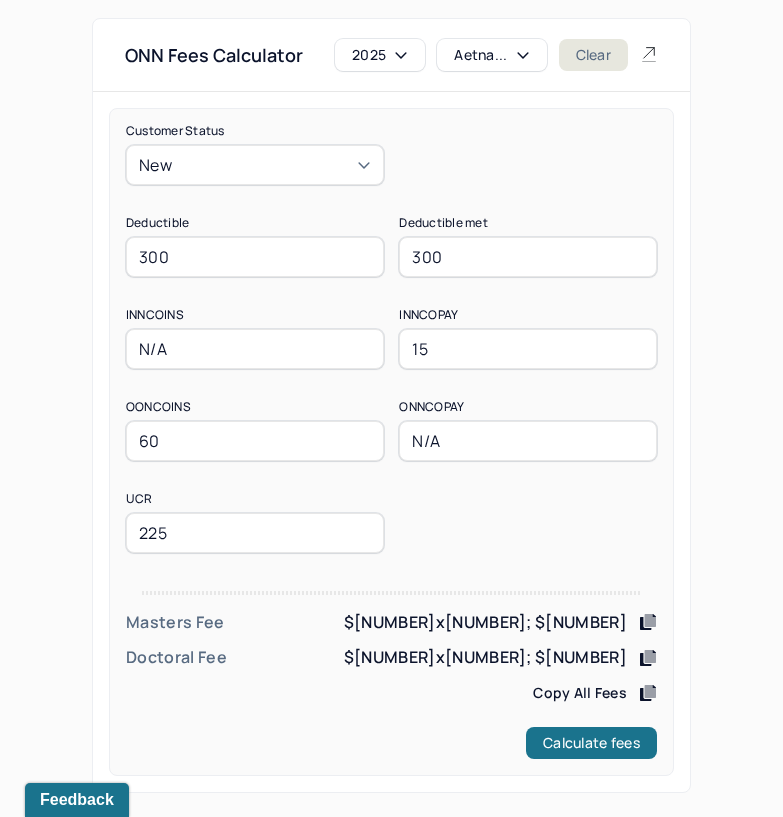 type on "15" 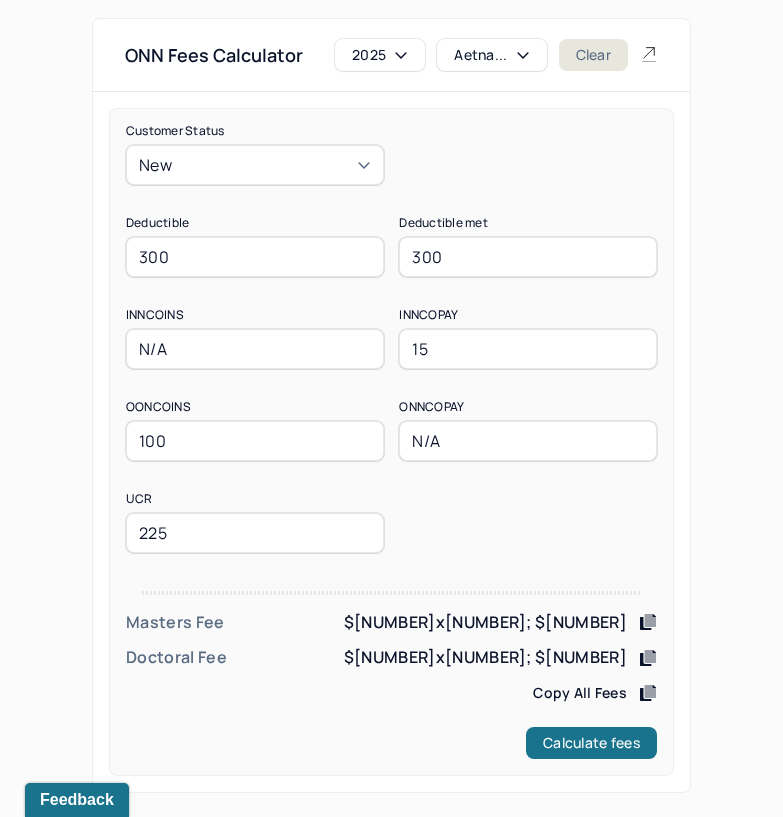 type on "100" 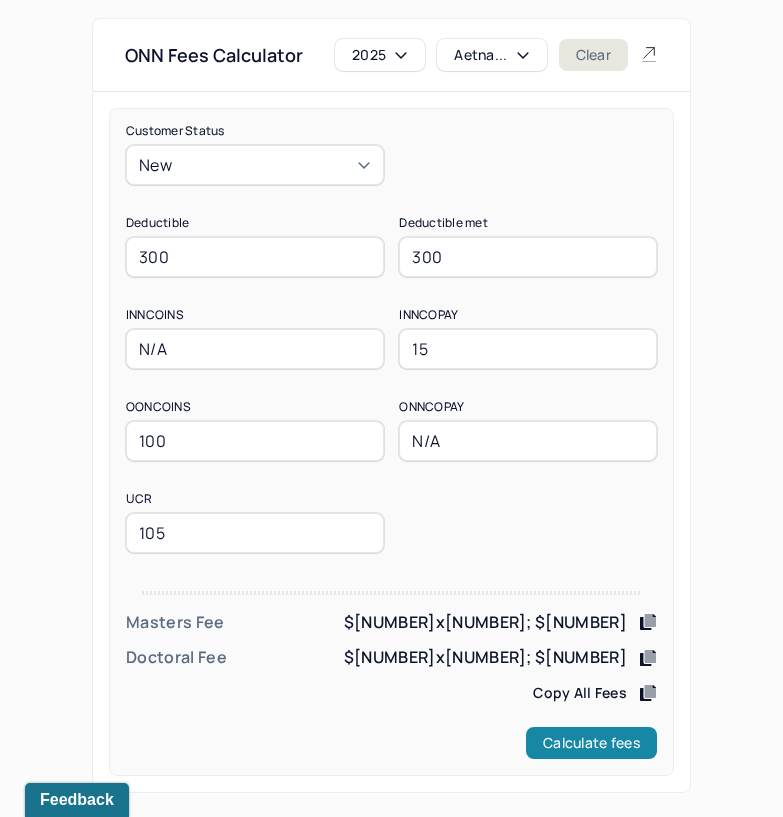 type on "105" 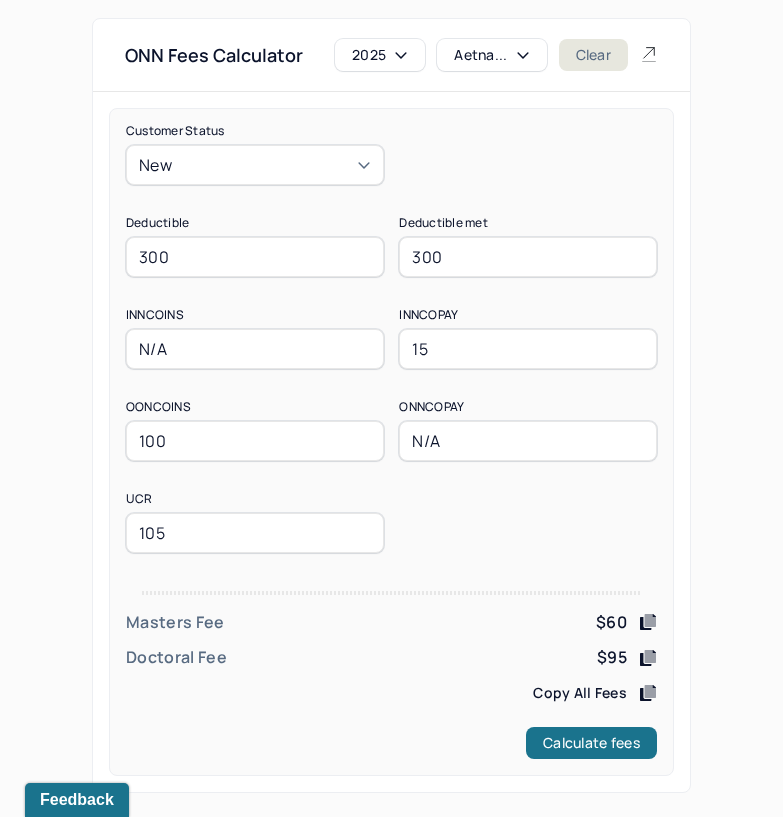 click on "ONN Fees Calculator   2025     Aetna...     Clear   Customer Status New Deductible 300 Deductible met 300 INNCOINS N/A INNCOPAY 15 OONCOINS 100 ONNCOPAY N/A UCR 105 Masters Fee $60     Doctoral Fee $95     Copy All Fees       Calculate fees" at bounding box center [391, 405] 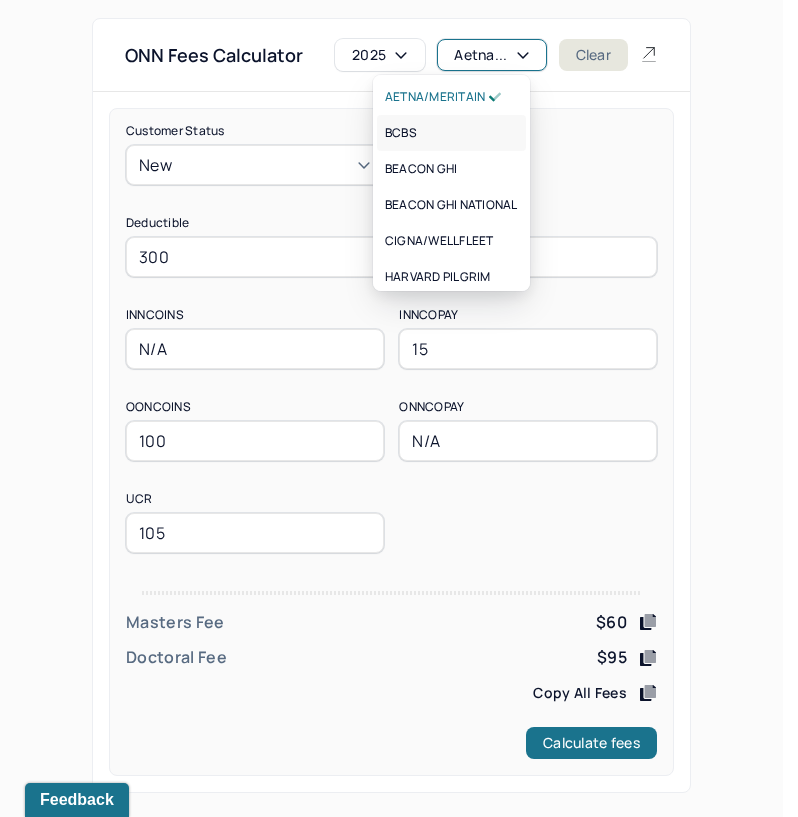click on "BCBS" at bounding box center [451, 133] 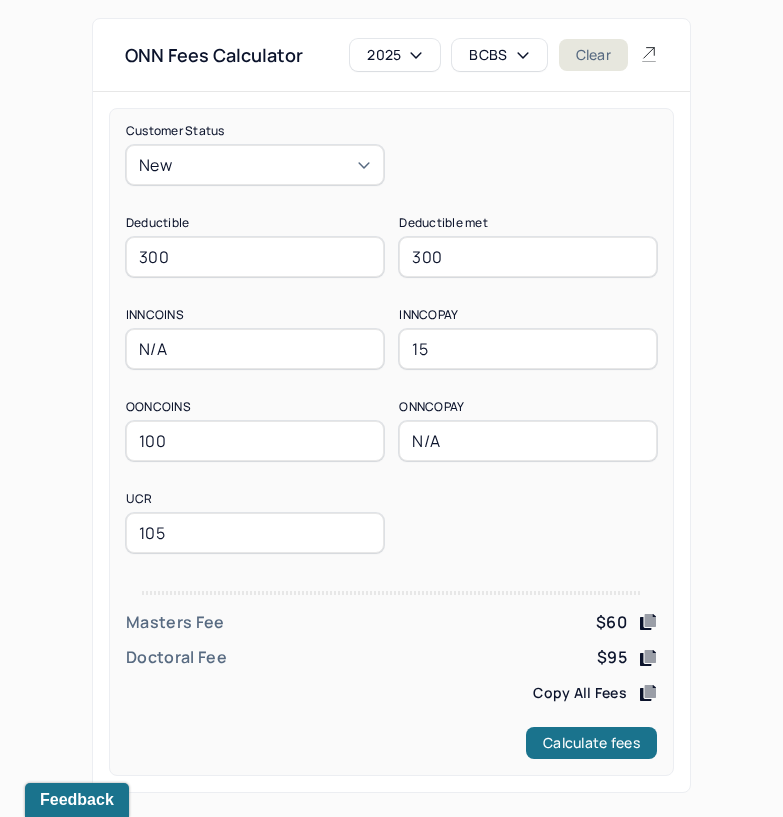 drag, startPoint x: 223, startPoint y: 259, endPoint x: 70, endPoint y: 275, distance: 153.83432 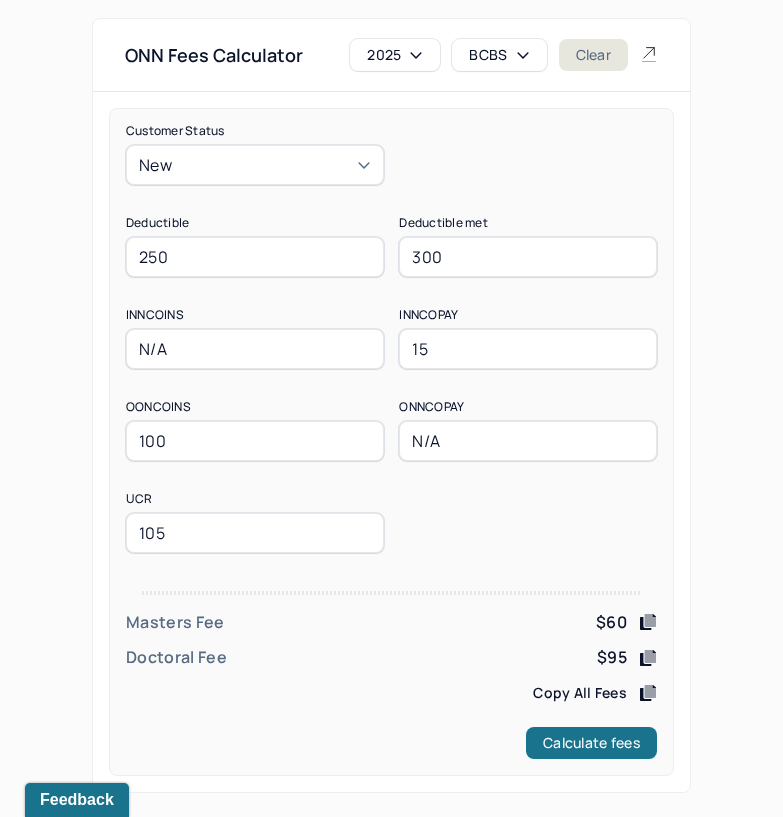 type on "250" 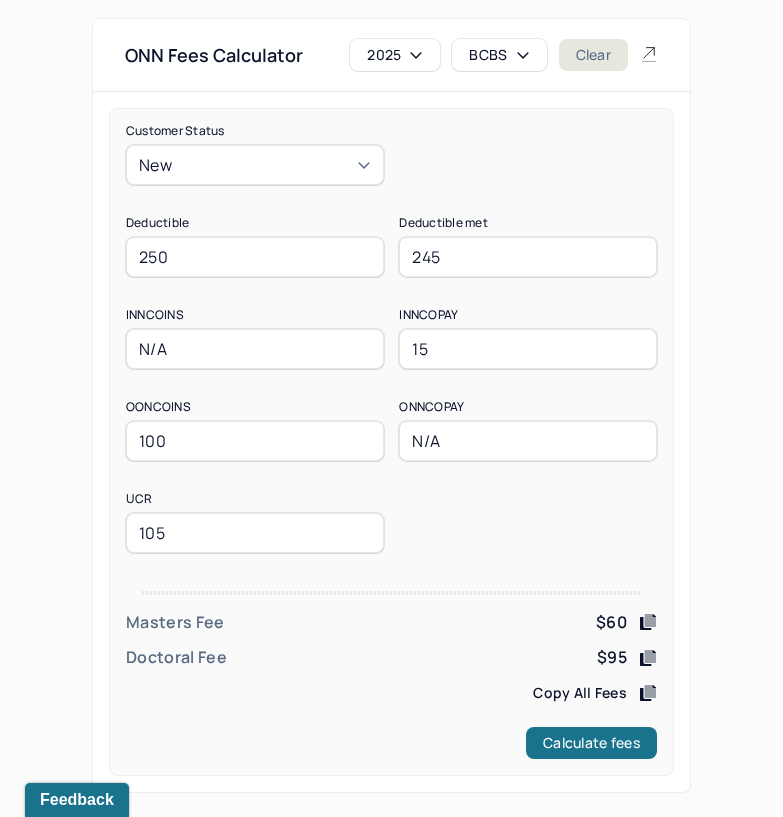 type on "245" 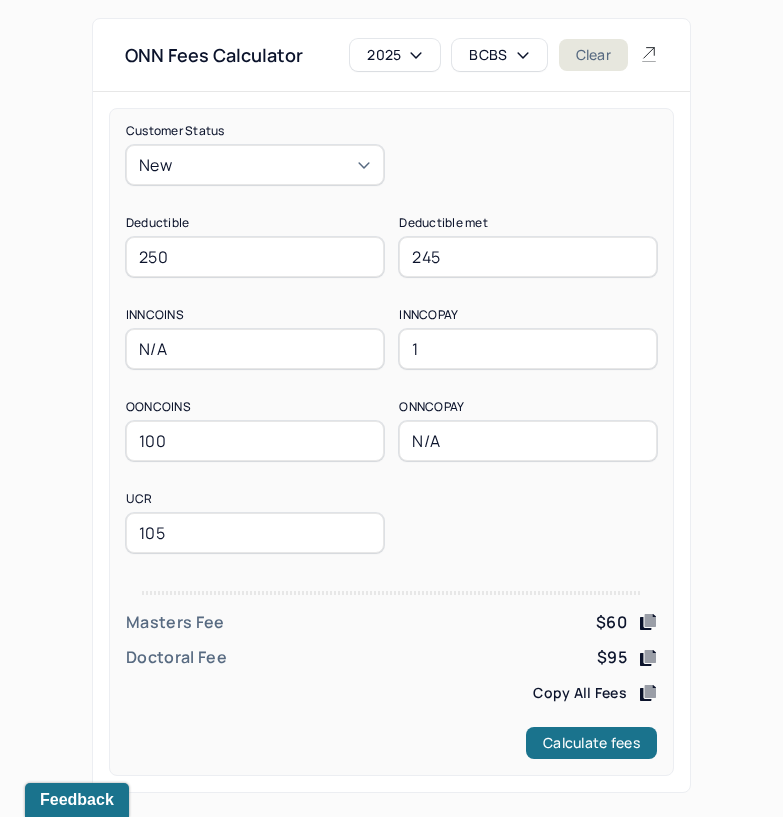 type on "15" 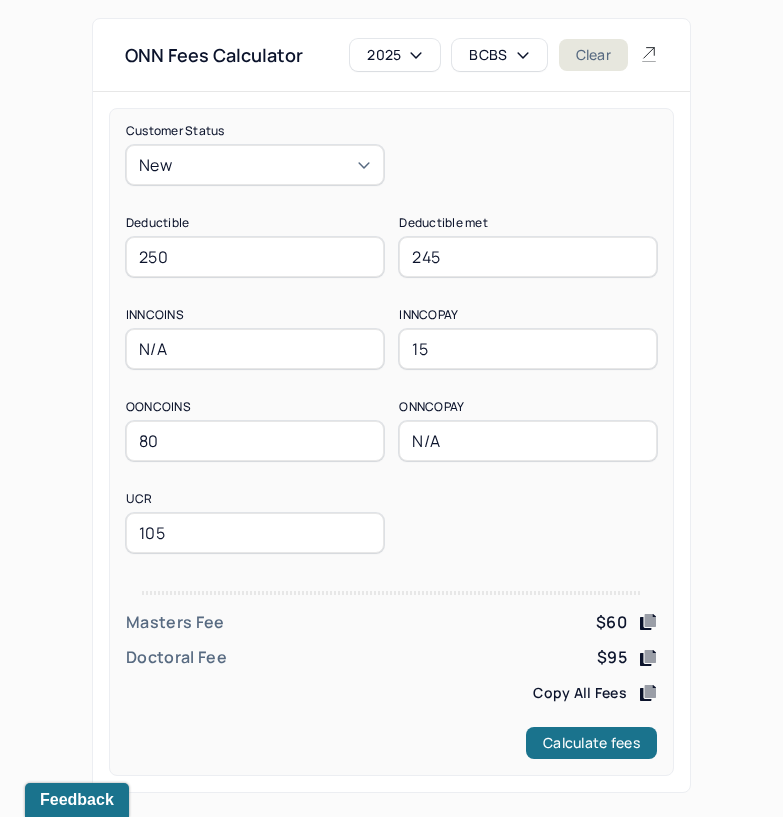 type on "80" 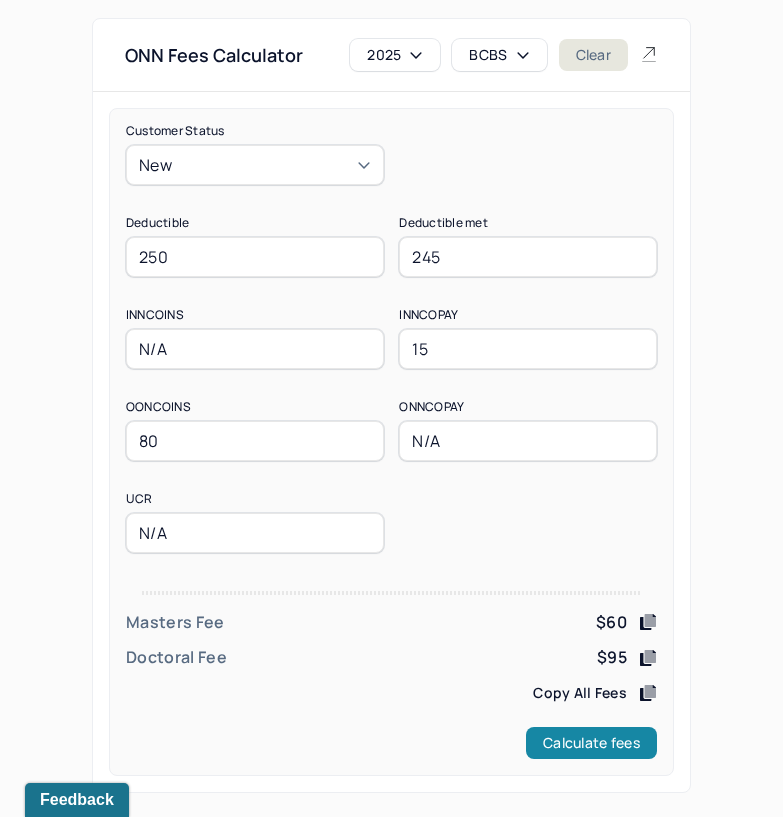 type on "N/A" 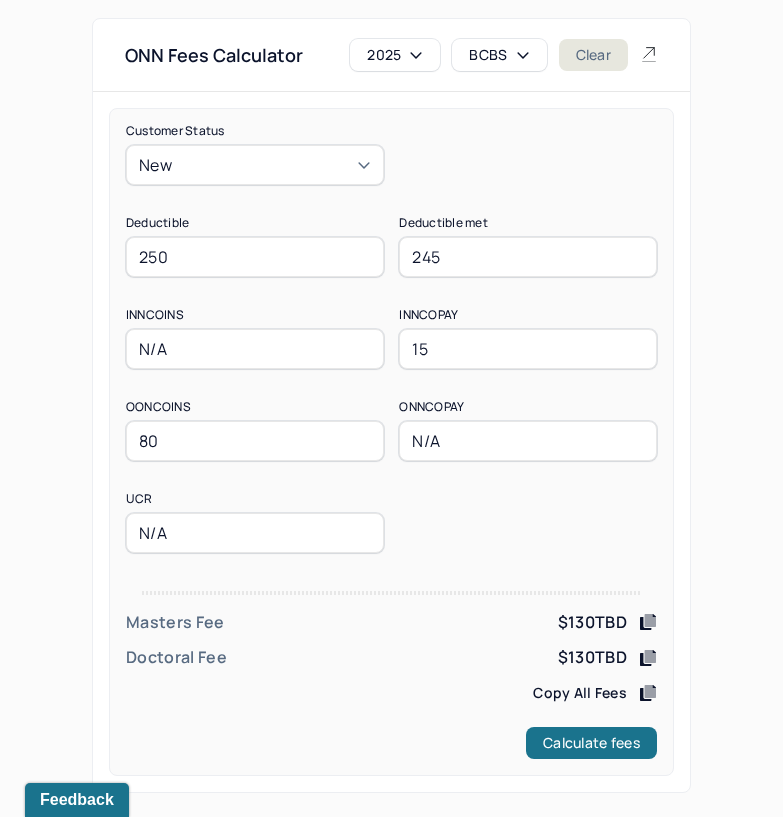 click on "BCBS" at bounding box center (499, 55) 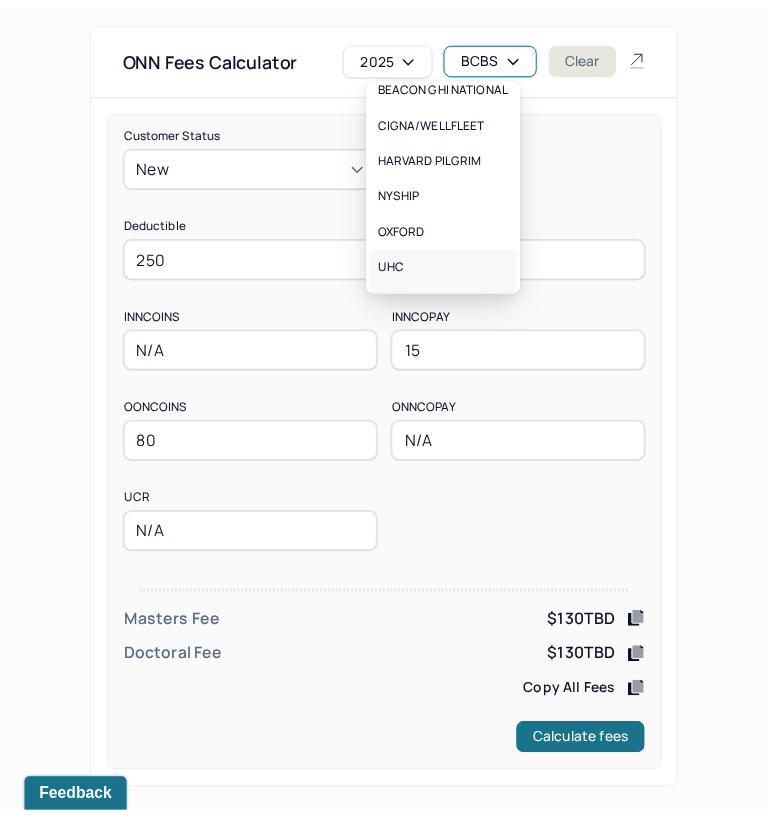 scroll, scrollTop: 188, scrollLeft: 0, axis: vertical 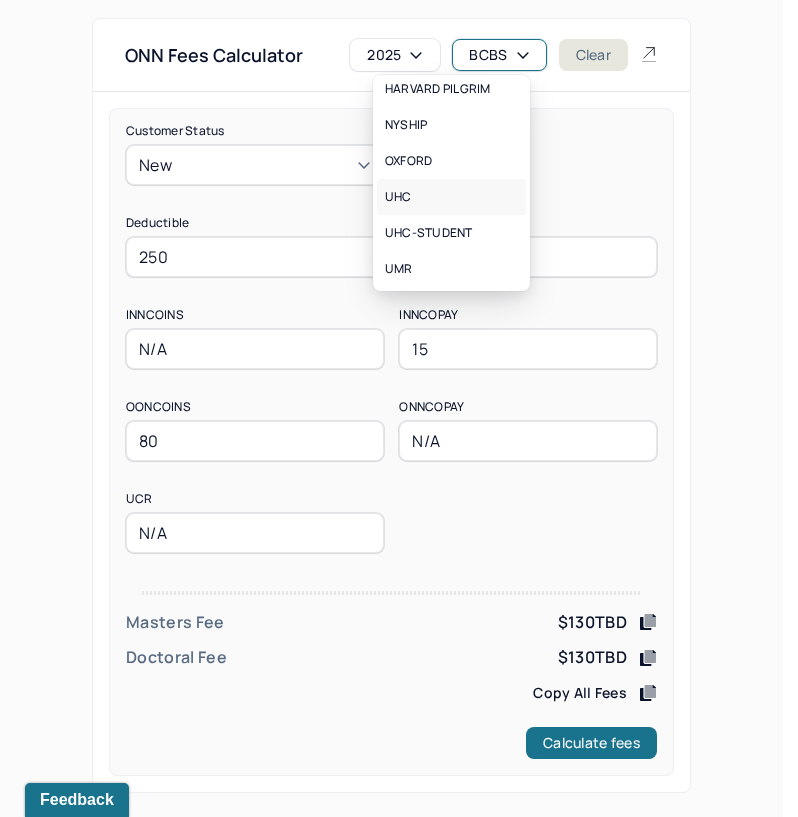 click on "UHC" at bounding box center (451, 197) 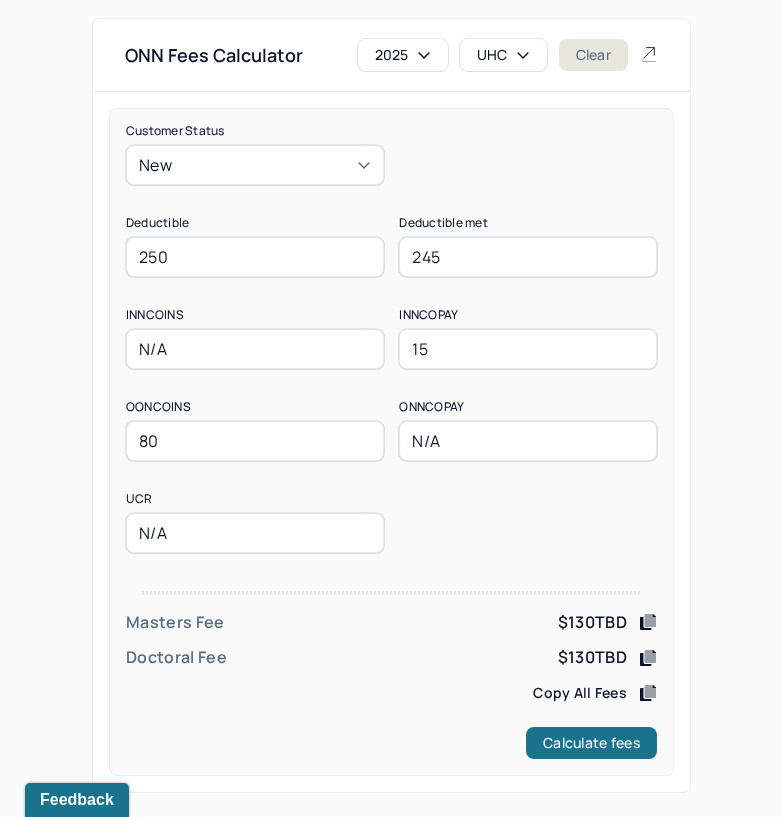 drag, startPoint x: 249, startPoint y: 248, endPoint x: 28, endPoint y: 262, distance: 221.443 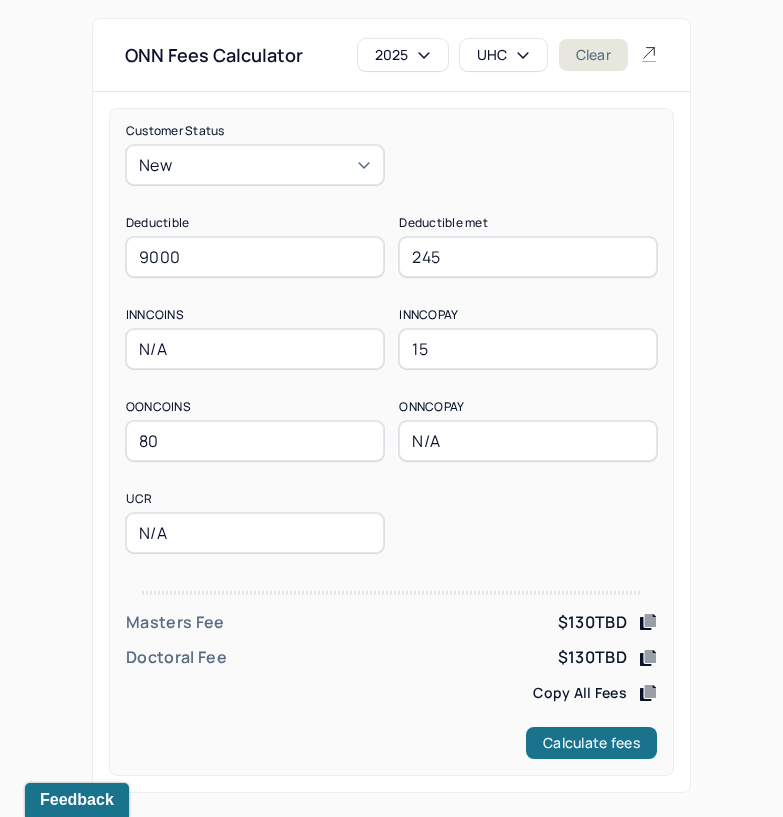 type on "9000" 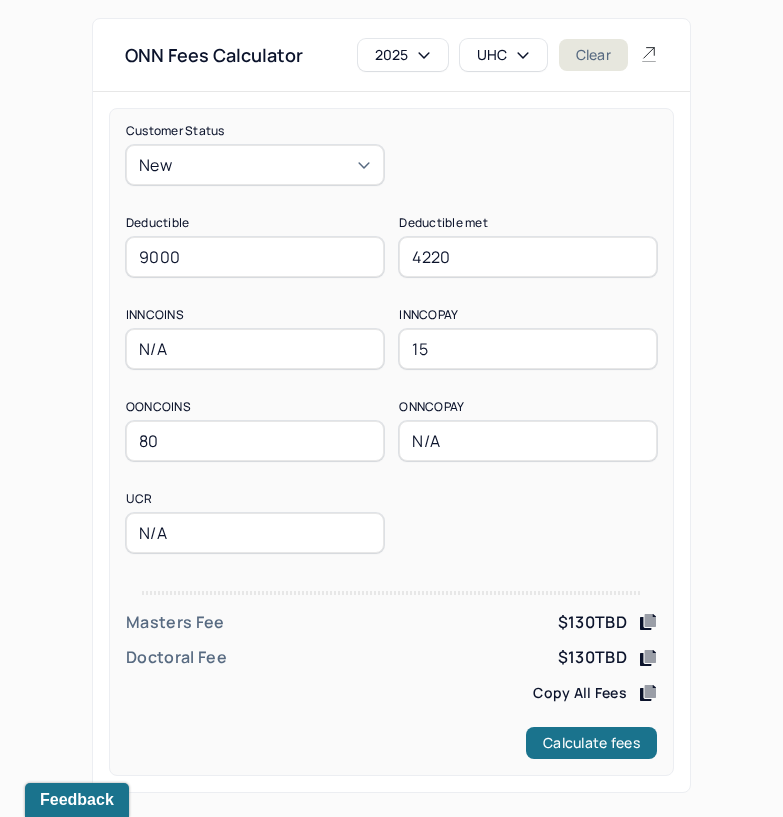 type on "4220" 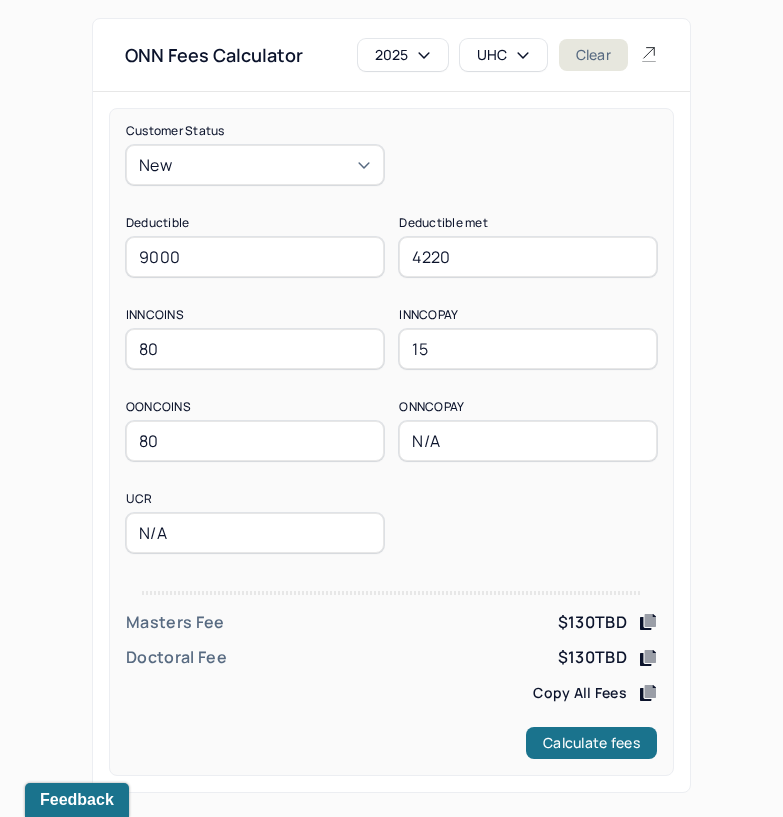 type on "80" 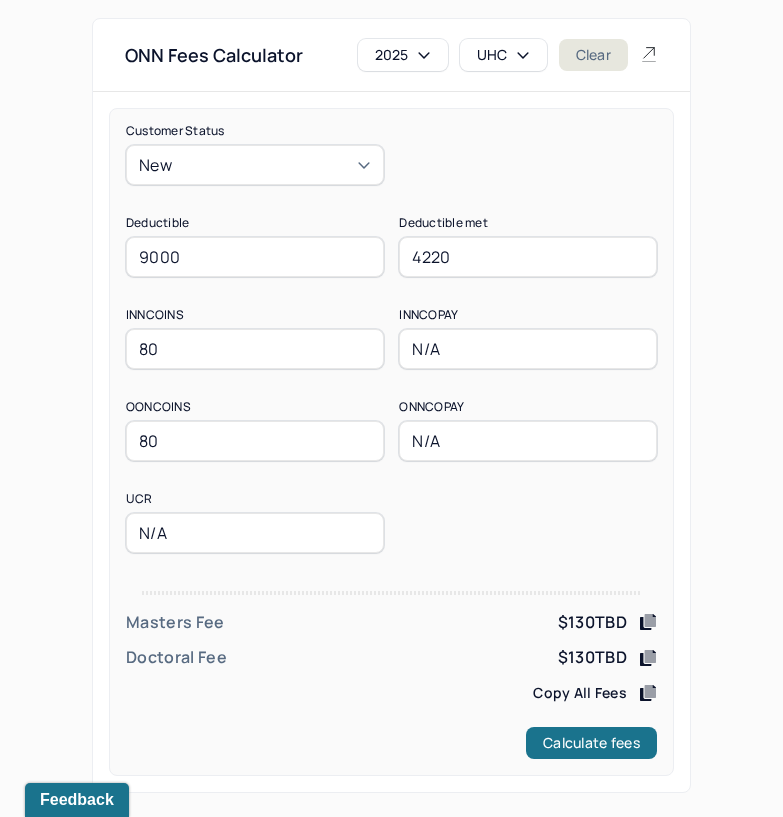 type on "N/A" 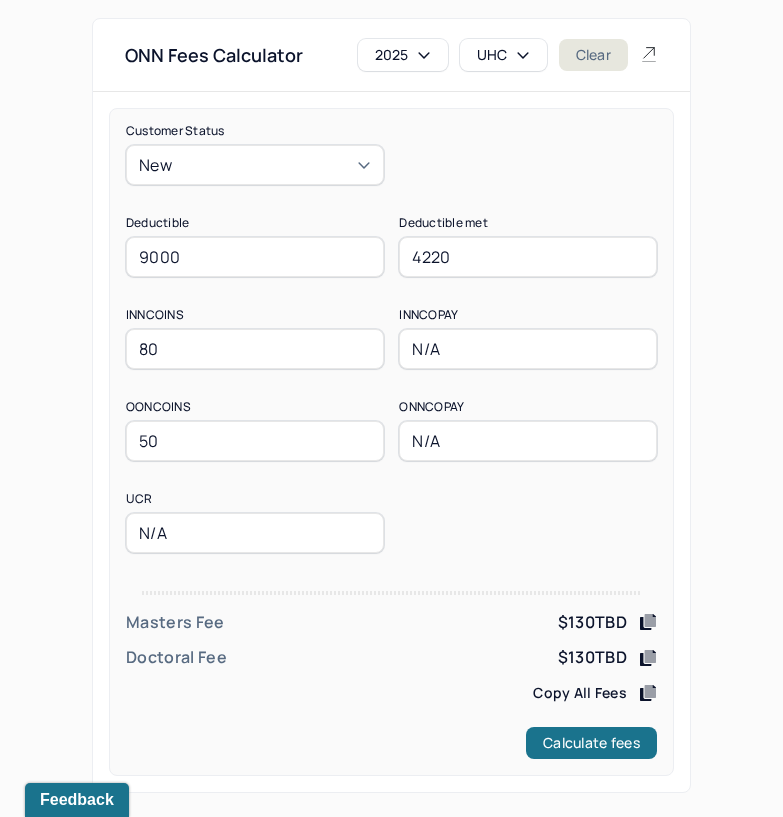 type on "50" 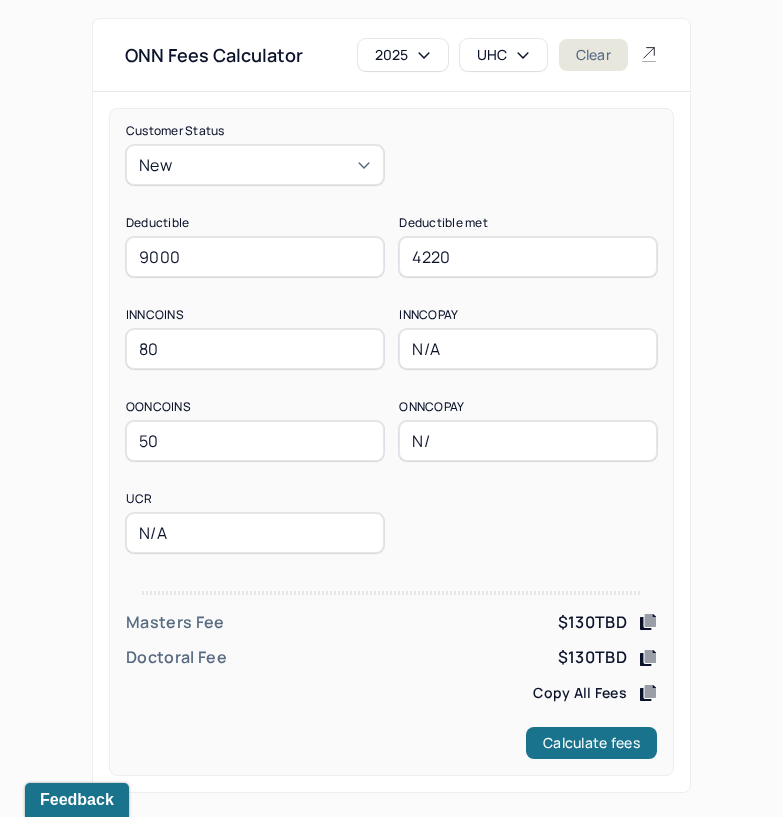 type on "N/A" 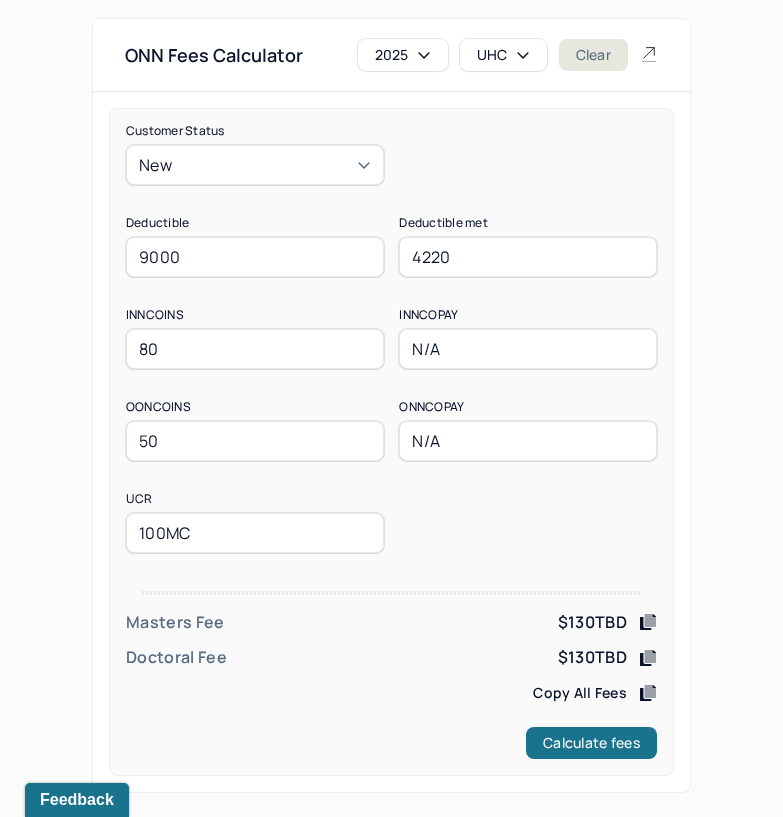 type on "100MC" 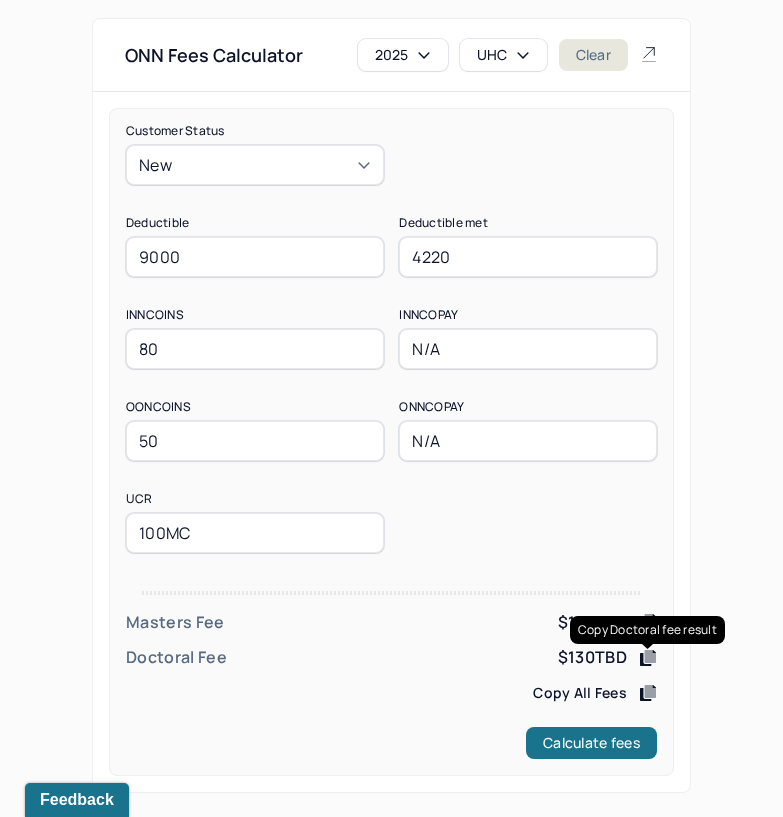 type 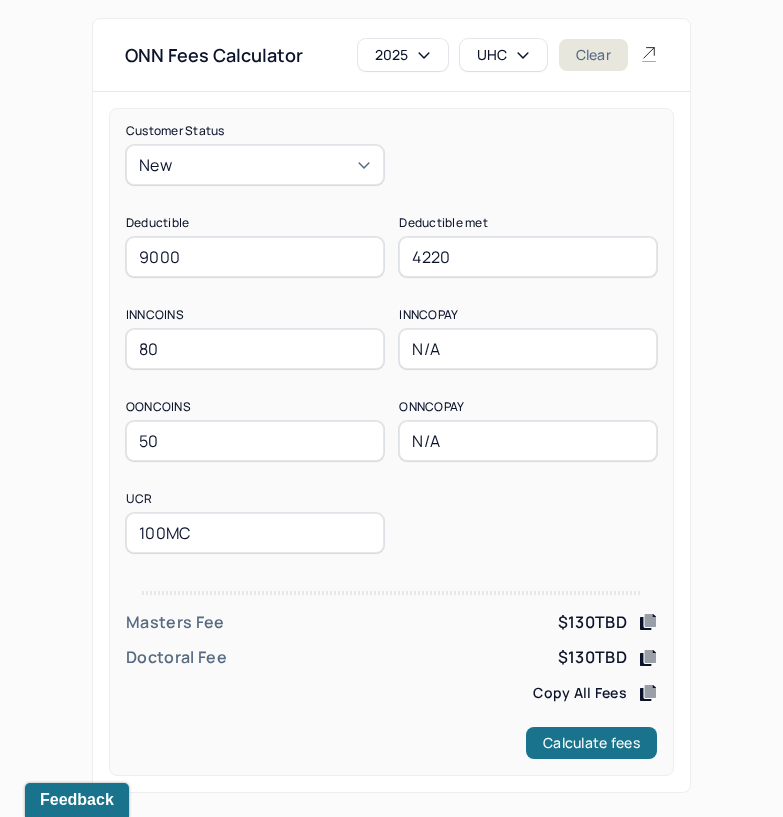 type 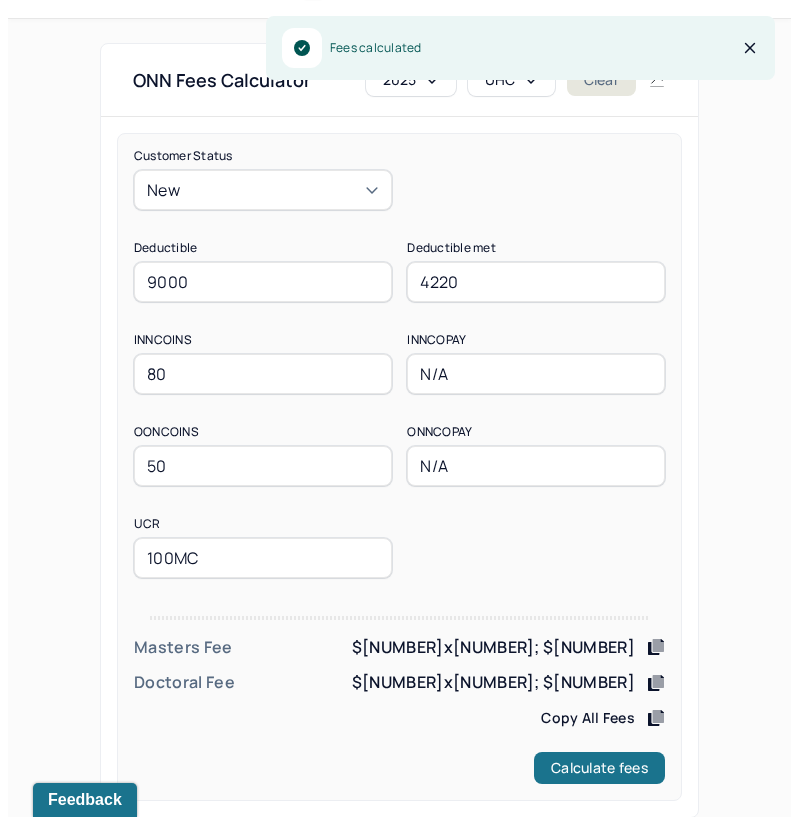 scroll, scrollTop: 78, scrollLeft: 0, axis: vertical 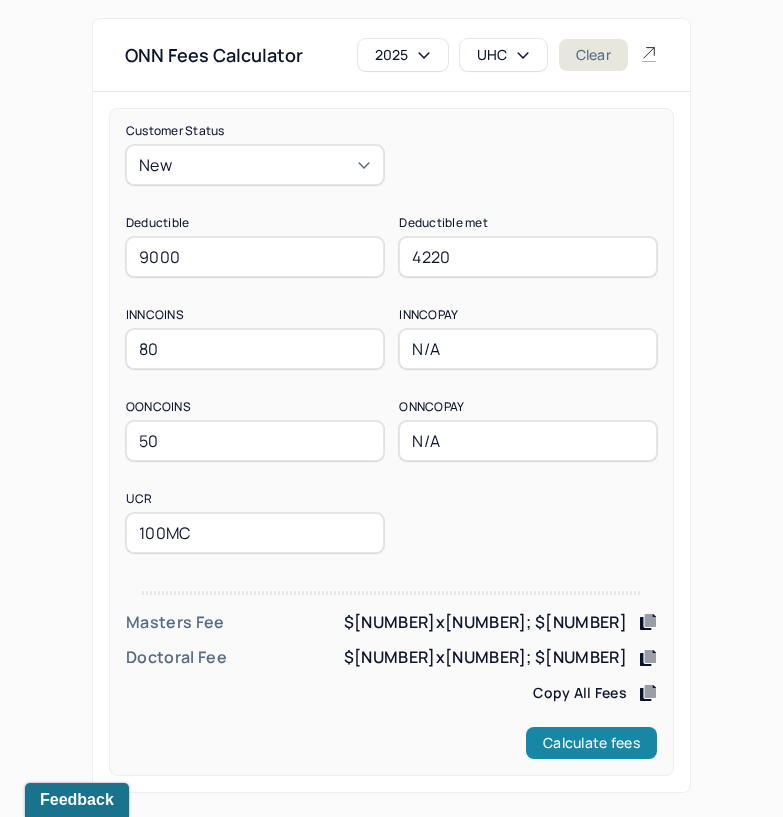 click on "Calculate fees" at bounding box center (591, 743) 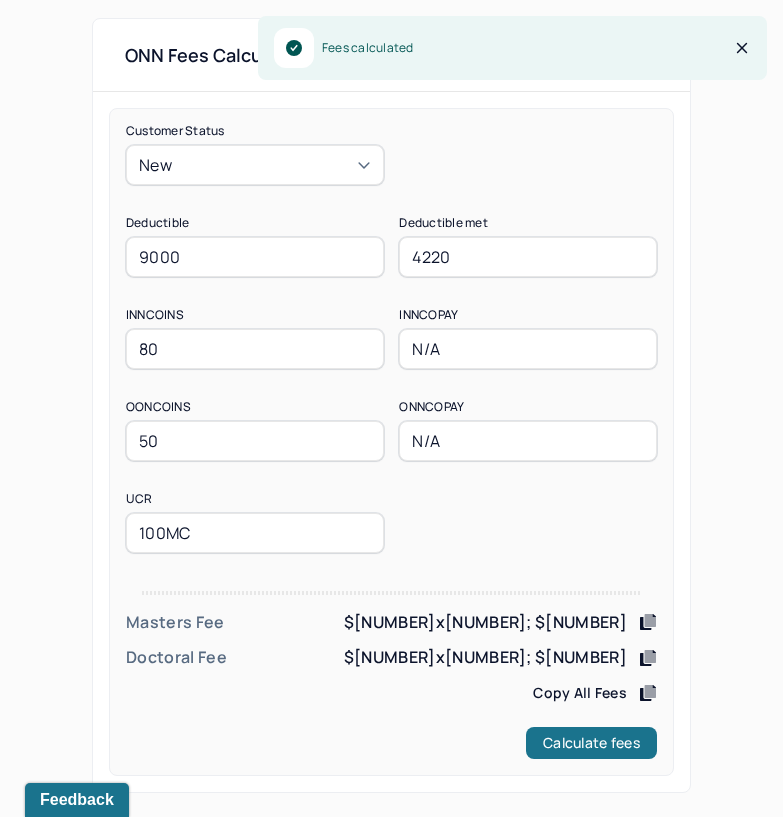 click 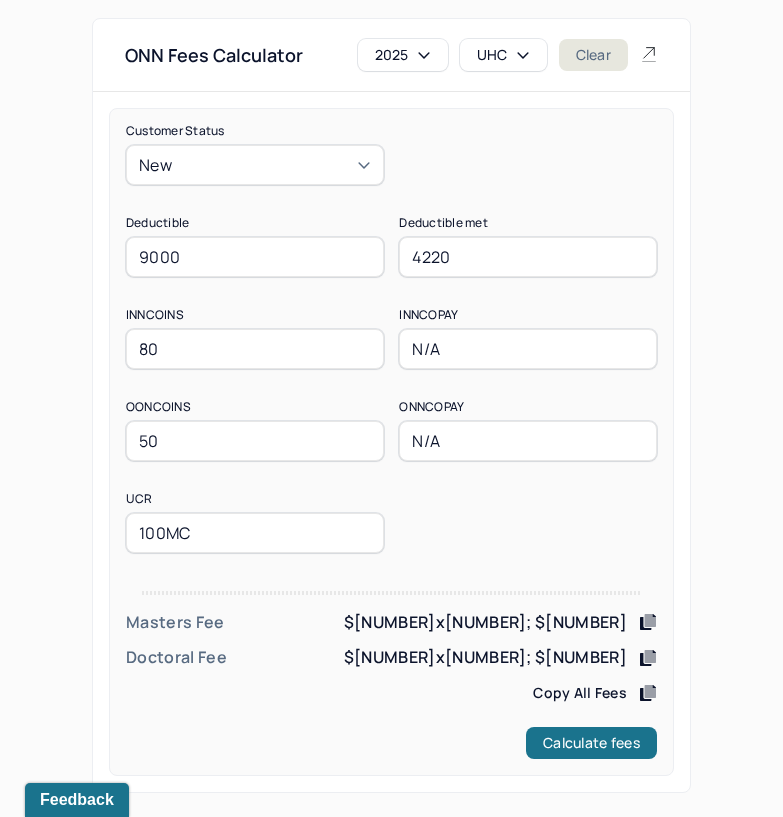 click 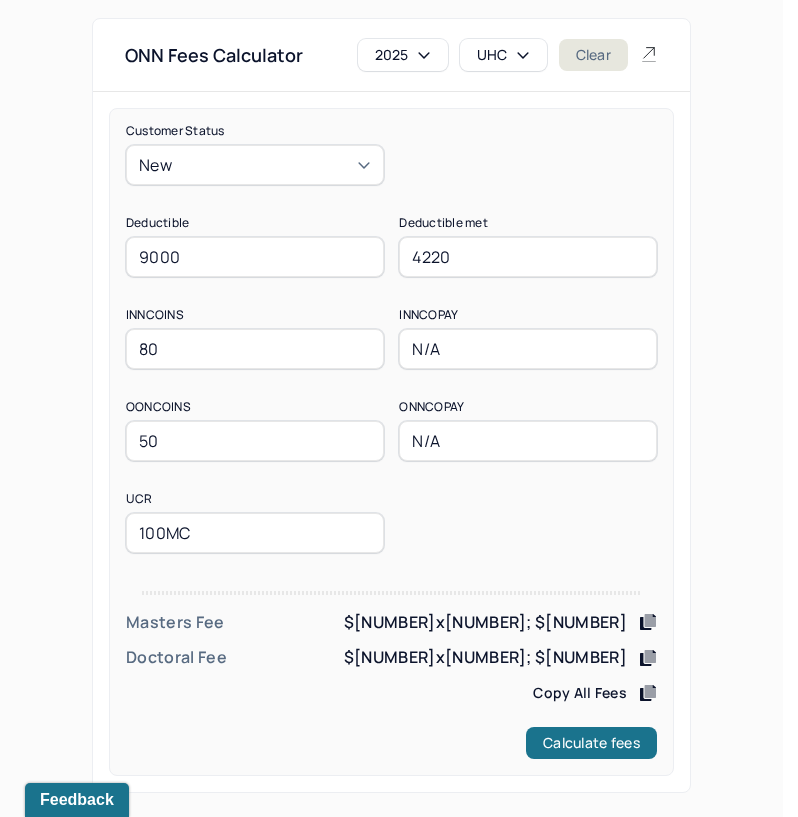 click on "UHC" at bounding box center [503, 55] 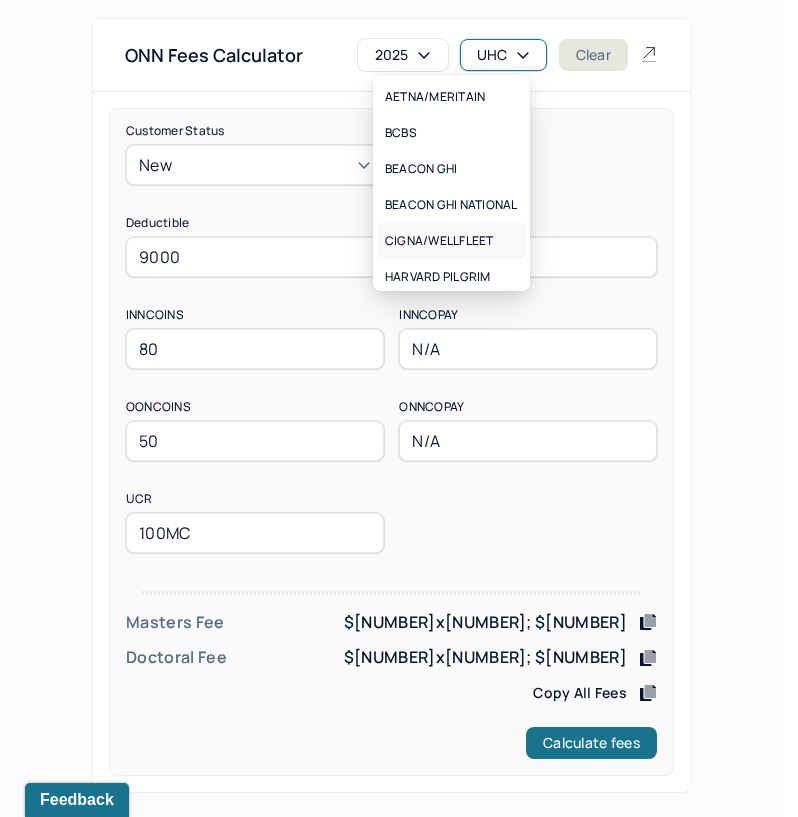 click on "CIGNA/WELLFLEET" at bounding box center [439, 241] 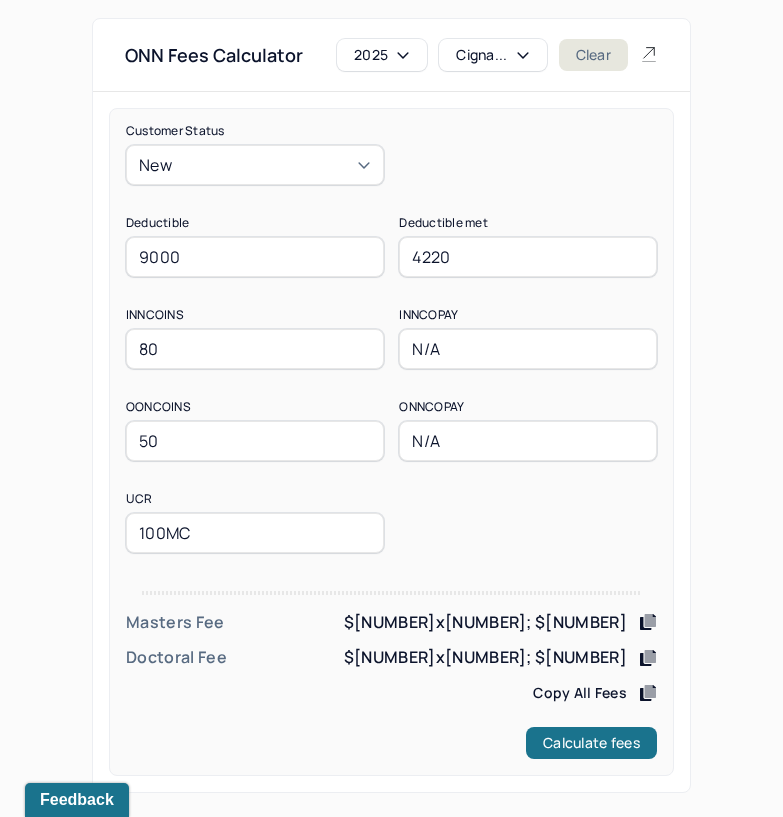 drag, startPoint x: 211, startPoint y: 271, endPoint x: 57, endPoint y: 268, distance: 154.02922 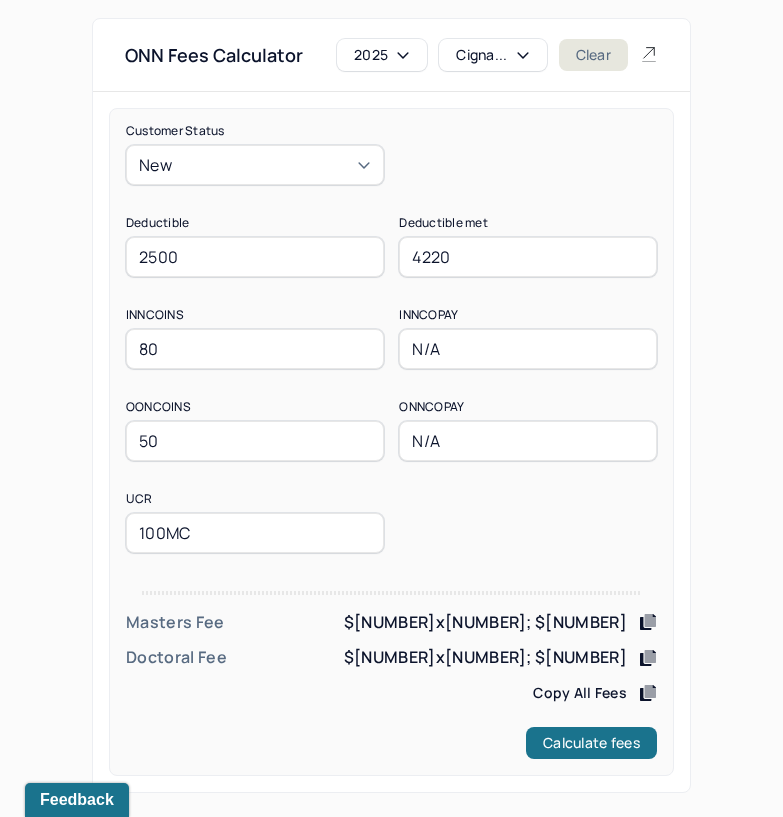 type on "2500" 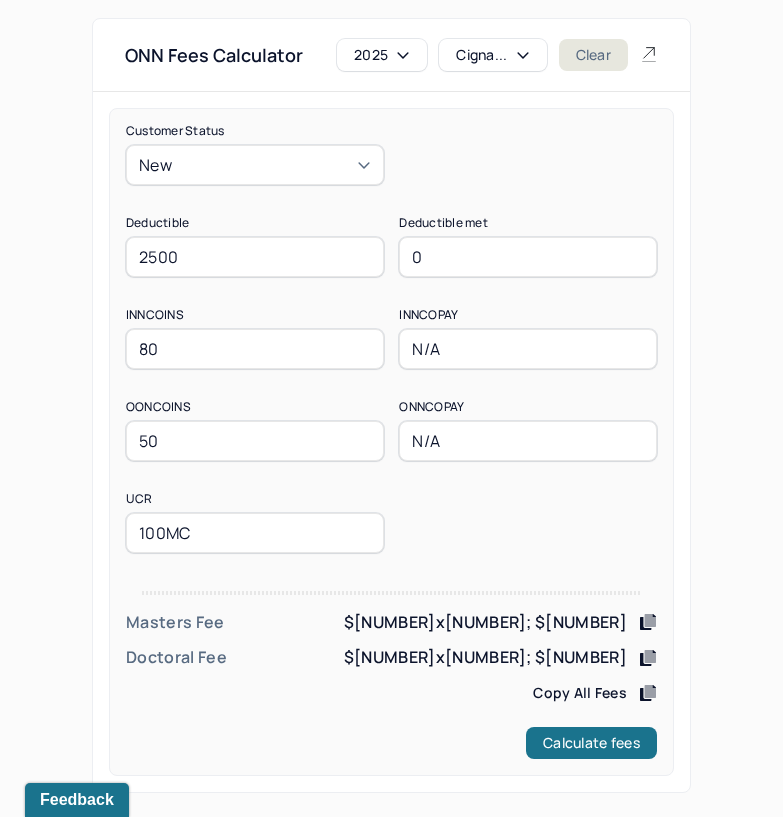 type on "0" 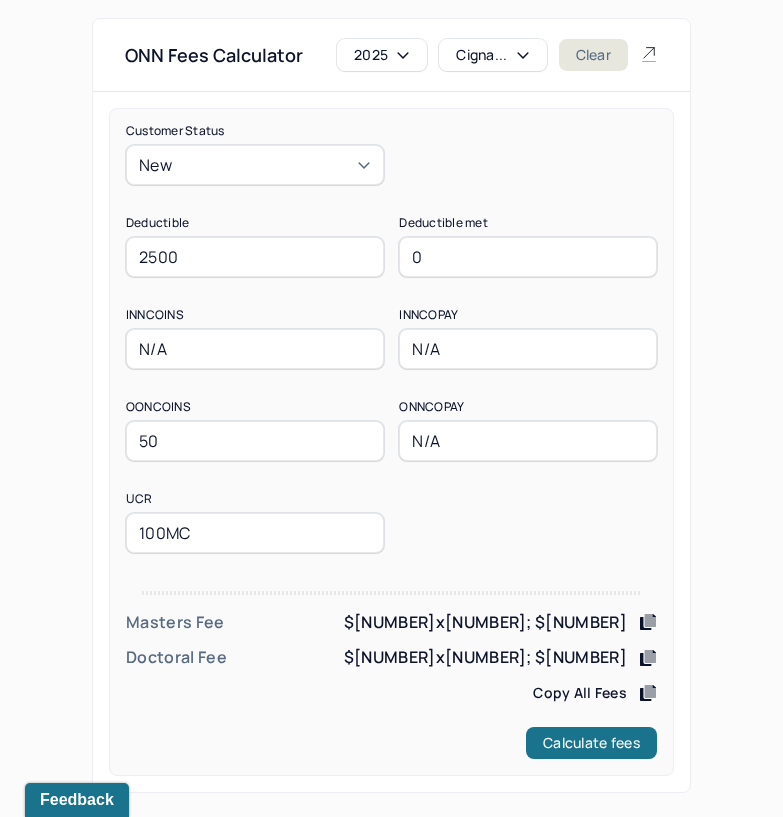 type on "N/A" 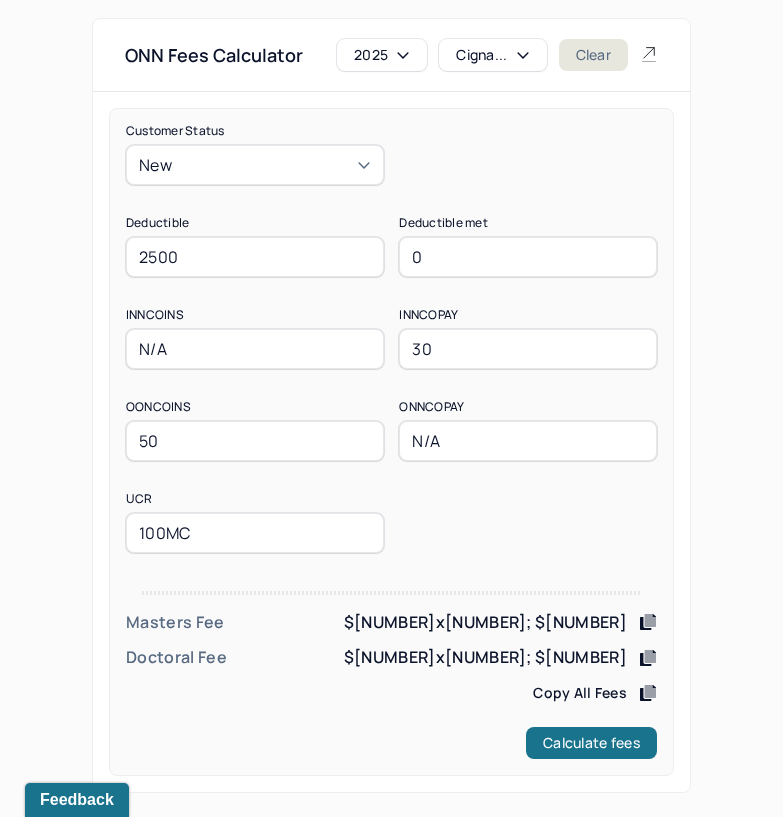 type on "30" 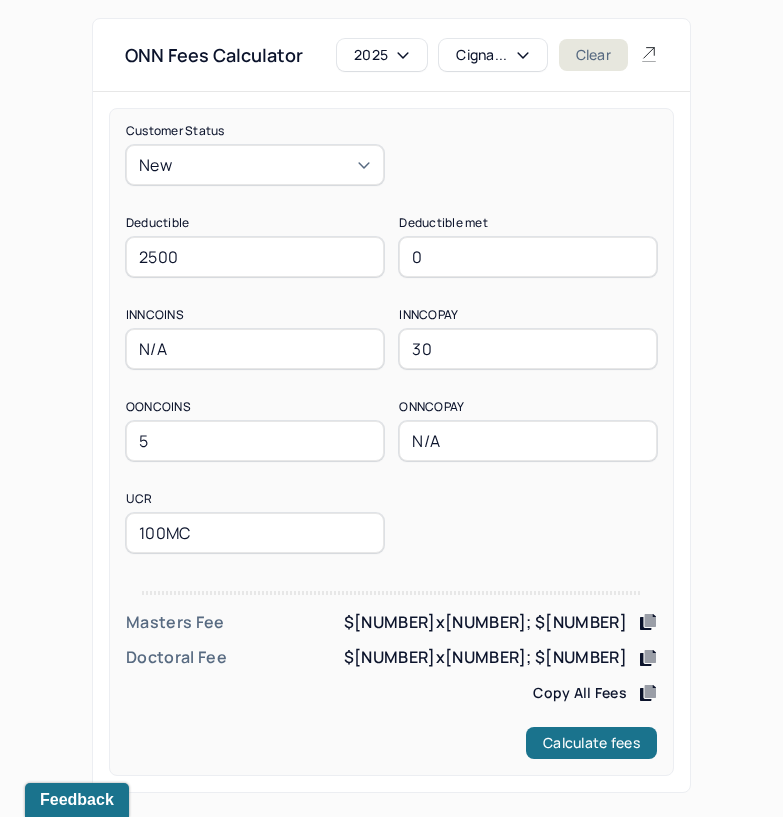 type on "50" 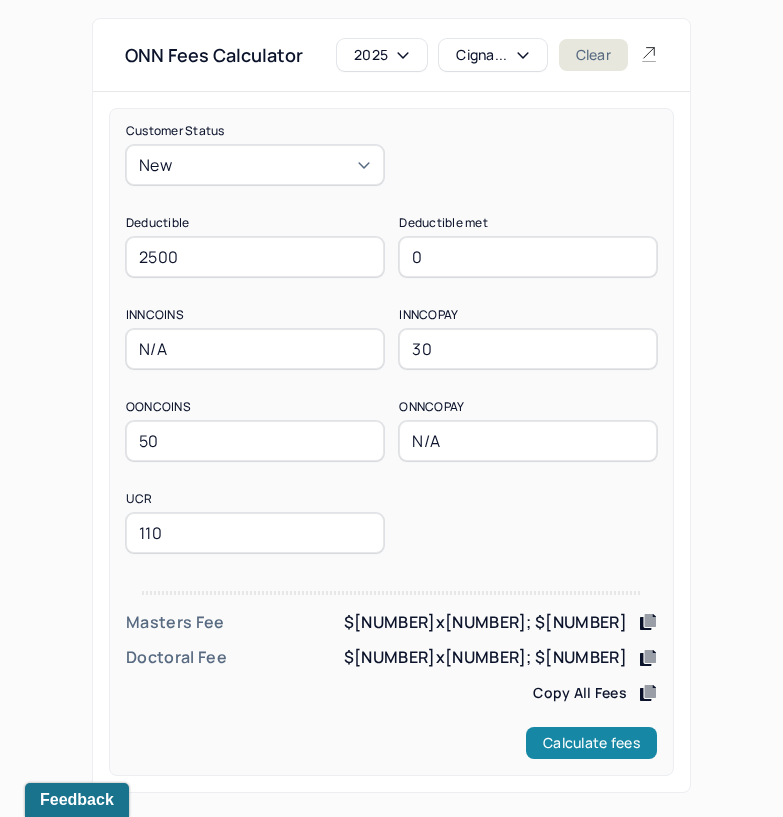 type on "110" 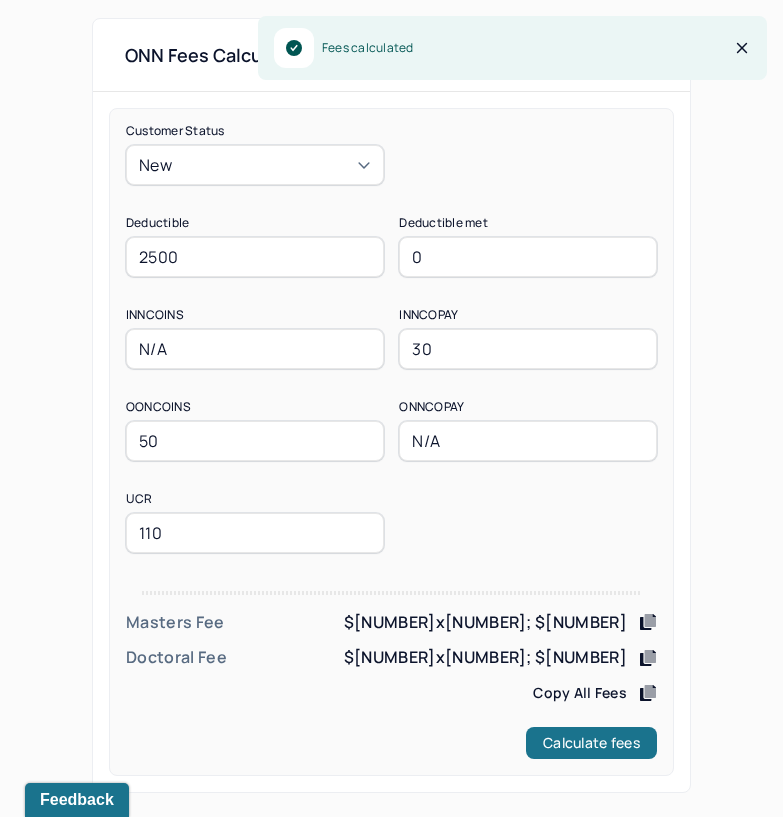 click 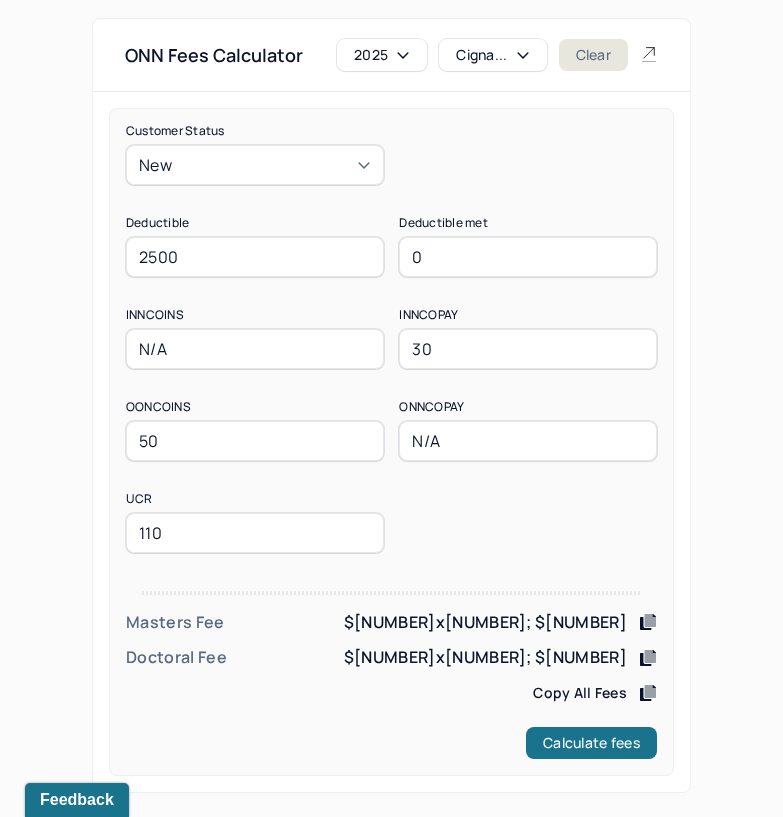 click 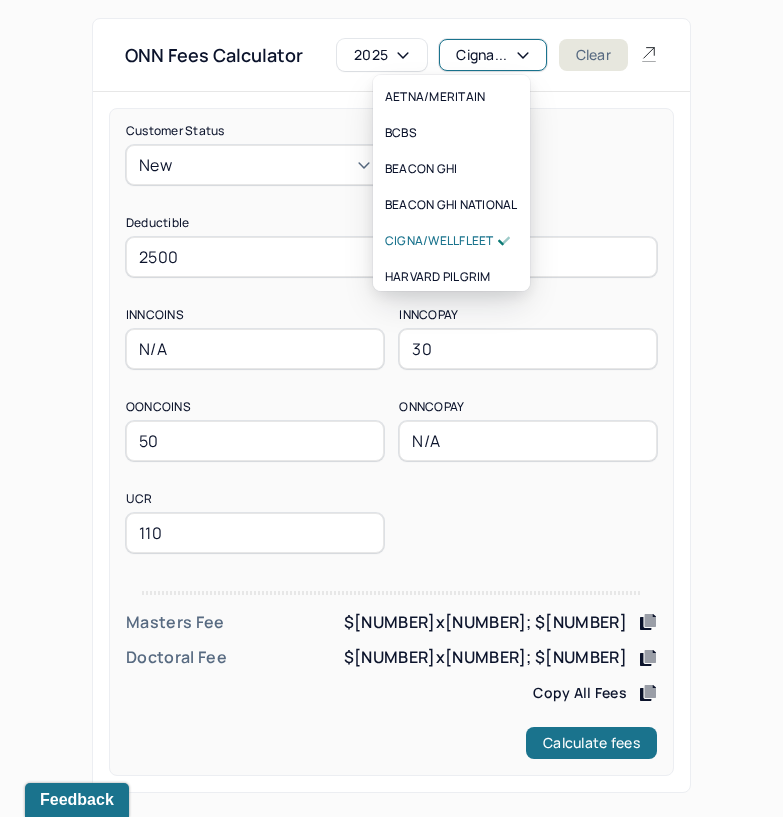 click on "Cigna..." at bounding box center [492, 55] 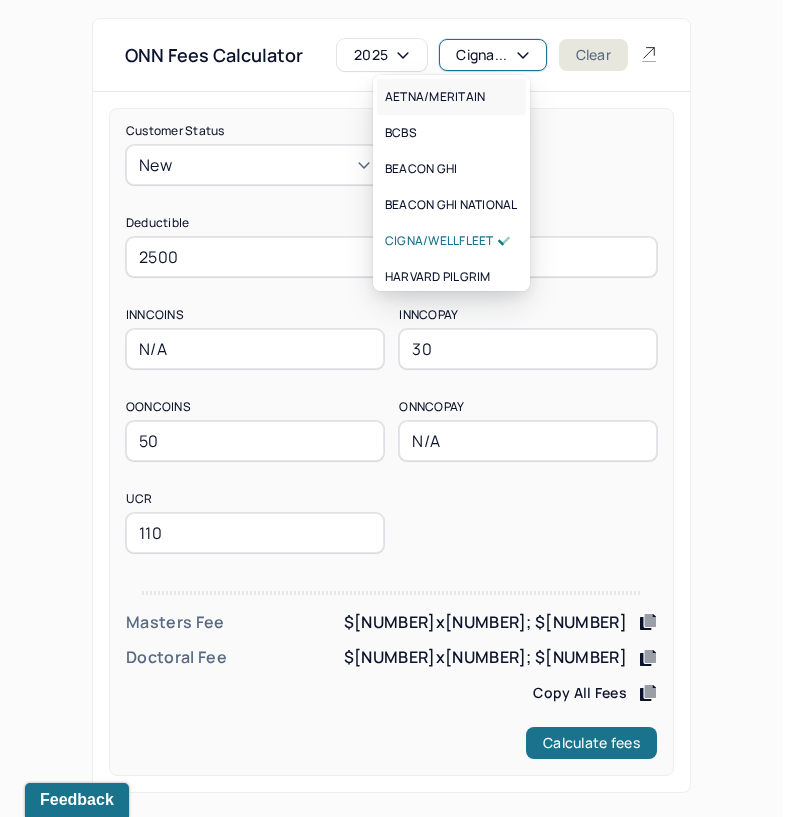 click on "AETNA/MERITAIN" at bounding box center [435, 97] 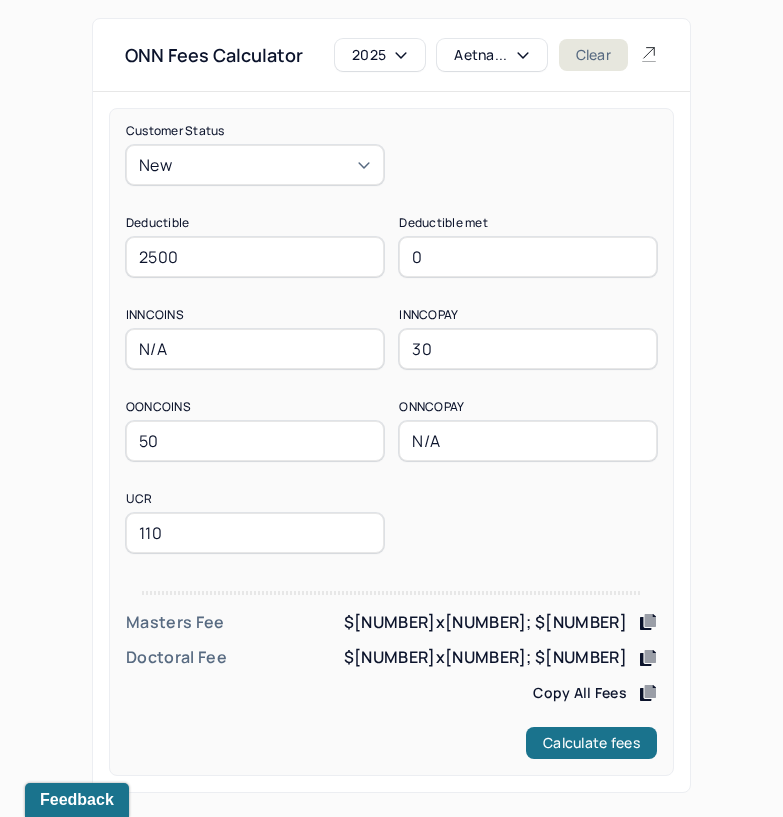 drag, startPoint x: 193, startPoint y: 260, endPoint x: 36, endPoint y: 277, distance: 157.9177 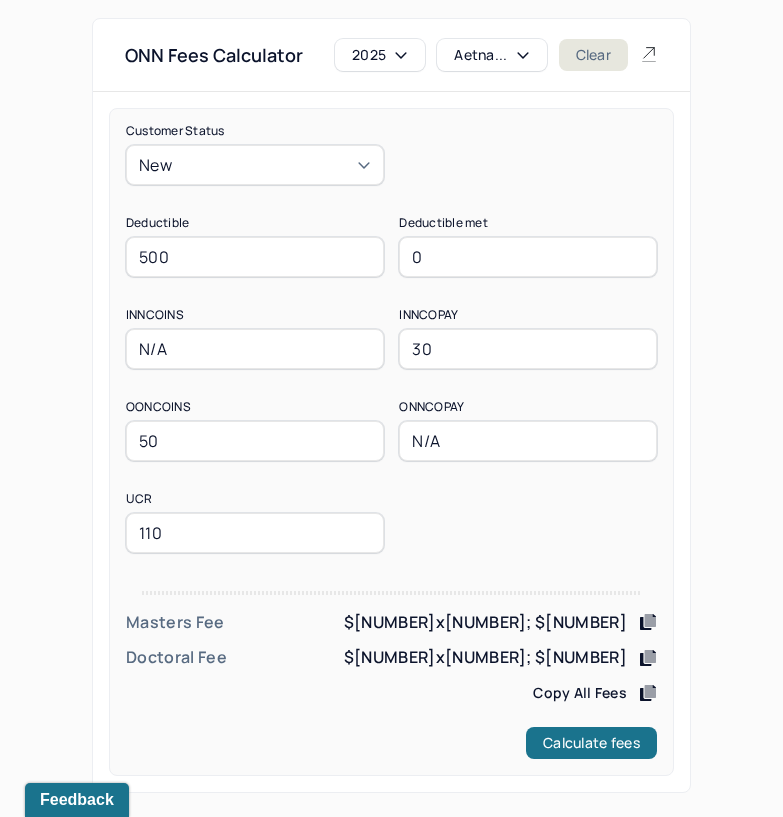 type on "500" 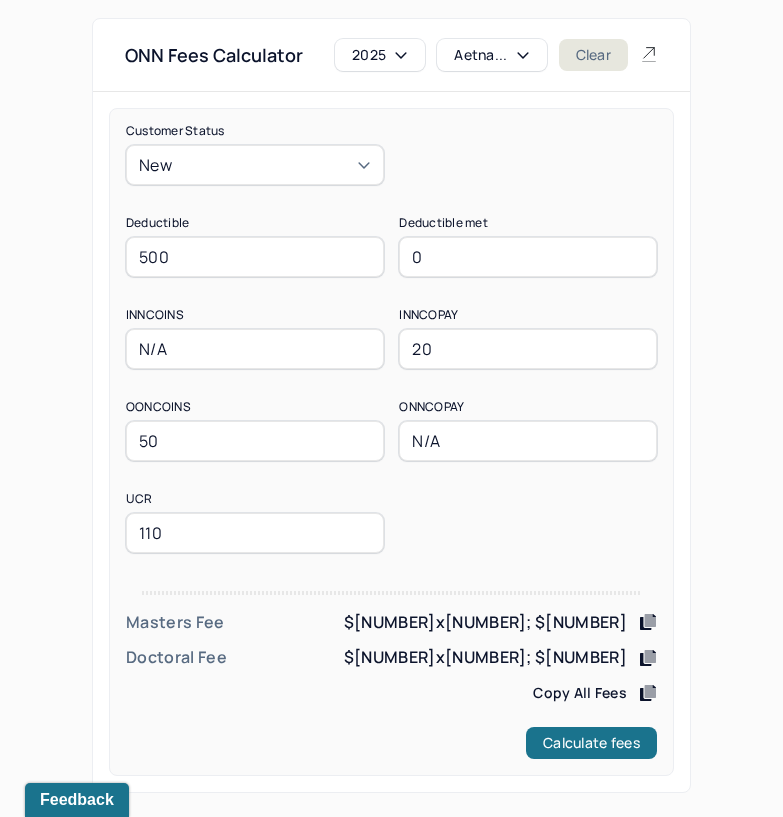 type on "20" 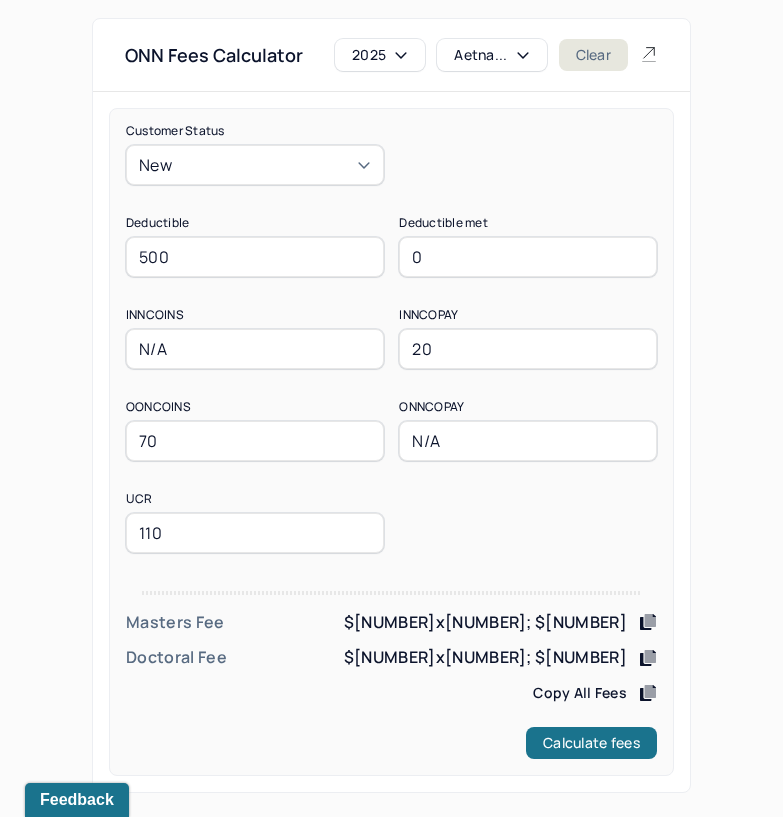 type on "70" 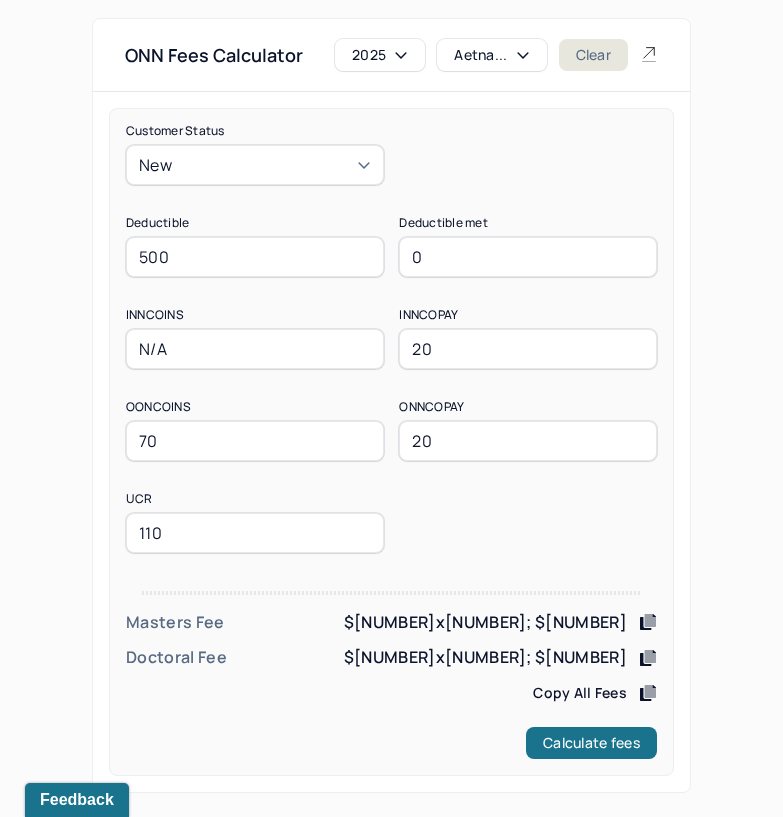 type on "20" 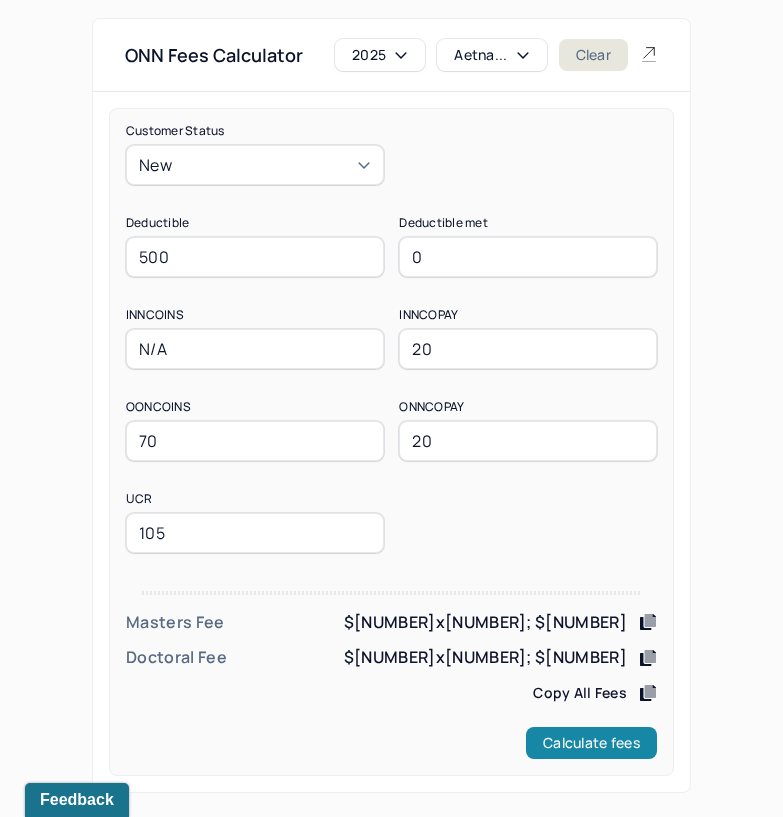 type on "105" 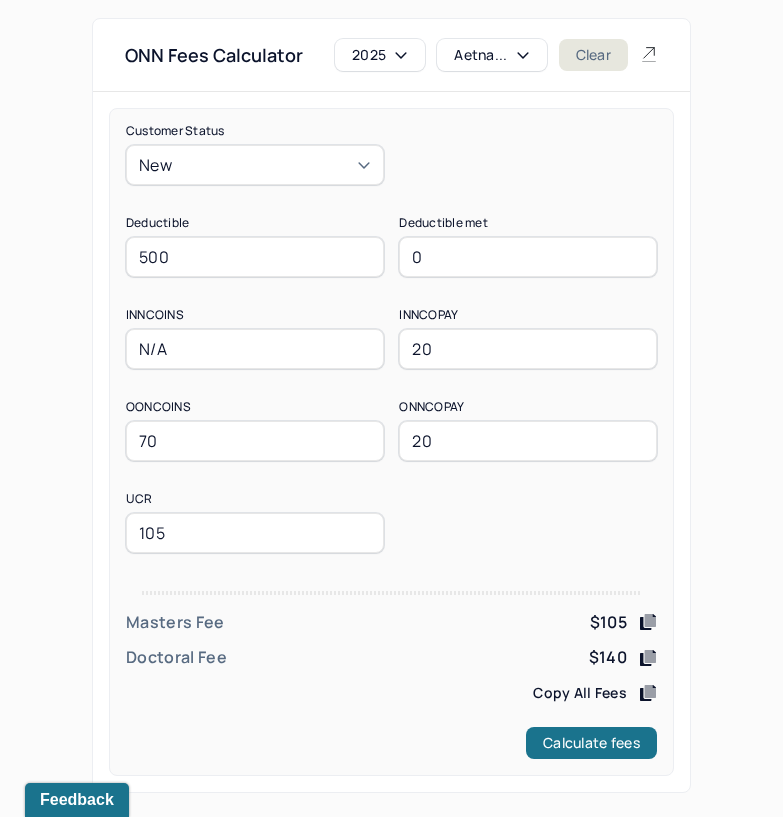 drag, startPoint x: 233, startPoint y: 249, endPoint x: 68, endPoint y: 269, distance: 166.2077 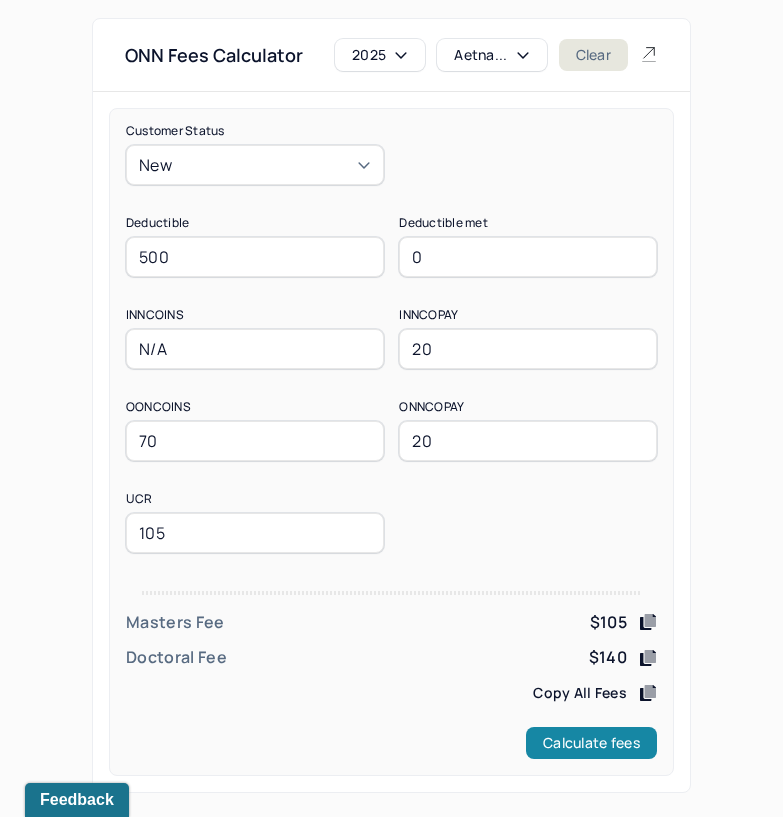 click on "Calculate fees" at bounding box center [591, 743] 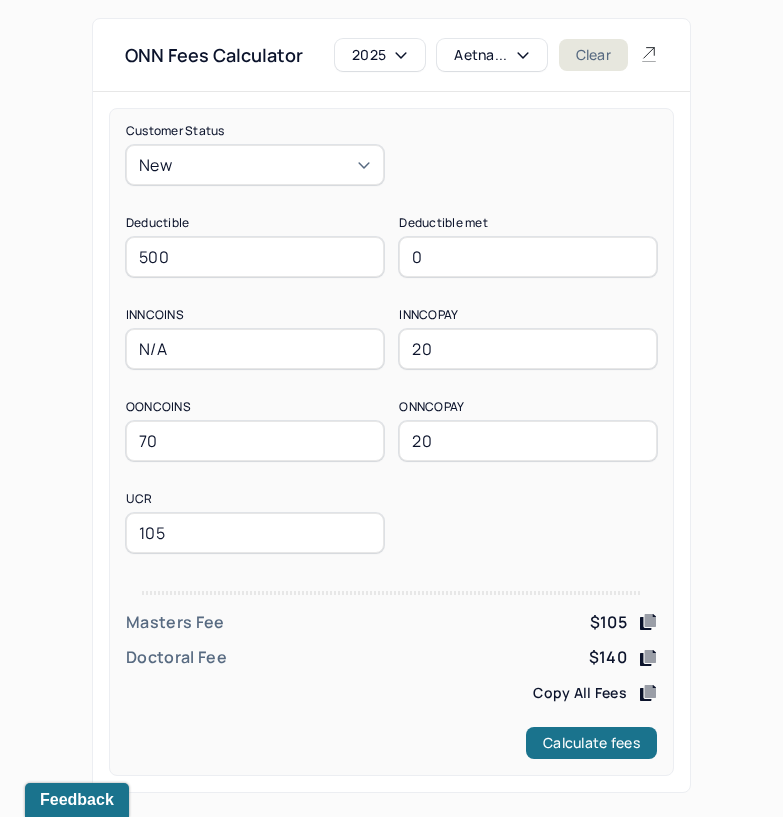 click on "20" at bounding box center (528, 349) 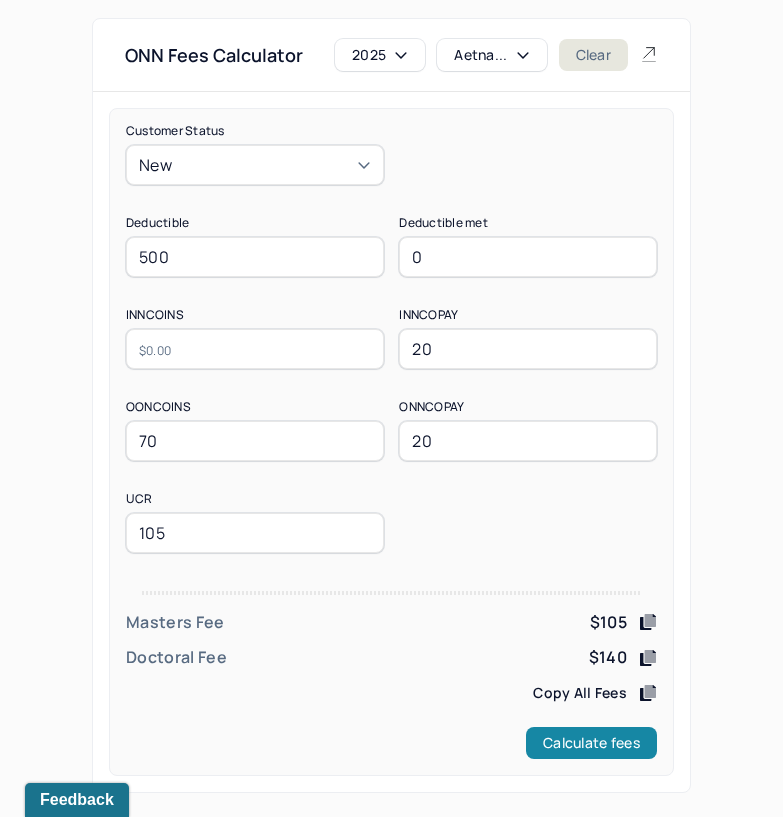 type 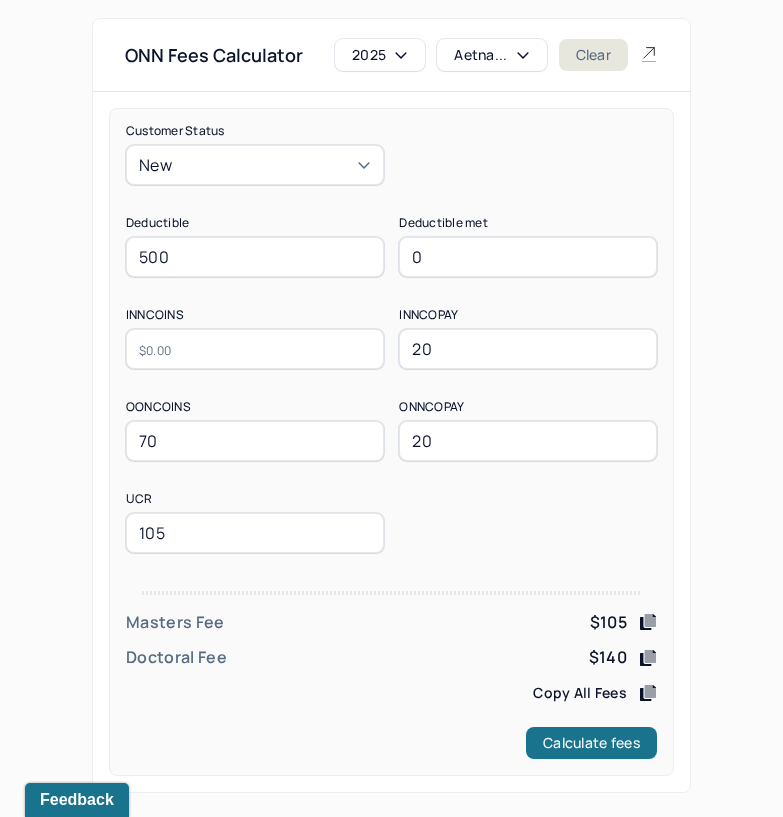 click on "Calculate fees" at bounding box center [391, 743] 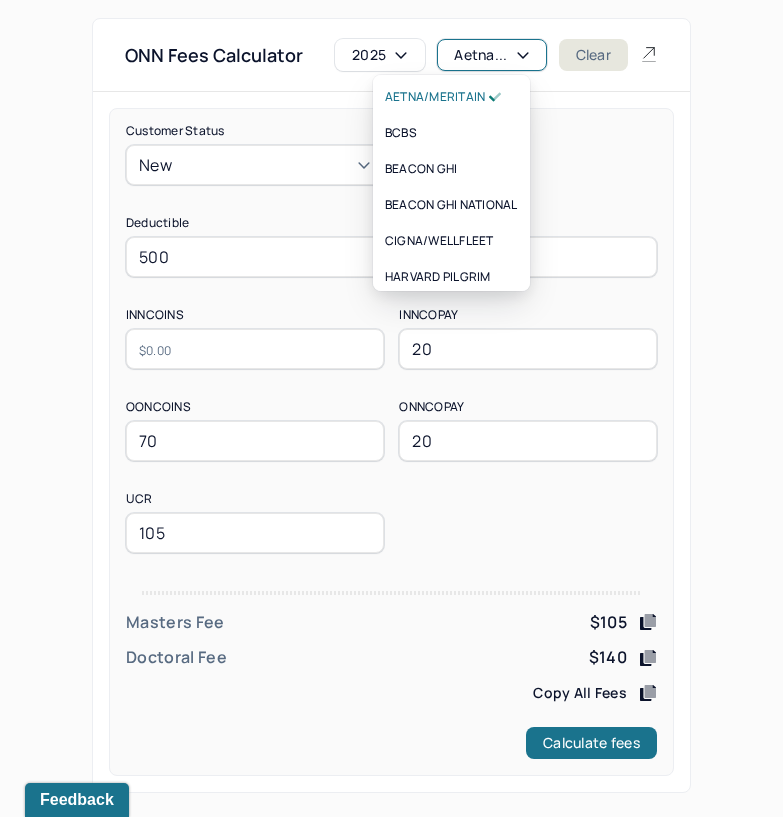 click on "Aetna..." at bounding box center [491, 55] 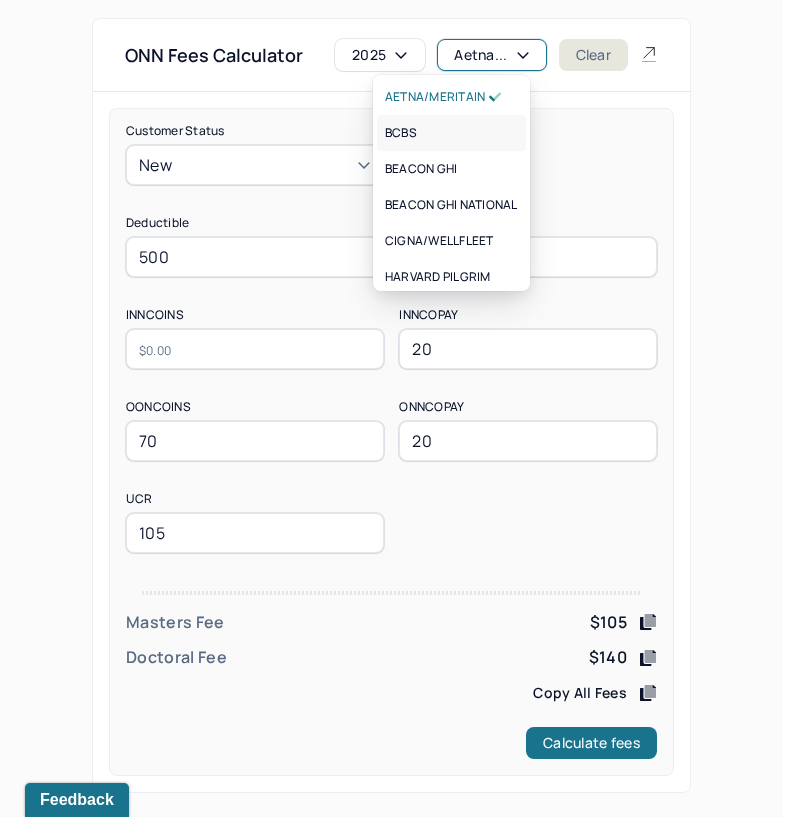 click on "BCBS" at bounding box center [451, 133] 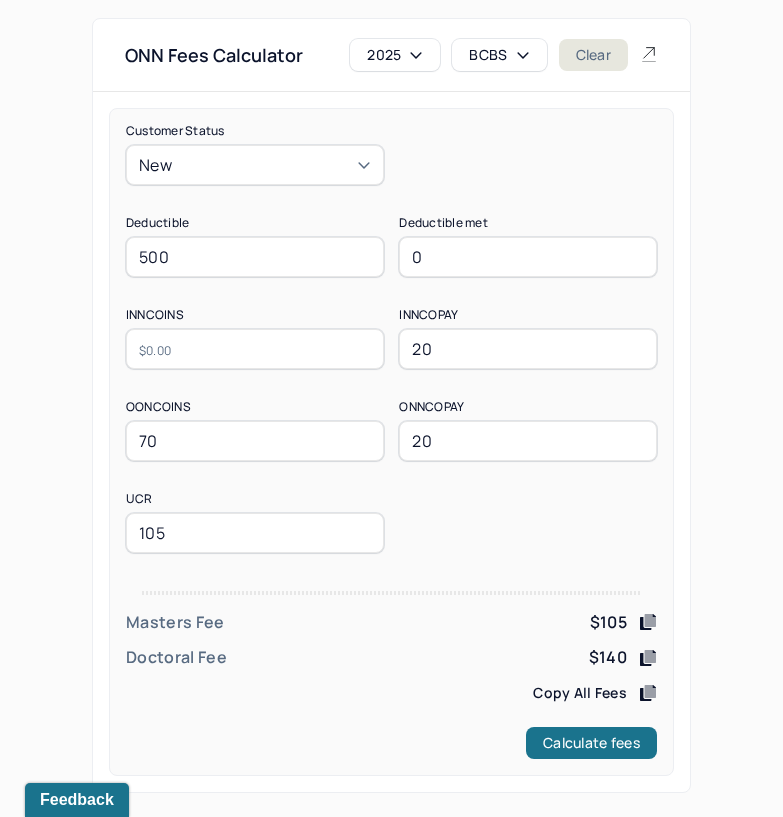 drag, startPoint x: 267, startPoint y: 243, endPoint x: 115, endPoint y: 271, distance: 154.55743 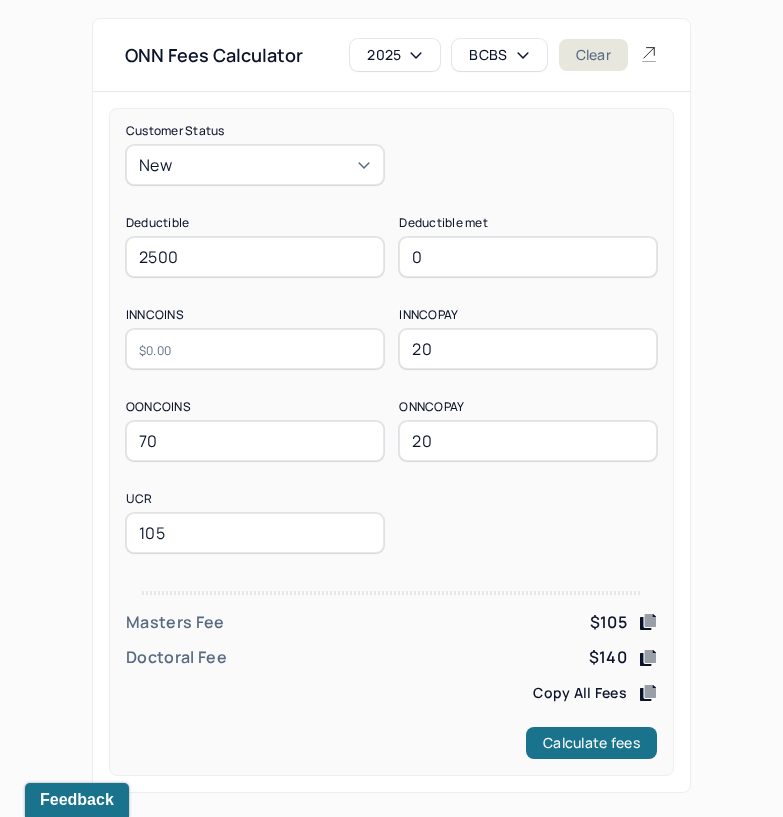 type on "2500" 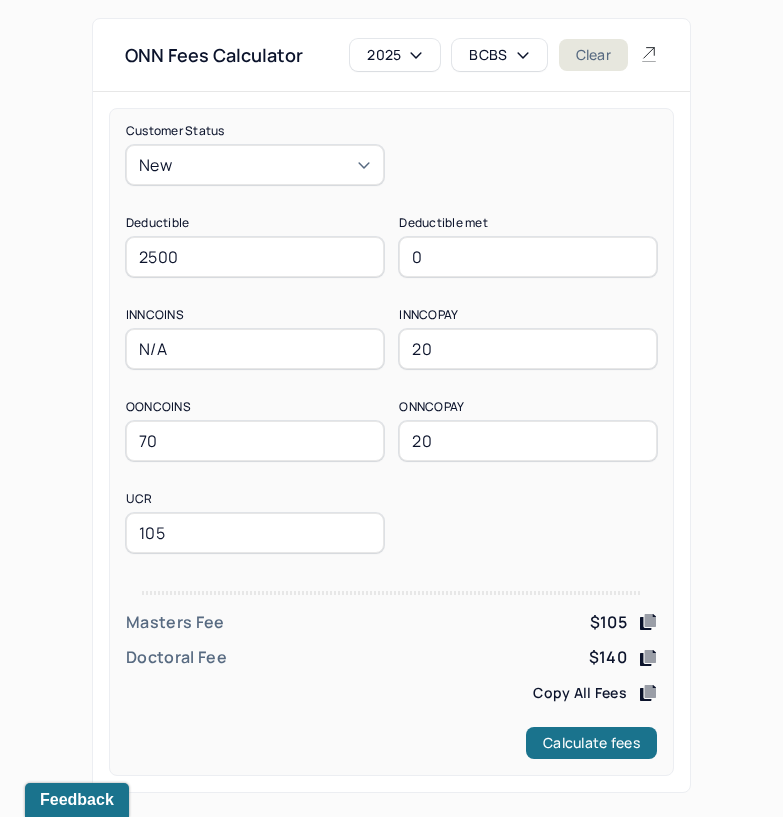 type on "N/A" 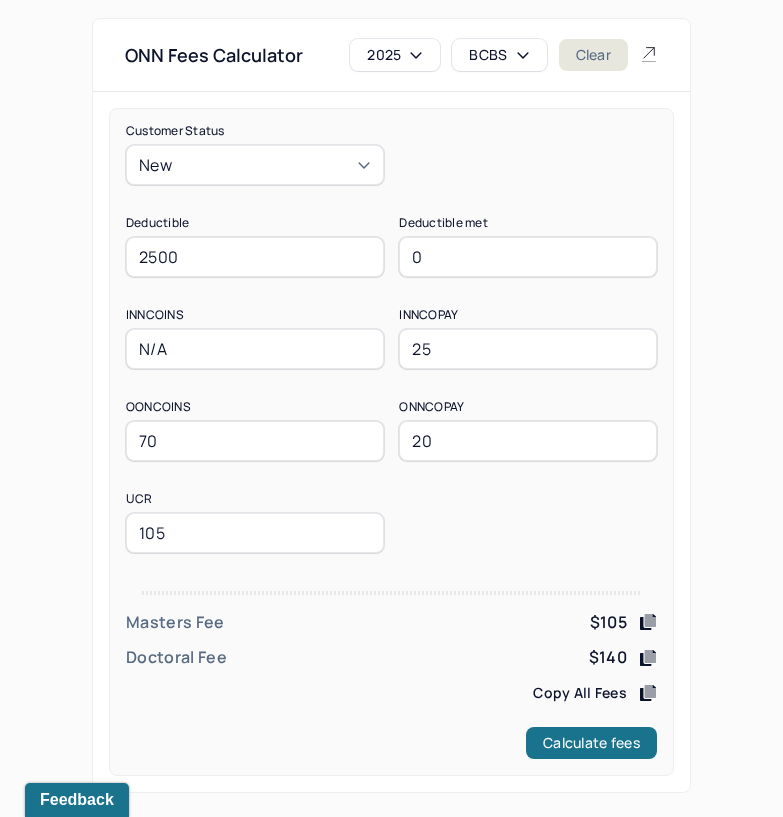 type on "25" 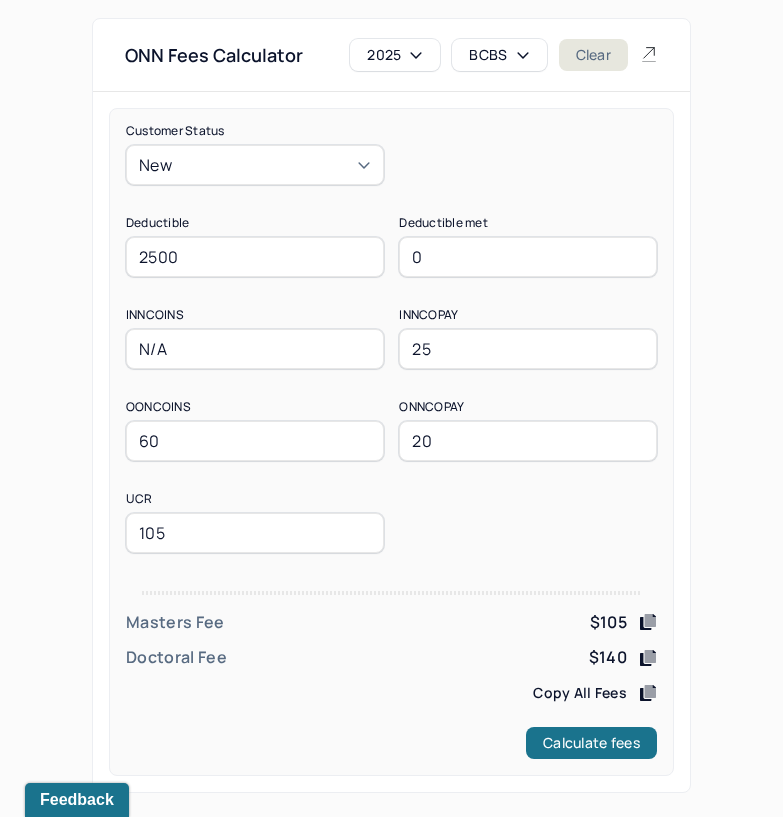 type on "60" 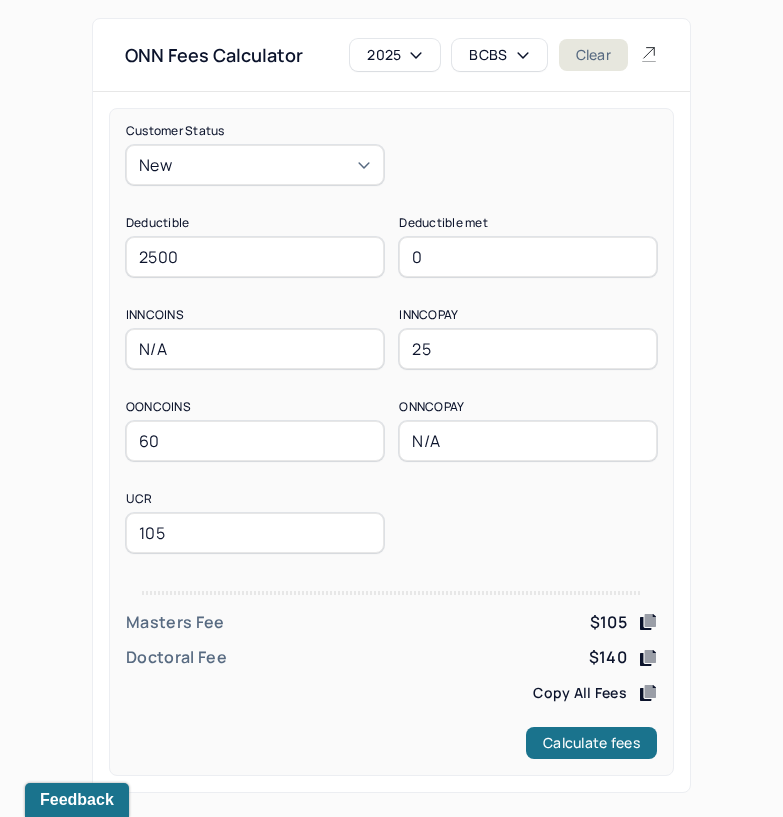 type on "N/A" 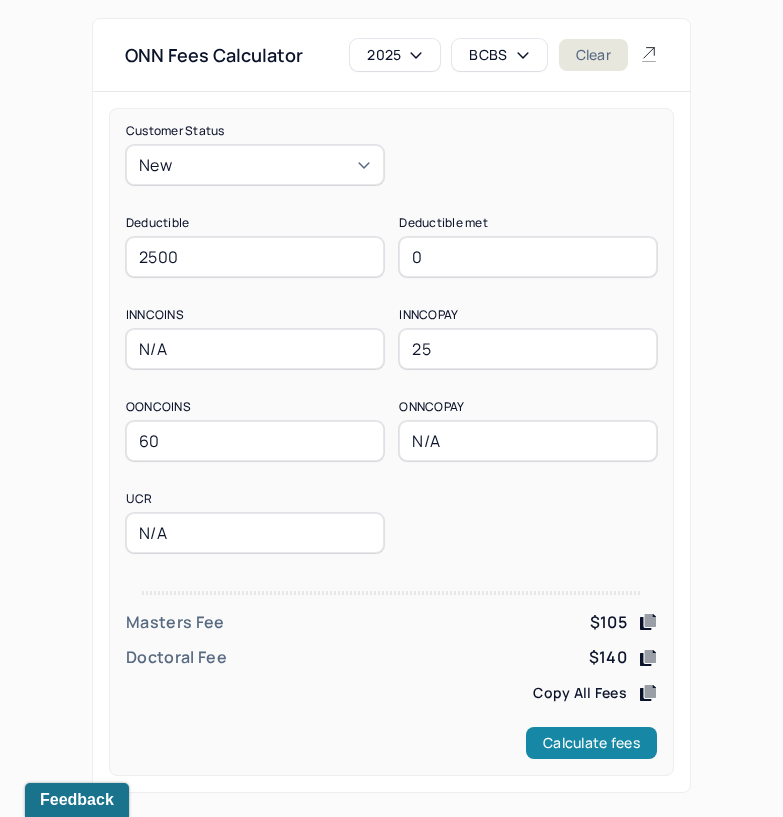 type on "N/A" 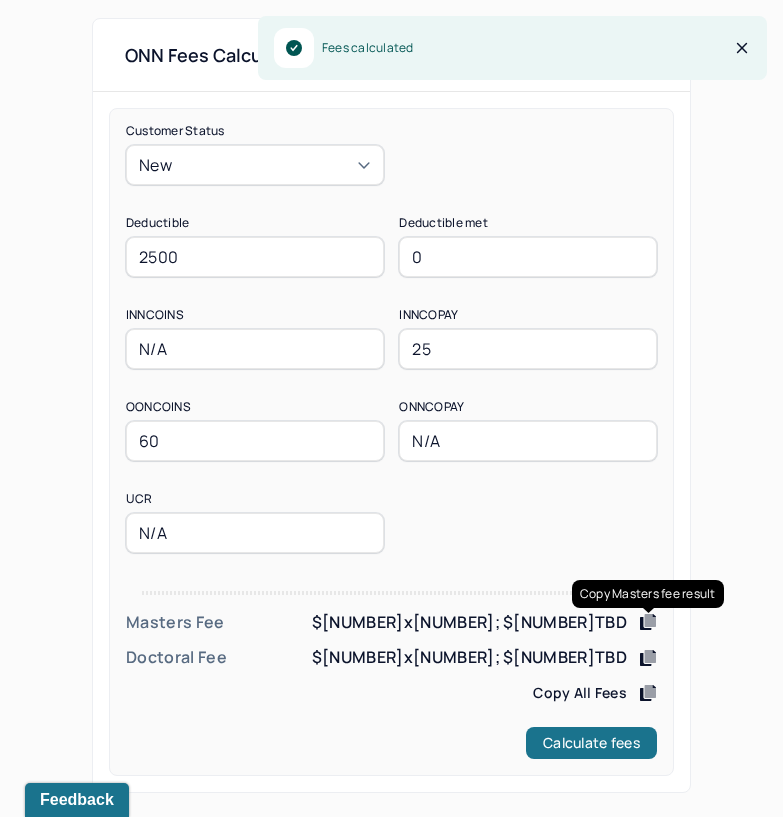 click 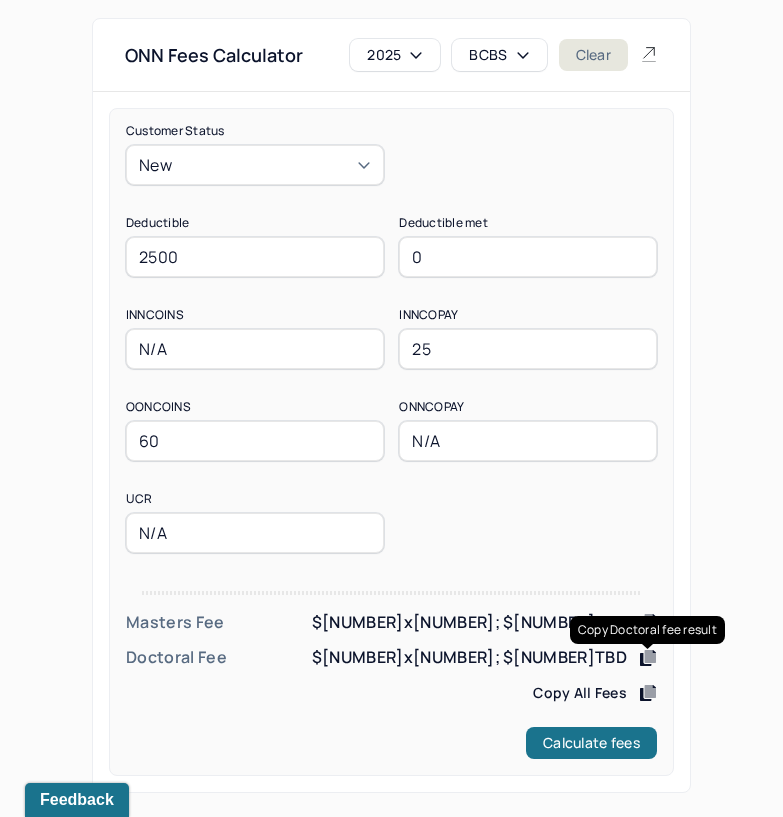 click 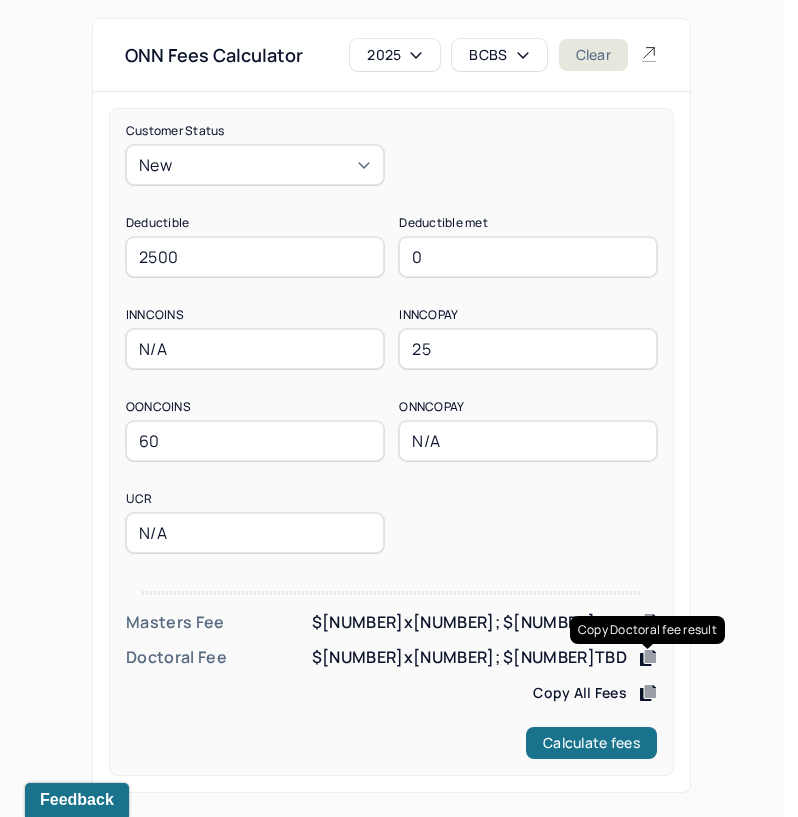 click on "BCBS" at bounding box center [499, 55] 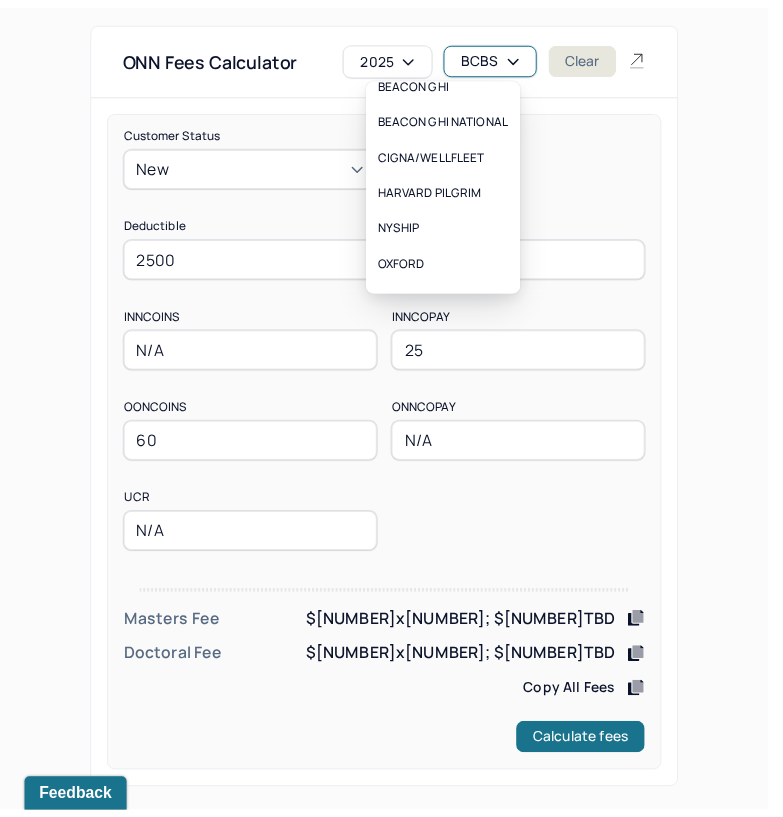 scroll, scrollTop: 188, scrollLeft: 0, axis: vertical 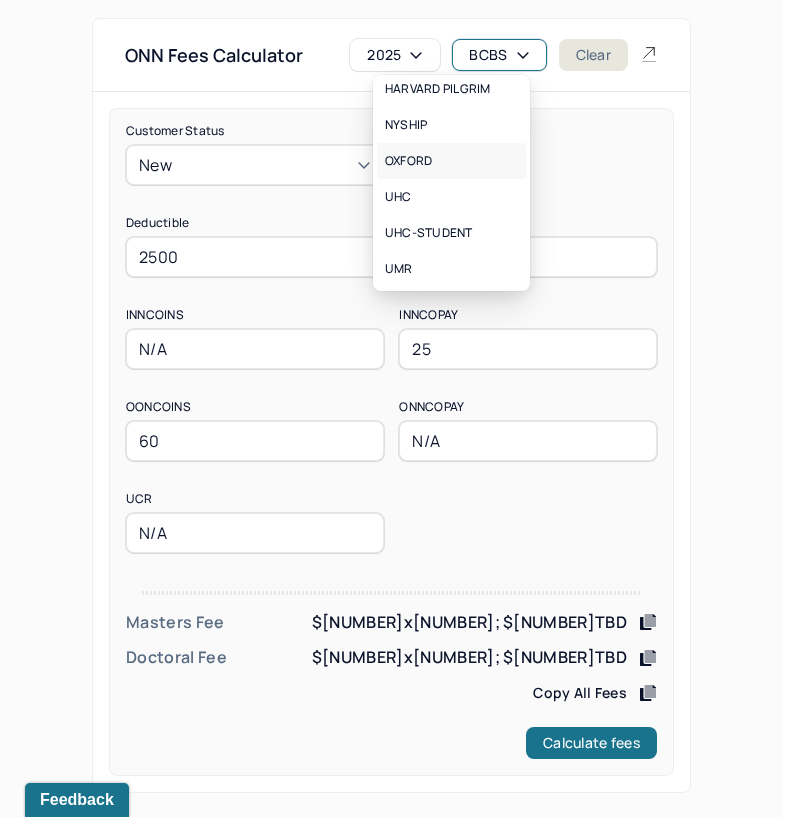 click on "OXFORD" at bounding box center (451, 161) 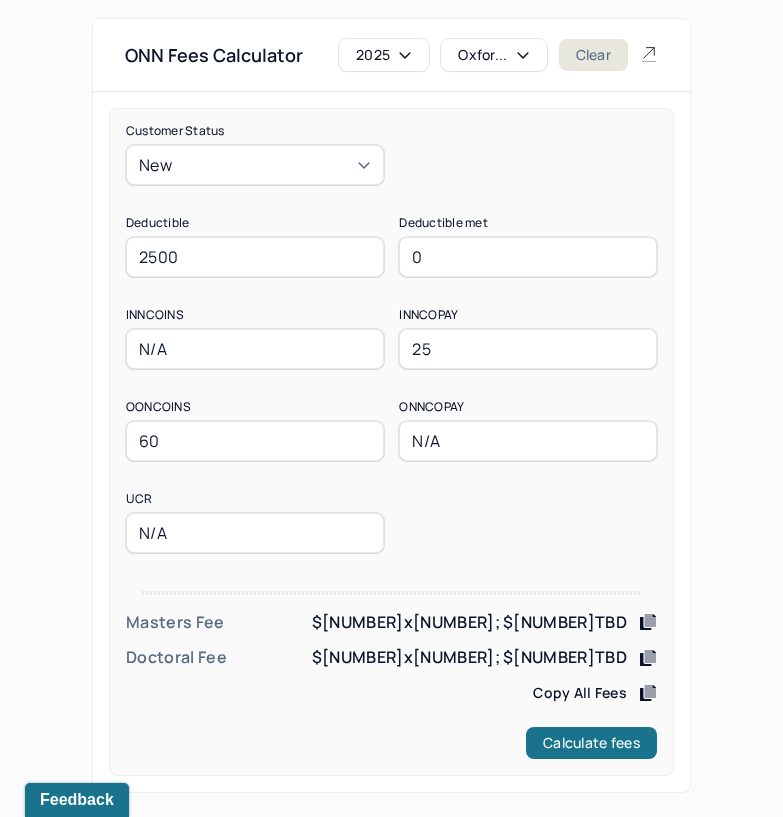click on "New" at bounding box center (255, 165) 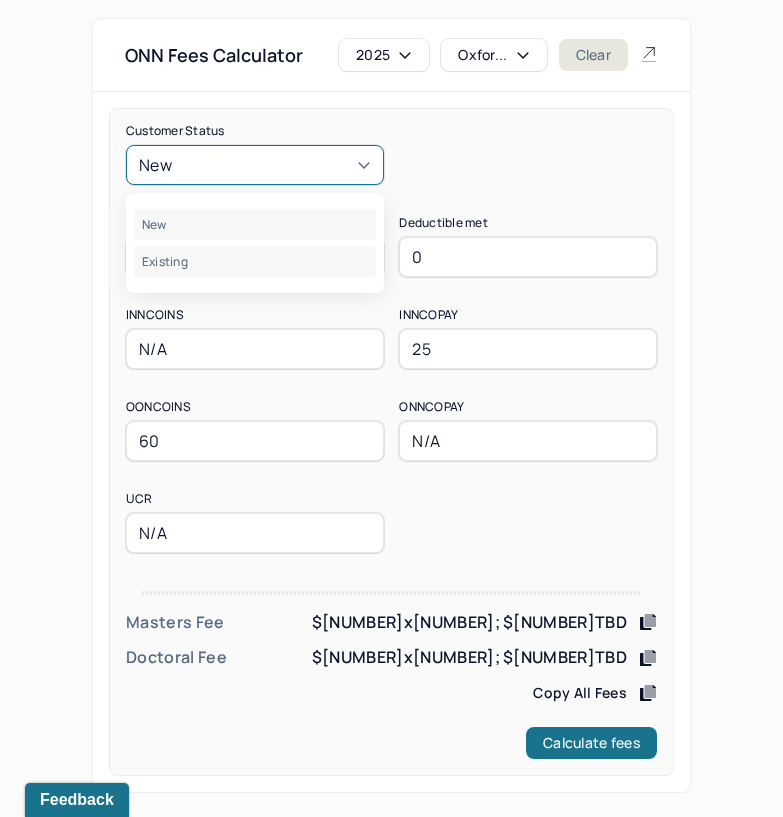 click on "Existing" at bounding box center (255, 261) 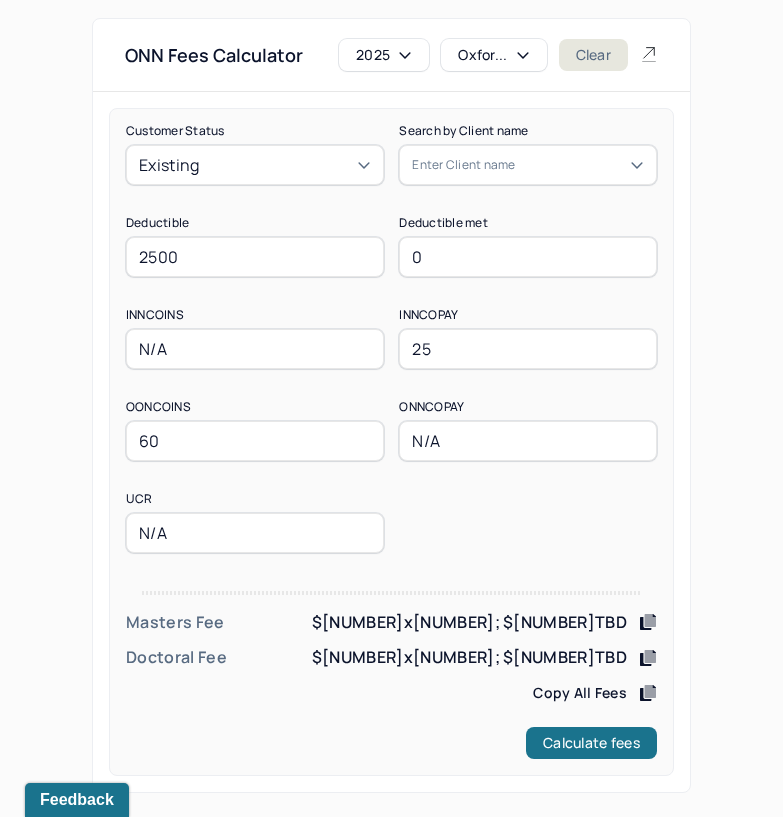 drag, startPoint x: 216, startPoint y: 259, endPoint x: 107, endPoint y: 268, distance: 109.370926 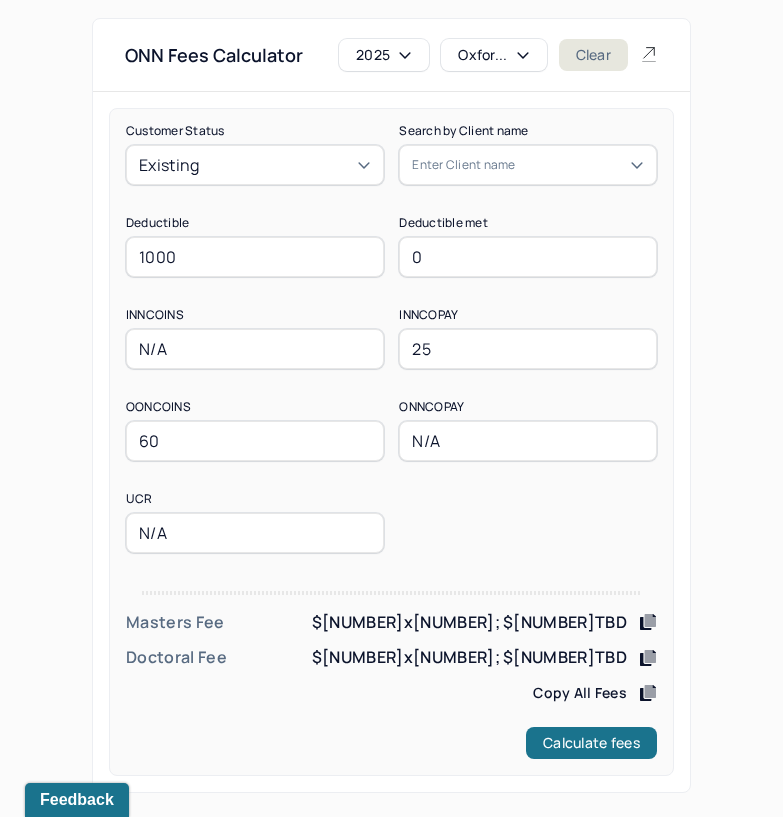 type on "1000" 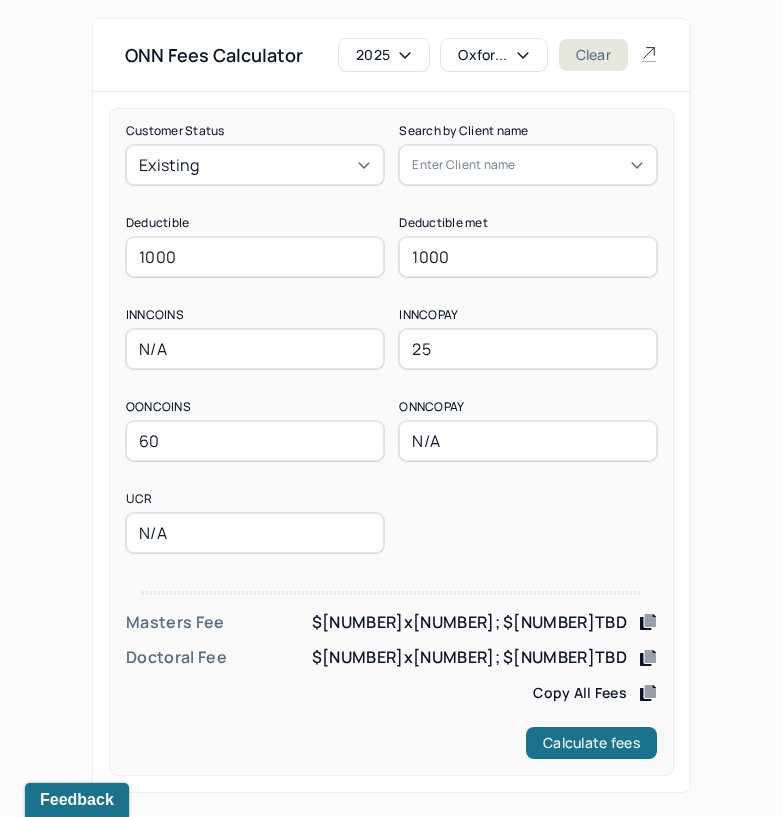 type on "1000" 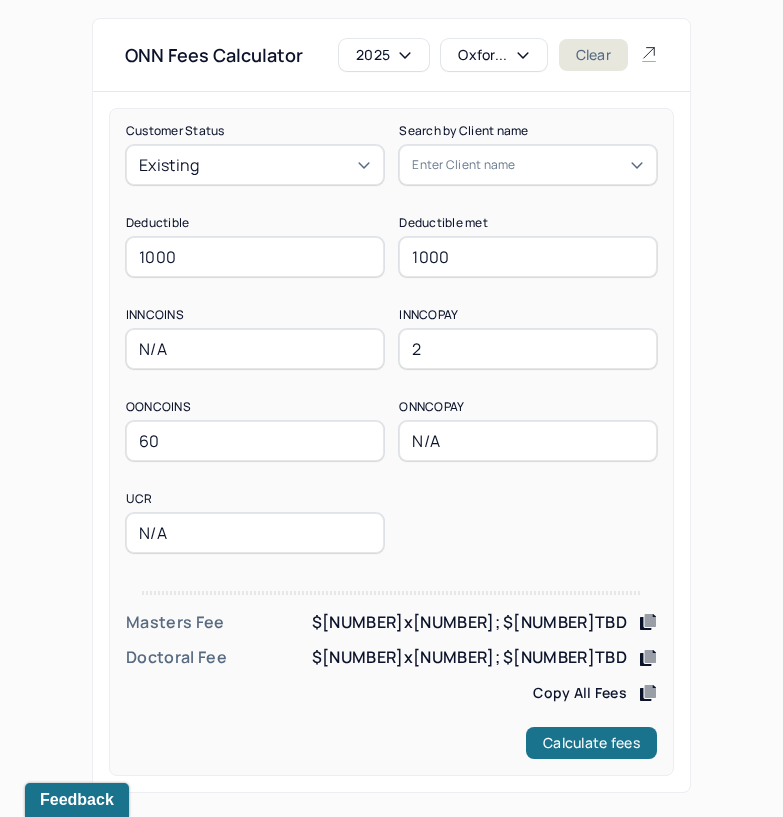 type on "25" 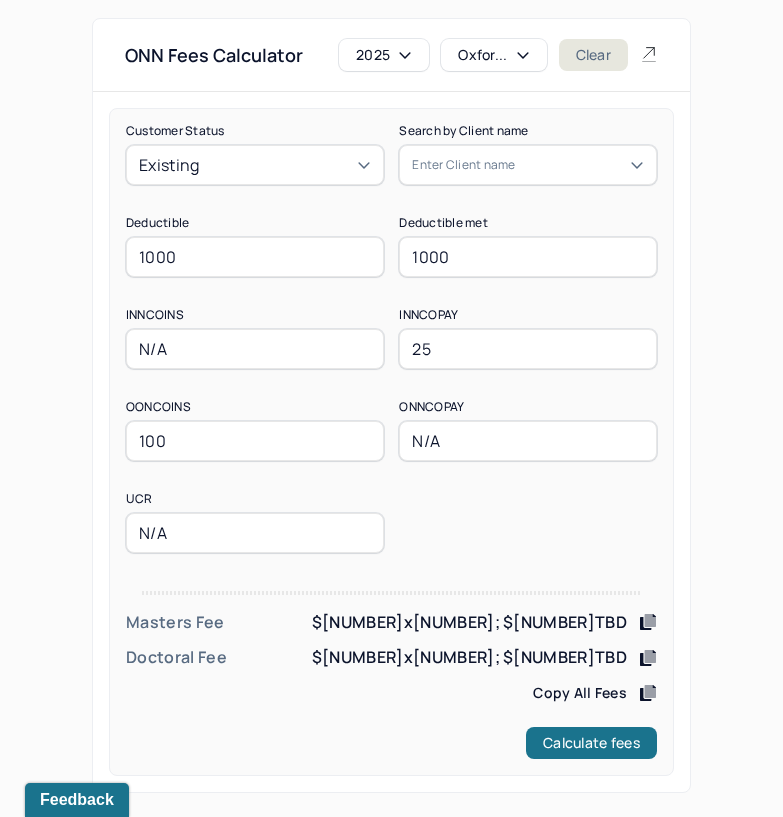 type on "100" 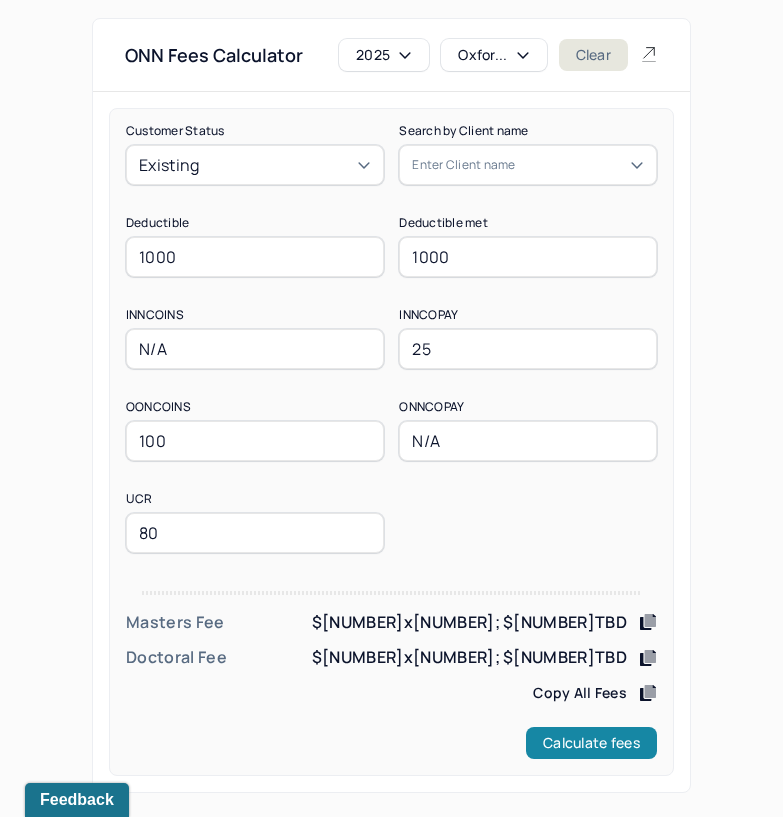 type on "80" 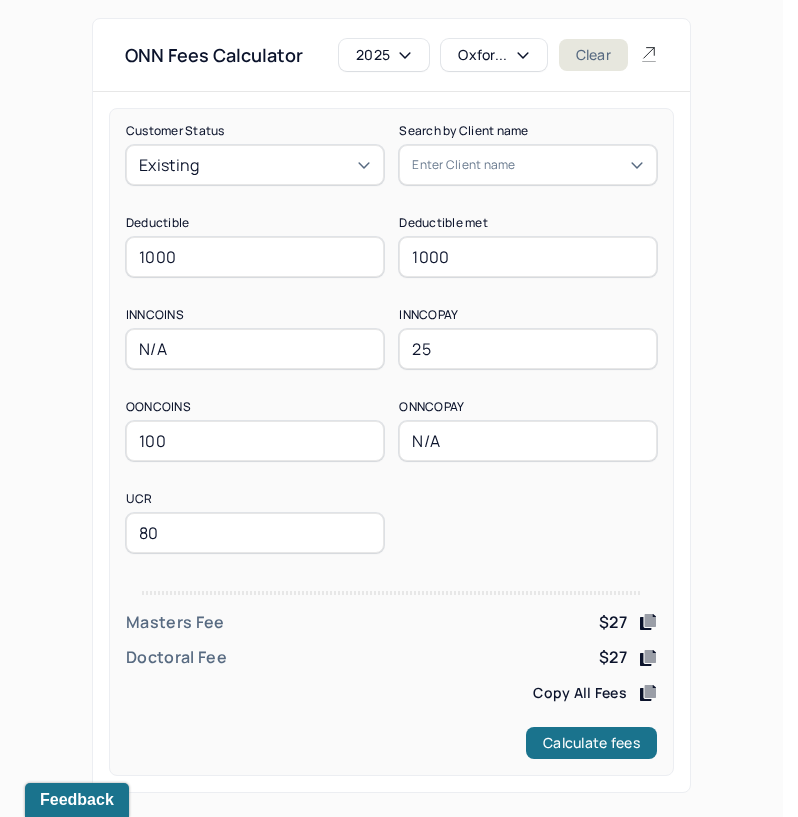 click on "Oxfor..." at bounding box center (493, 55) 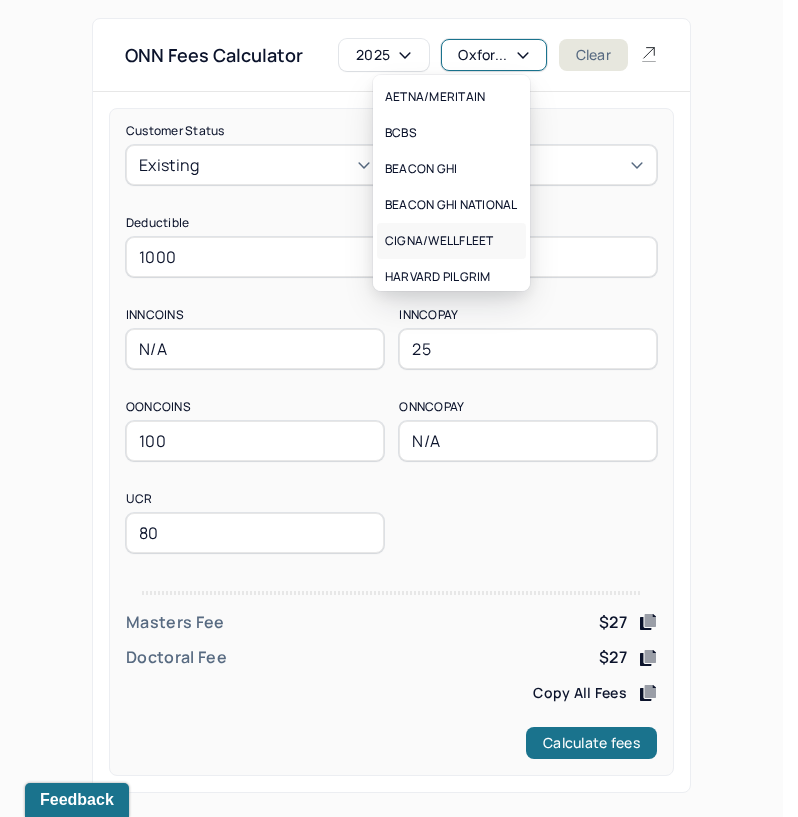 click on "CIGNA/WELLFLEET" at bounding box center (439, 241) 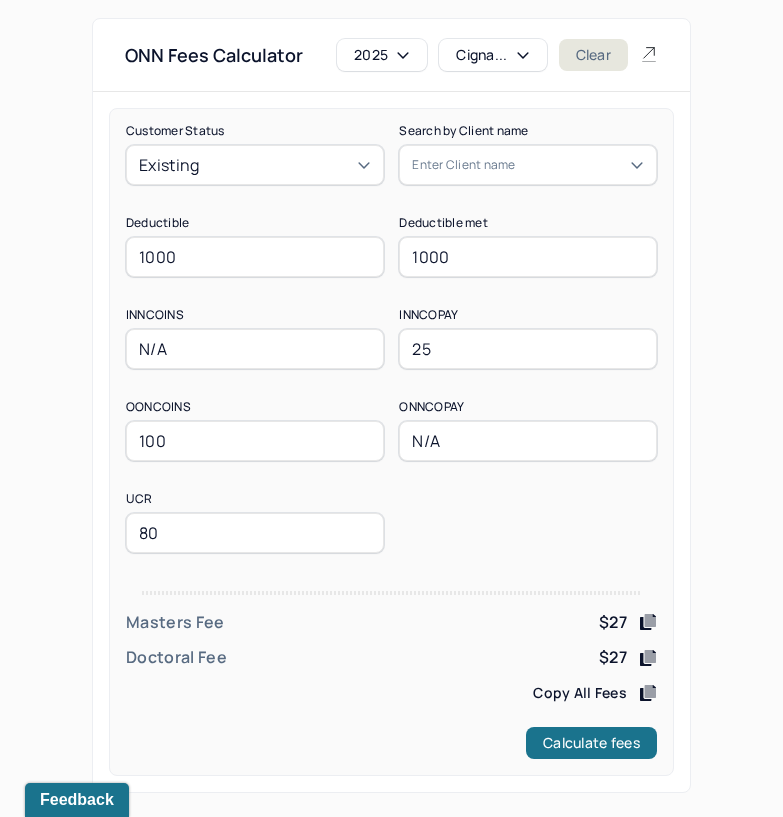 click on "Existing" at bounding box center (255, 165) 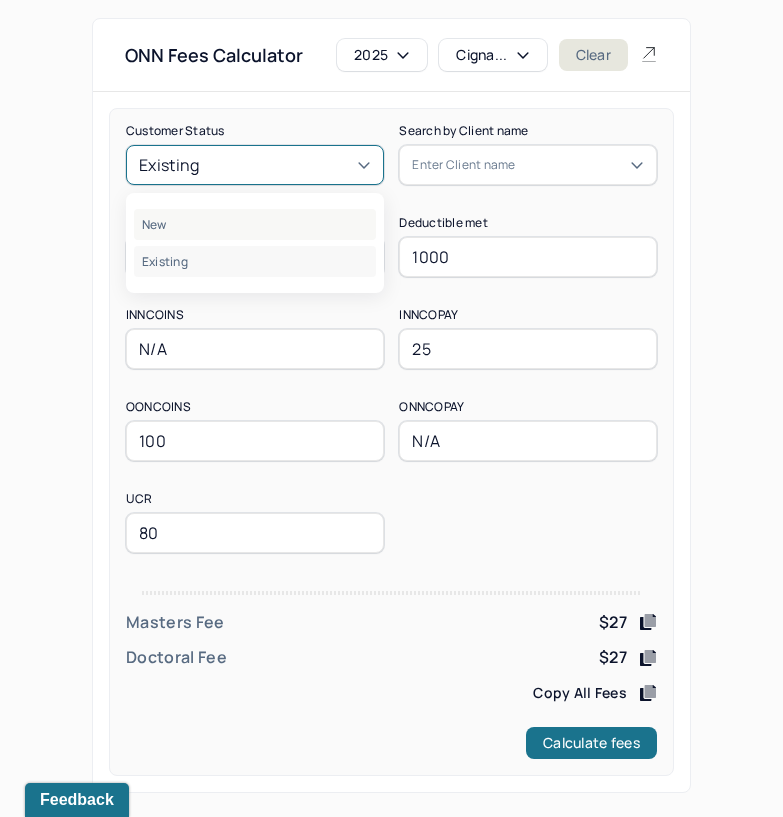 click on "New" at bounding box center (255, 224) 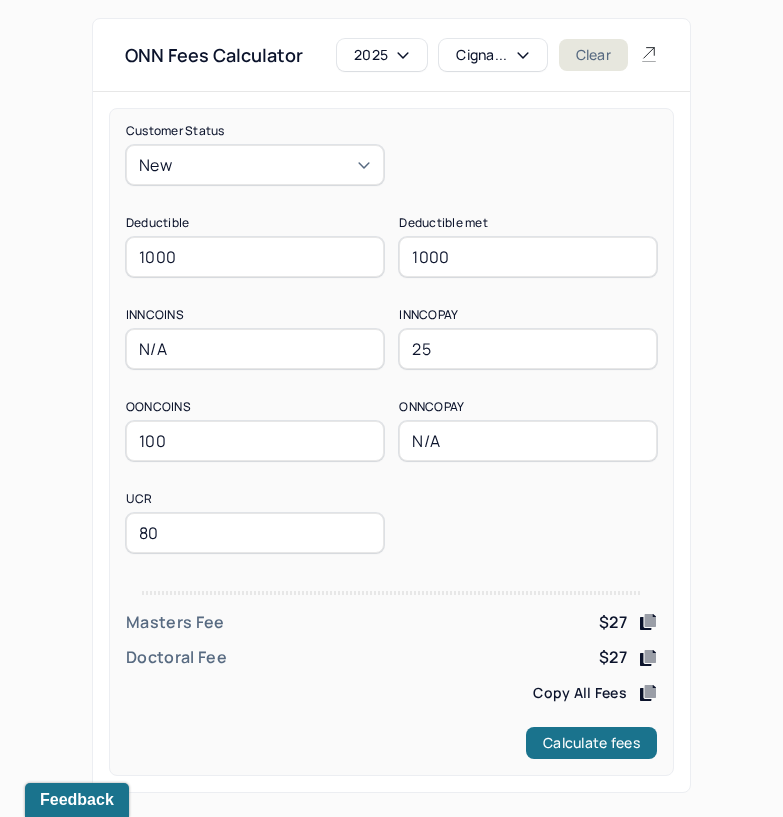 drag, startPoint x: 238, startPoint y: 256, endPoint x: 111, endPoint y: 272, distance: 128.0039 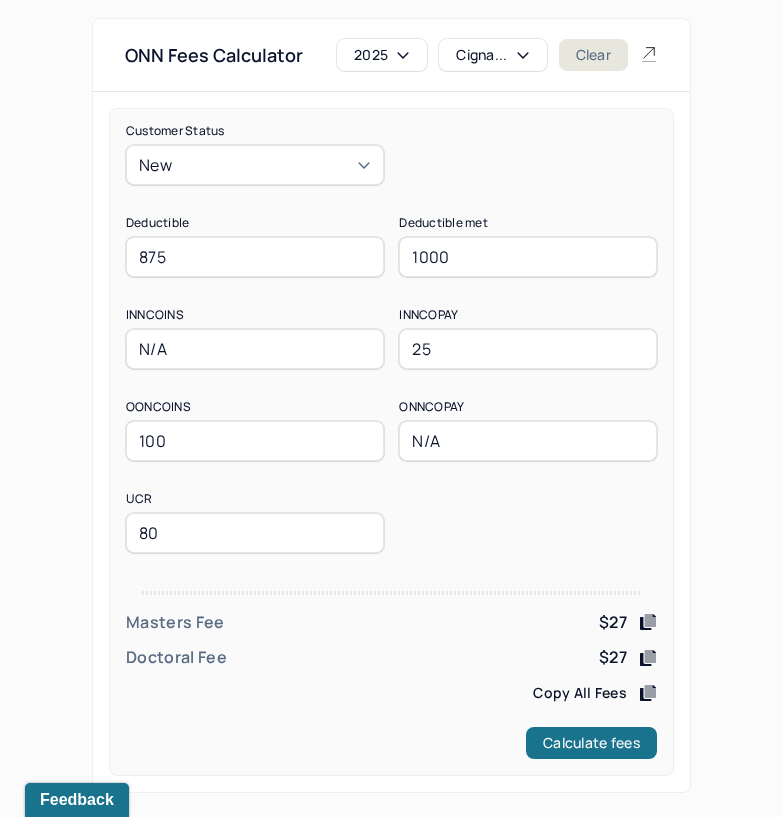 type on "875" 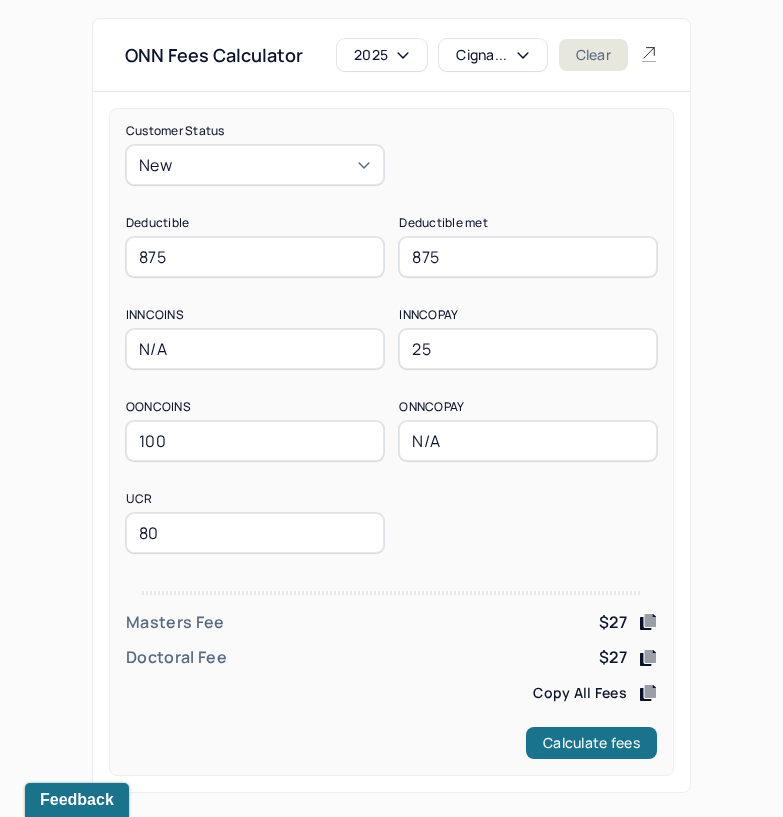 type on "875" 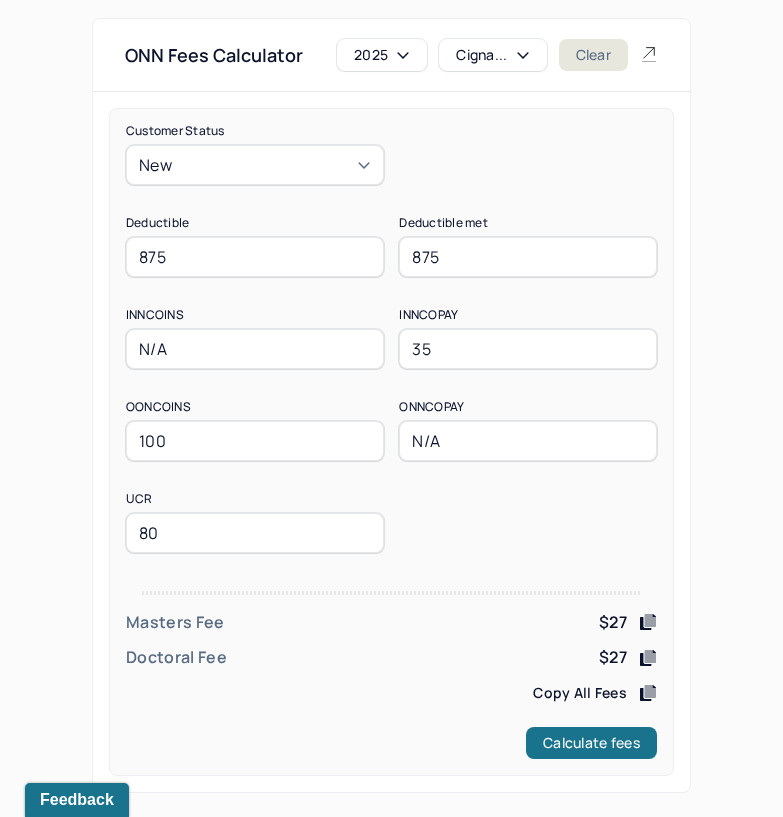 type on "35" 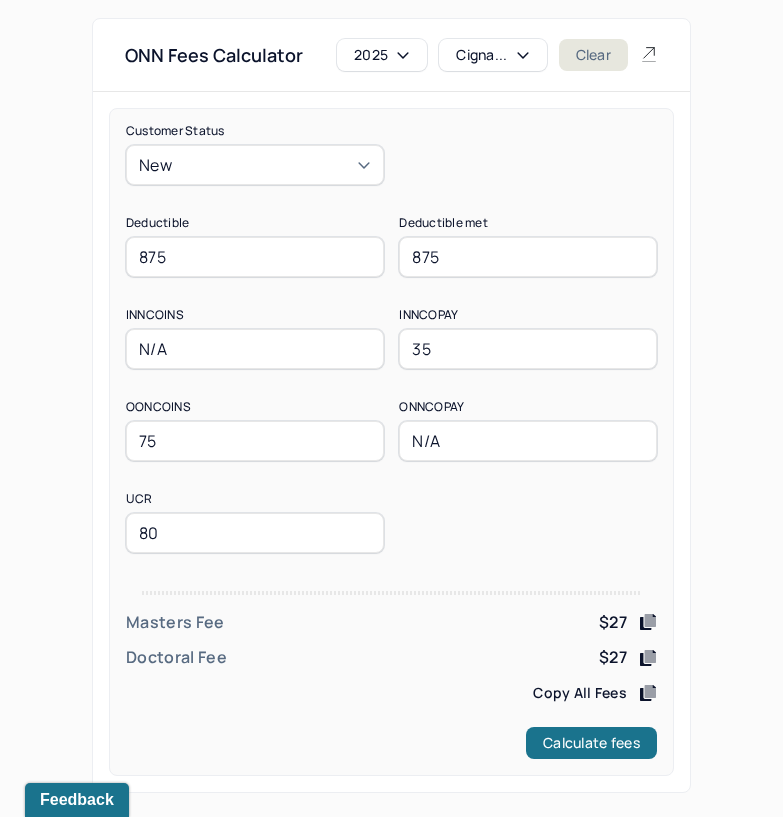 type on "75" 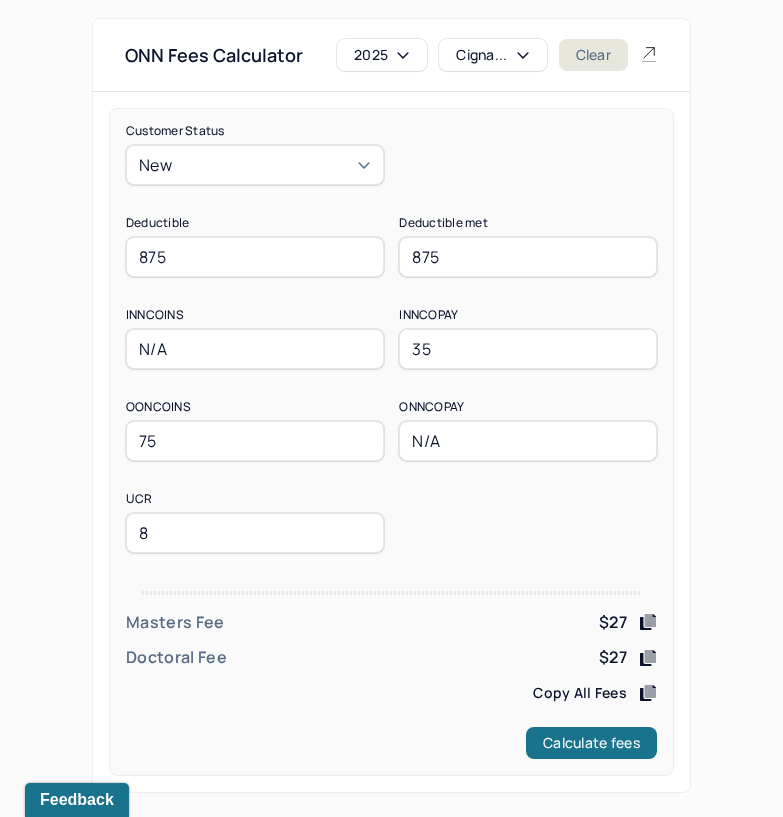 type on "80" 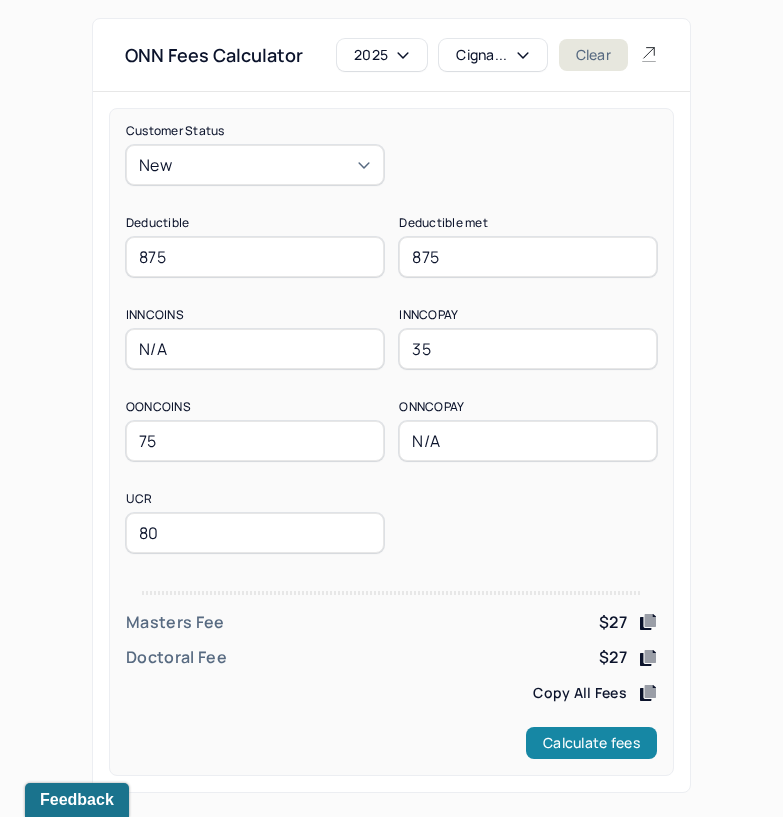 click on "Calculate fees" at bounding box center [591, 743] 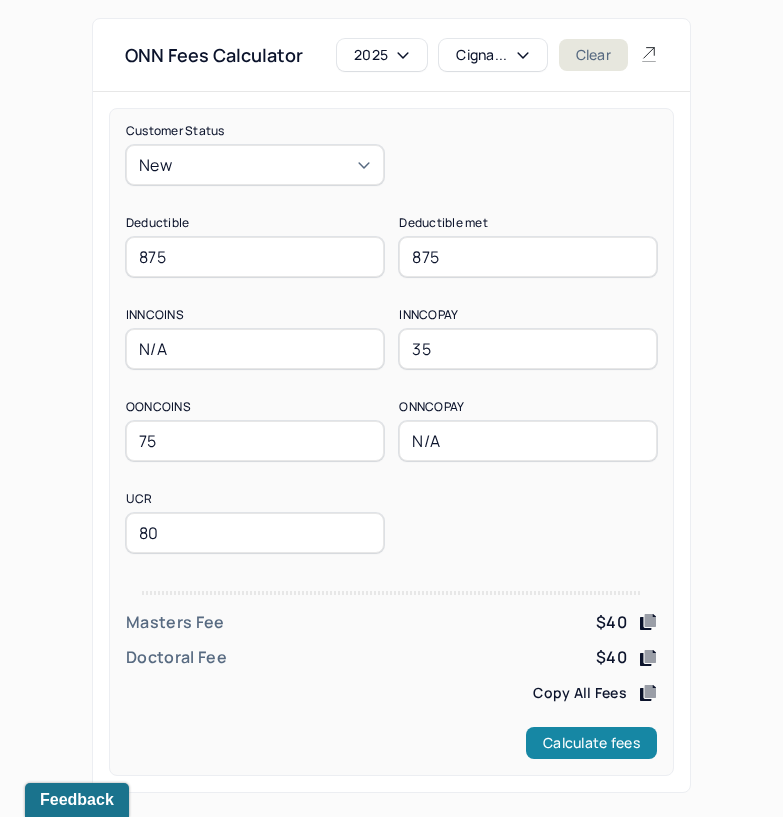 click on "Calculate fees" at bounding box center (591, 743) 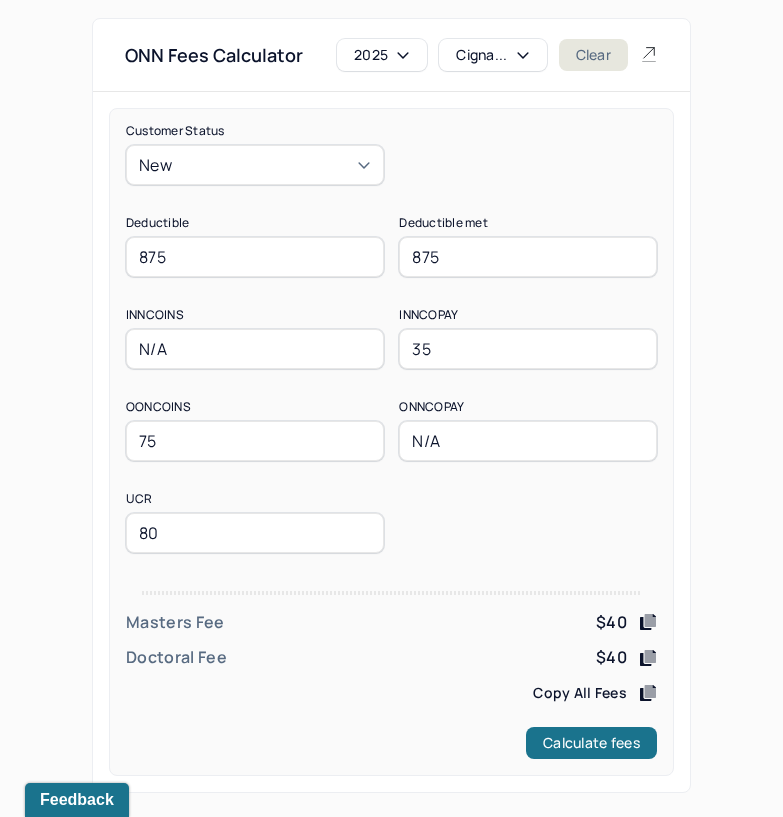 click on "Cigna..." at bounding box center [492, 55] 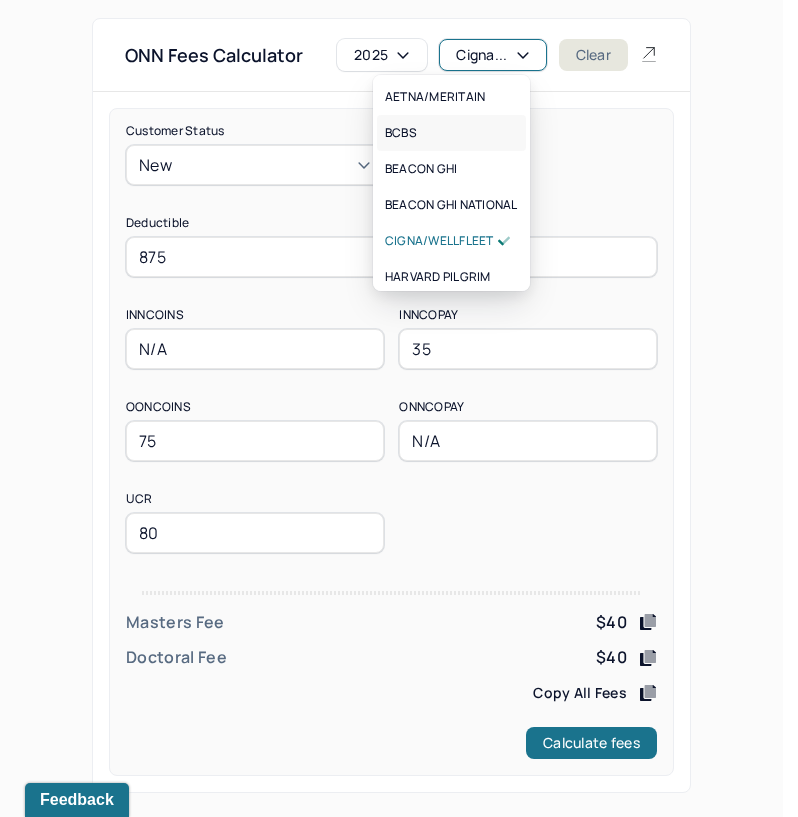 click on "BCBS" at bounding box center (451, 133) 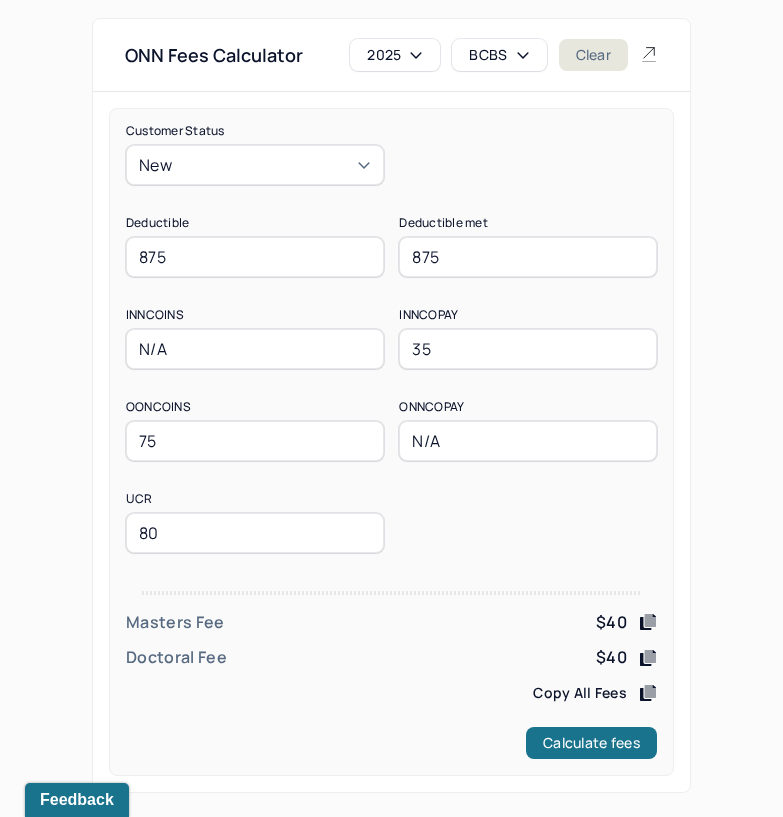 drag, startPoint x: 195, startPoint y: 269, endPoint x: 81, endPoint y: 280, distance: 114.52947 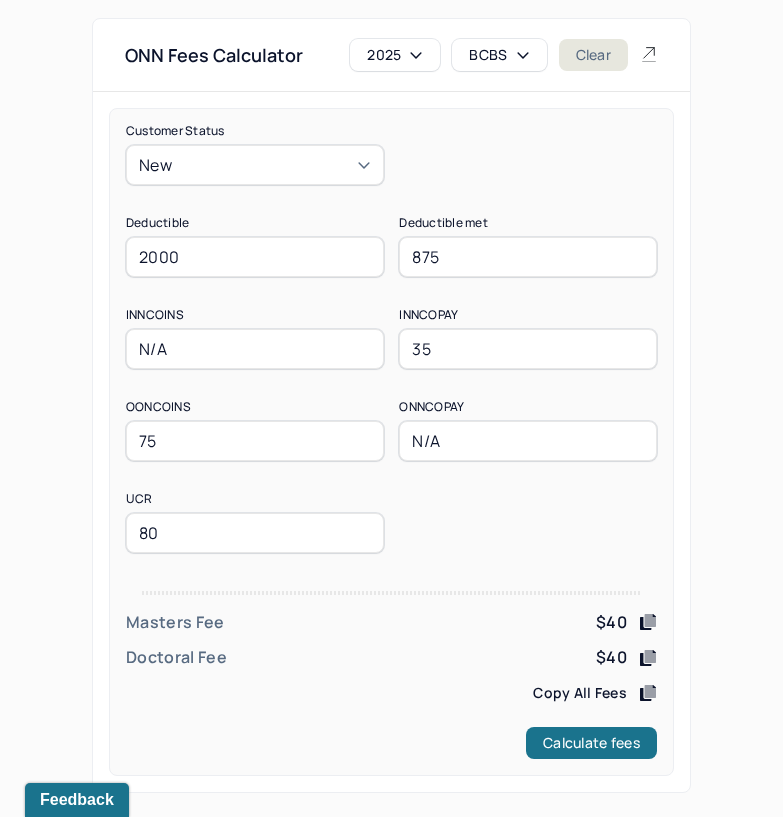 type on "2000" 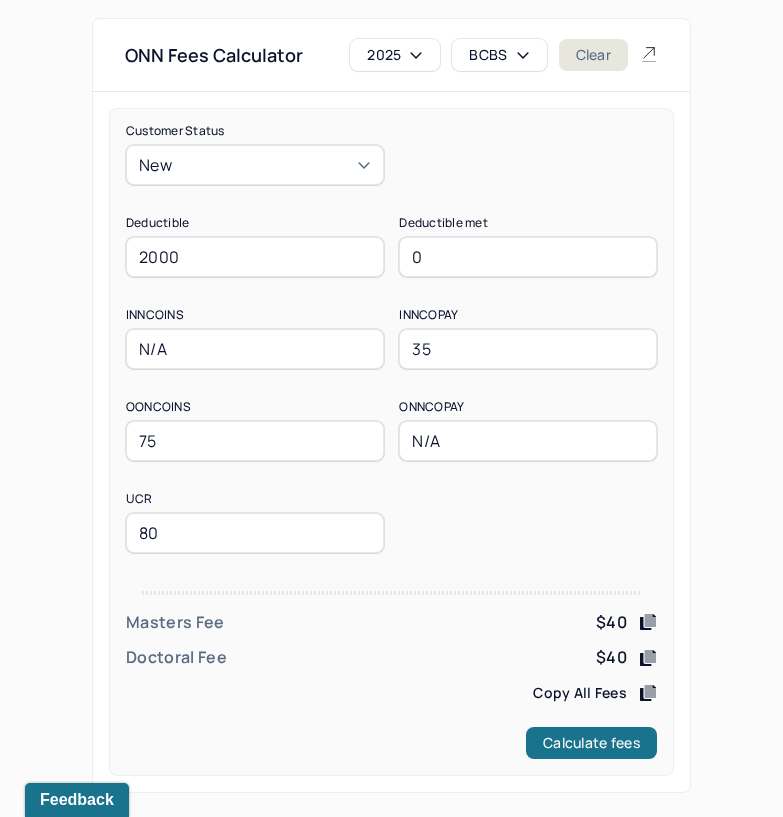 type on "0" 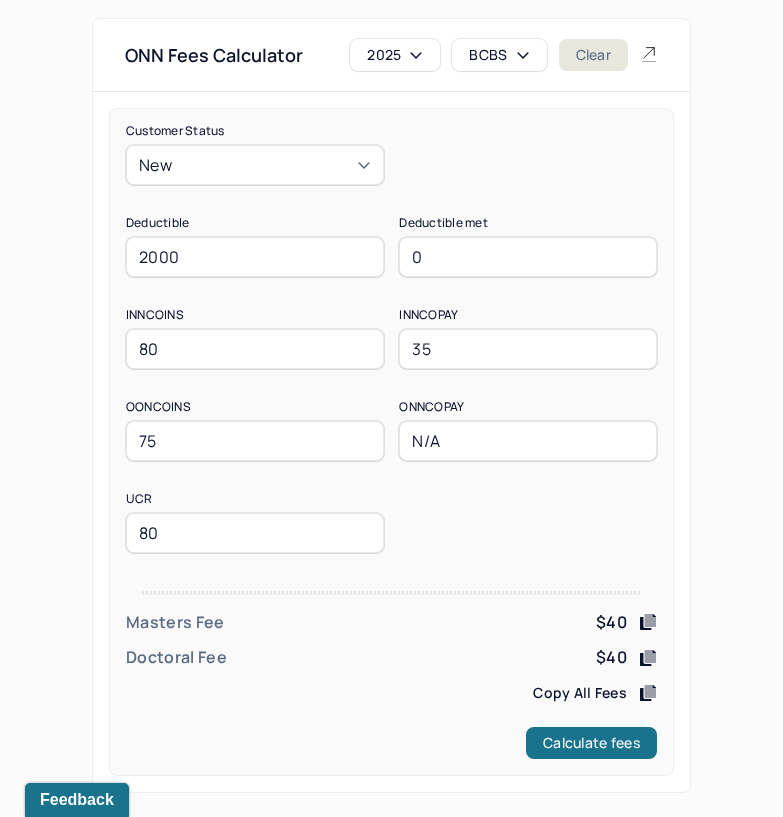 type on "80" 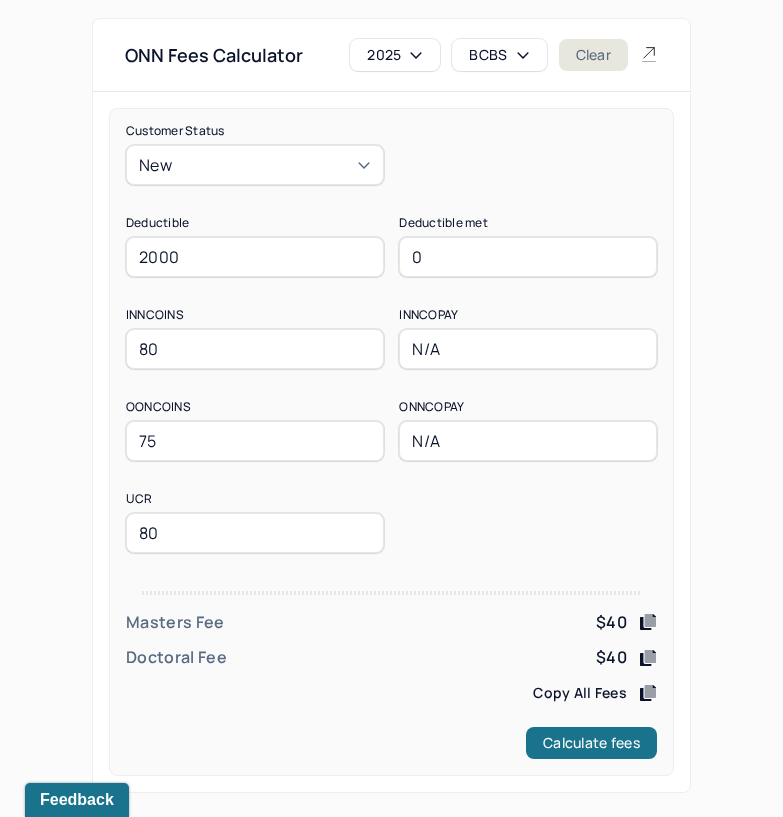 type on "N/A" 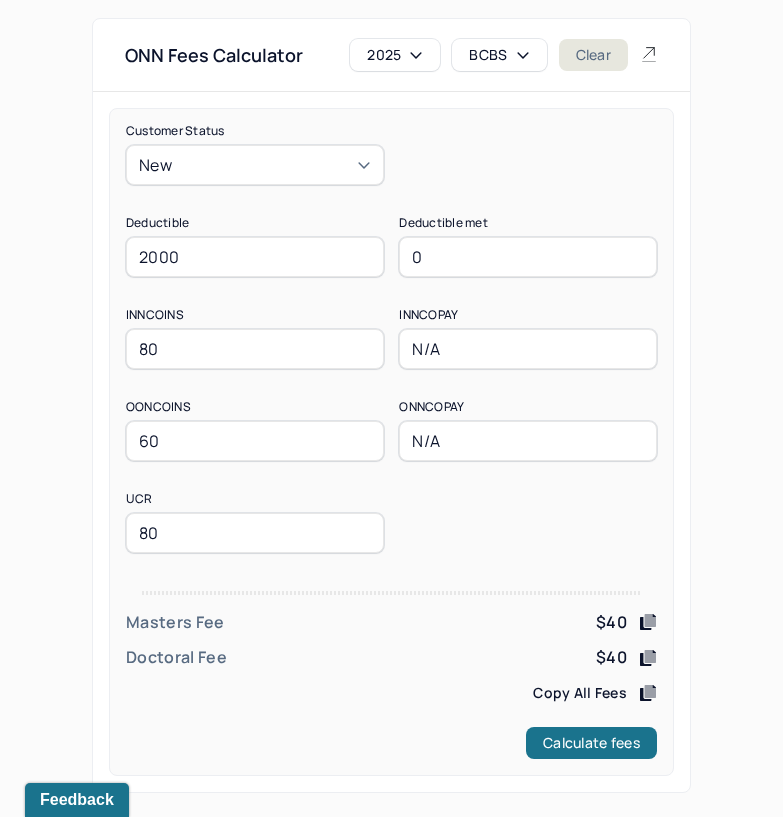 type on "60" 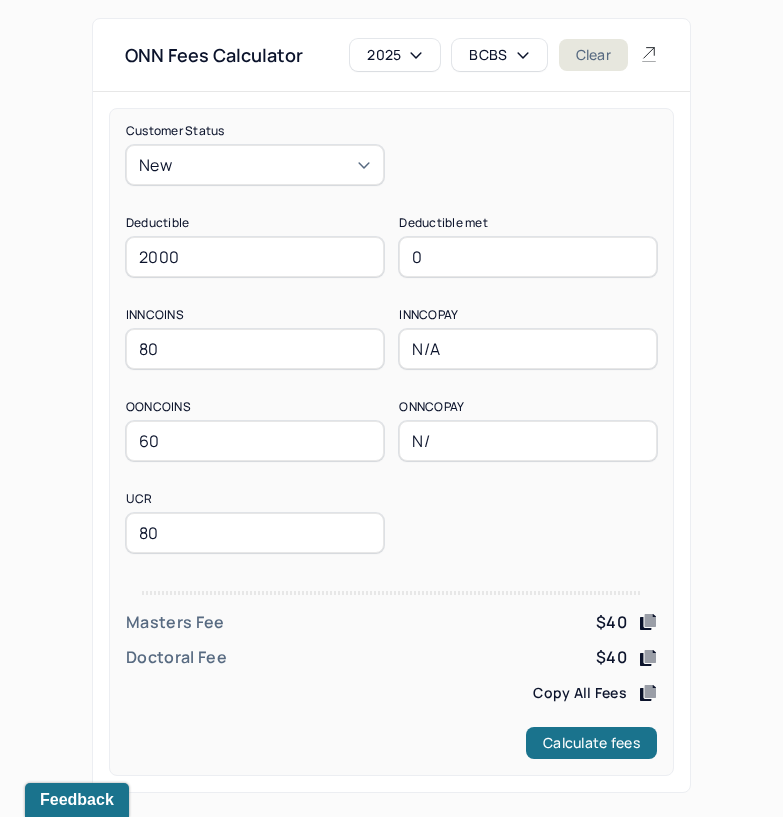 type on "N/A" 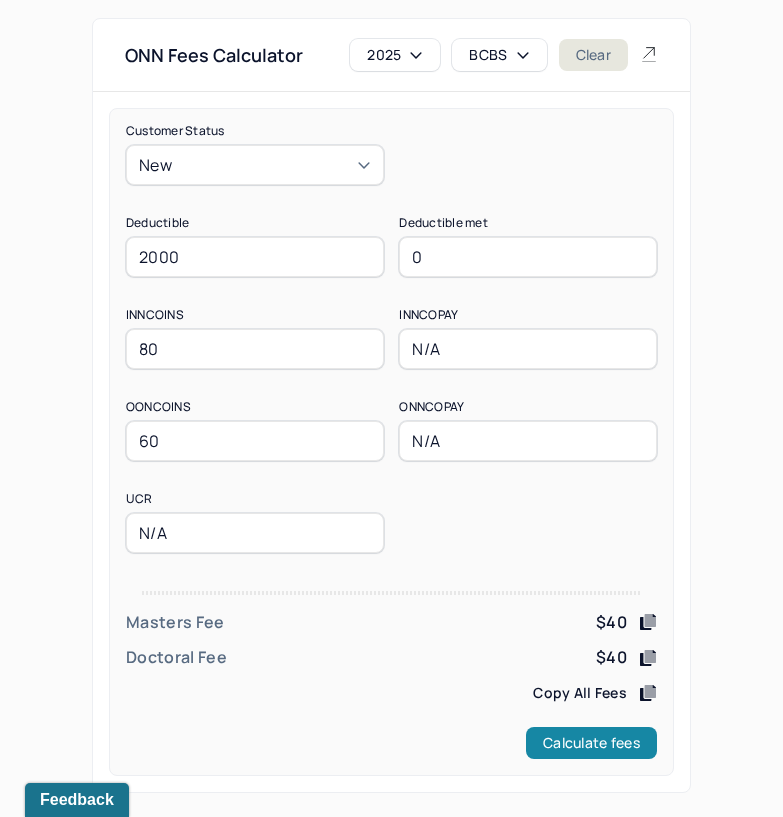 type on "N/A" 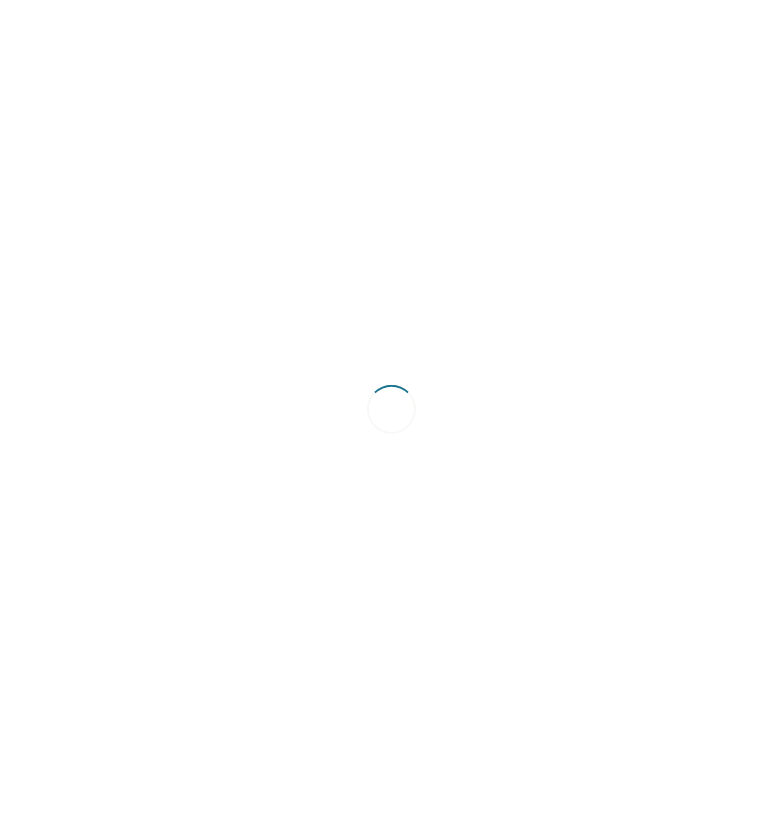 scroll, scrollTop: 0, scrollLeft: 0, axis: both 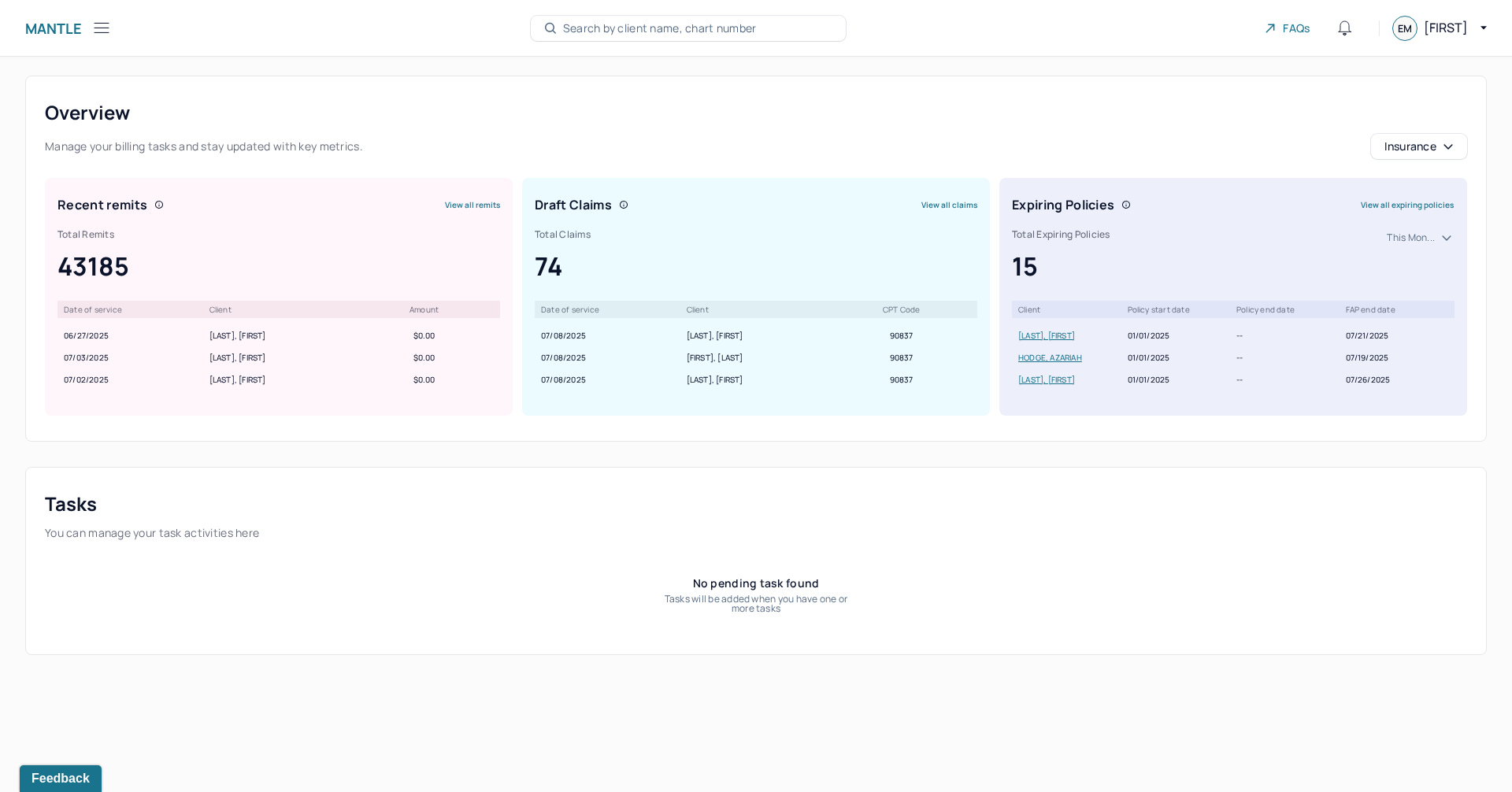 click on "Mantle" at bounding box center [69, 28] 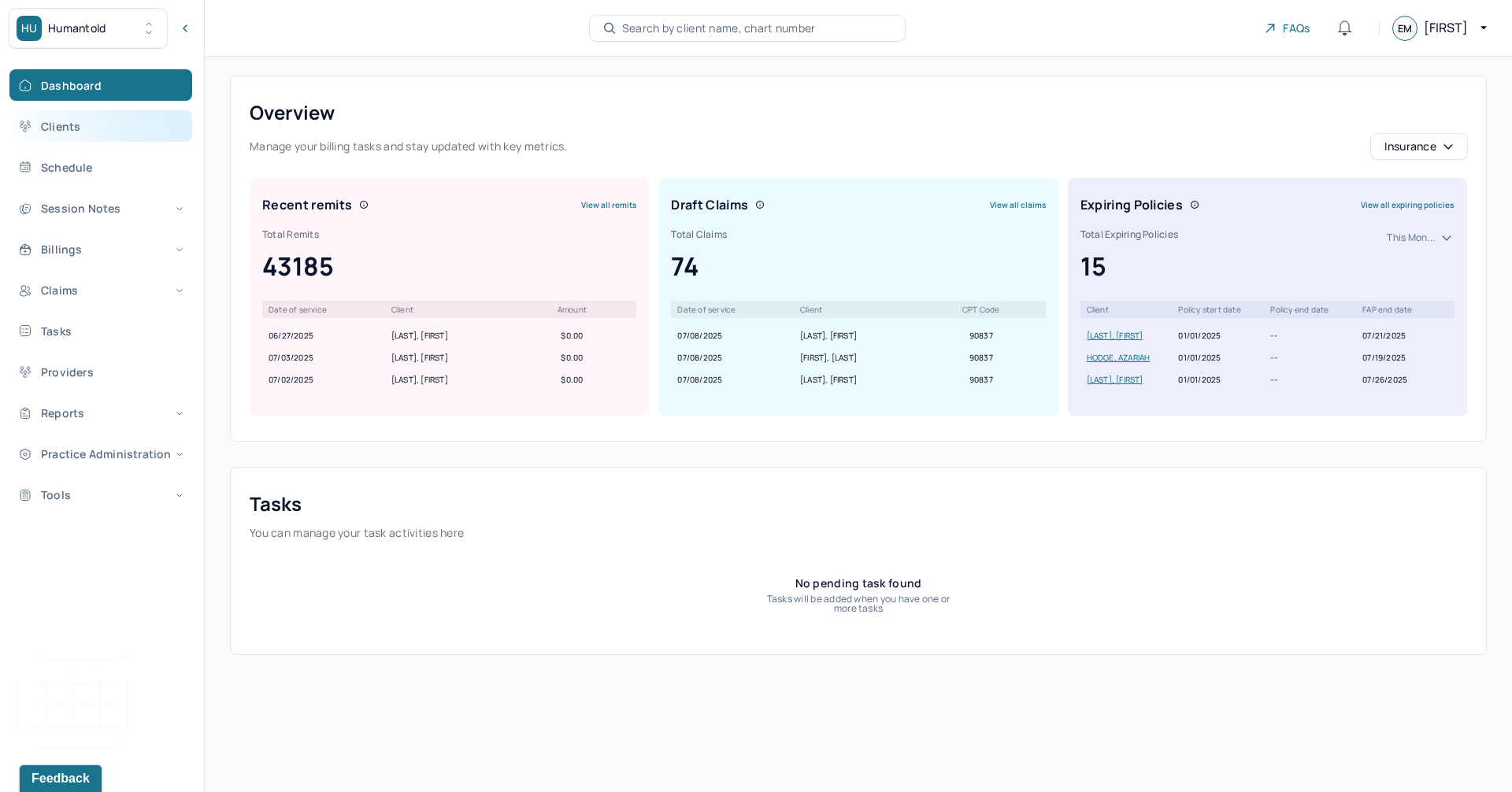 click on "Clients" at bounding box center [101, 126] 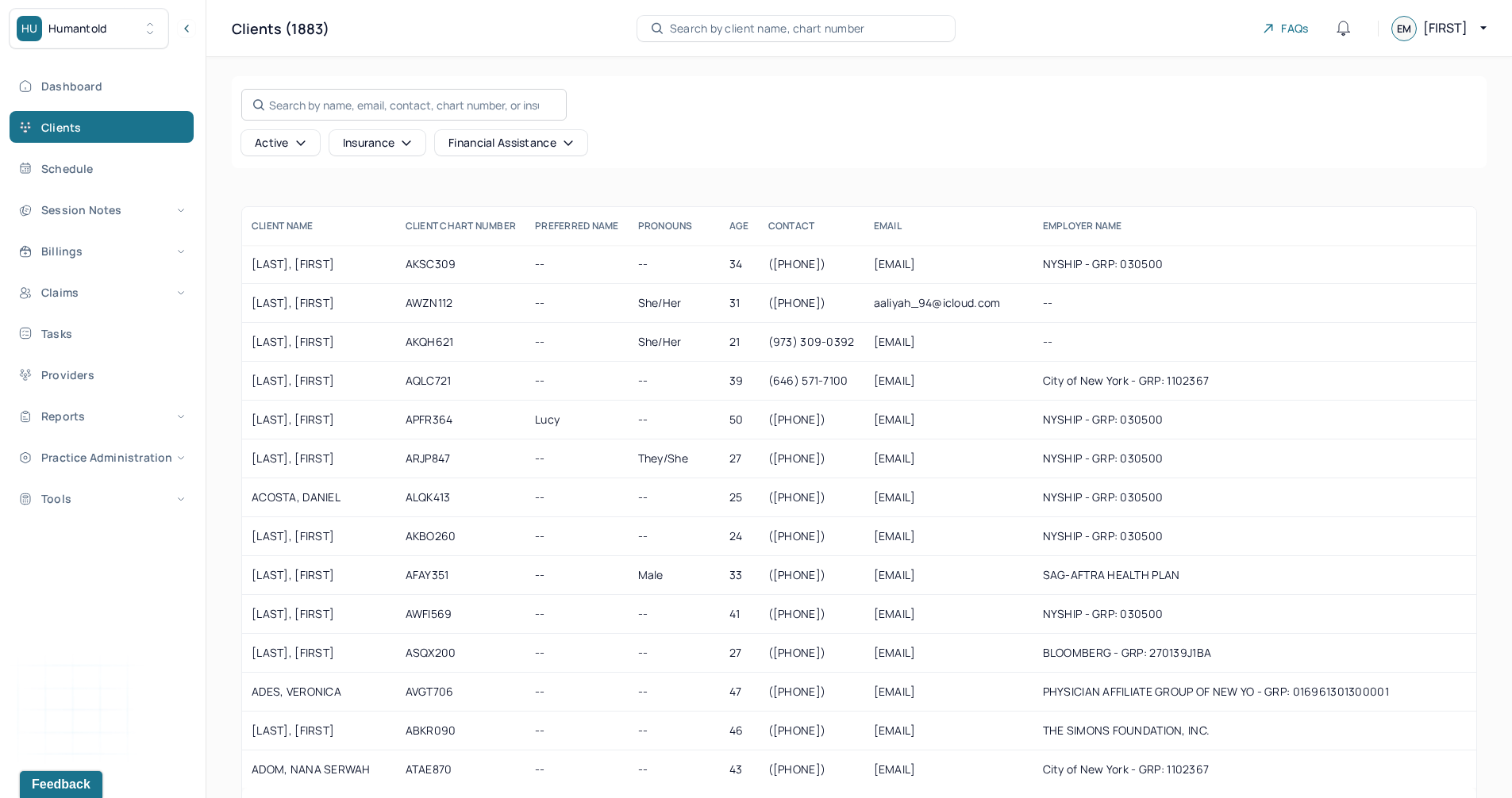 click on "Search by name, email, contact, chart number, or insurance id..." at bounding box center (404, 105) 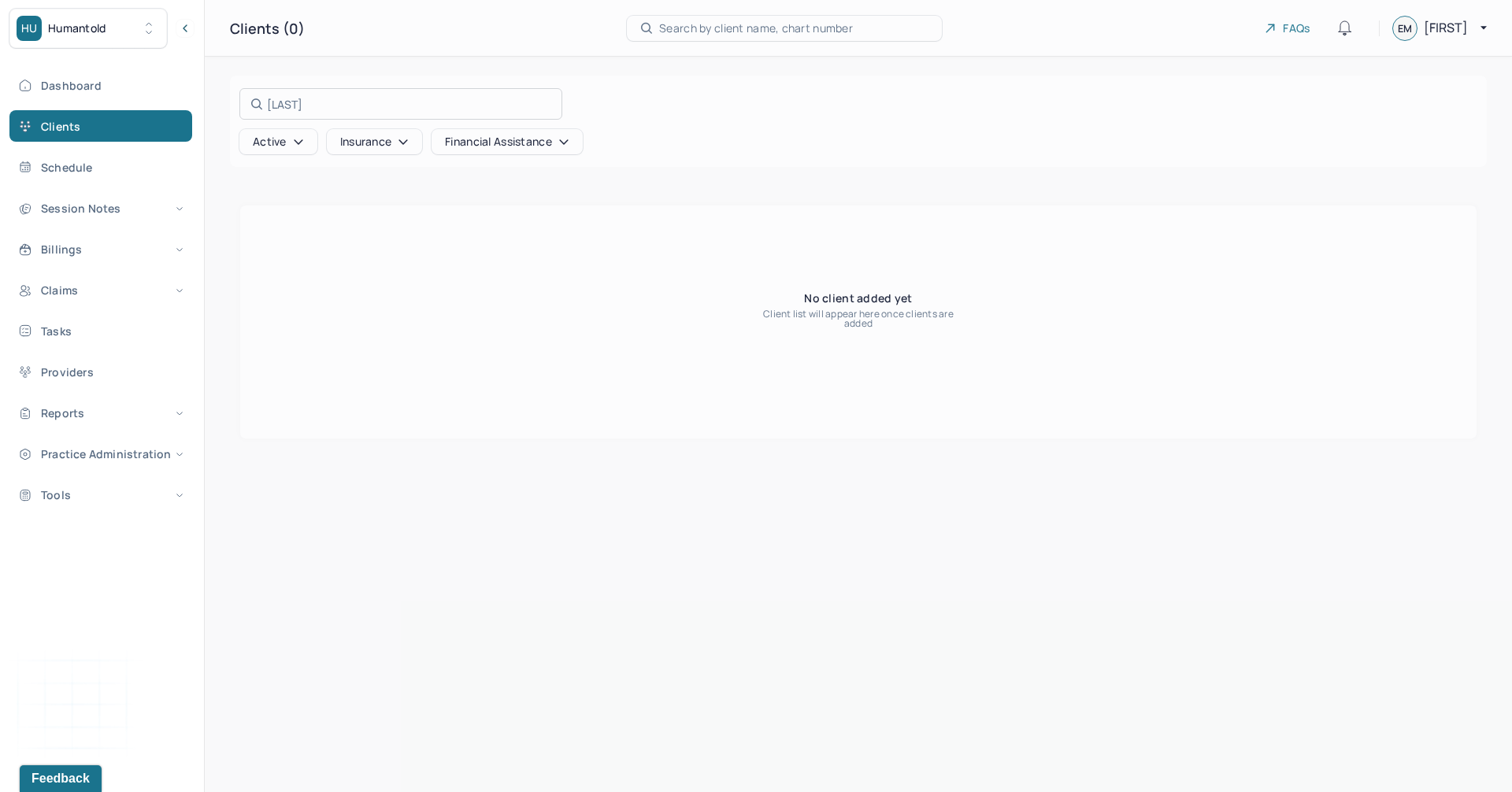 type on "[LAST]" 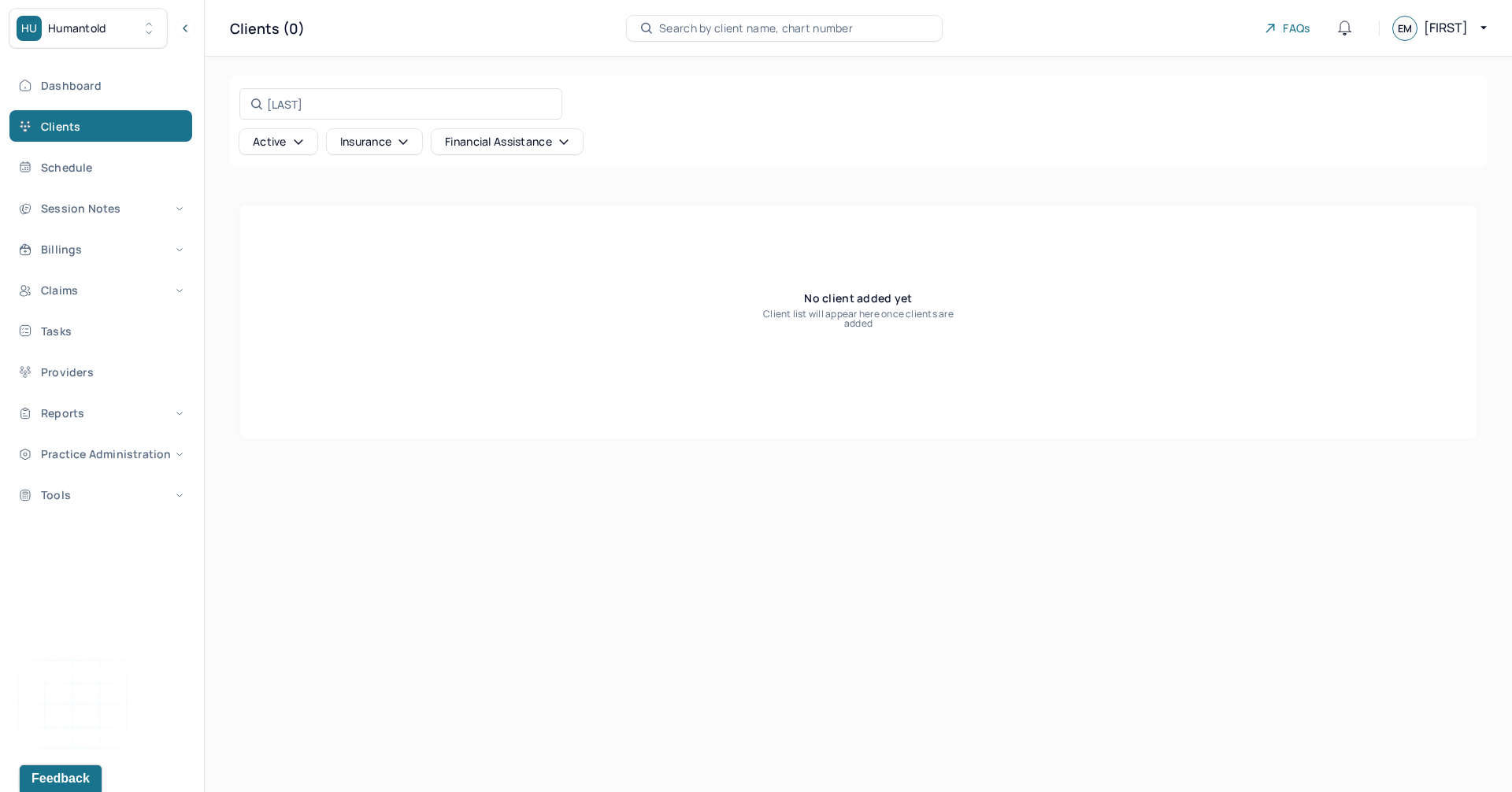 click on "Active" at bounding box center [278, 142] 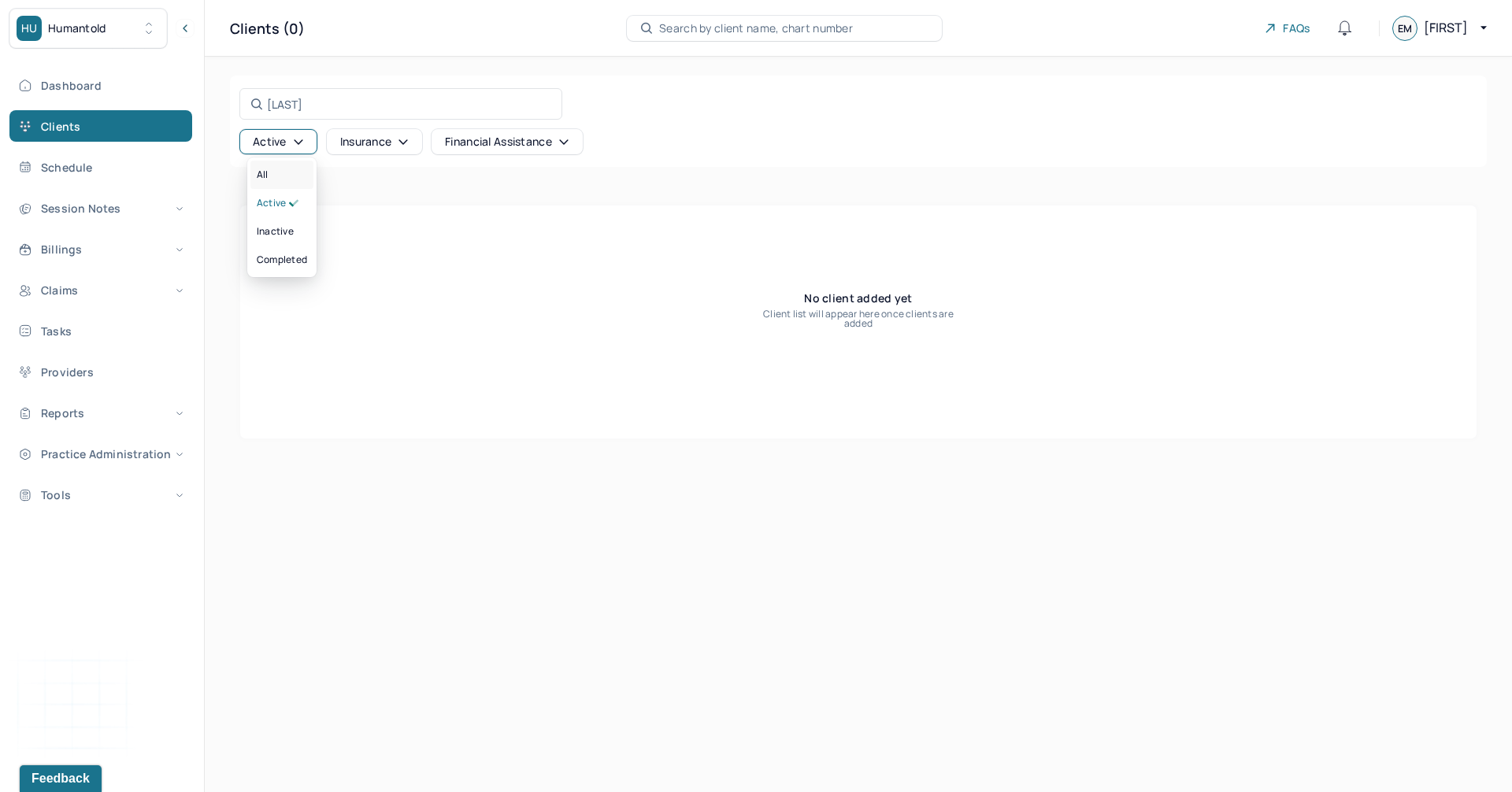 click on "All" at bounding box center (282, 175) 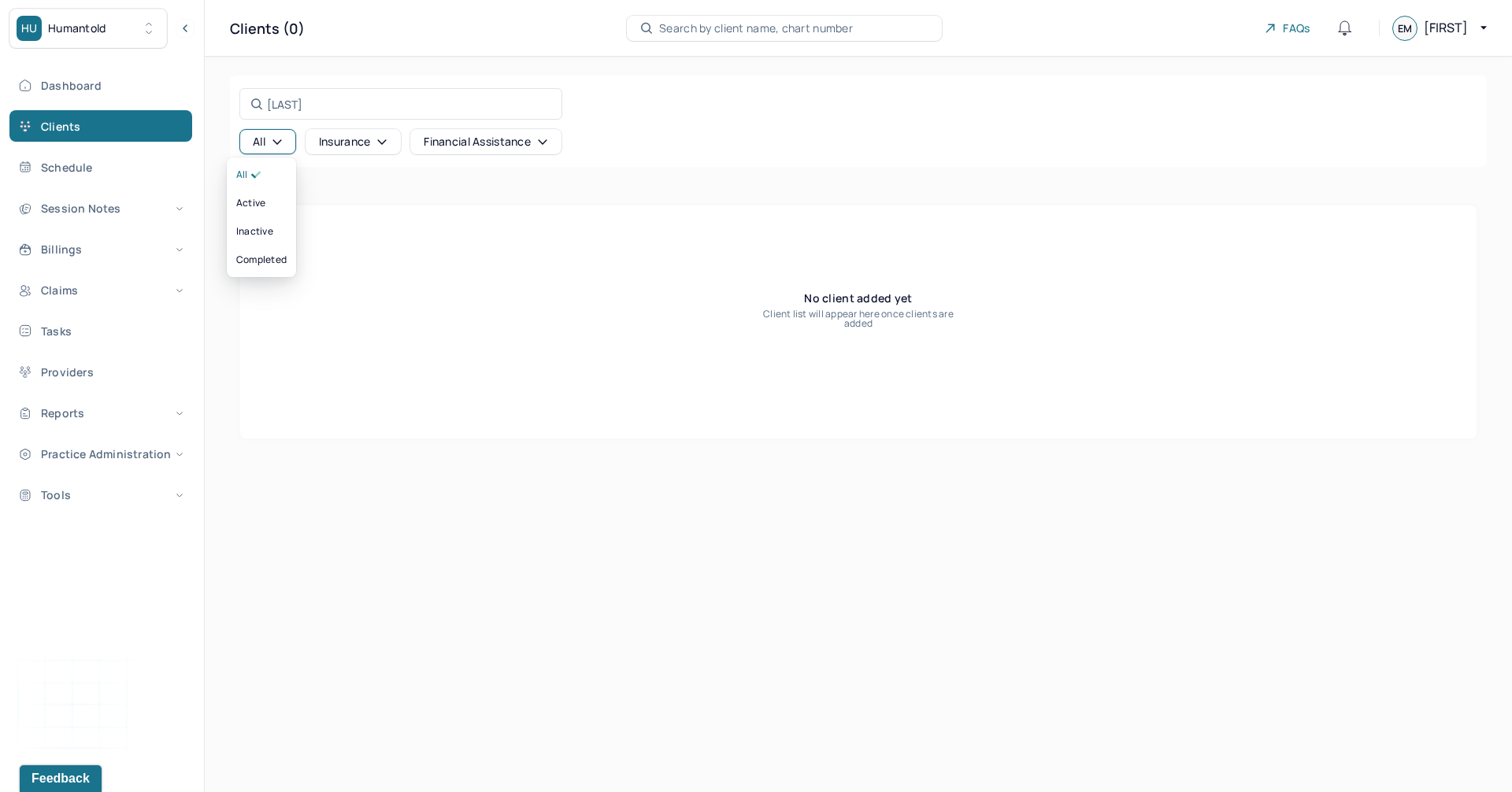 click 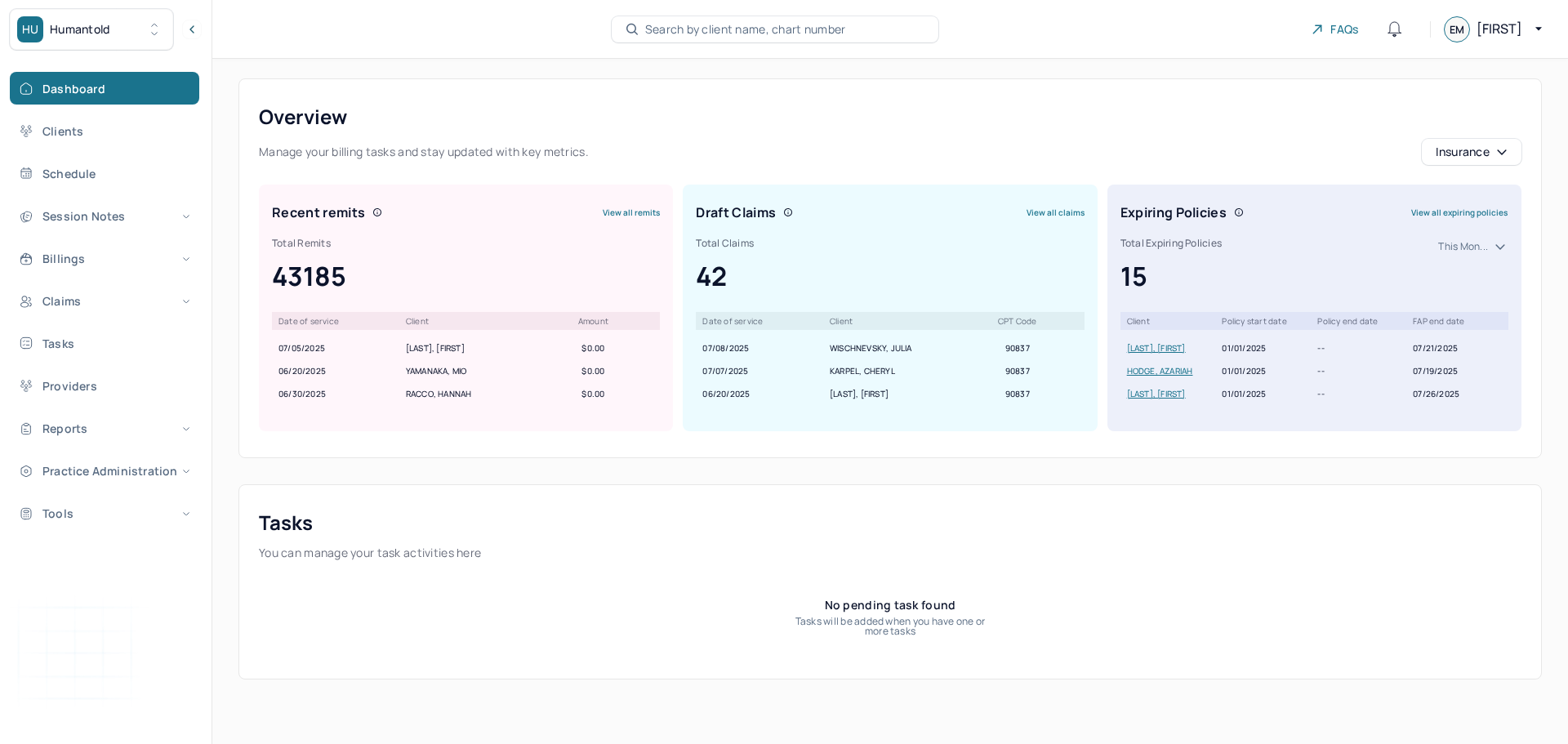 scroll, scrollTop: 0, scrollLeft: 0, axis: both 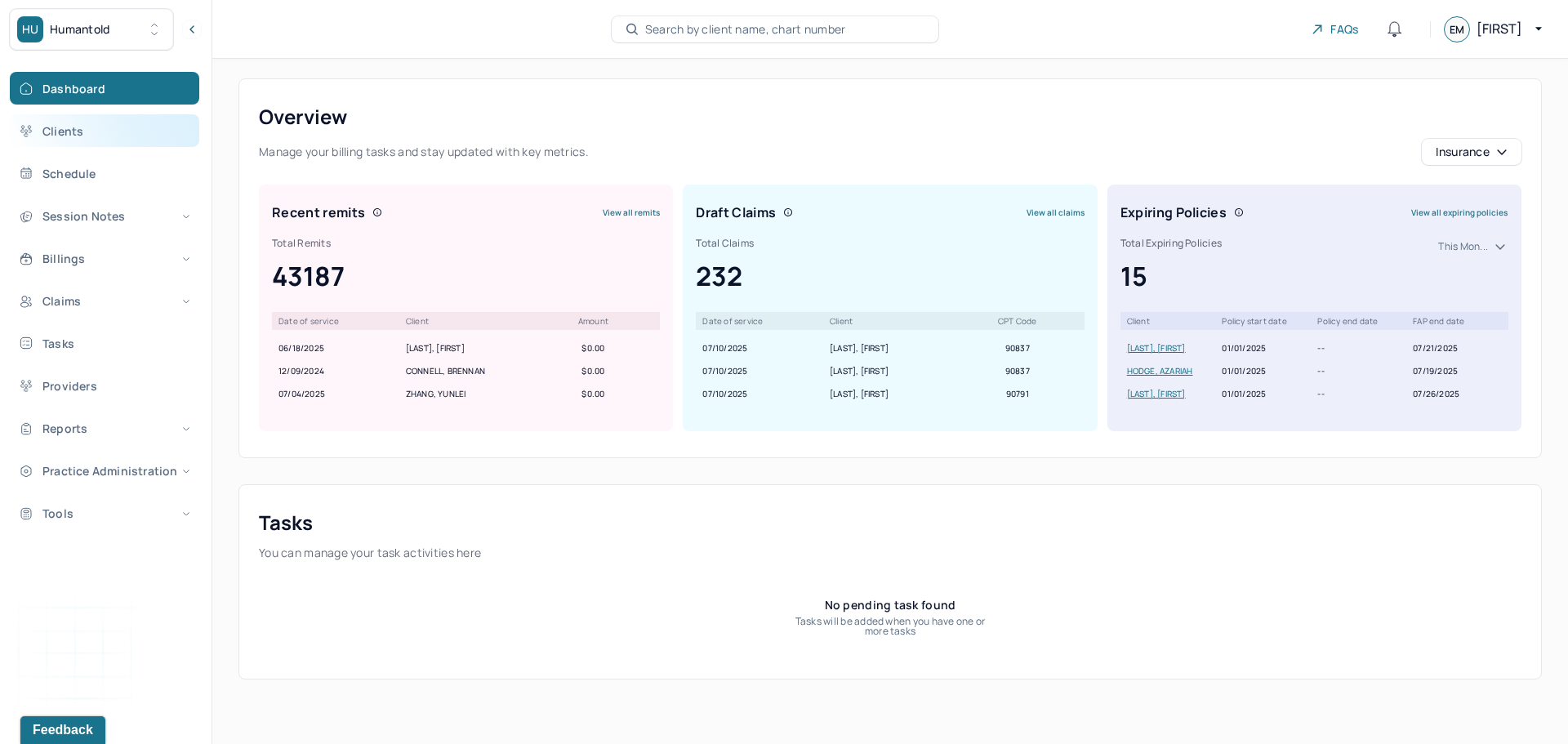 click on "Clients" at bounding box center [105, 131] 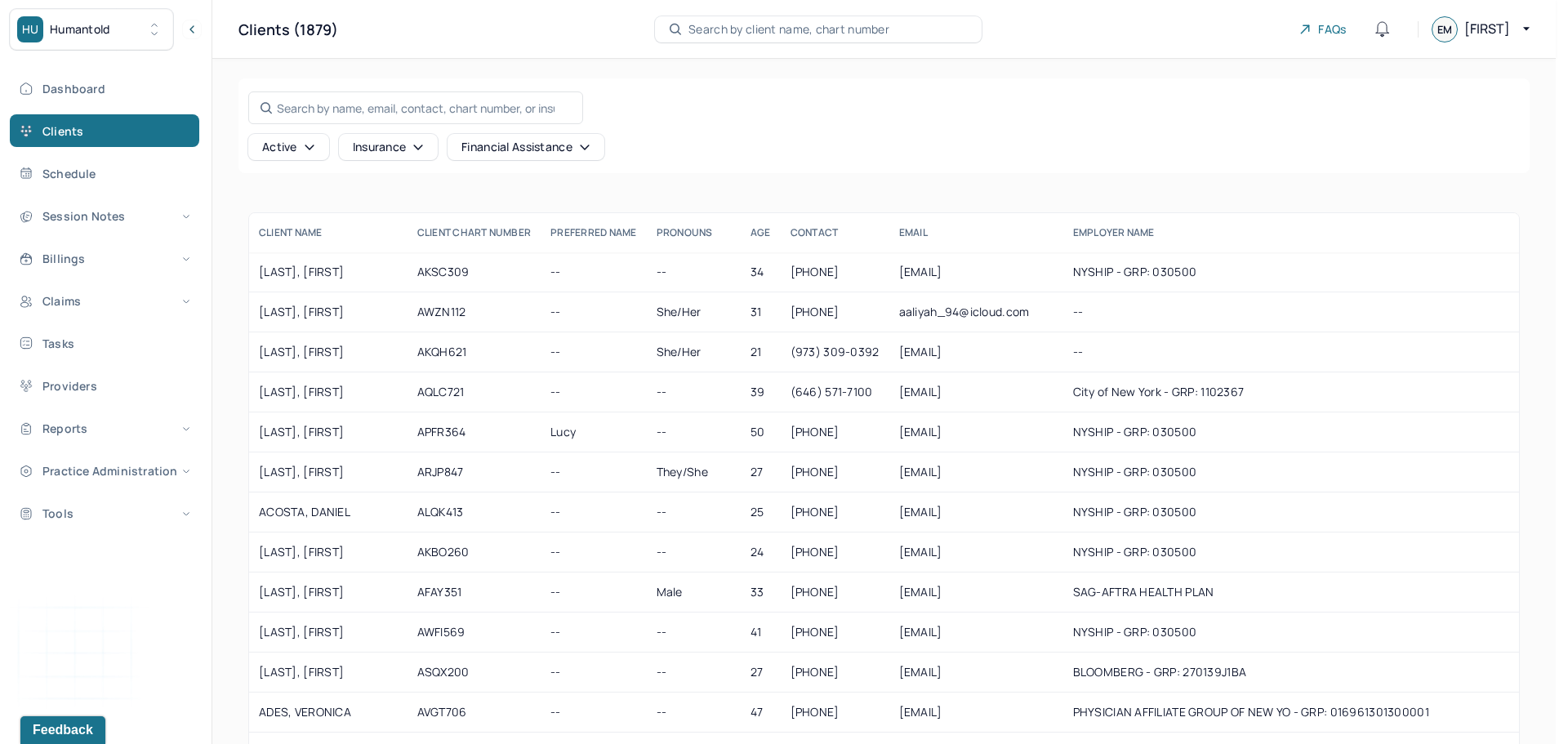 click on "Humantold" at bounding box center [80, 29] 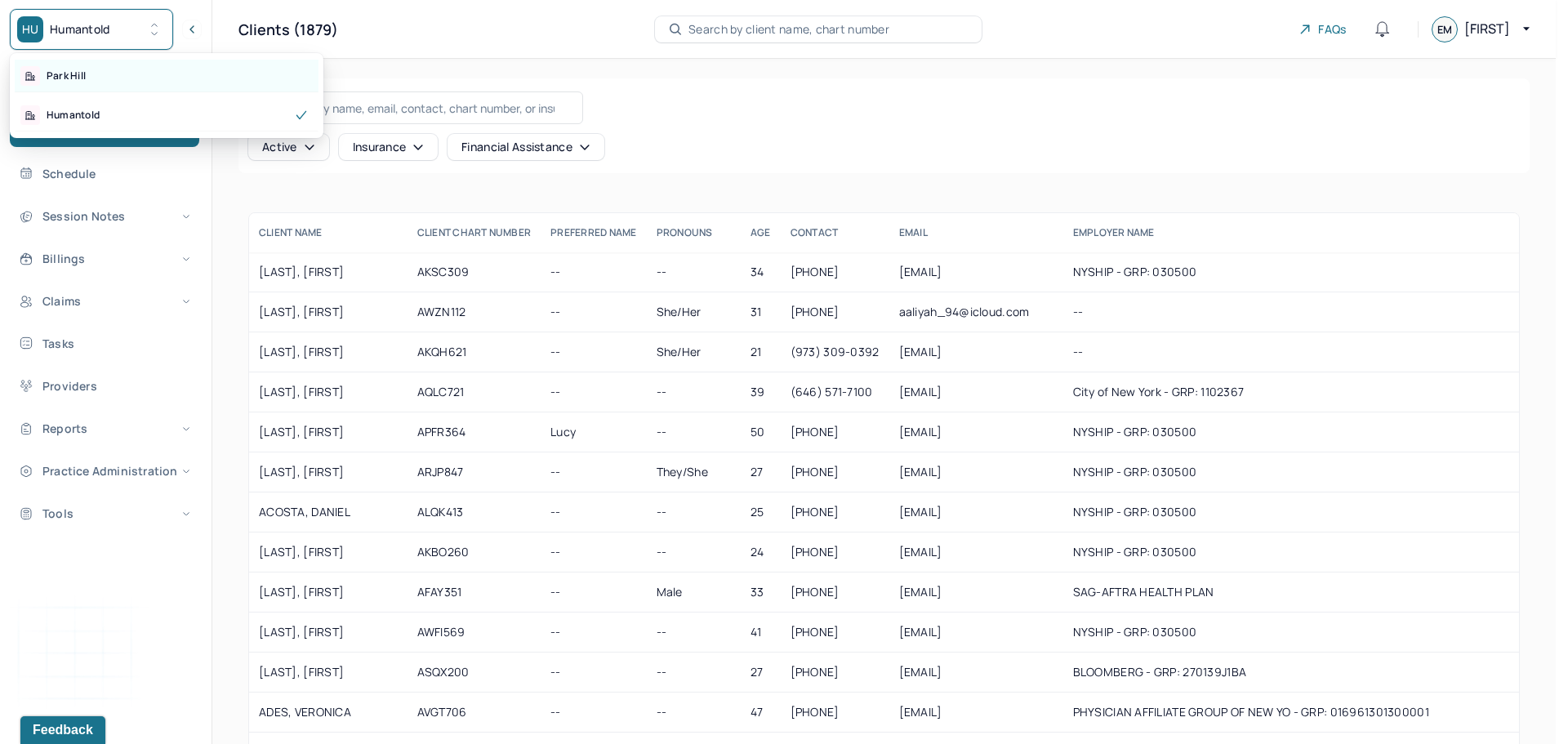 click on "Park Hill" at bounding box center (167, 76) 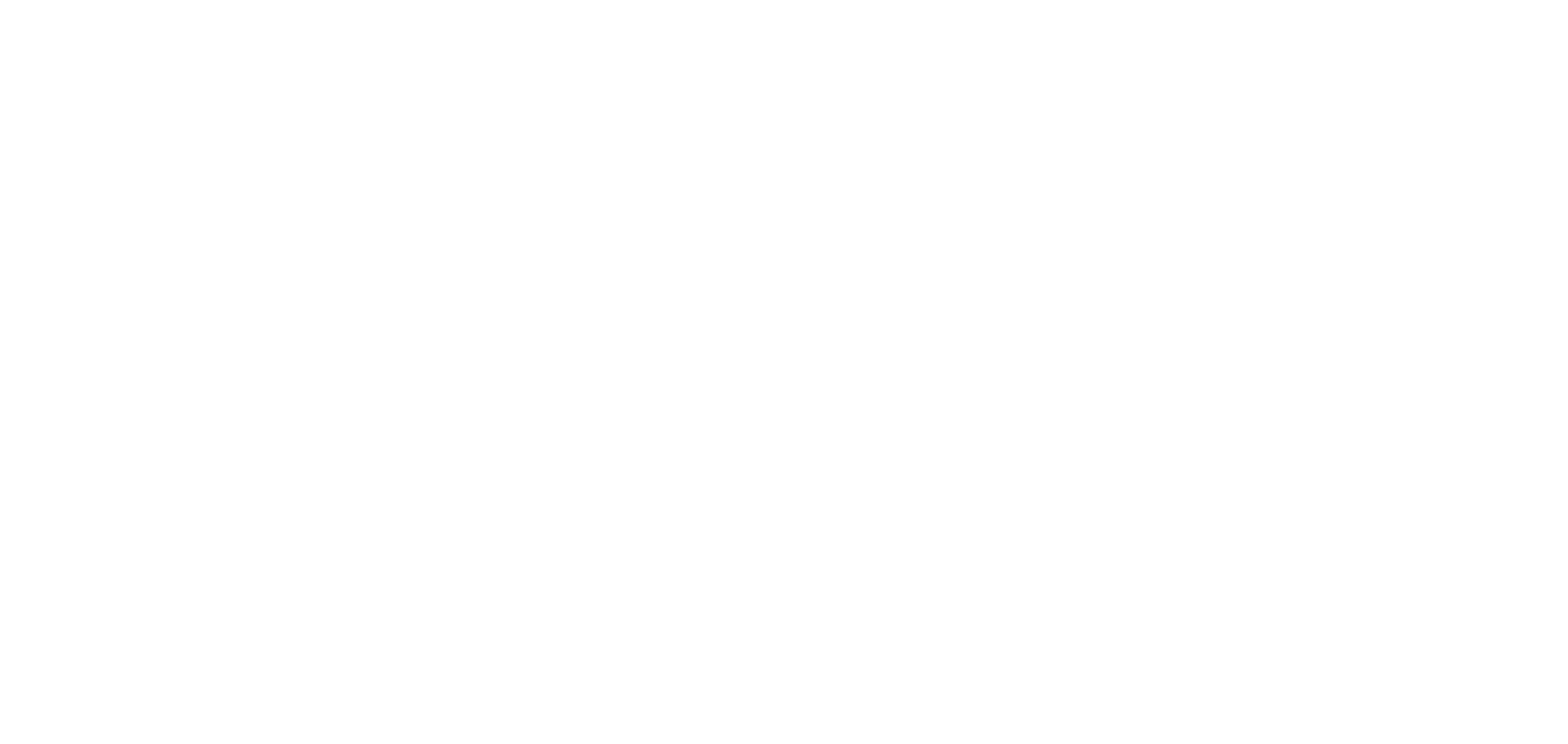 scroll, scrollTop: 0, scrollLeft: 0, axis: both 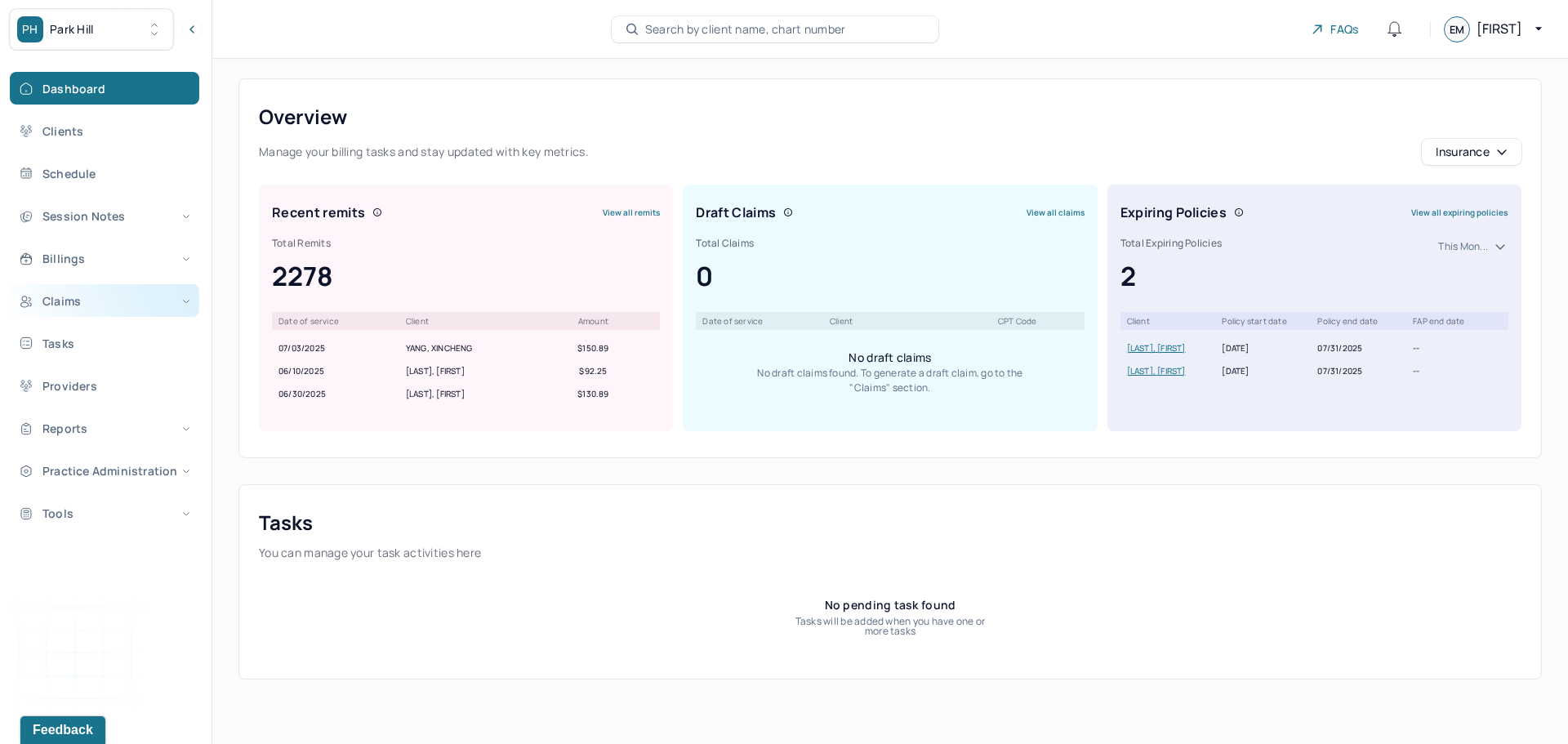 click on "Claims" at bounding box center [105, 301] 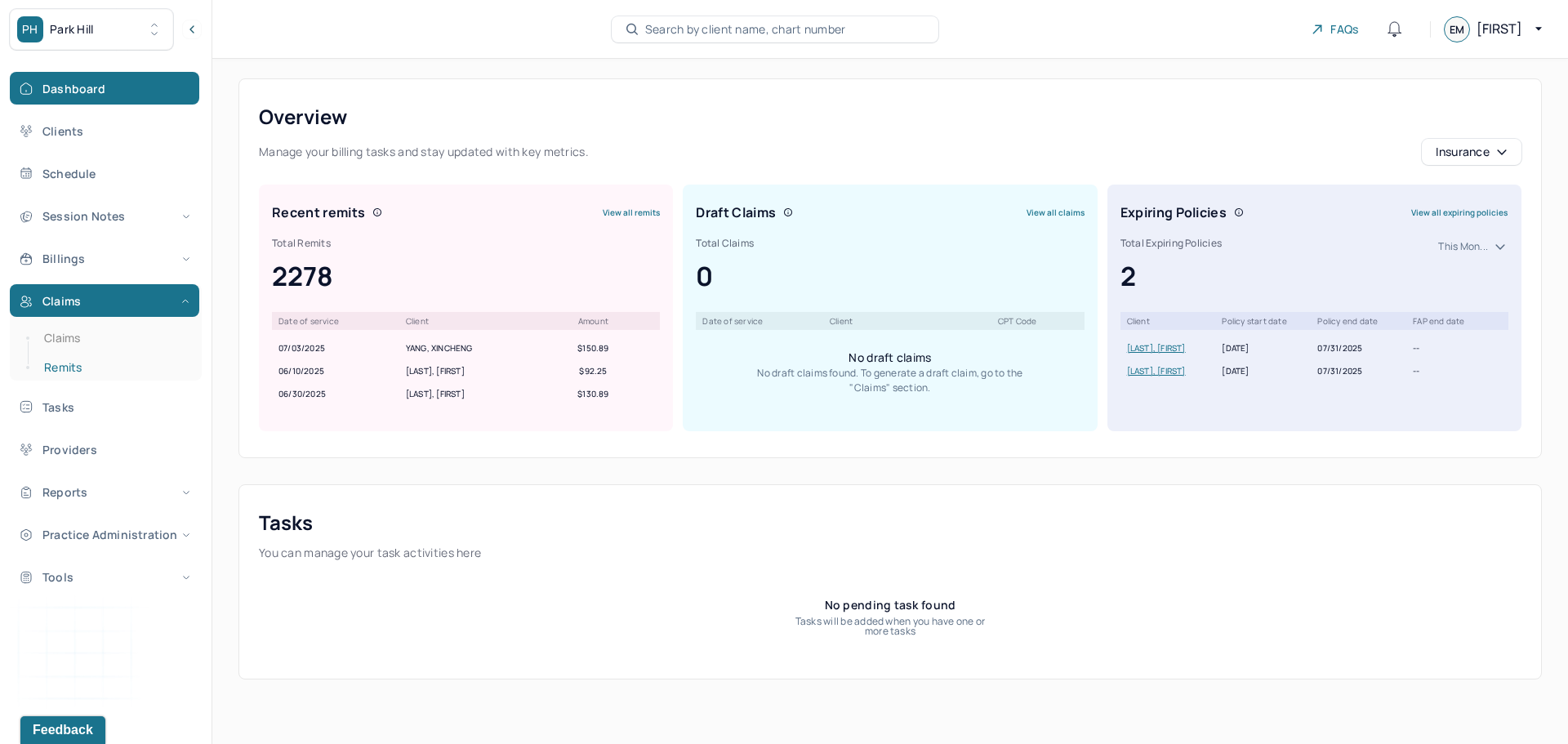 click on "Remits" at bounding box center (114, 368) 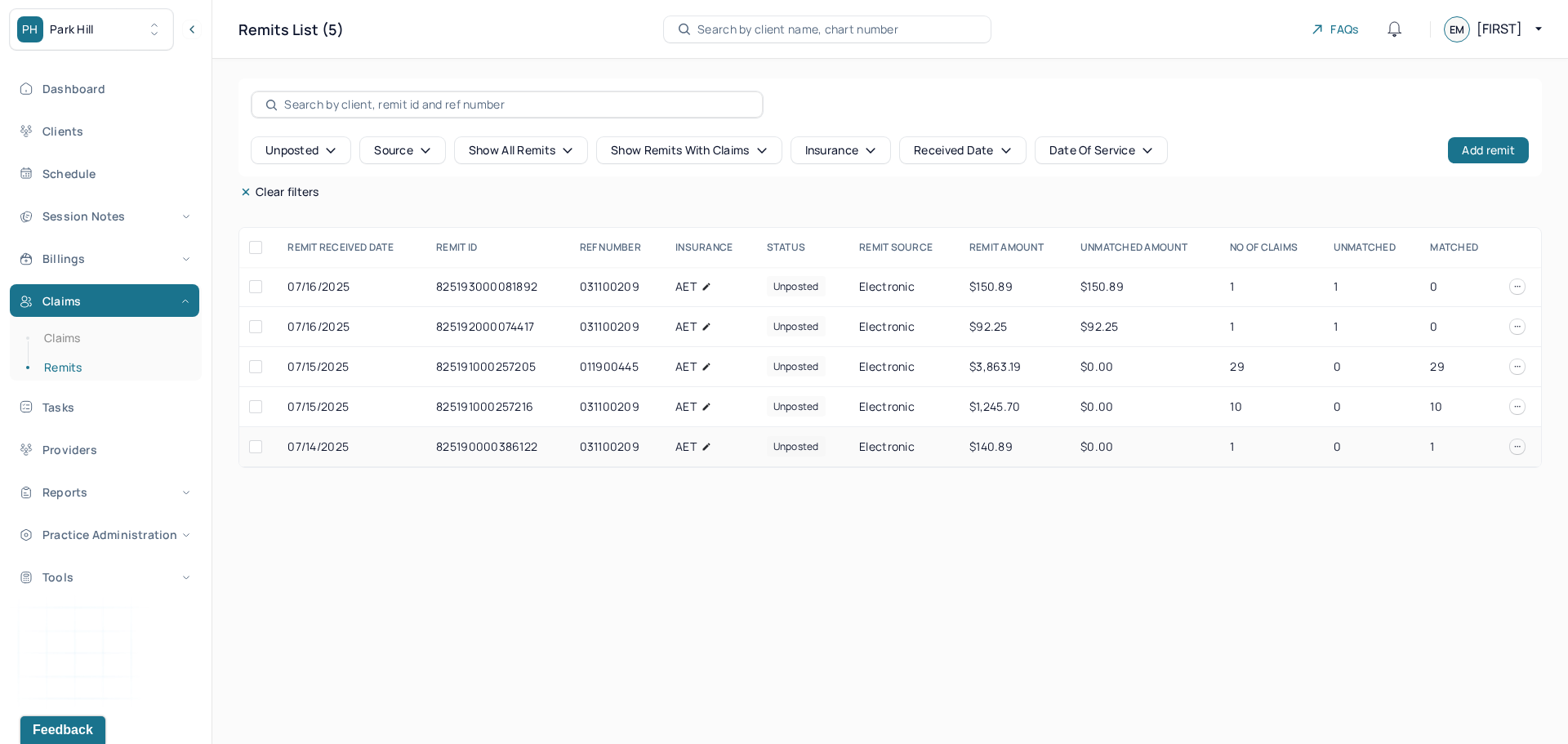 click on "$140.89" at bounding box center (1015, 447) 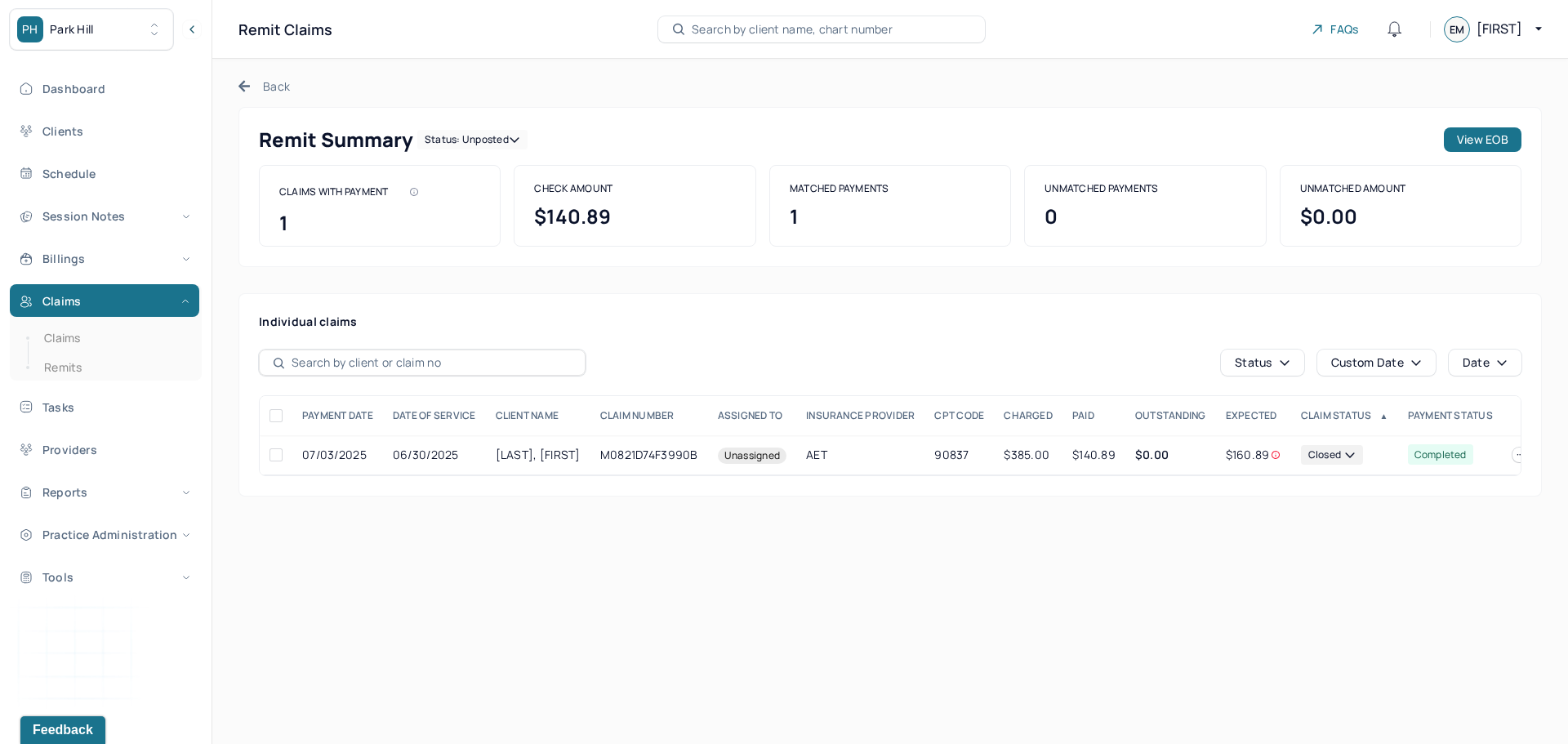 click on "Status: unposted" at bounding box center [472, 140] 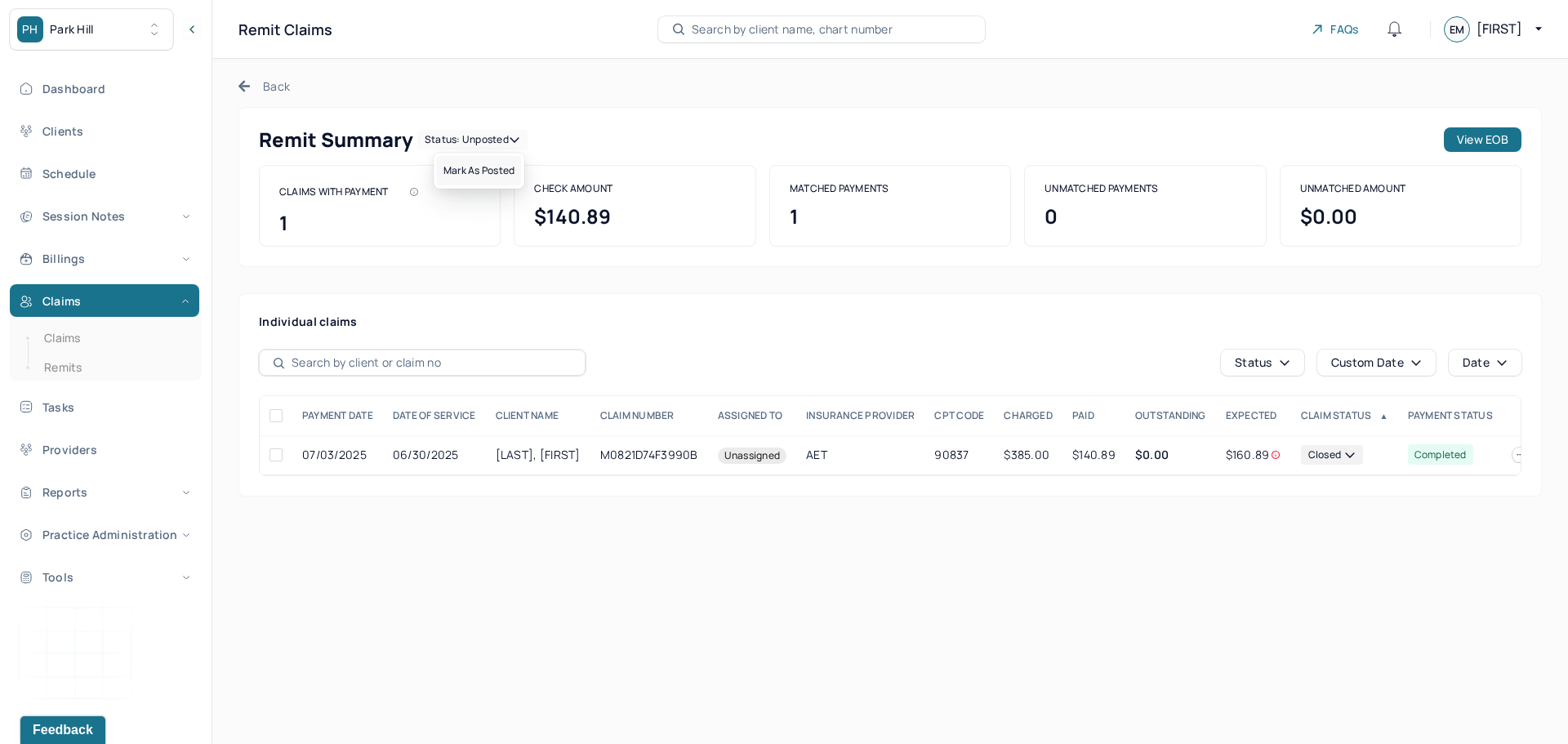 click on "Mark as Posted" at bounding box center (479, 171) 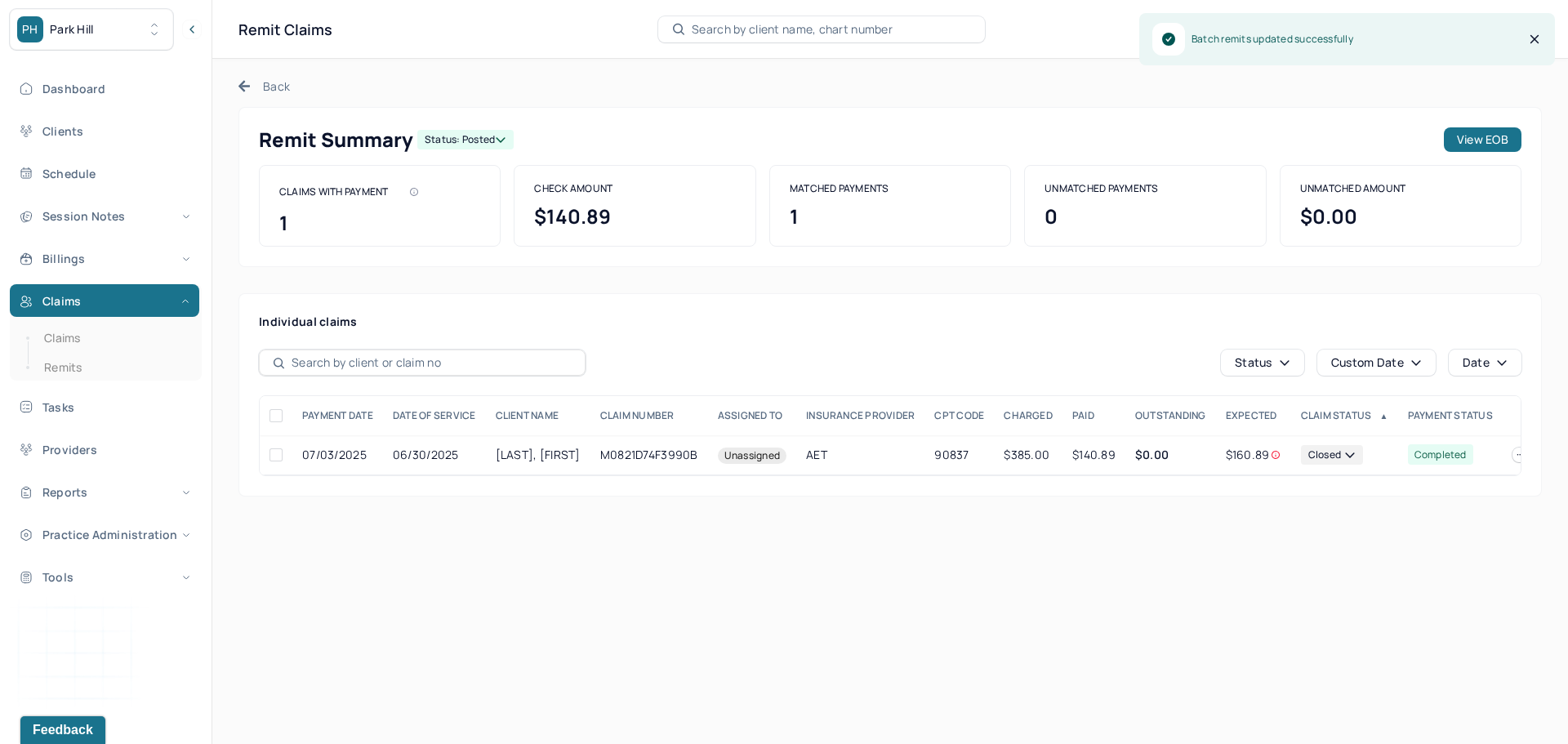 click on "Back" at bounding box center (264, 86) 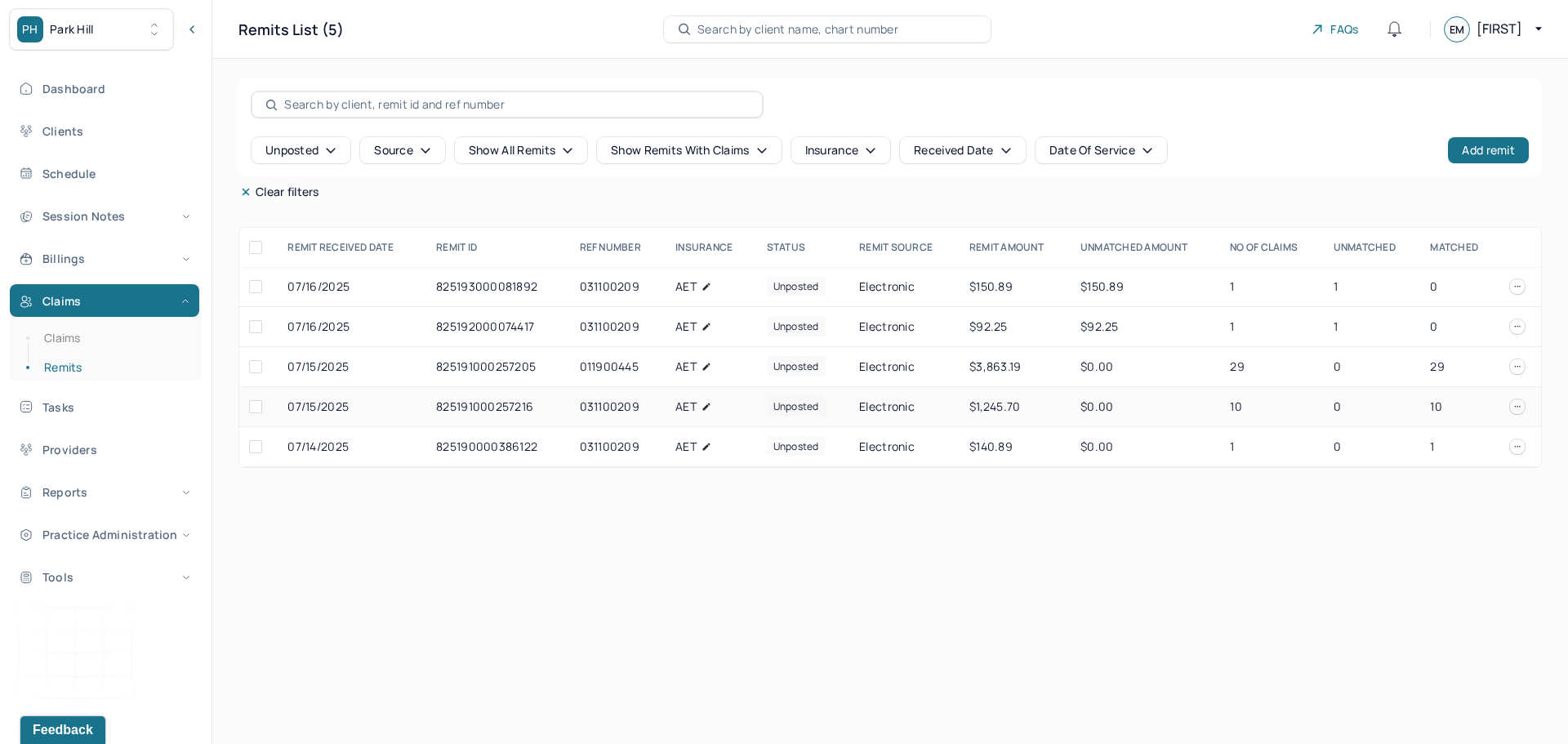 click on "Electronic" at bounding box center (904, 407) 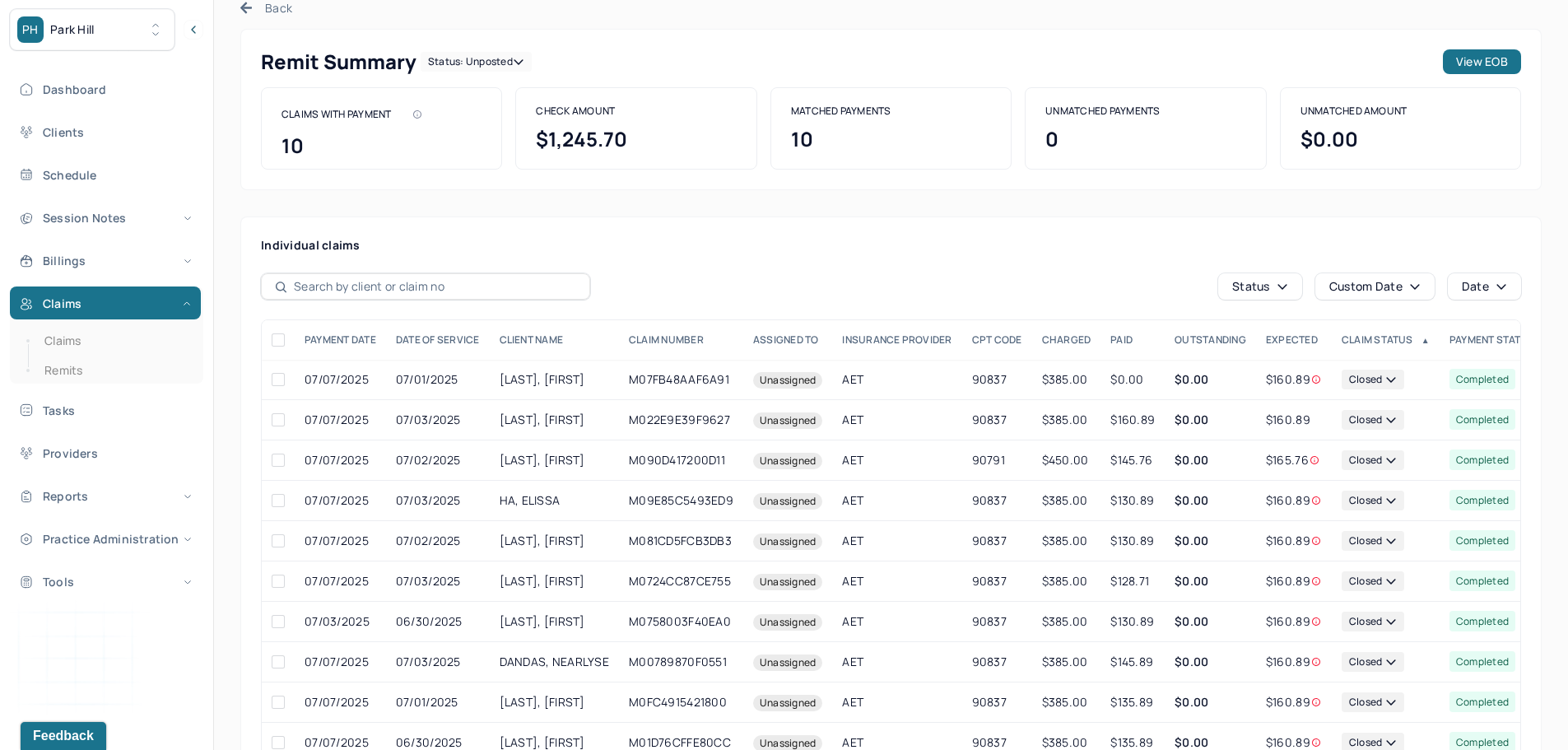 scroll, scrollTop: 0, scrollLeft: 0, axis: both 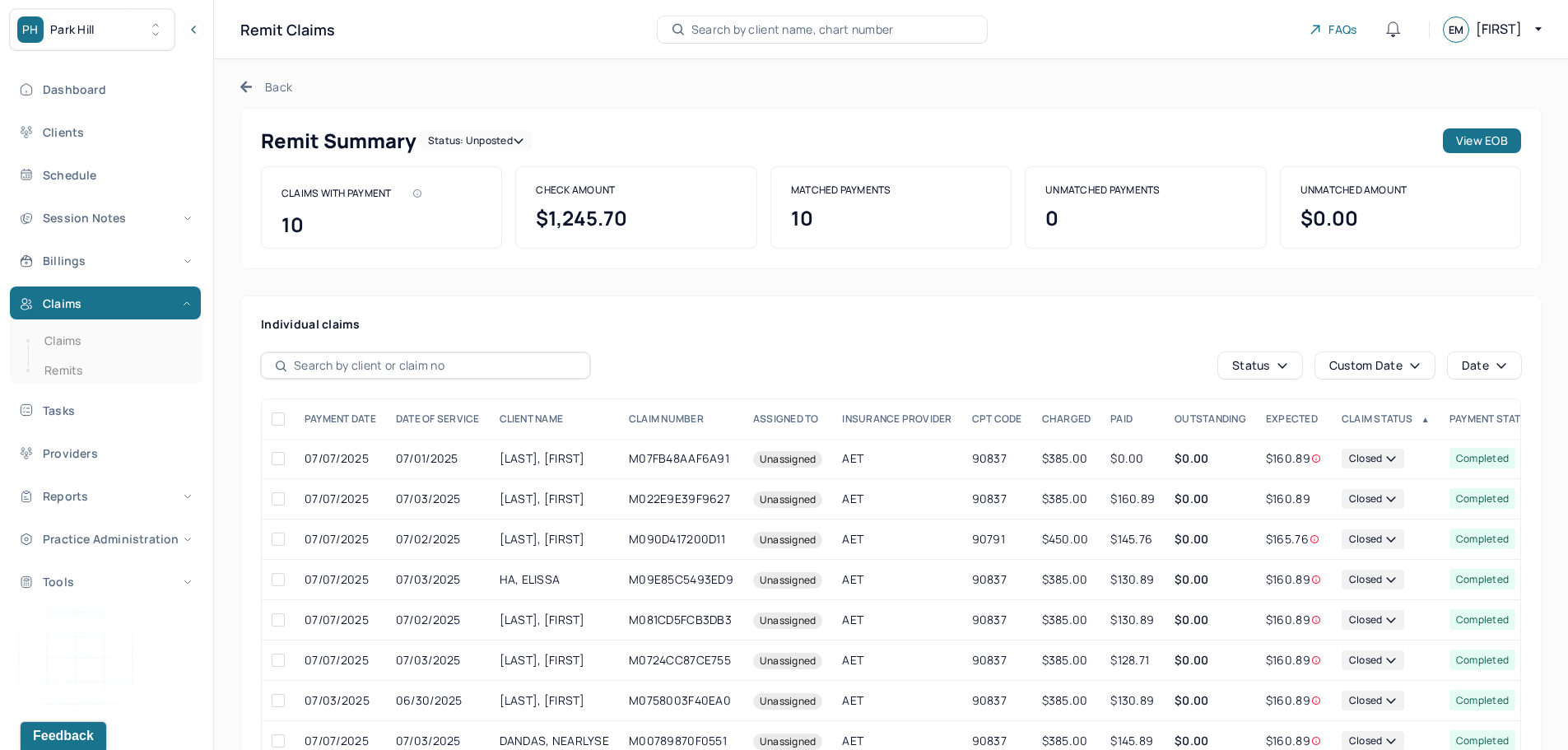 click on "Status: unposted" at bounding box center (476, 141) 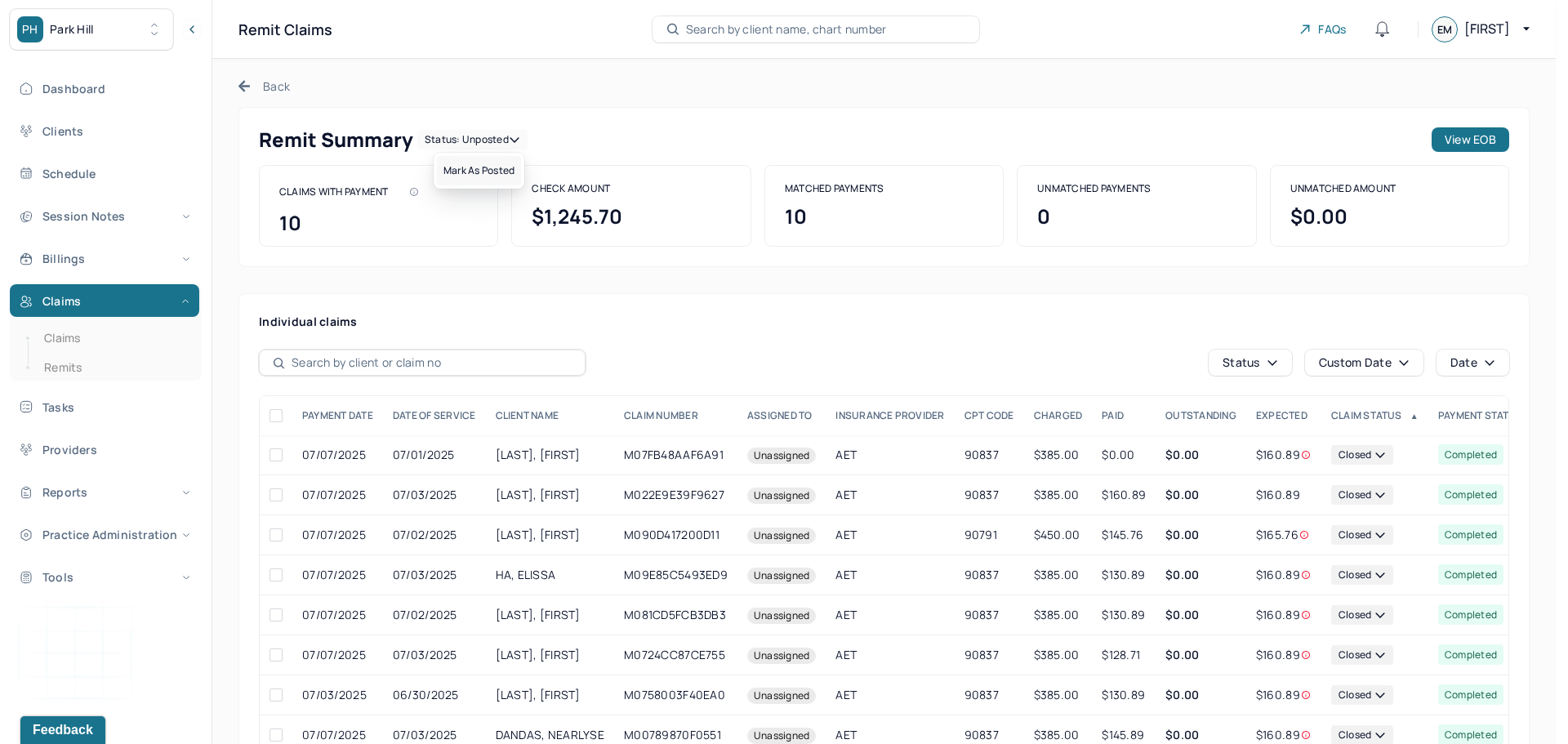 click on "Mark as Posted" at bounding box center (479, 171) 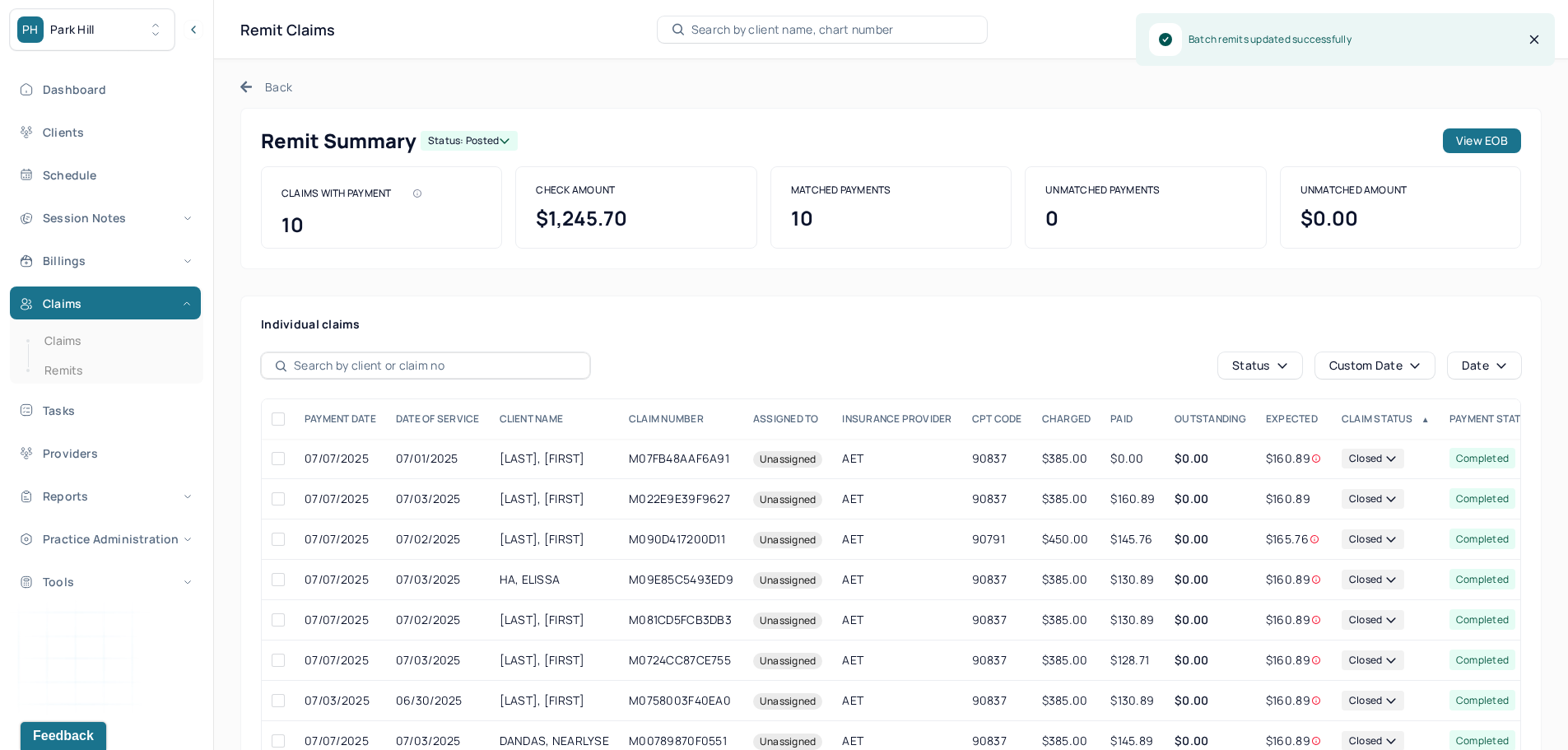 click on "Back Remit Summary   Status: posted   View EOB CLAIMS WITH PAYMENT     10 CHECK AMOUNT $1,245.70 MATCHED PAYMENTS 10 UNMATCHED PAYMENTS 0 UNMATCHED AMOUNT $0.00 Individual claims   Status     Custom Date     Date   PAYMENT DATE DATE OF SERVICE CLIENT NAME CLAIM NUMBER Assigned to INSURANCE PROVIDER CPT CODE CHARGED PAID OUTSTANDING EXPECTED CLAIM STATUS ▲ Payment status 07/07/2025 07/01/2025 HABERMAN, SARA M07FB48AAF6A91 Unassigned AET 90837 $385.00 $0.00 $0.00 $160.89         closed   completed     07/07/2025 07/03/2025 SHEPARD, EMELINE M022E9E39F9627 Unassigned AET 90837 $385.00 $160.89 $0.00 $160.89     closed   completed     07/07/2025 07/02/2025 CHENG, WILLIAM M090D417200D11 Unassigned AET 90791 $450.00 $145.76 $0.00 $165.76         closed   completed     07/07/2025 07/03/2025 HA, ELISSA M09E85C5493ED9 Unassigned AET 90837 $385.00 $130.89 $0.00 $160.89         closed   completed     07/07/2025 07/02/2025 STRAWN, SILAS M081CD5FCB3DB3 Unassigned AET 90837 $385.00 $130.89 $0.00 $160.89         closed" at bounding box center [891, 471] 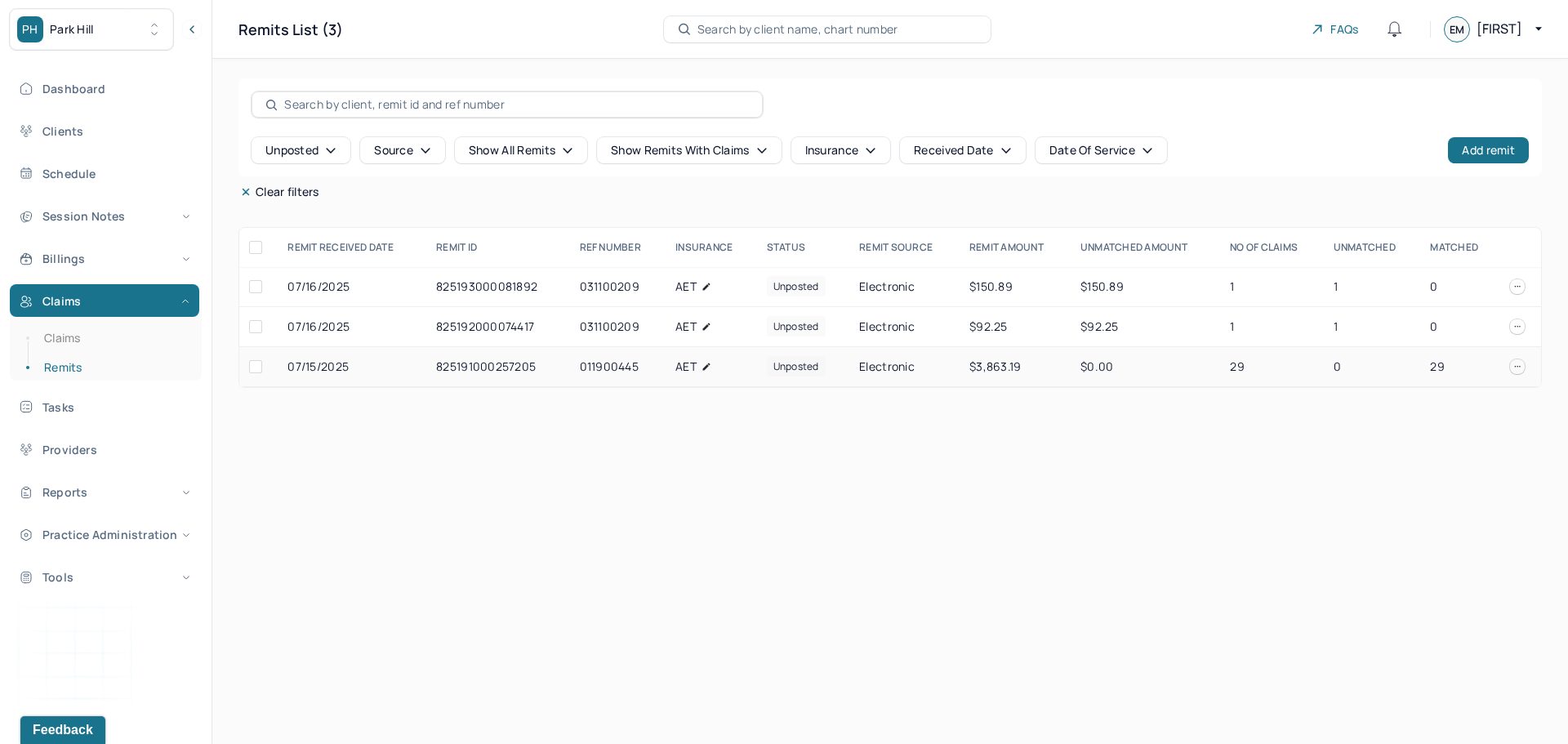 click on "$3,863.19" at bounding box center (1015, 367) 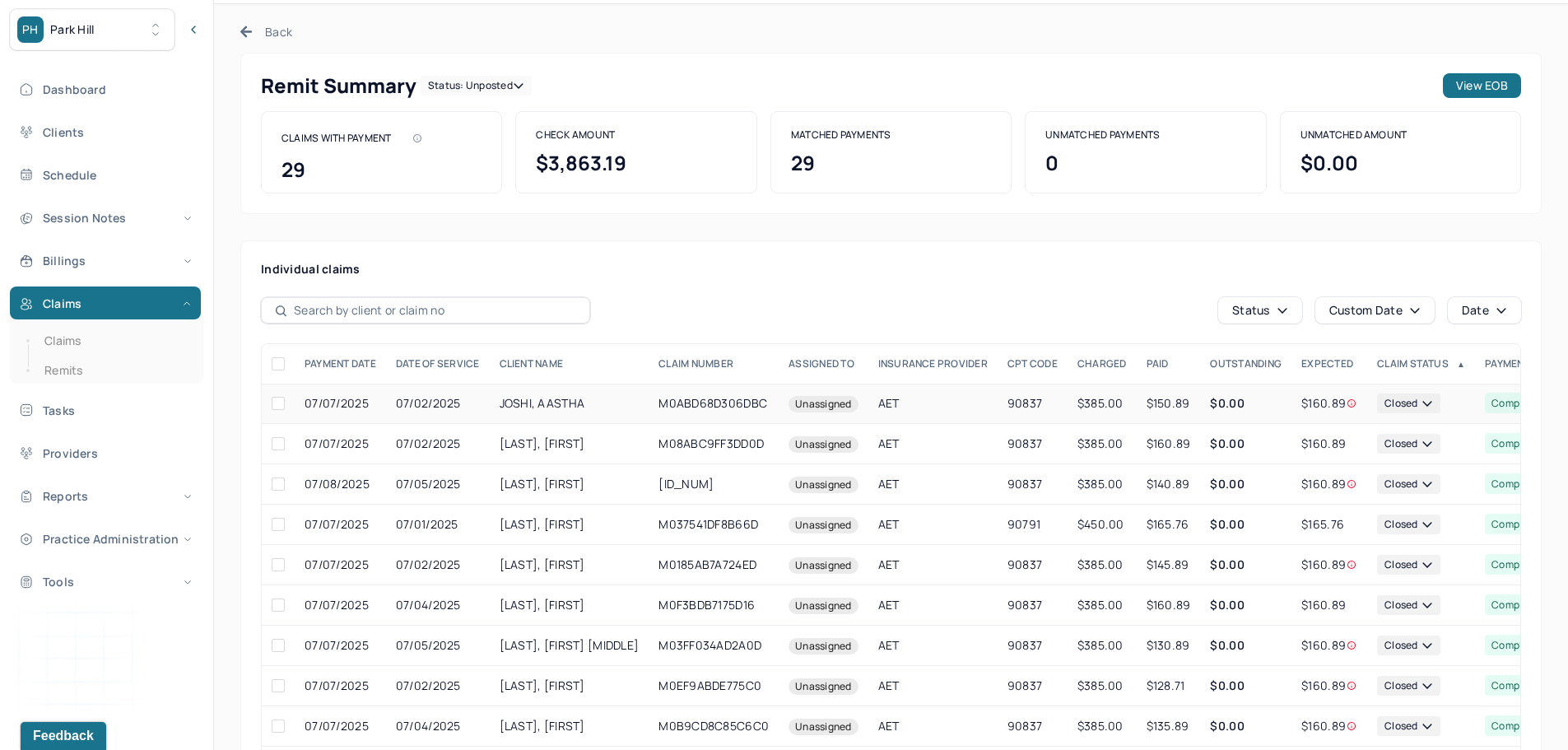 scroll, scrollTop: 165, scrollLeft: 0, axis: vertical 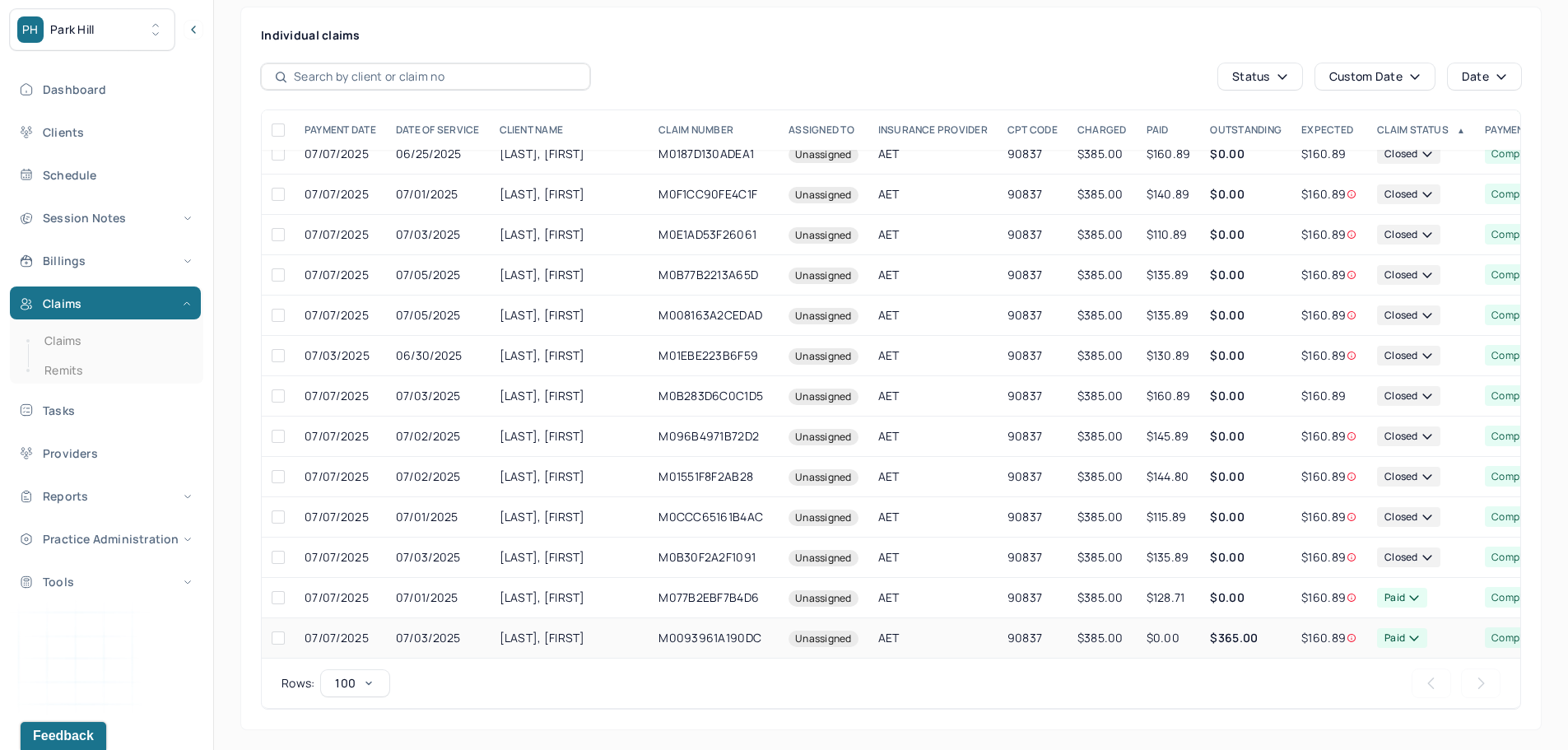 click on "KLEIN, SIMONE" at bounding box center [570, 638] 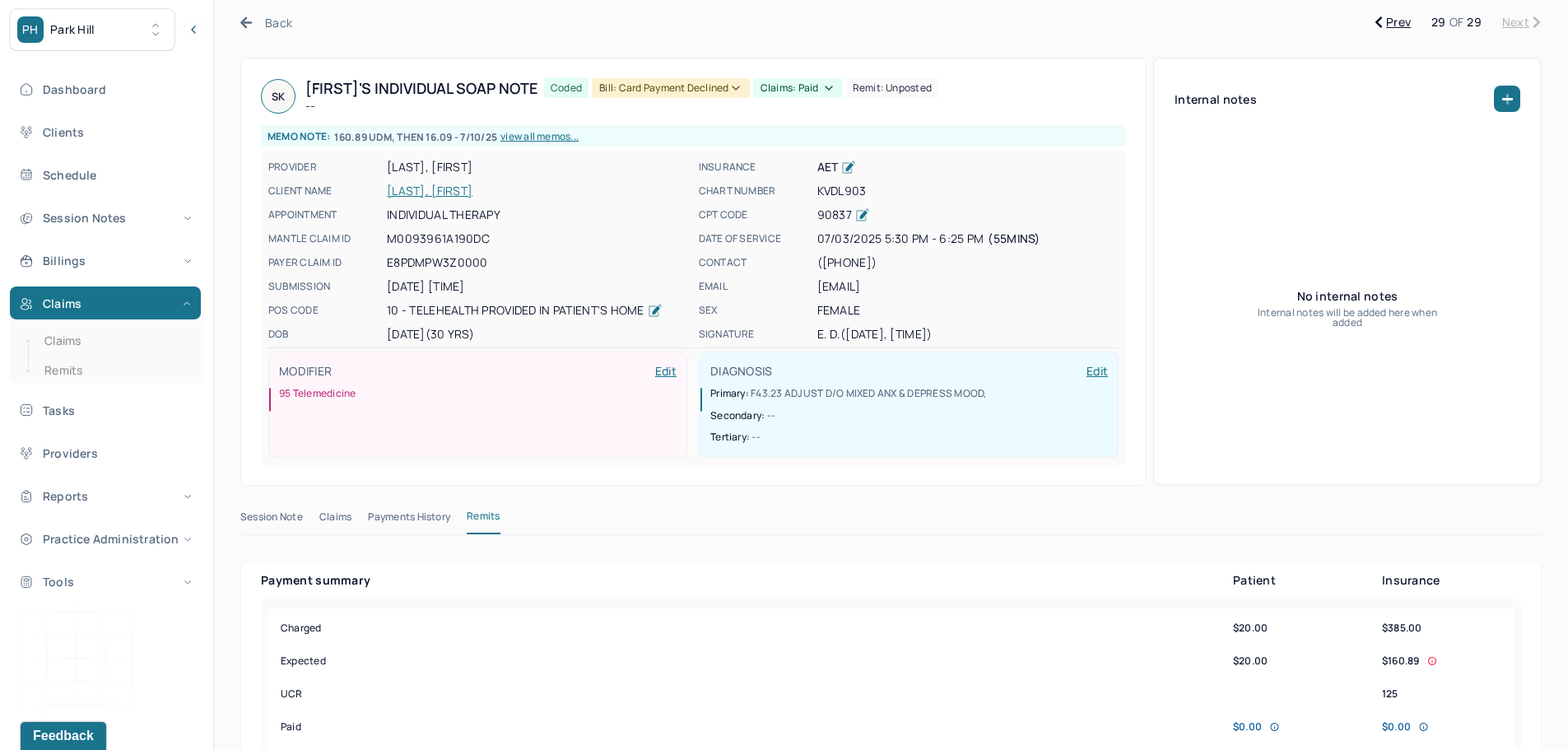 scroll, scrollTop: 165, scrollLeft: 0, axis: vertical 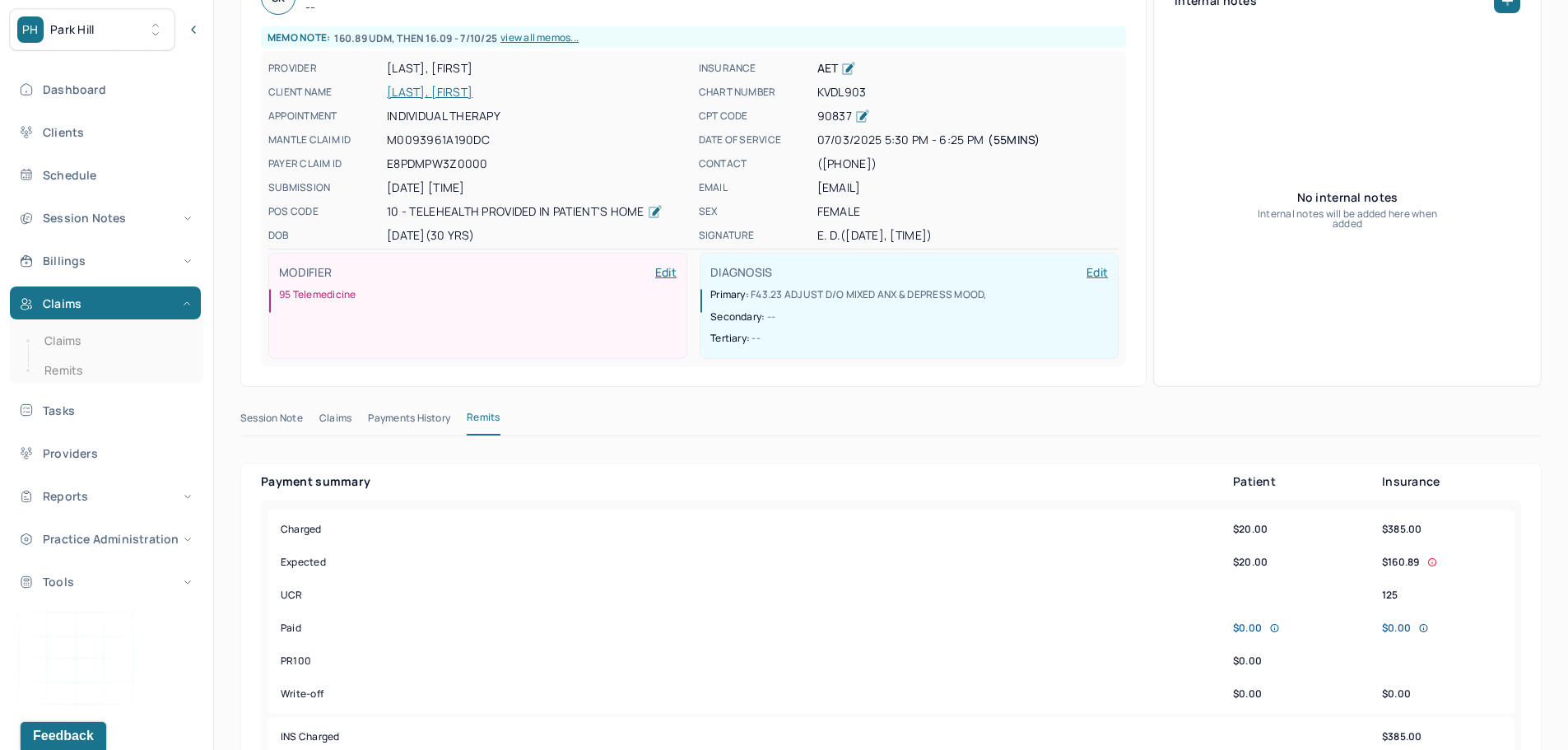 click on "CLIENT NAME KLEIN, SIMONE" at bounding box center (478, 92) 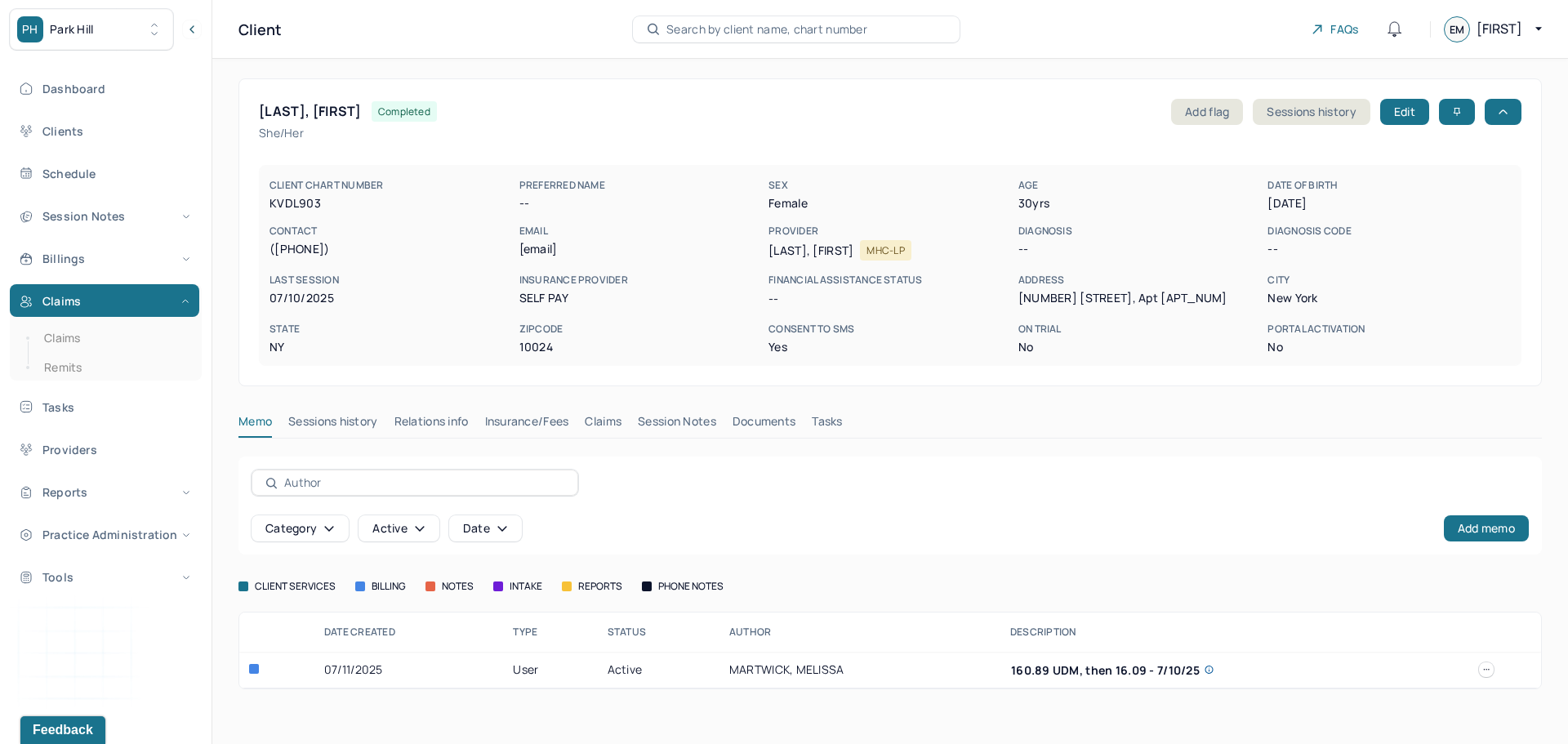 click on "Claims" at bounding box center [603, 425] 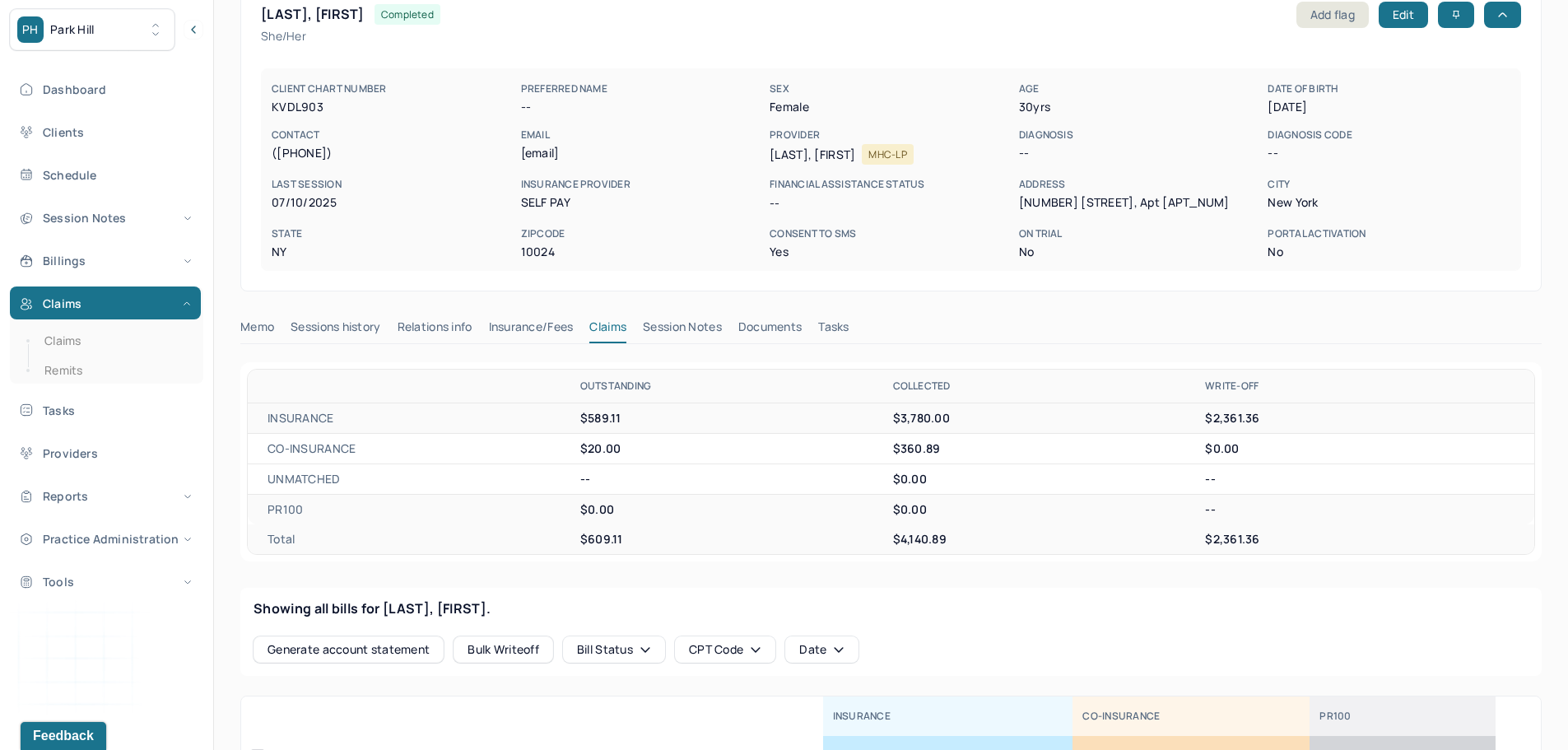 scroll, scrollTop: 510, scrollLeft: 0, axis: vertical 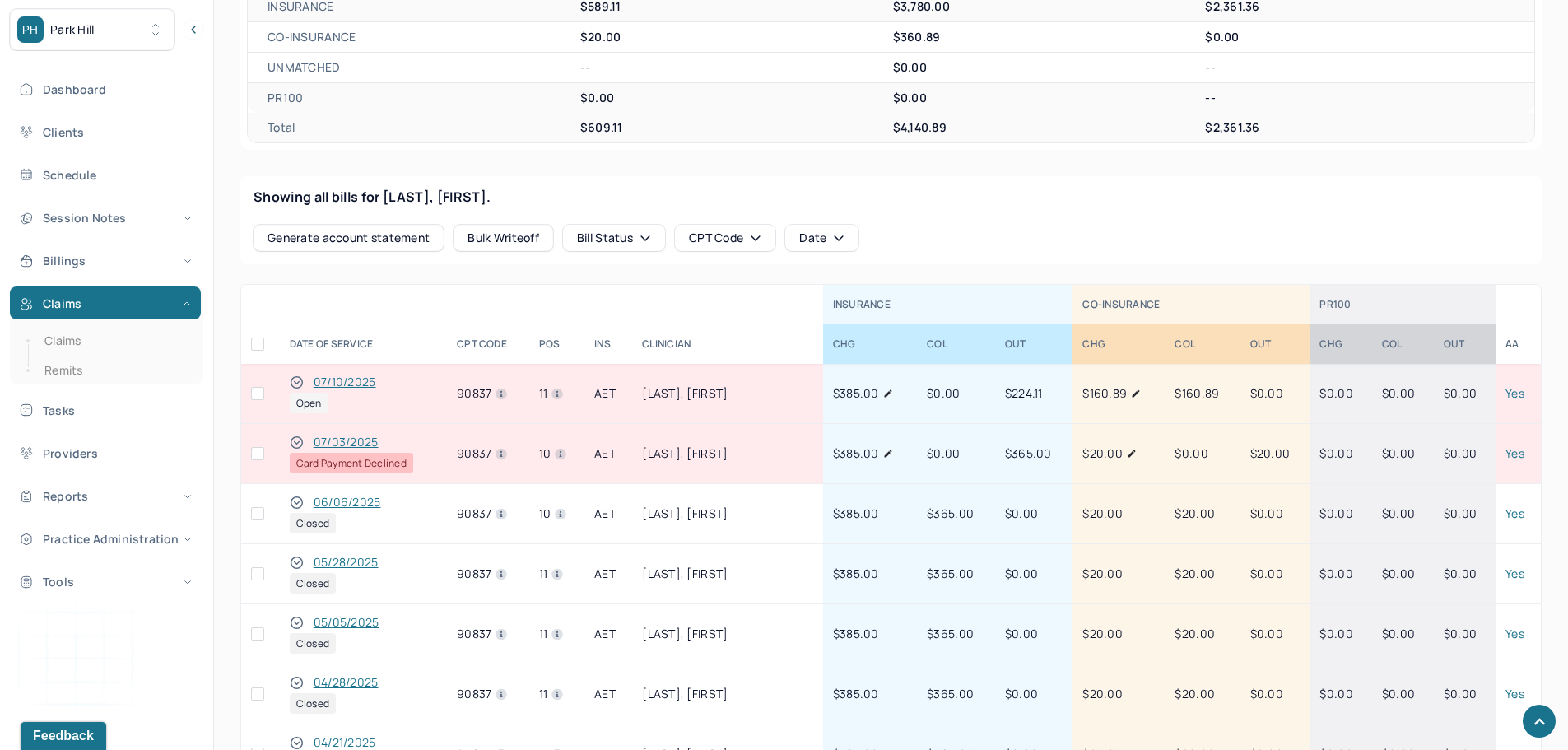 click on "07/03/2025" at bounding box center [346, 442] 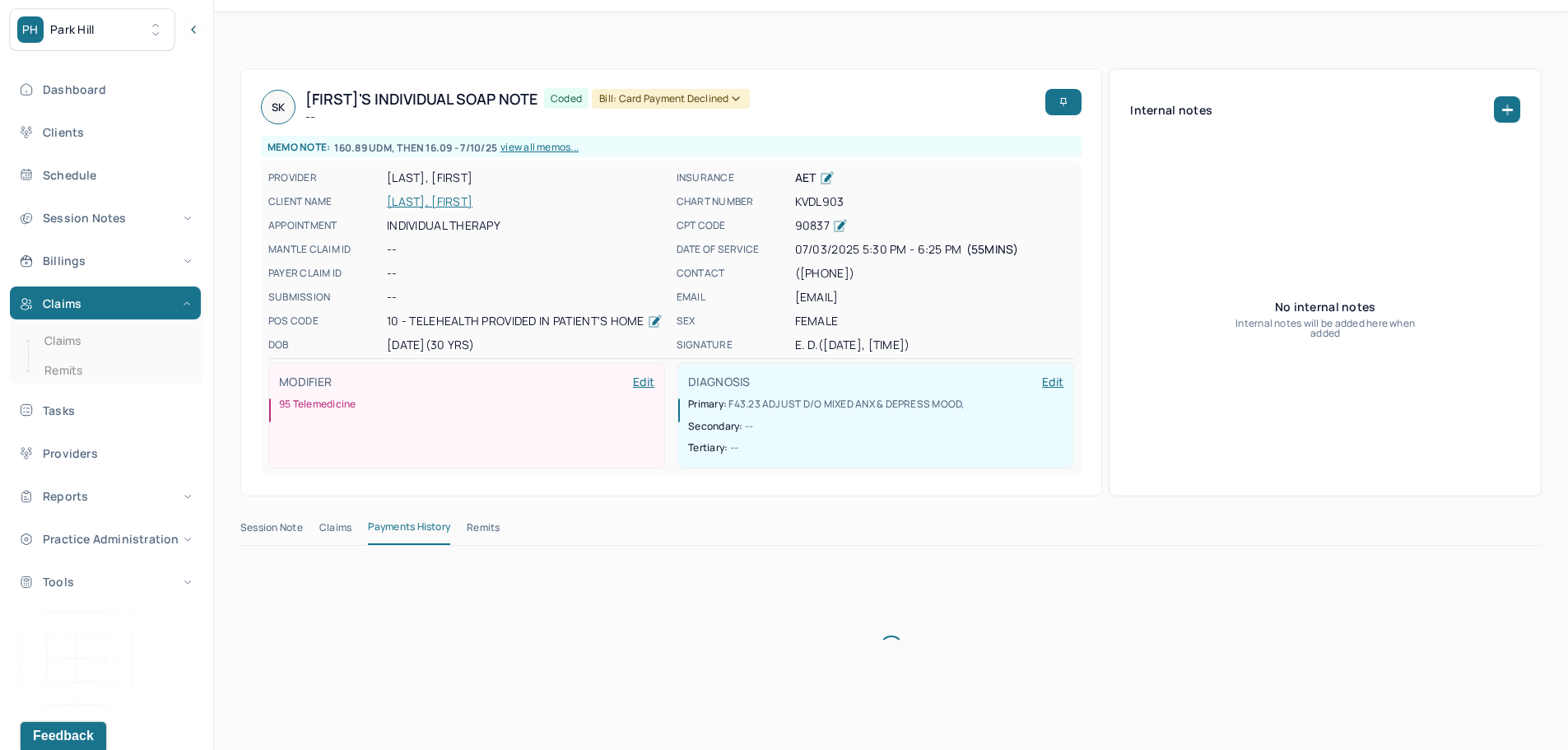 scroll, scrollTop: 510, scrollLeft: 0, axis: vertical 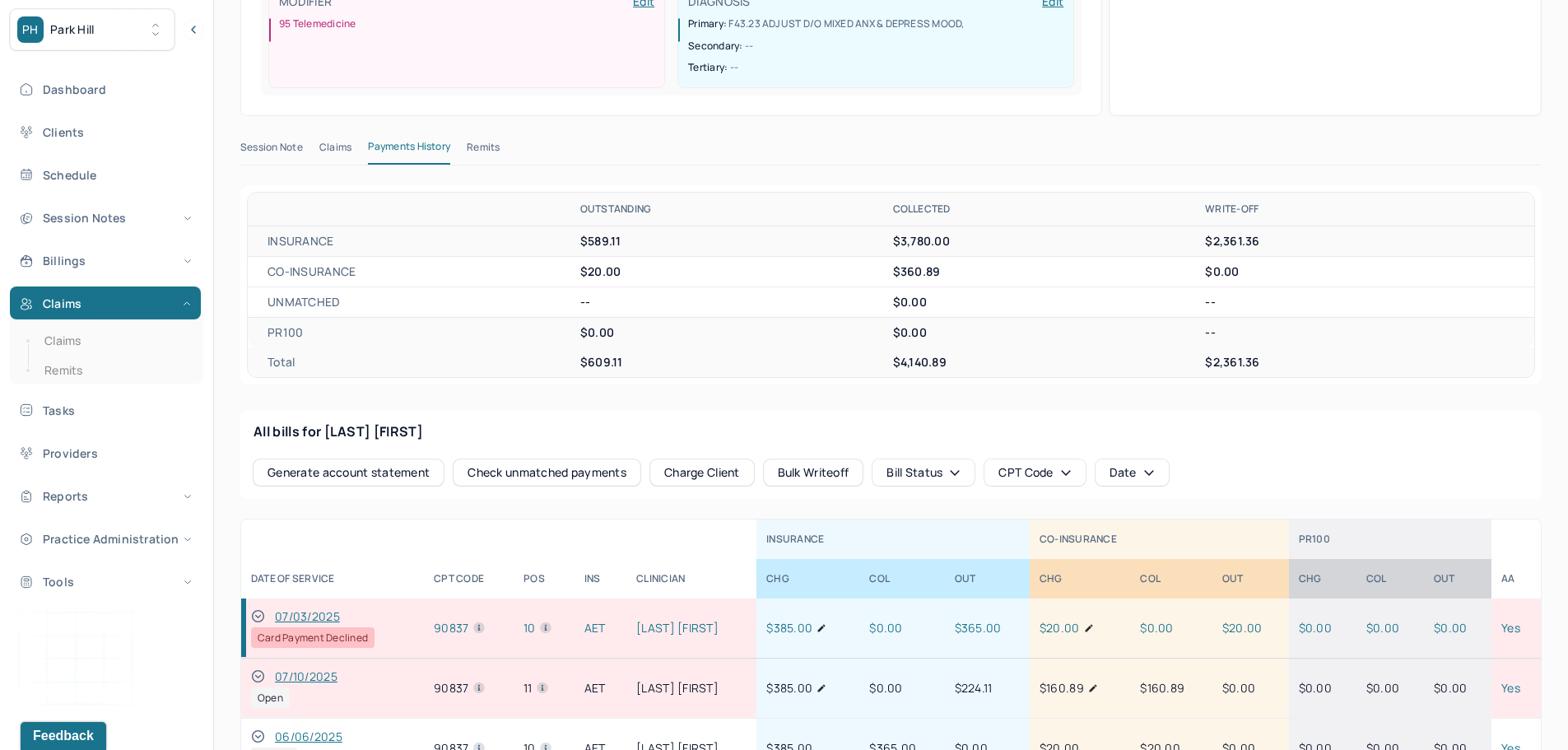 click on "Remits" at bounding box center [483, 151] 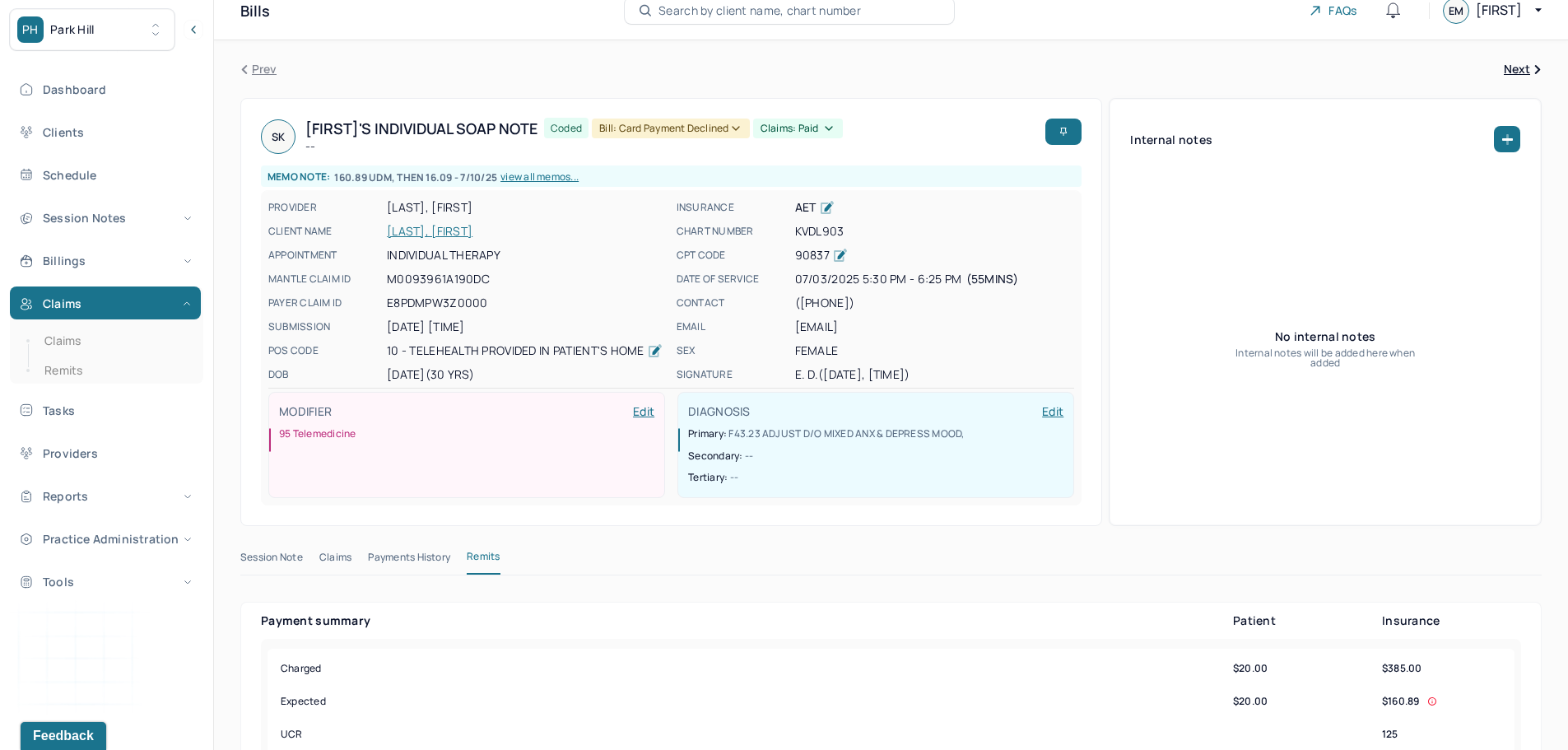 scroll, scrollTop: 17, scrollLeft: 0, axis: vertical 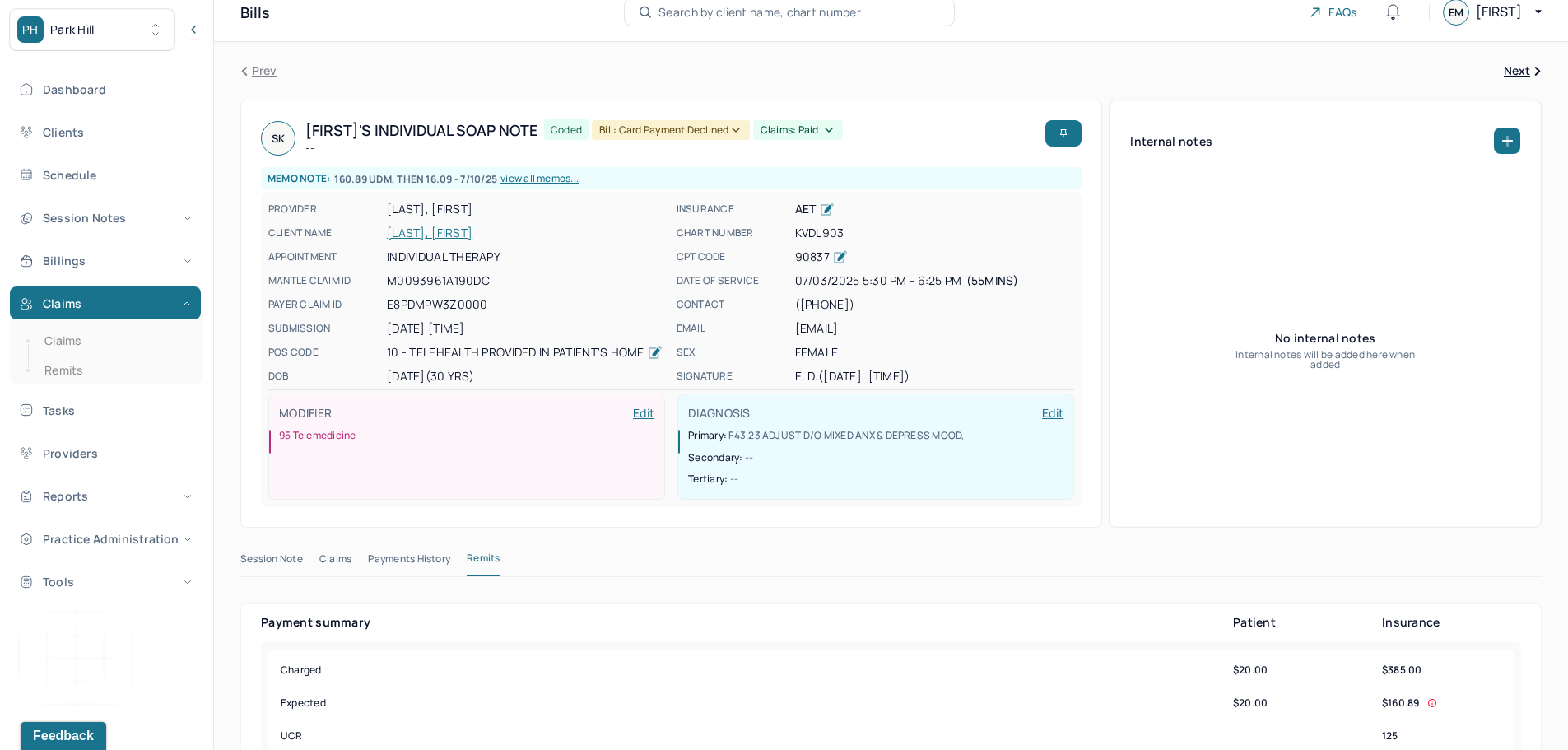 click on "KLEIN, SIMONE" at bounding box center [527, 233] 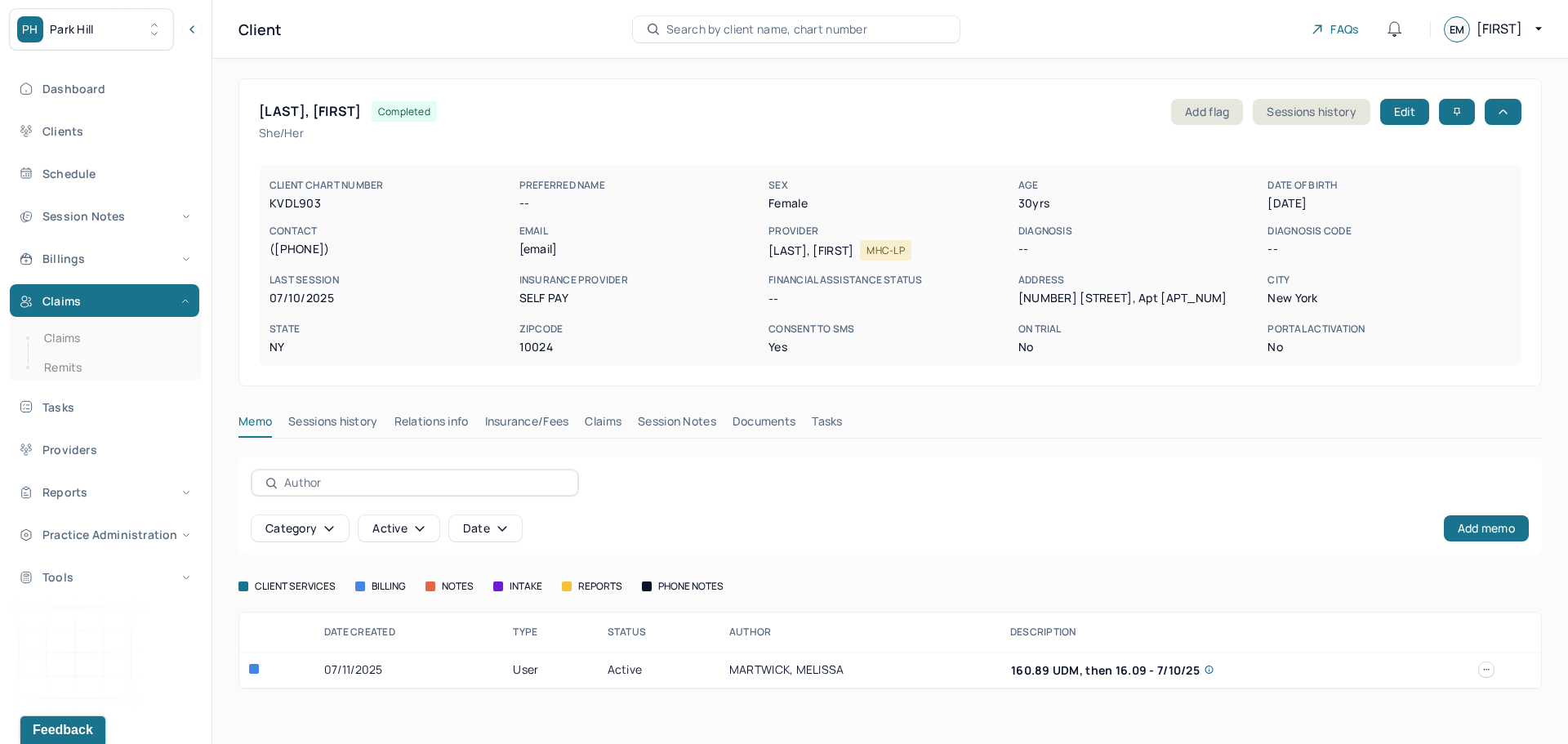 click on "Claims" at bounding box center [603, 425] 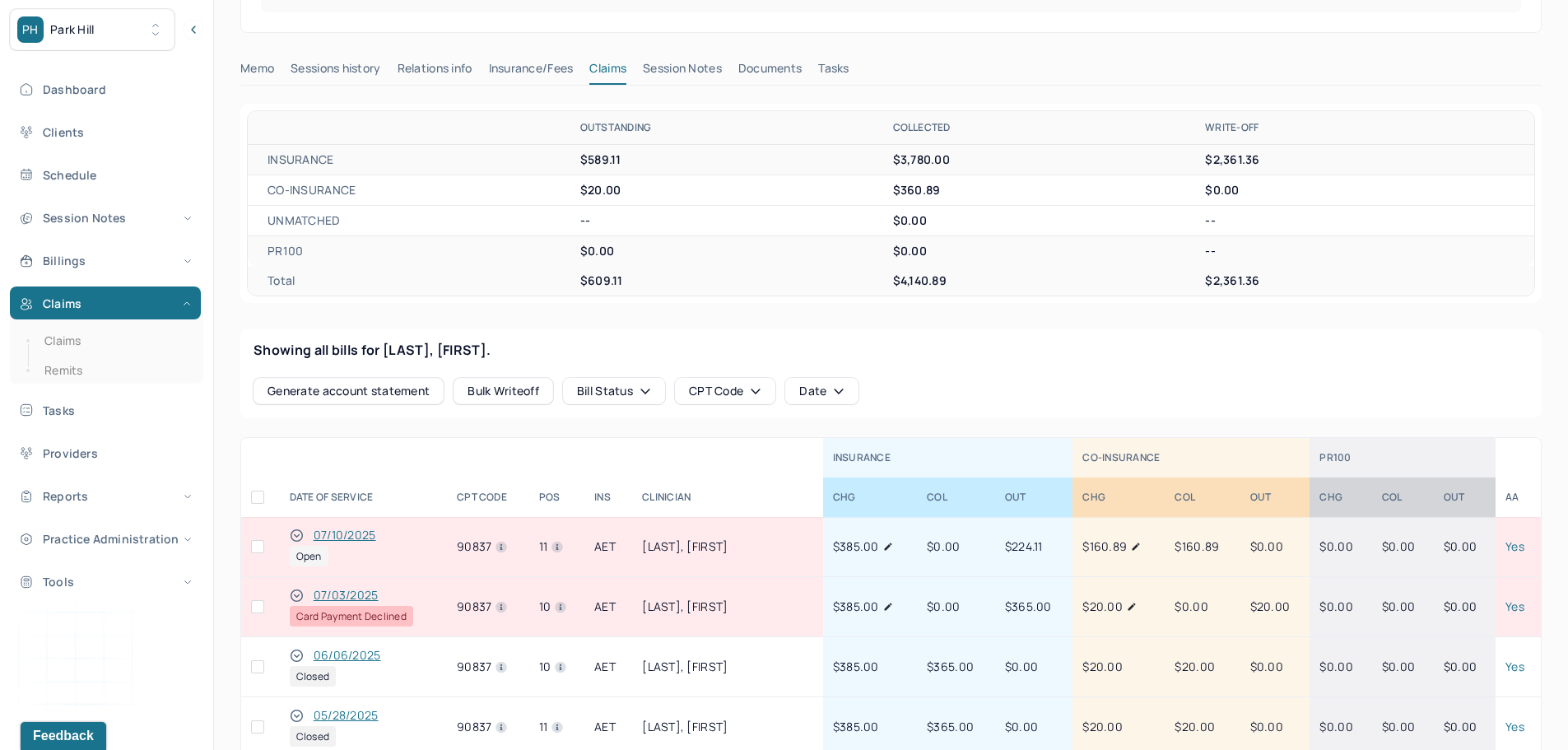 scroll, scrollTop: 576, scrollLeft: 0, axis: vertical 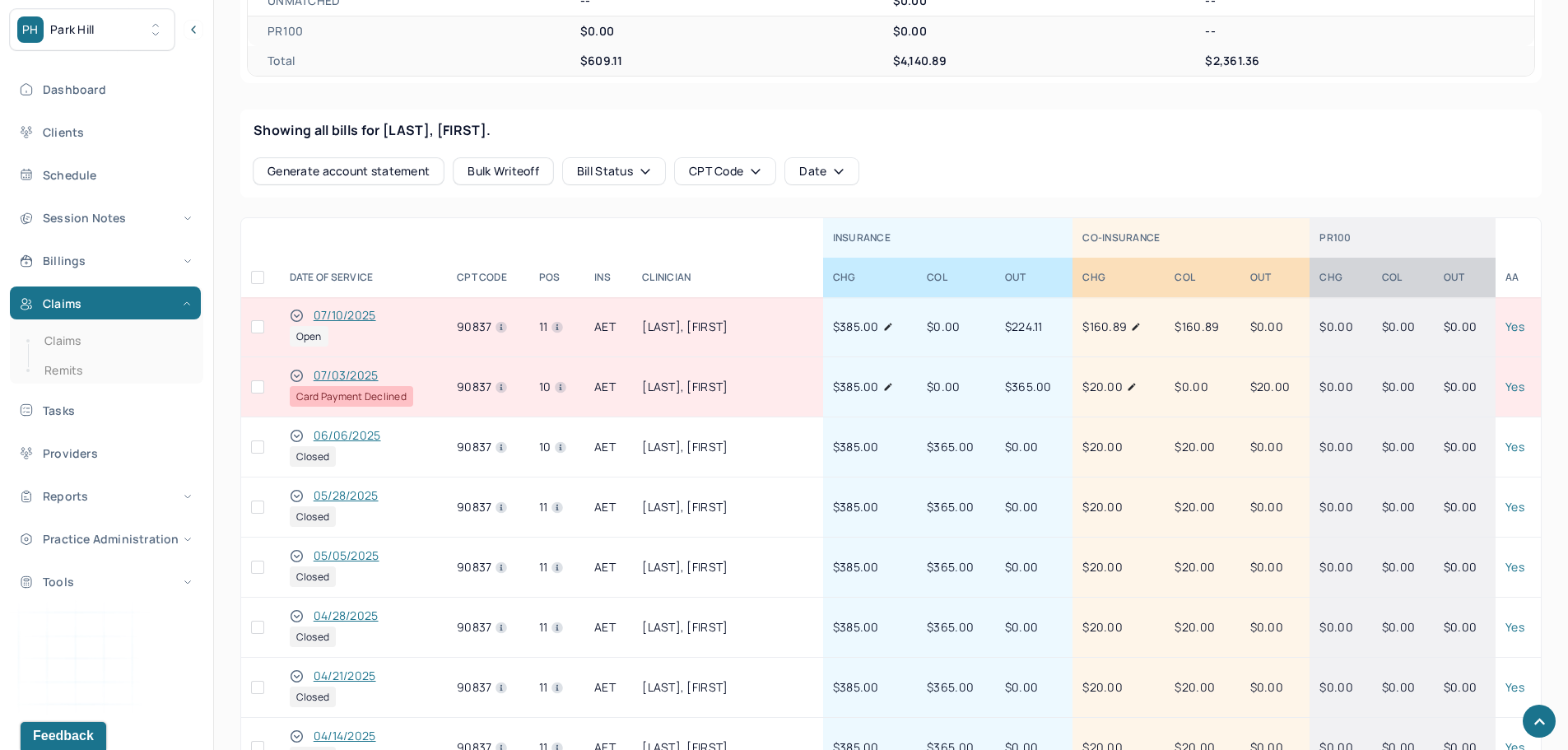 click on "07/03/2025" at bounding box center (346, 375) 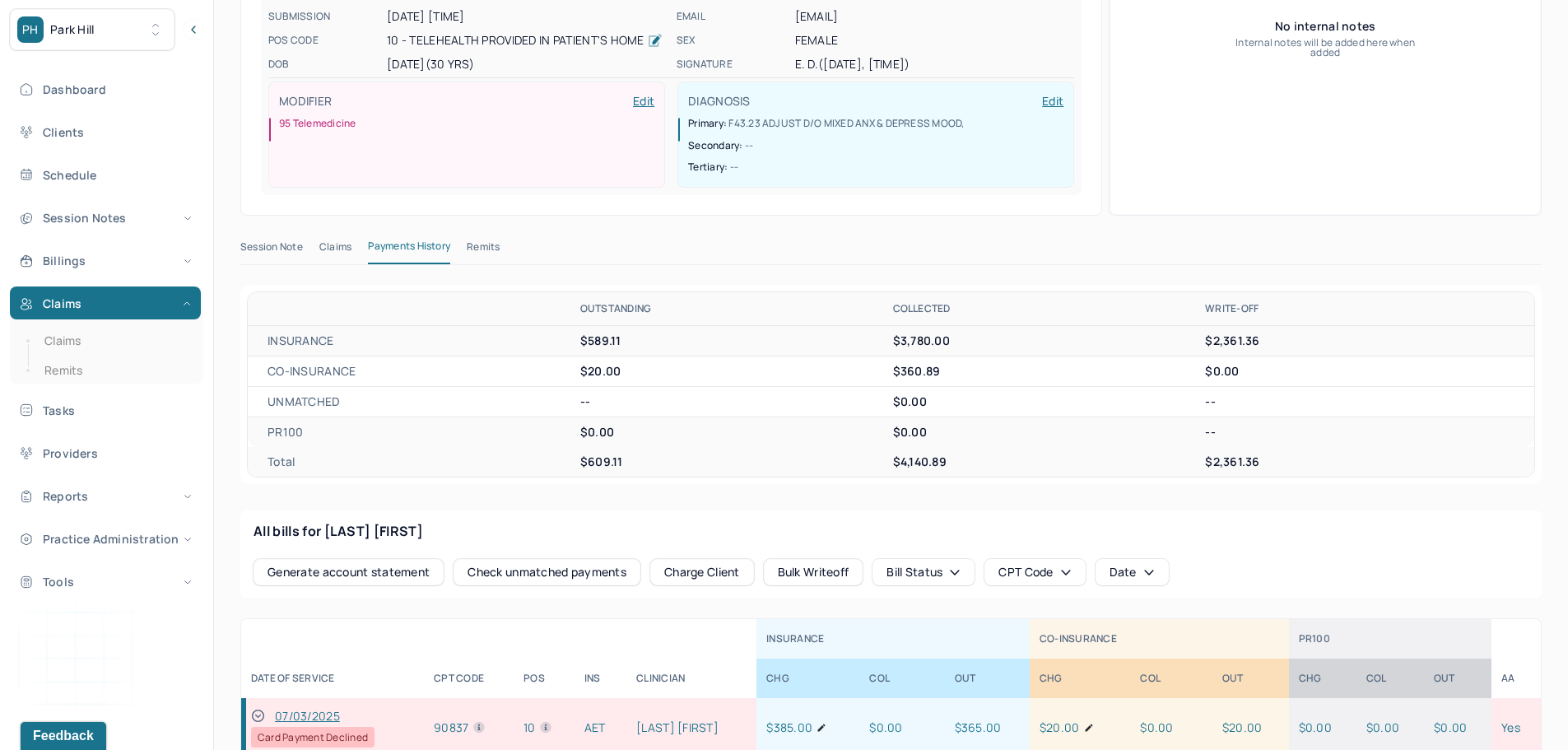 scroll, scrollTop: 247, scrollLeft: 0, axis: vertical 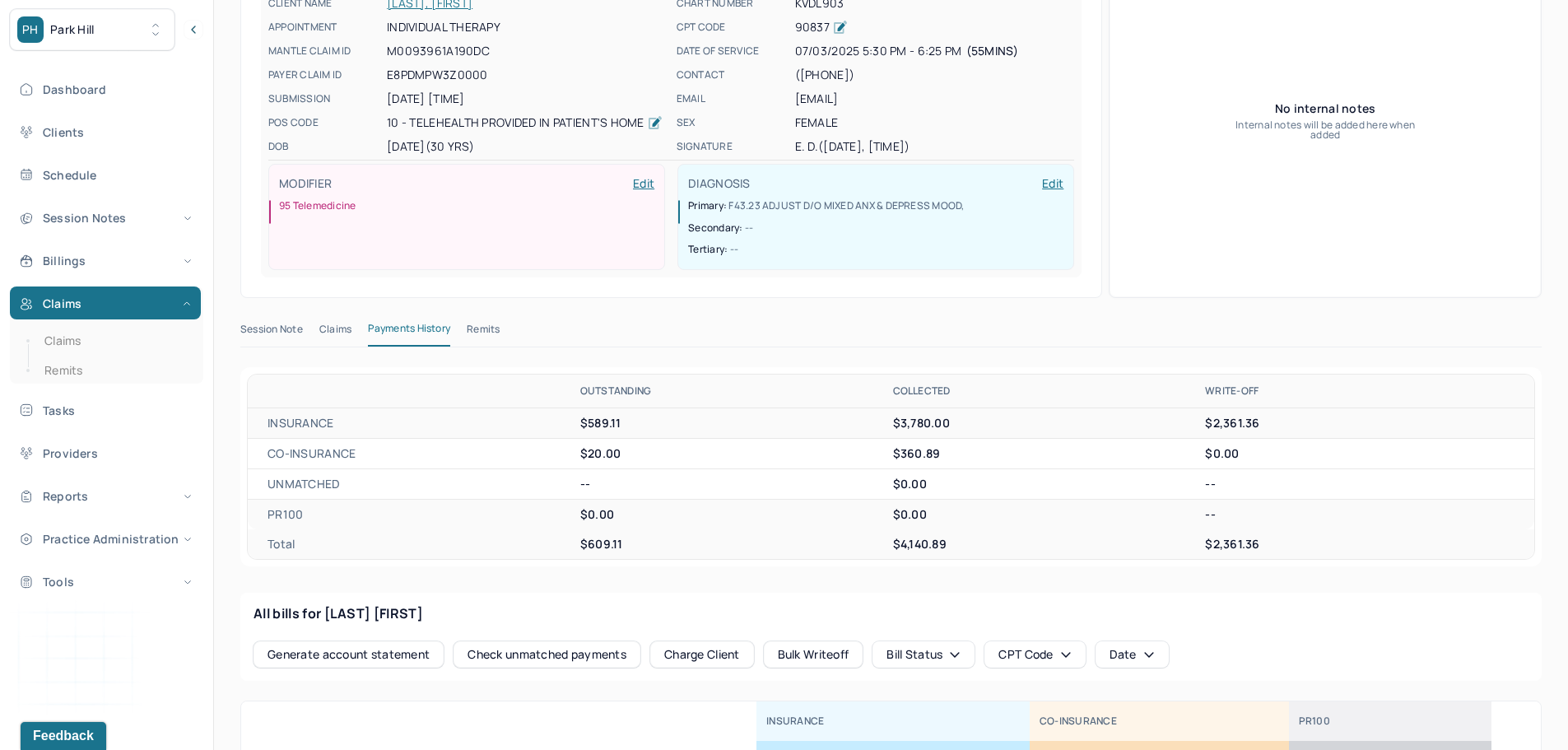 click on "Claims" at bounding box center [335, 333] 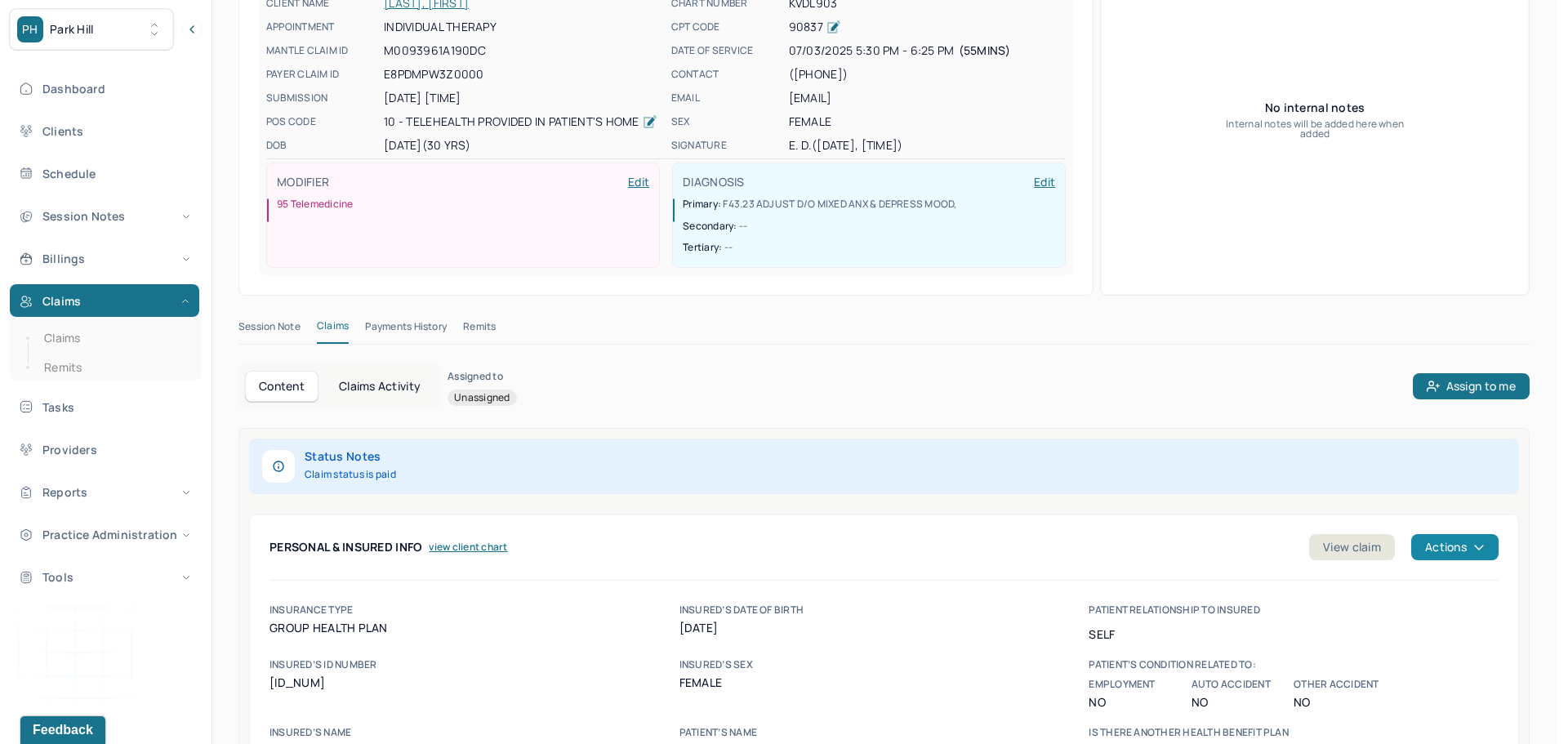 click on "Actions" at bounding box center [1454, 547] 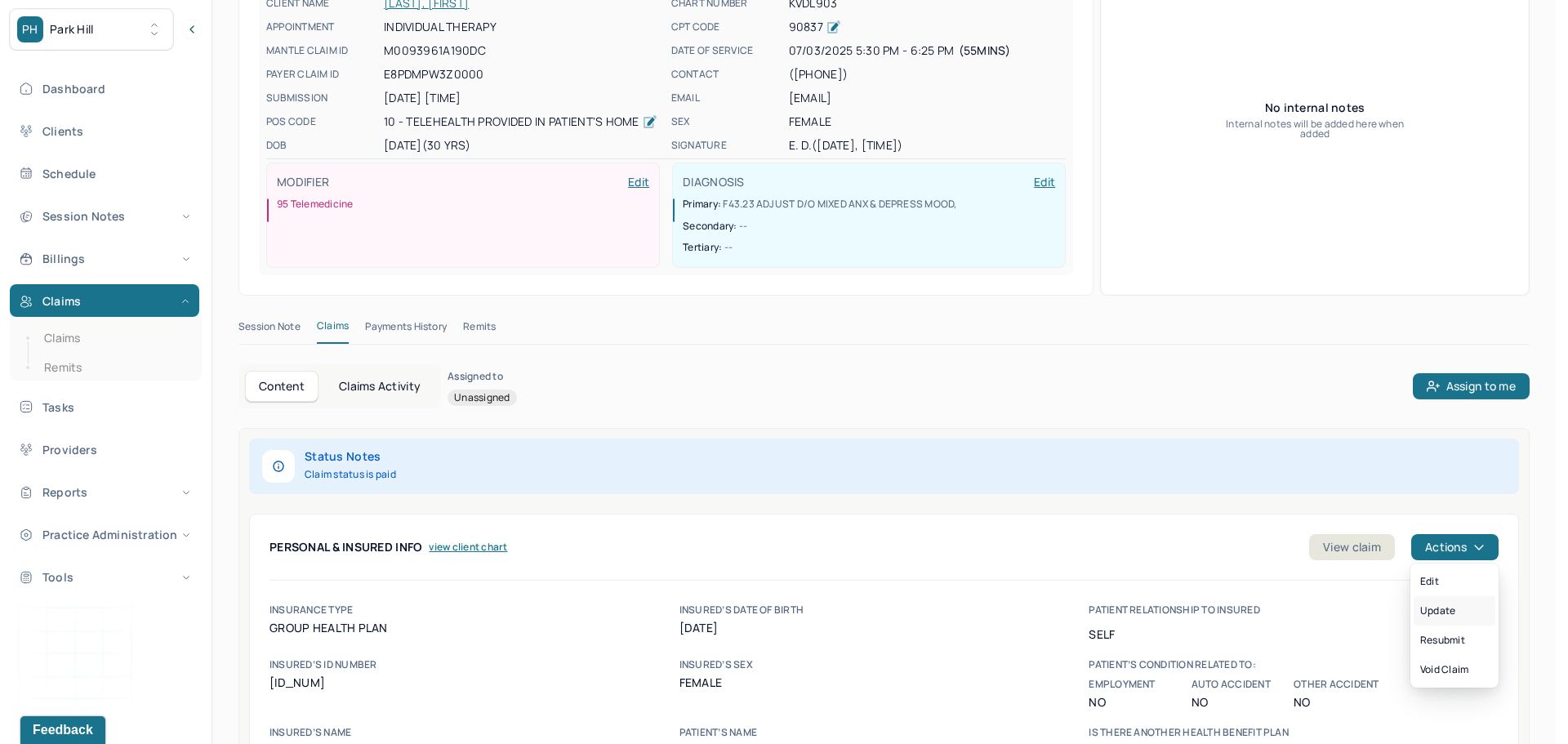 click on "Update" at bounding box center (1454, 611) 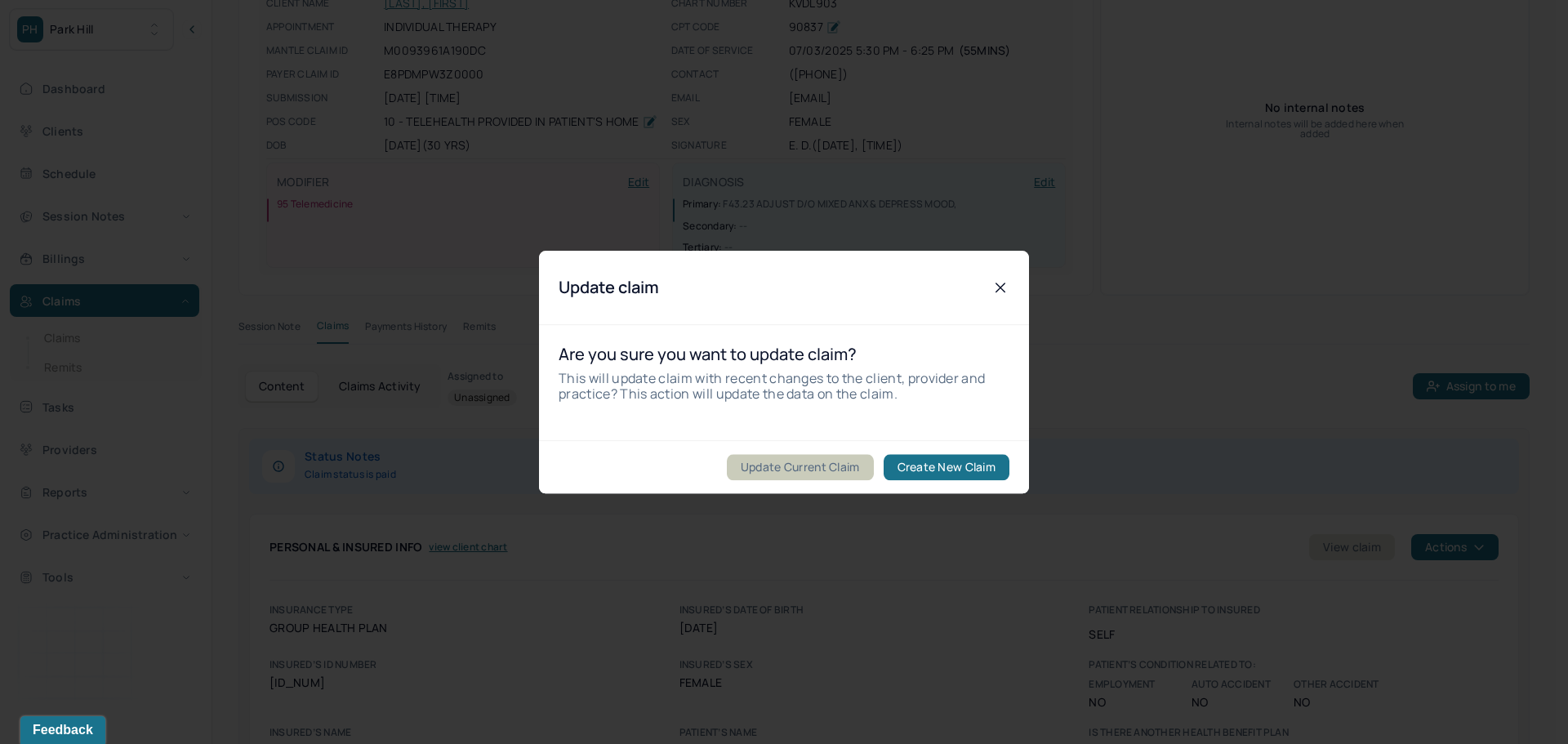 click on "Update Current Claim" at bounding box center (800, 467) 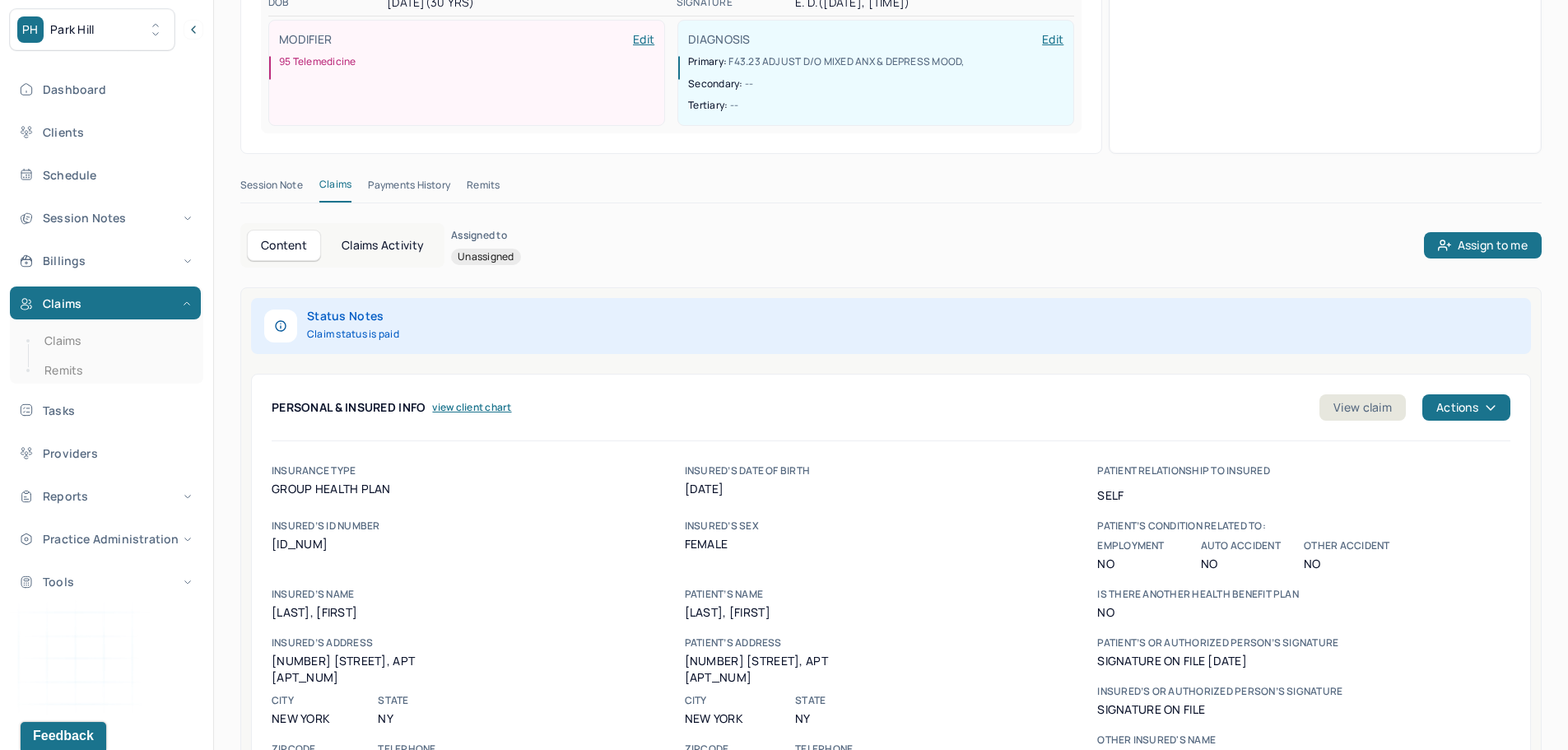 scroll, scrollTop: 350, scrollLeft: 0, axis: vertical 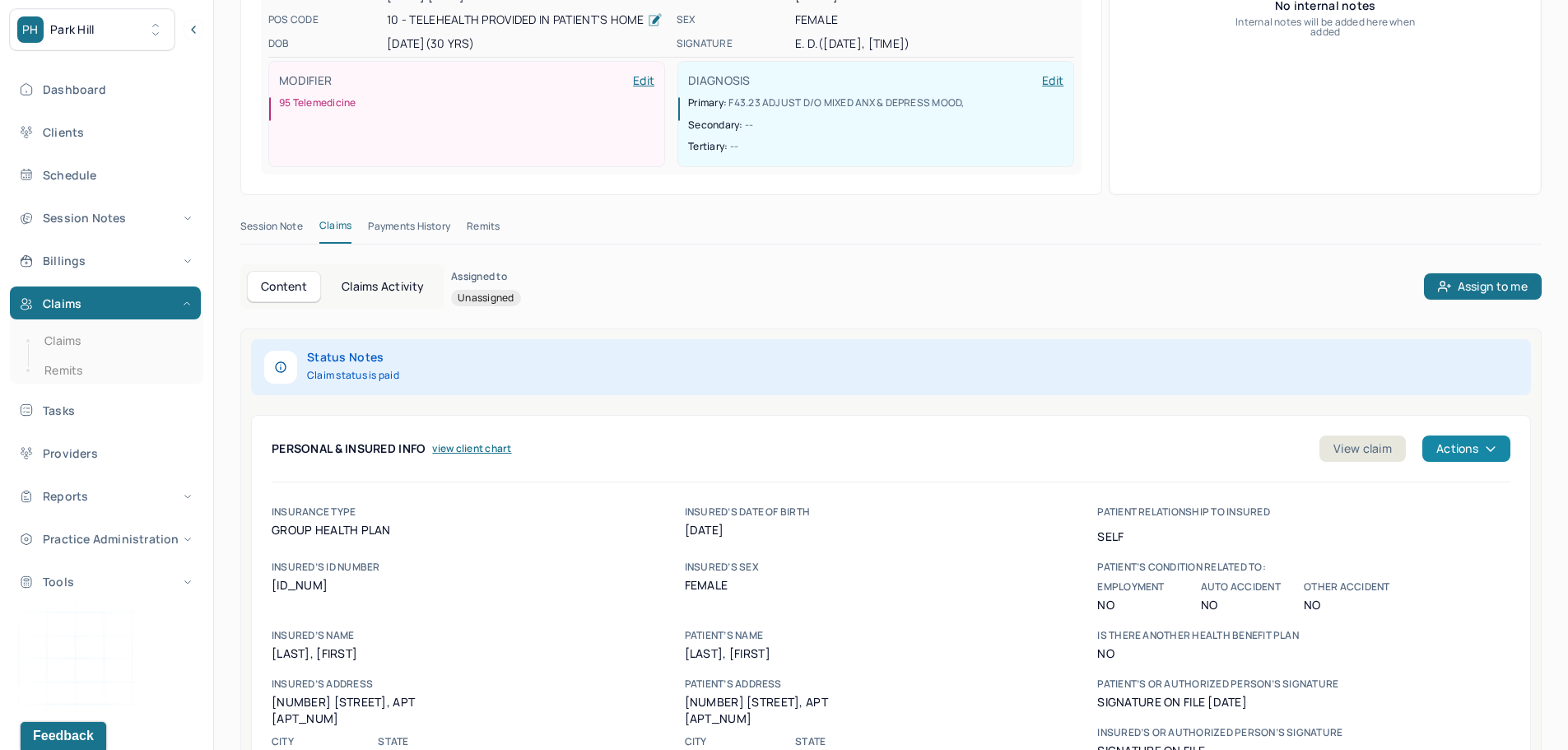 click on "Actions" at bounding box center [1466, 449] 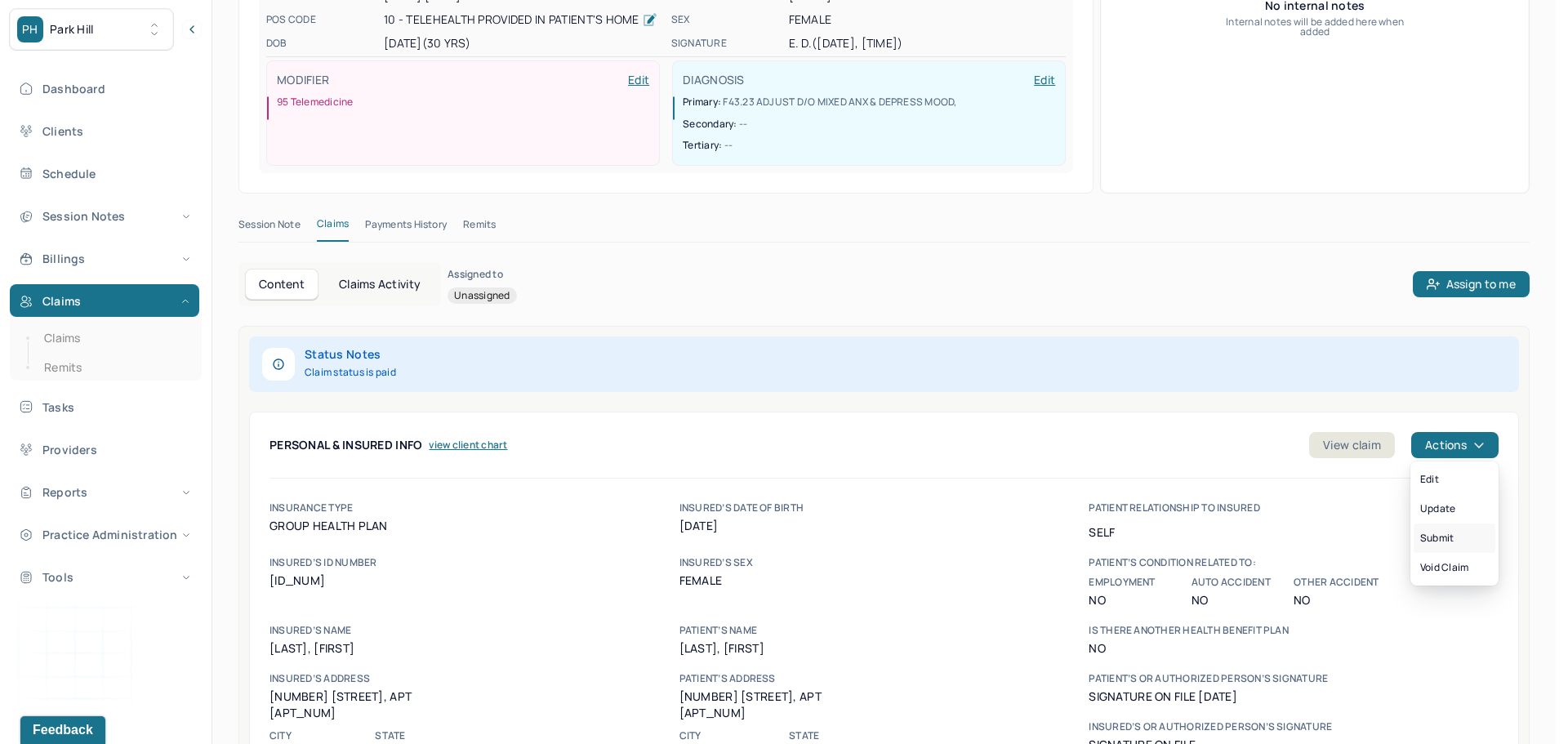 click on "Submit" at bounding box center (1454, 538) 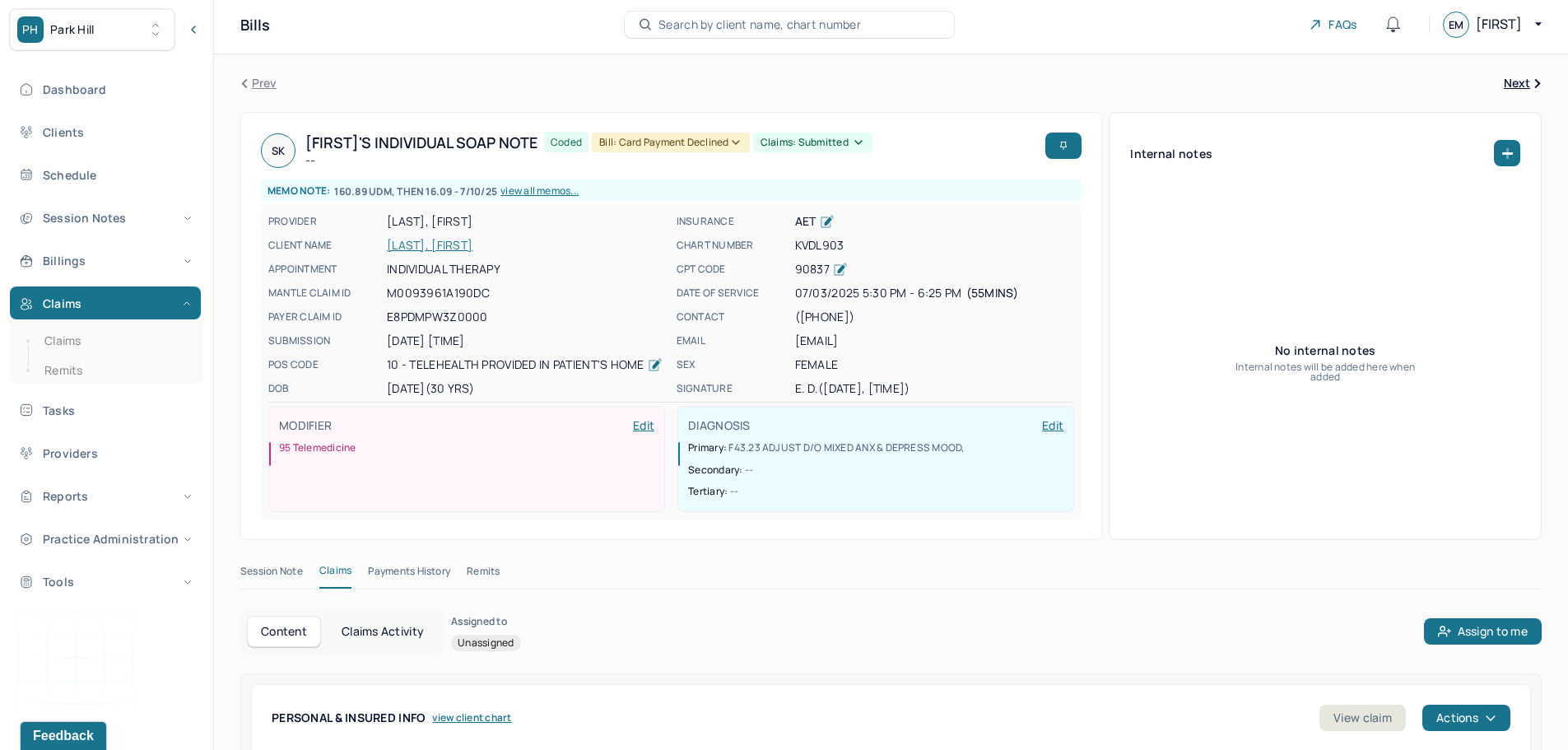 scroll, scrollTop: 0, scrollLeft: 0, axis: both 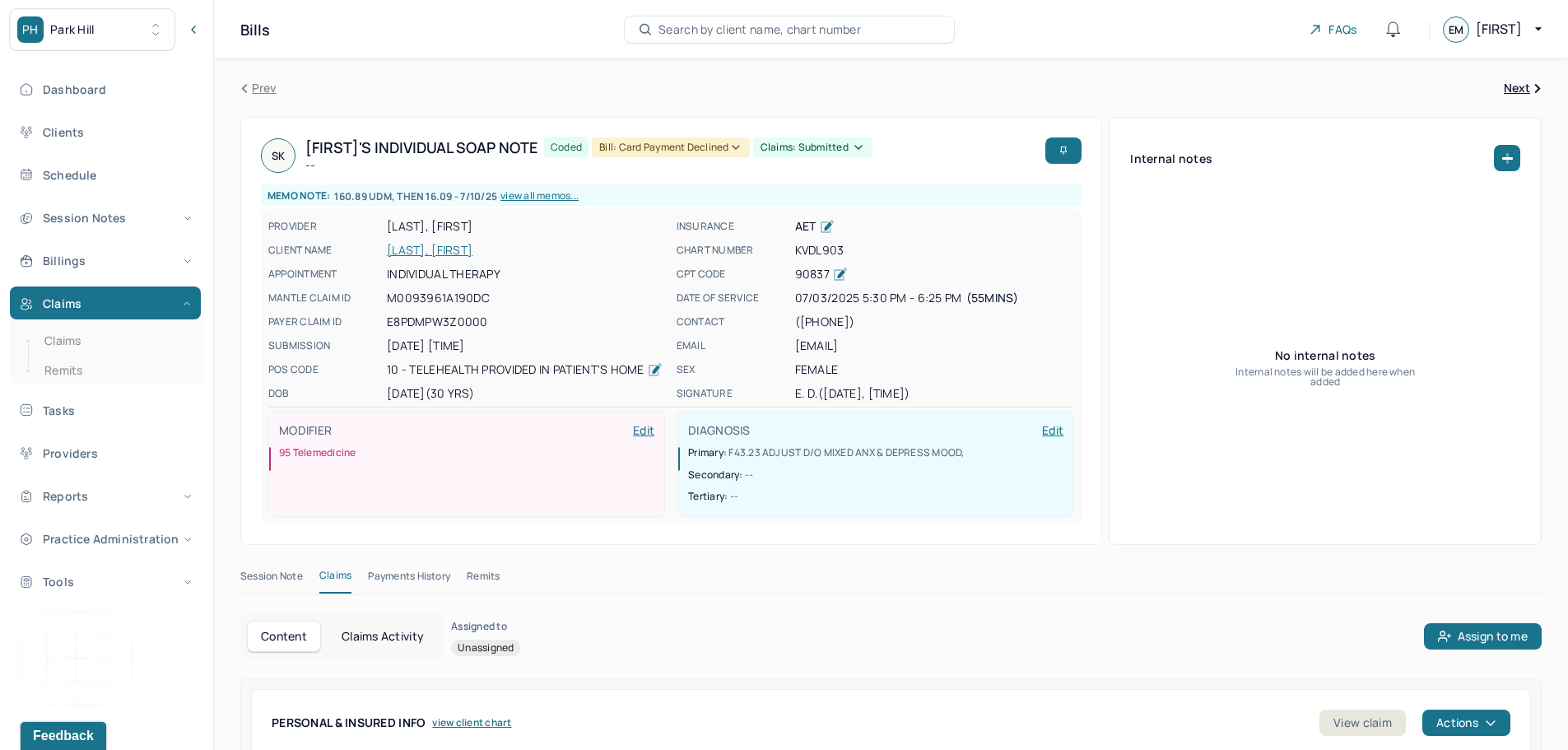click 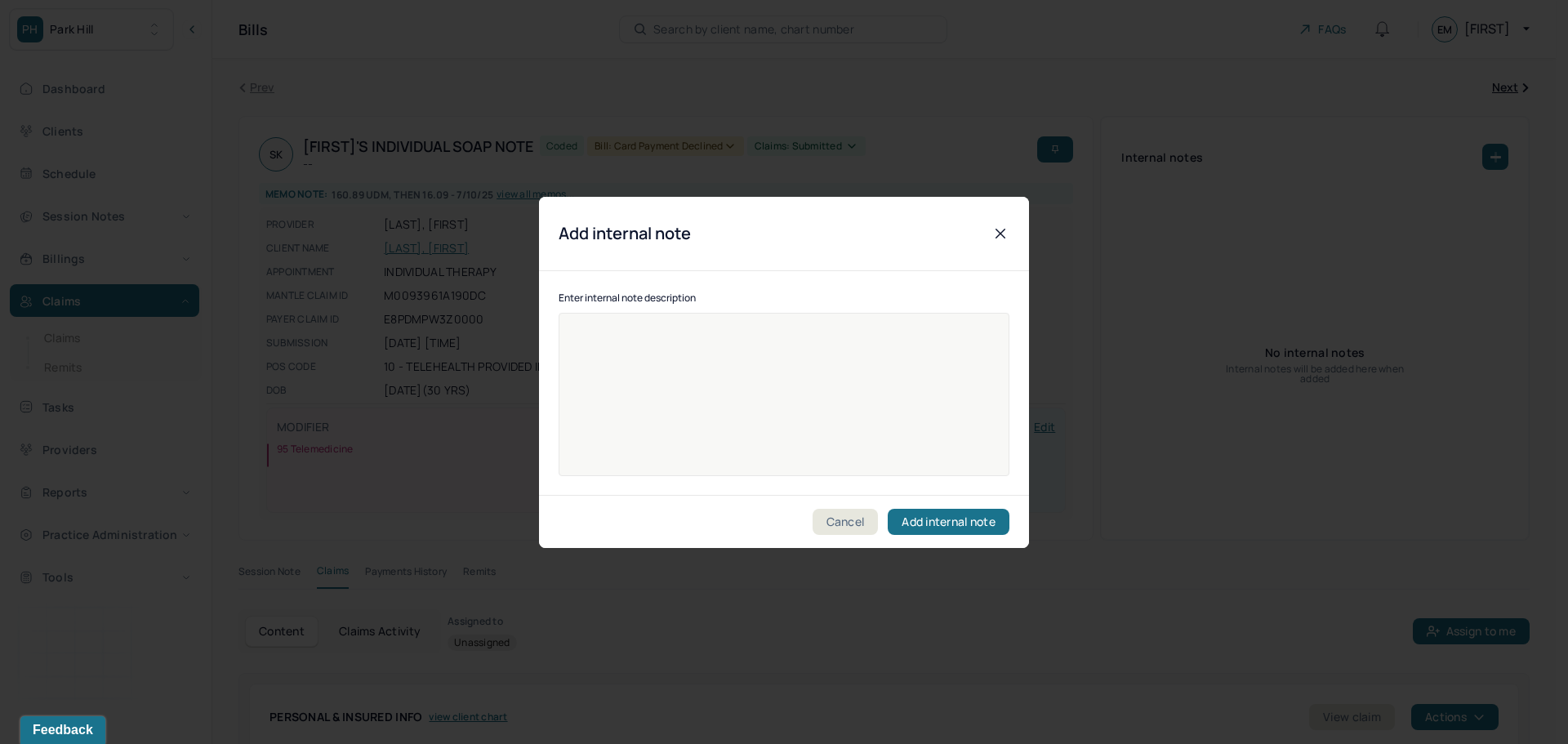 click at bounding box center (784, 405) 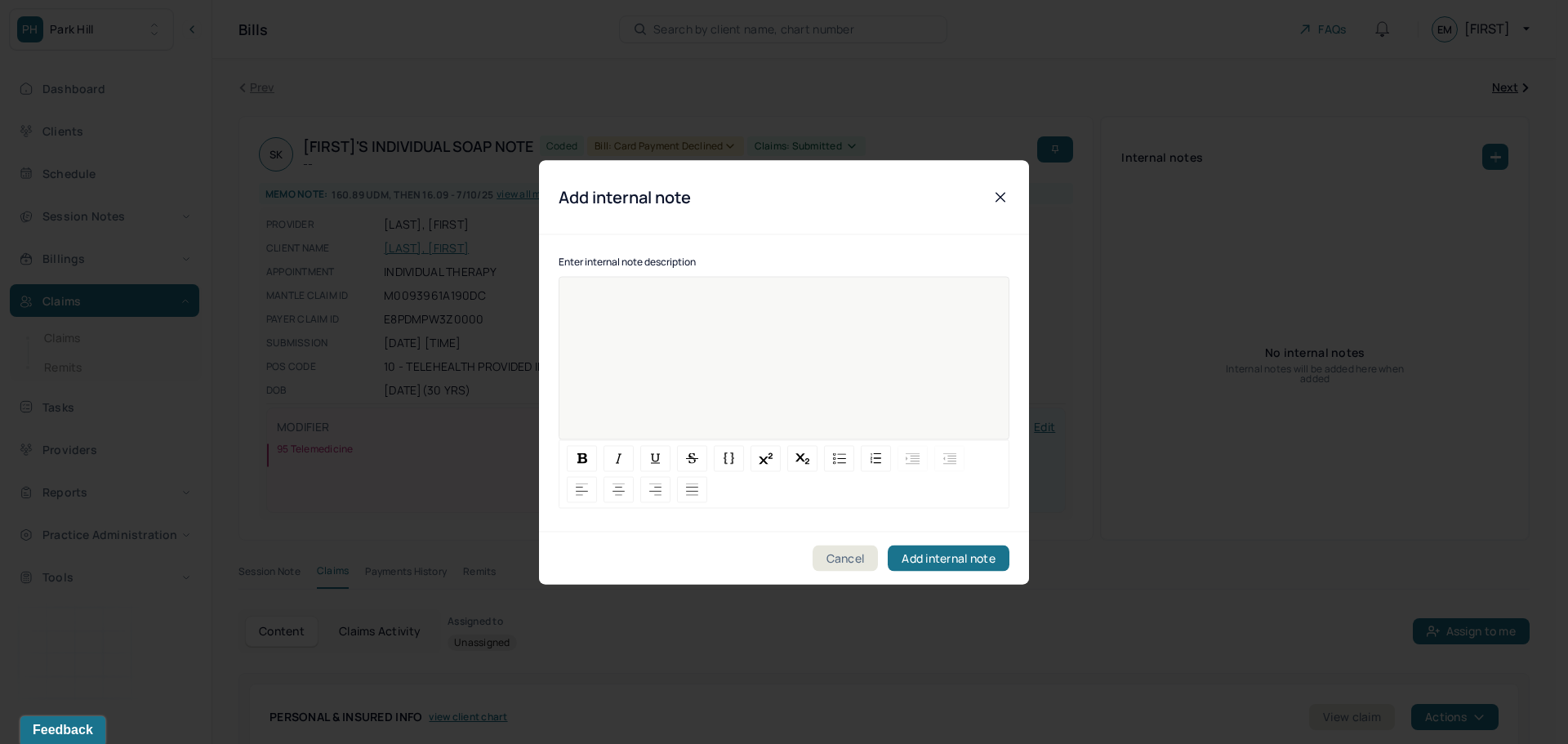 type 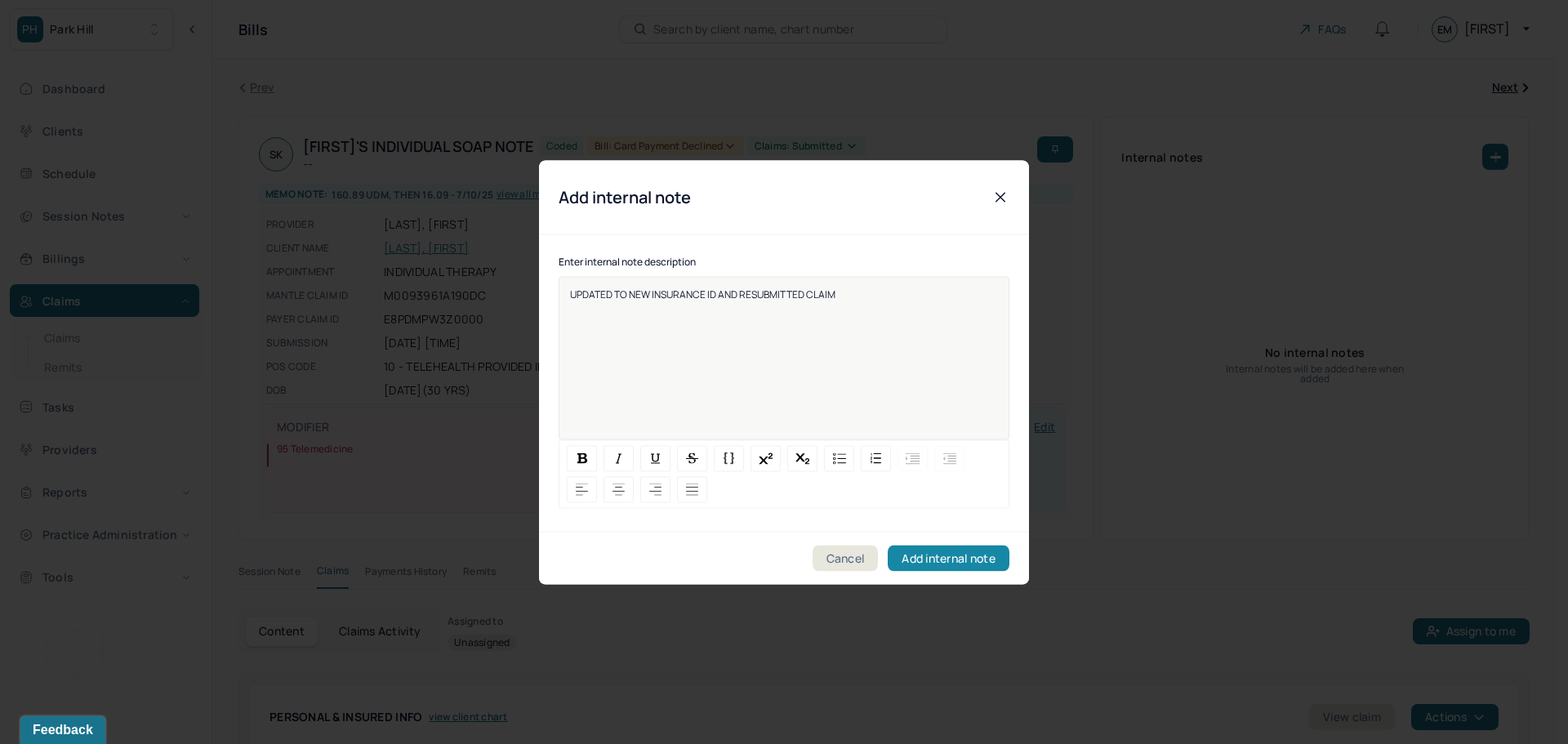 click on "Add internal note" at bounding box center [948, 558] 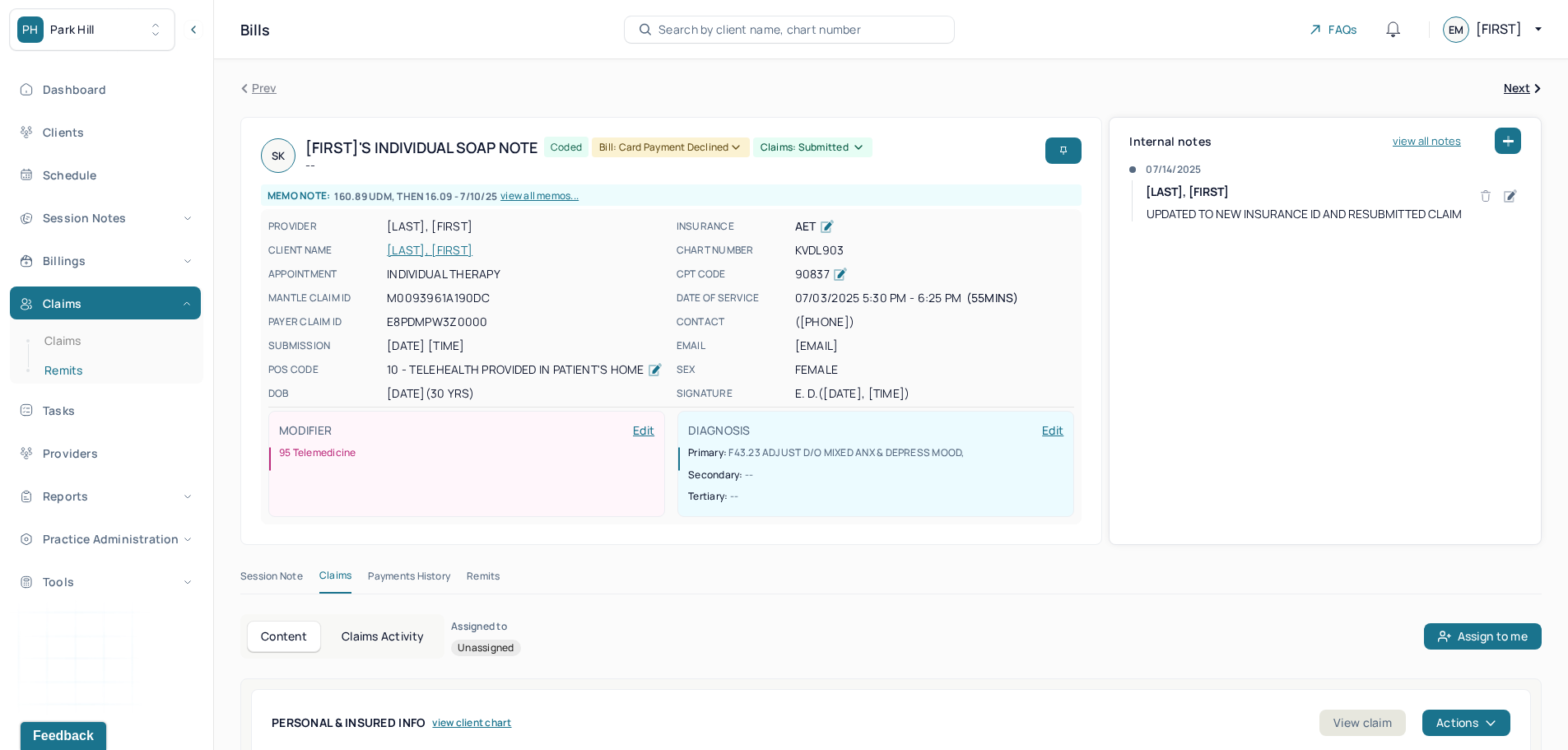 click on "Remits" at bounding box center [114, 370] 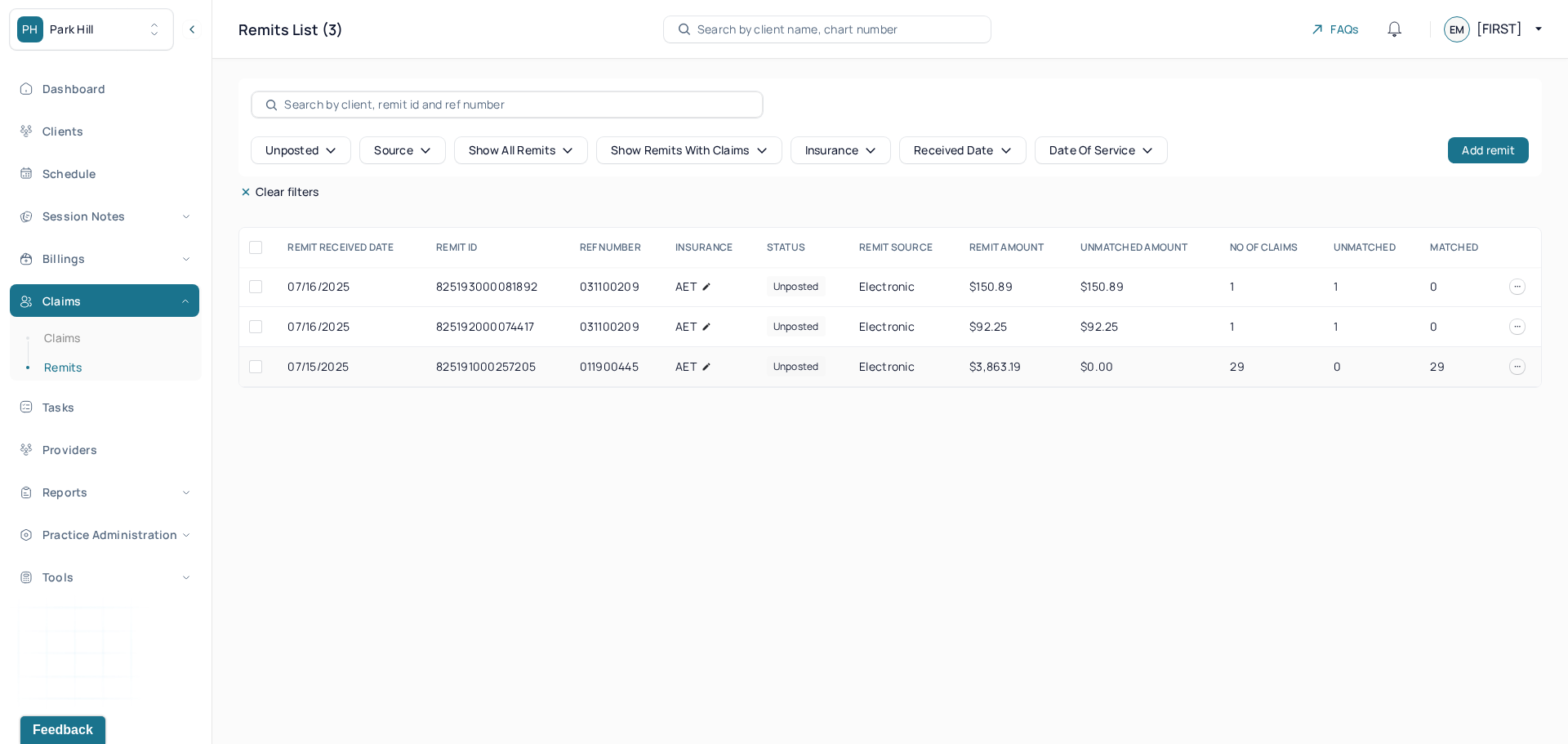 click on "$0.00" at bounding box center (1145, 367) 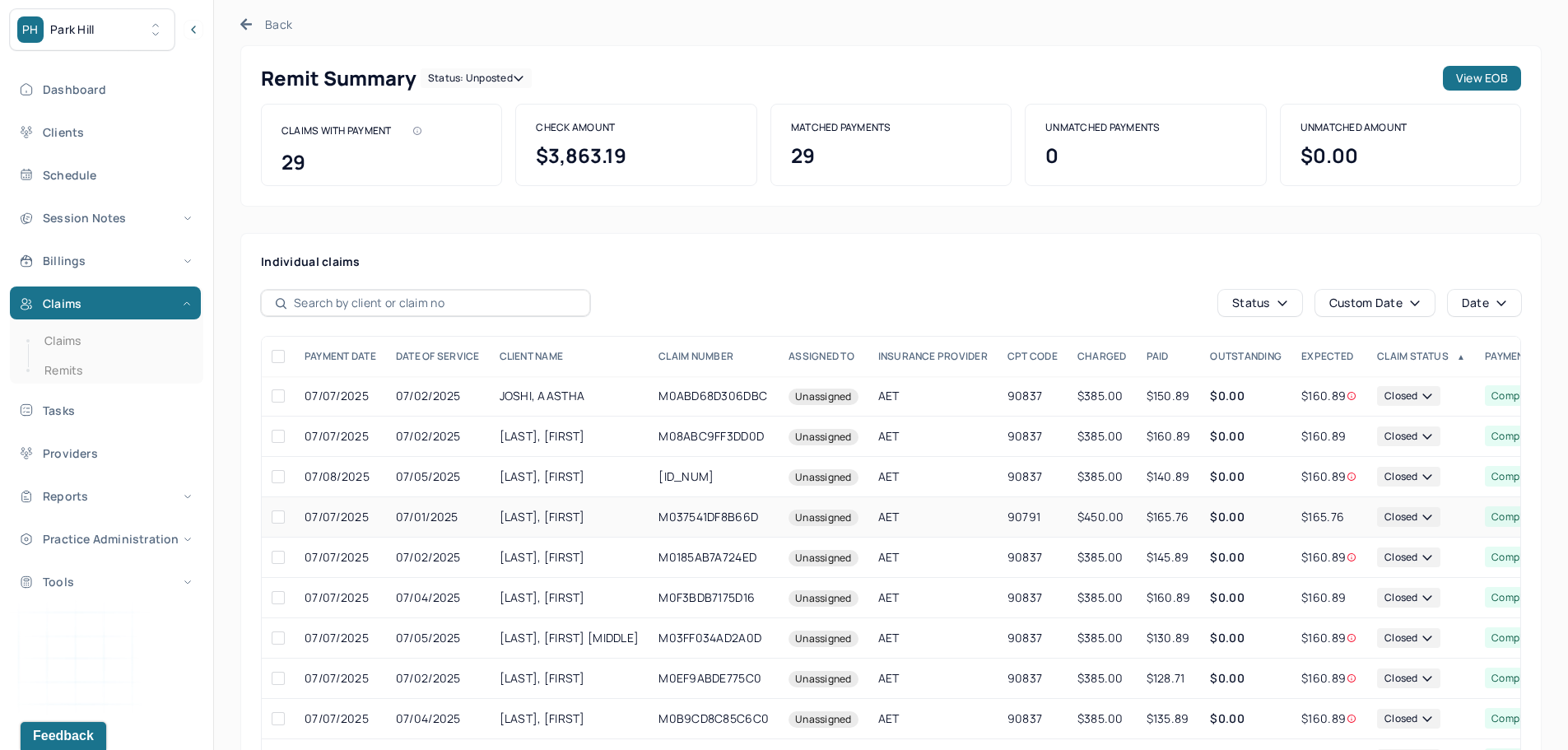 scroll, scrollTop: 289, scrollLeft: 0, axis: vertical 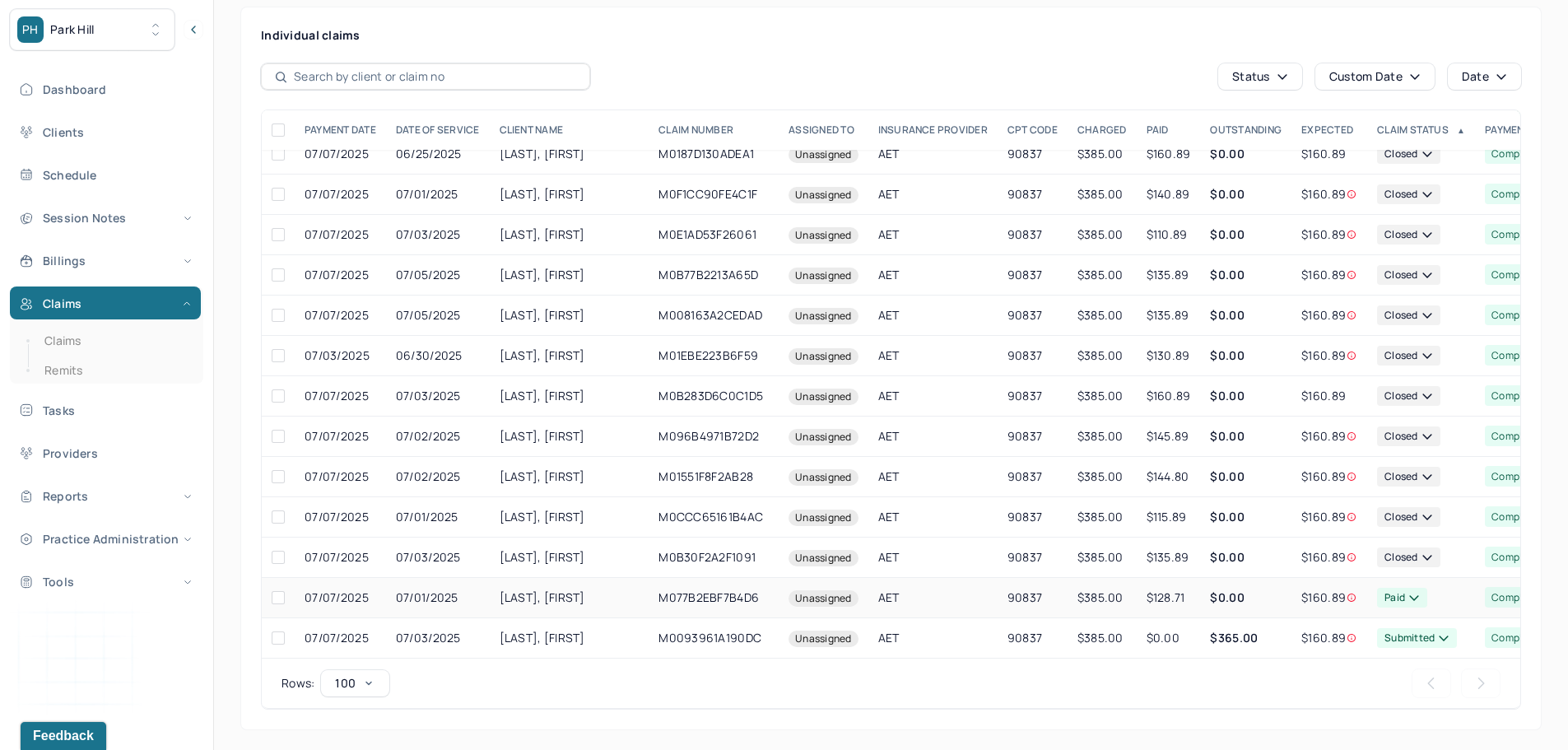 click on "$385.00" at bounding box center (1102, 598) 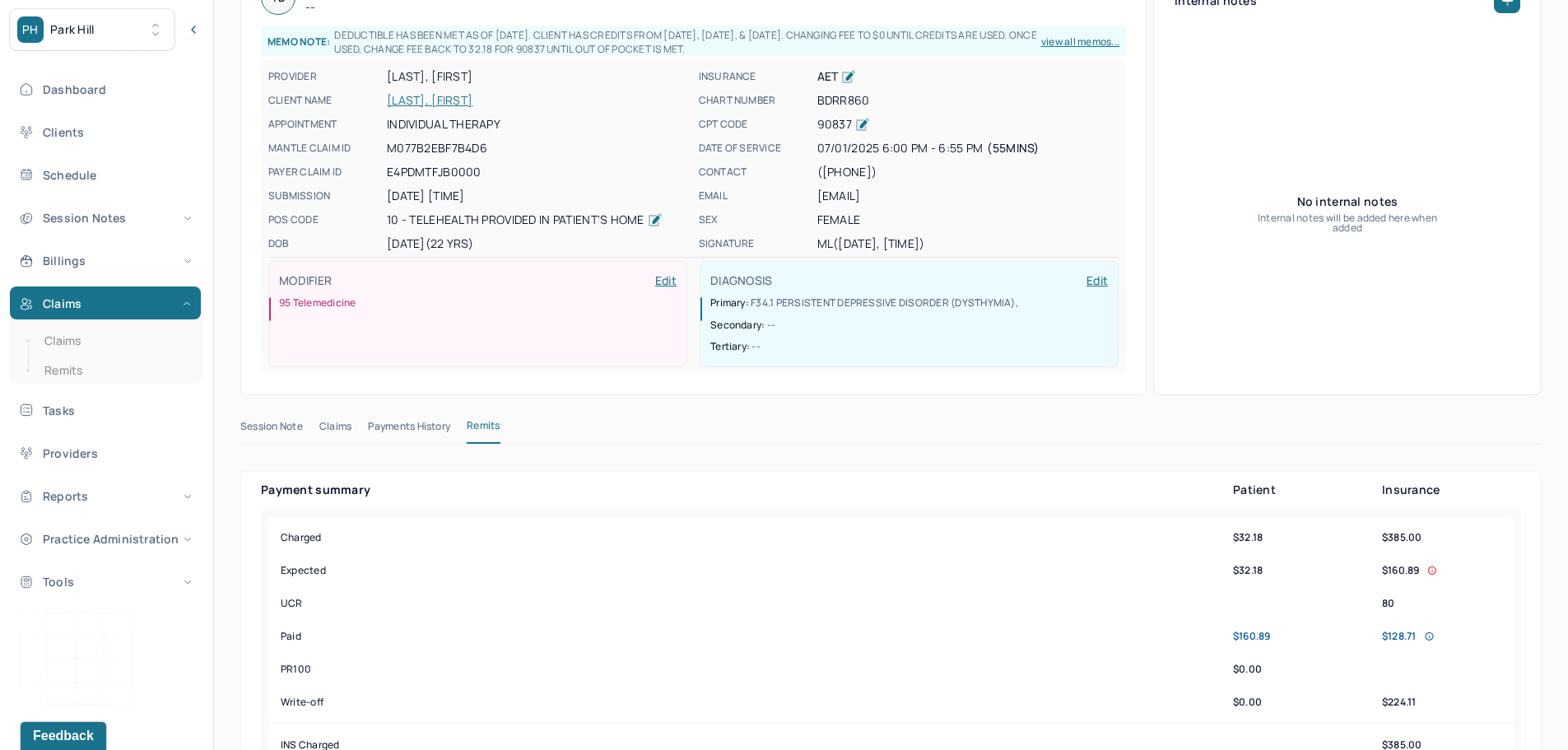 scroll, scrollTop: 0, scrollLeft: 0, axis: both 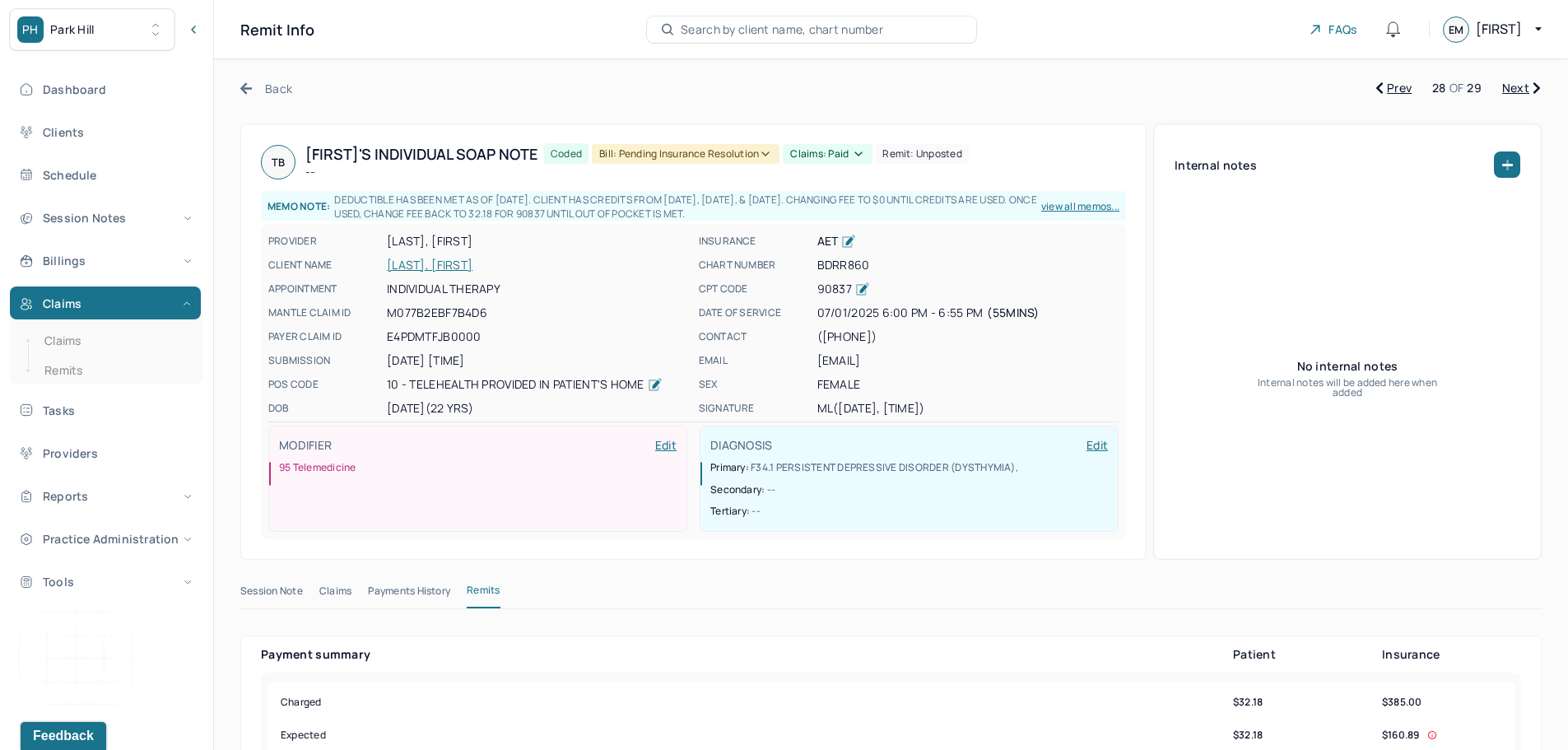 click on "Bill: Pending Insurance Resolution" at bounding box center (686, 154) 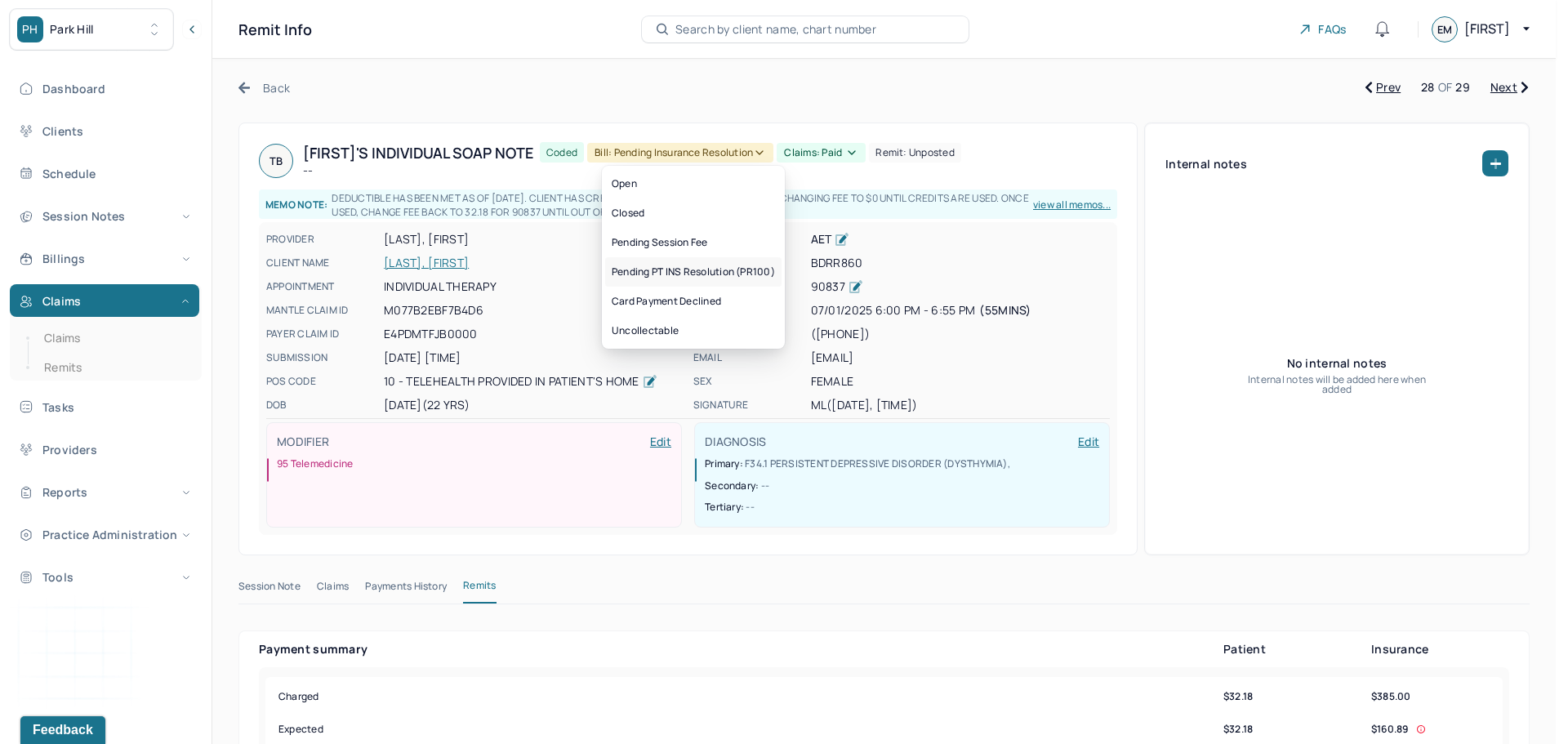 click on "Pending PT INS Resolution (PR100)" at bounding box center [693, 272] 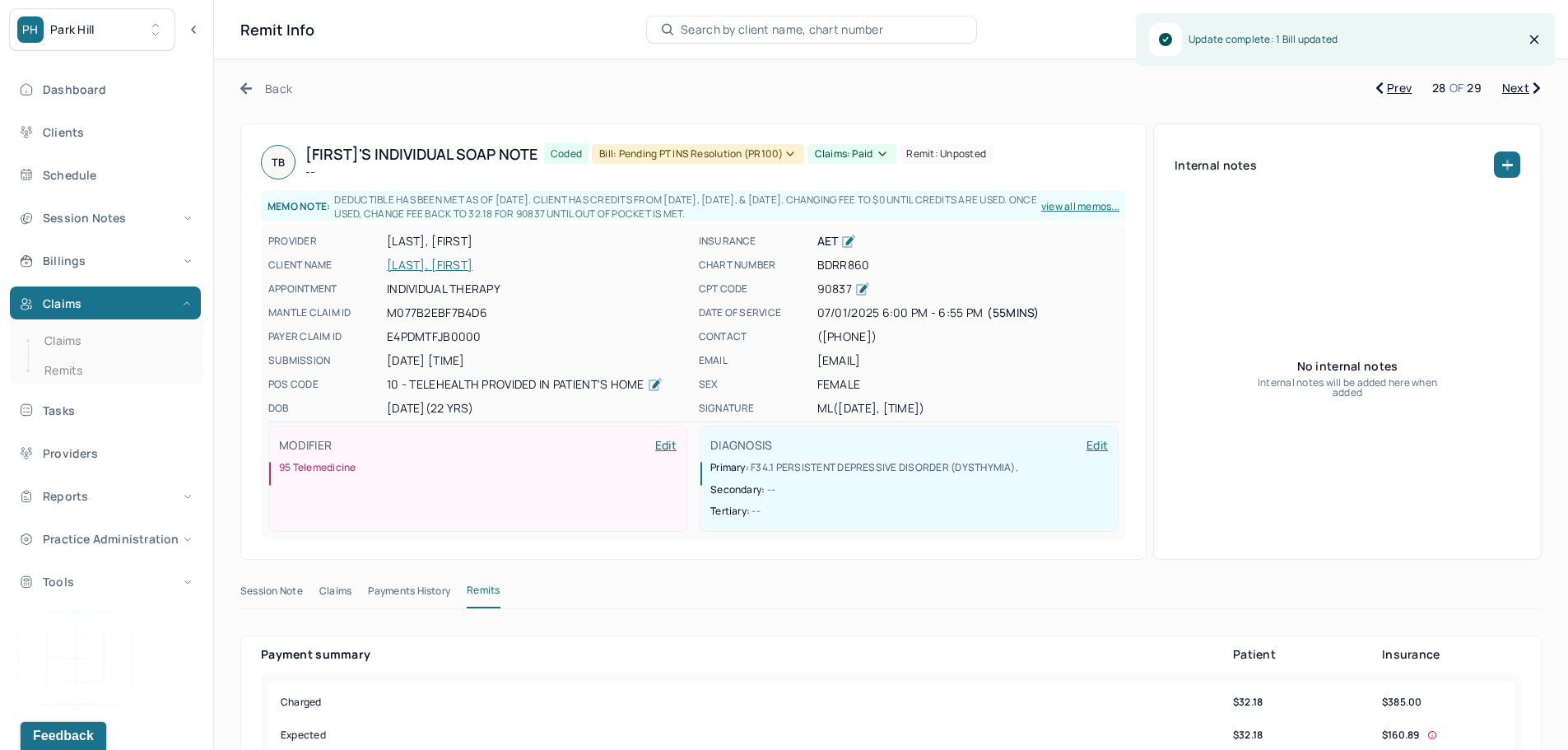 click on "Bill: Pending PT INS Resolution (PR100)" at bounding box center [697, 154] 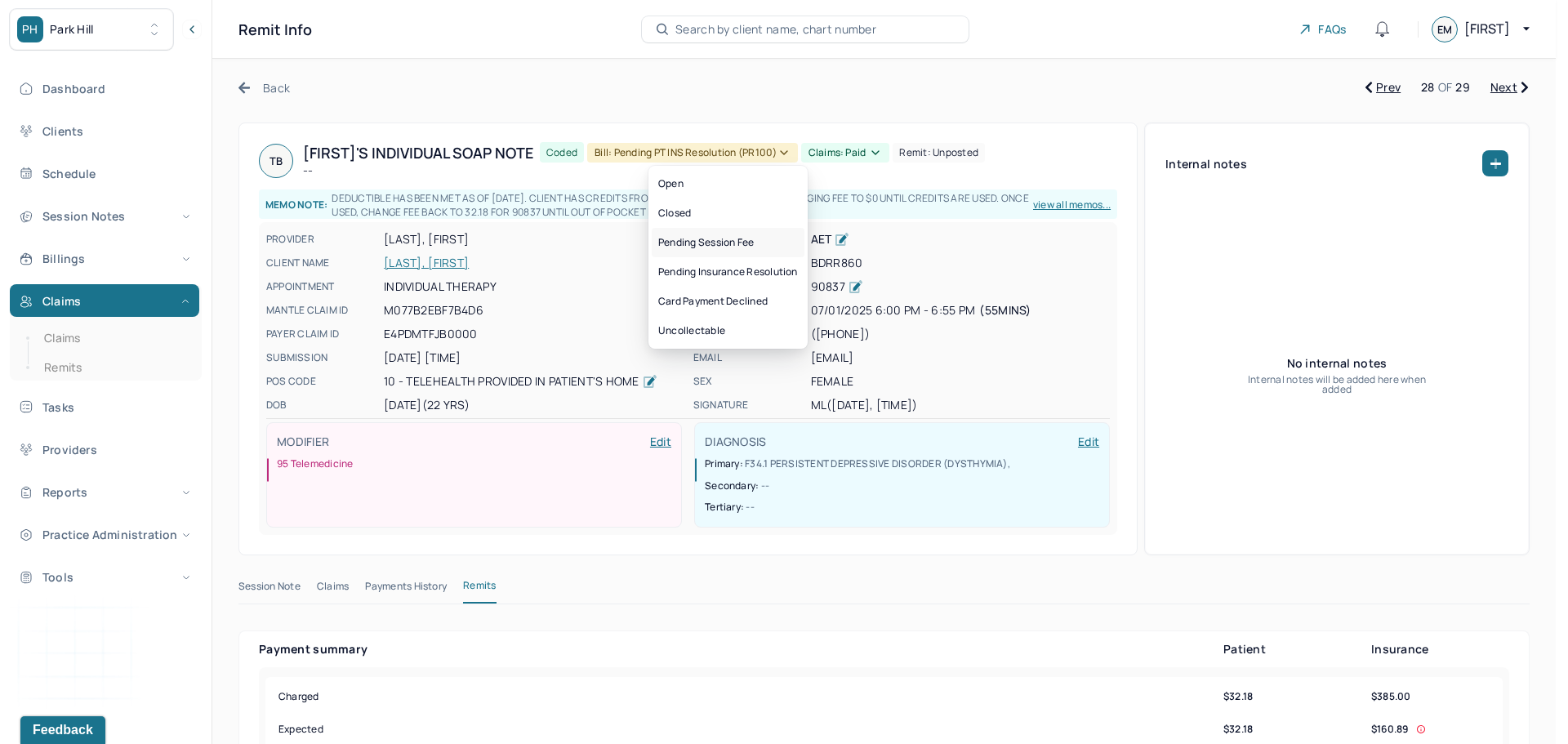 click on "Pending Session Fee" at bounding box center [728, 243] 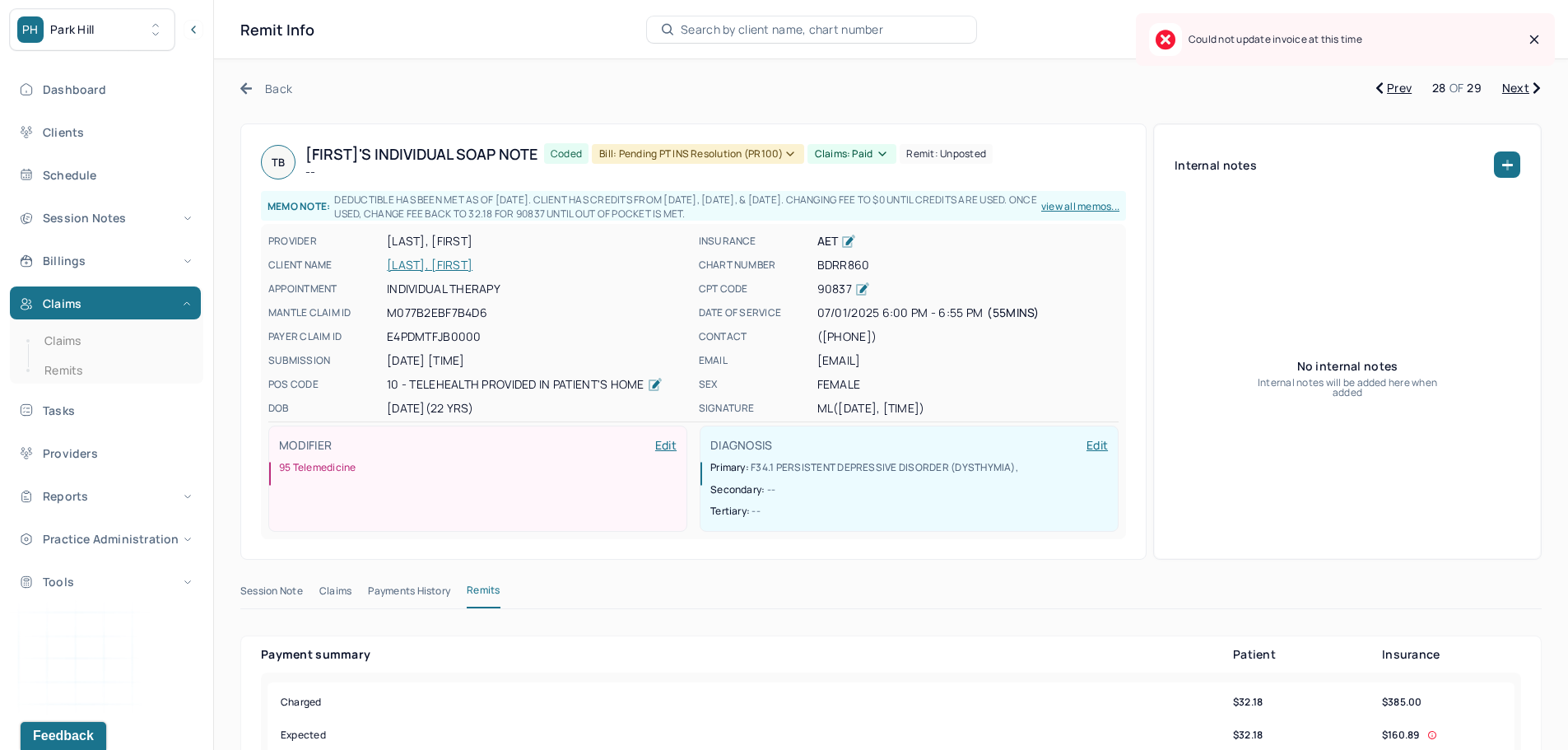 click on "Bill: Pending PT INS Resolution (PR100)" at bounding box center (697, 154) 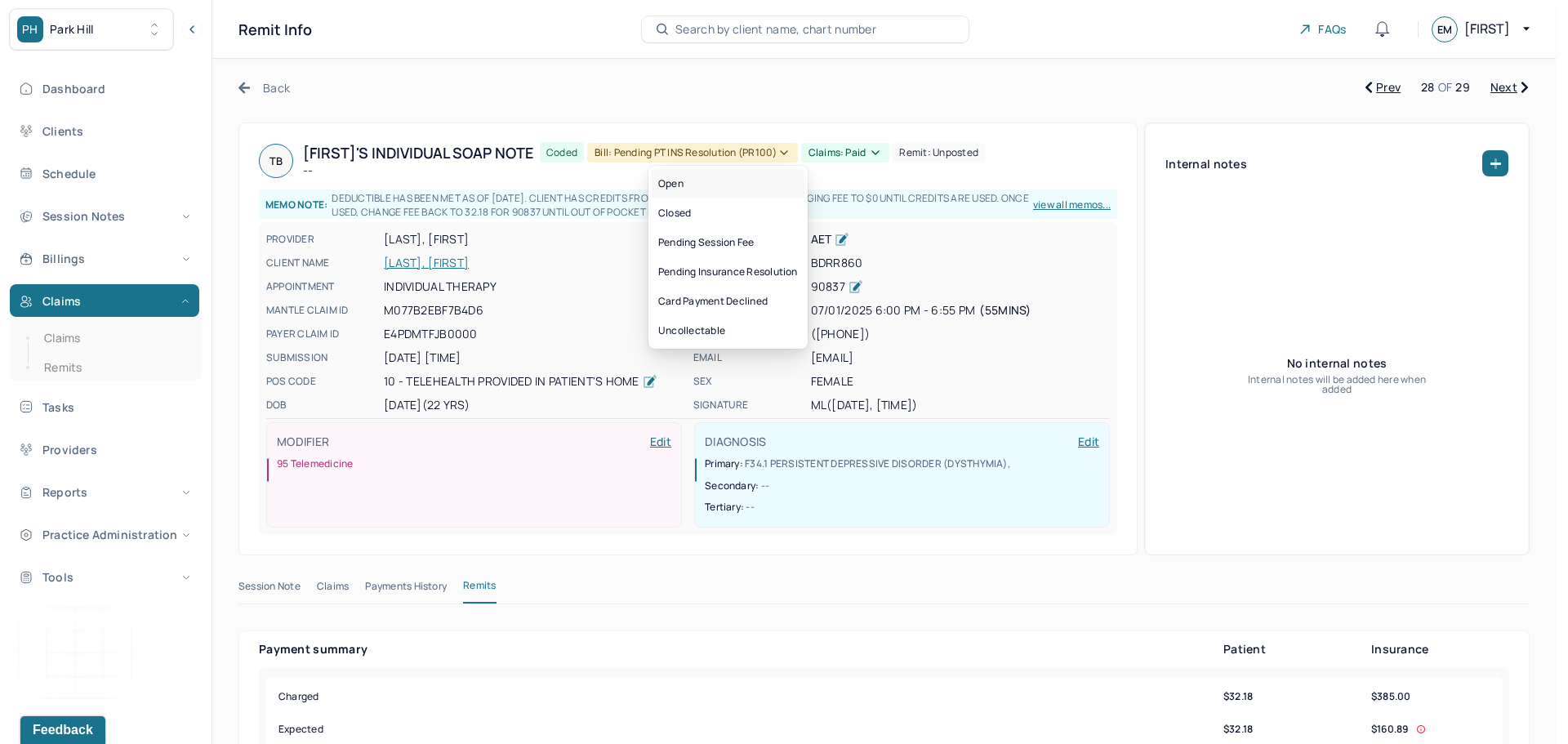 click on "Open" at bounding box center [728, 184] 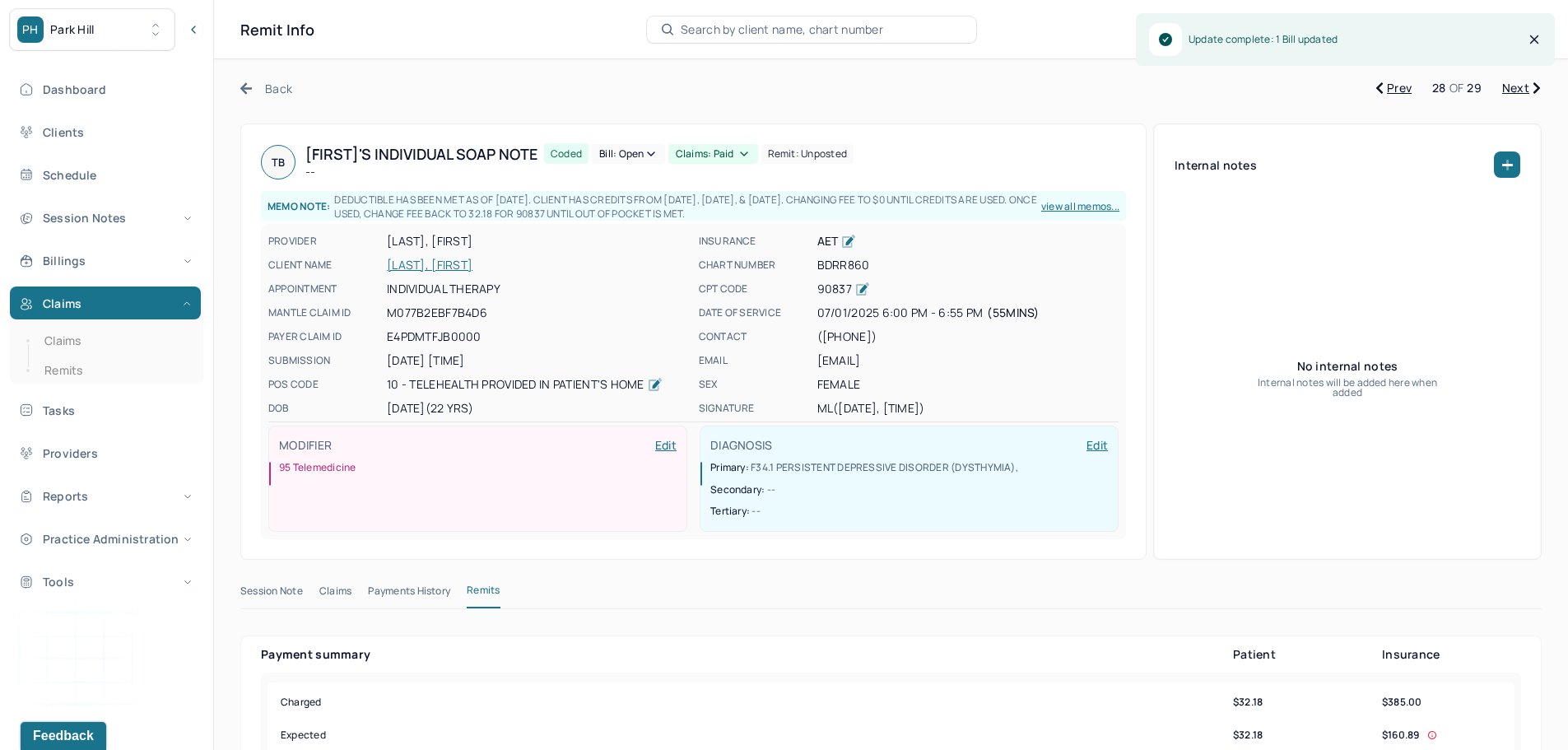 click on "Bill: Open" at bounding box center (628, 154) 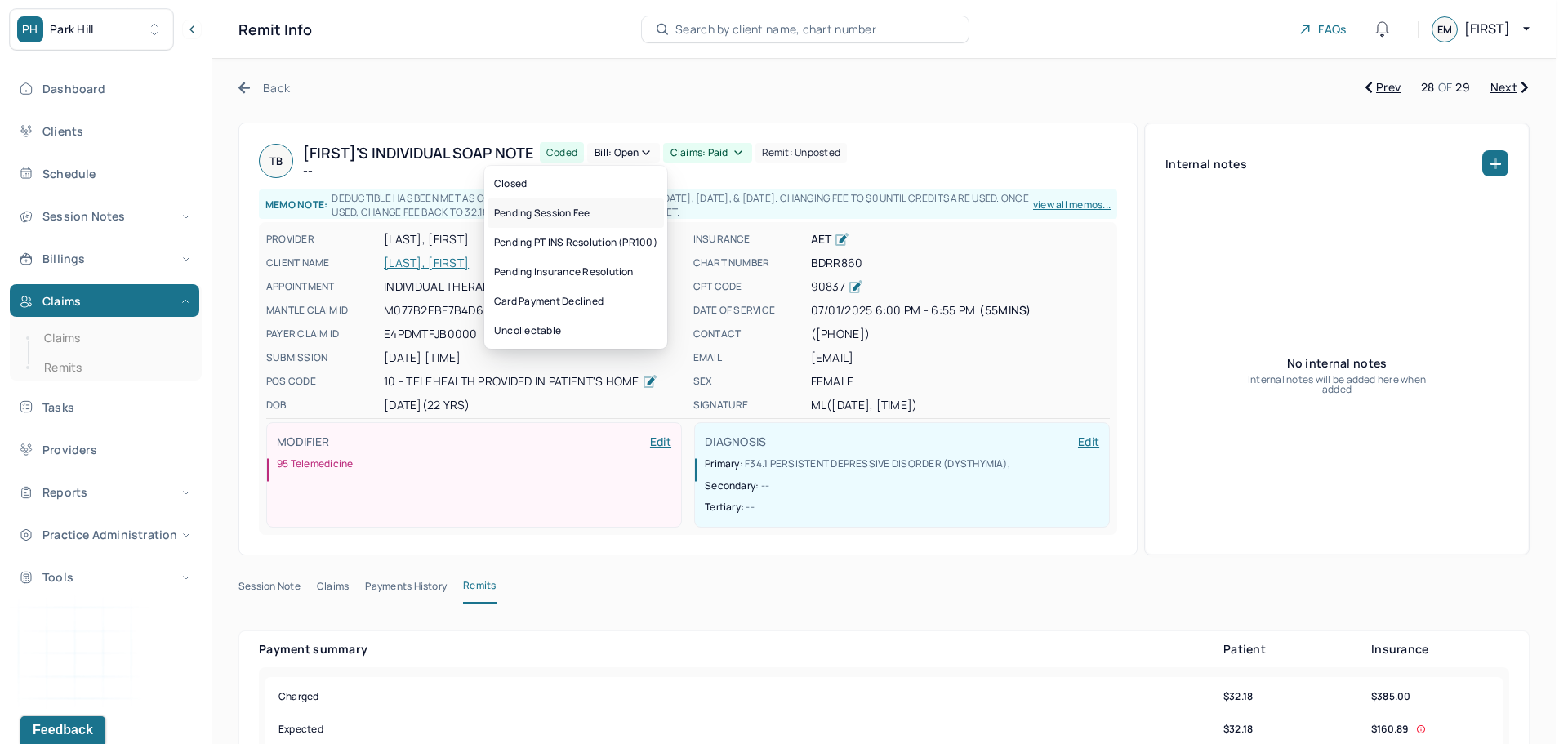 click on "Pending Session Fee" at bounding box center (576, 213) 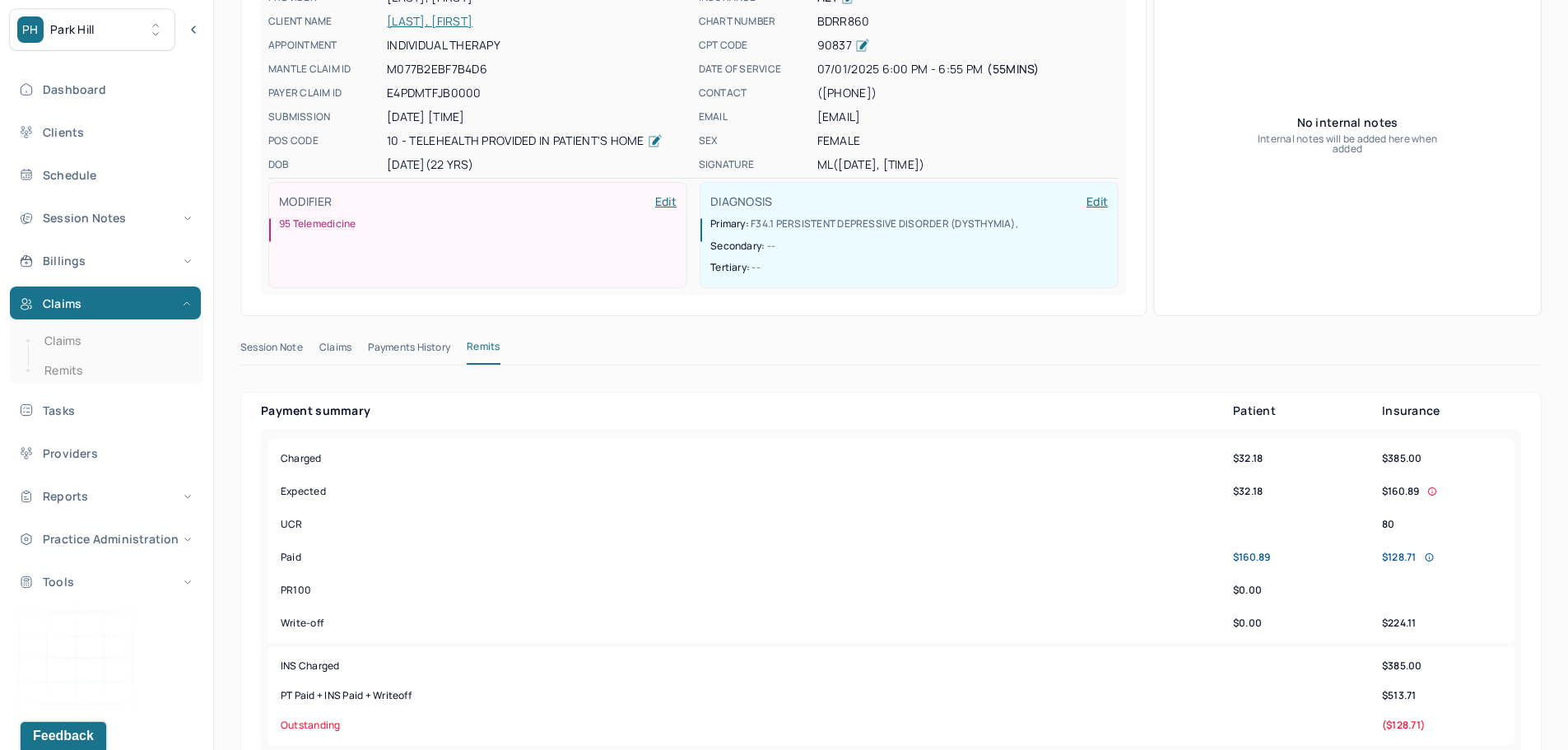 scroll, scrollTop: 0, scrollLeft: 0, axis: both 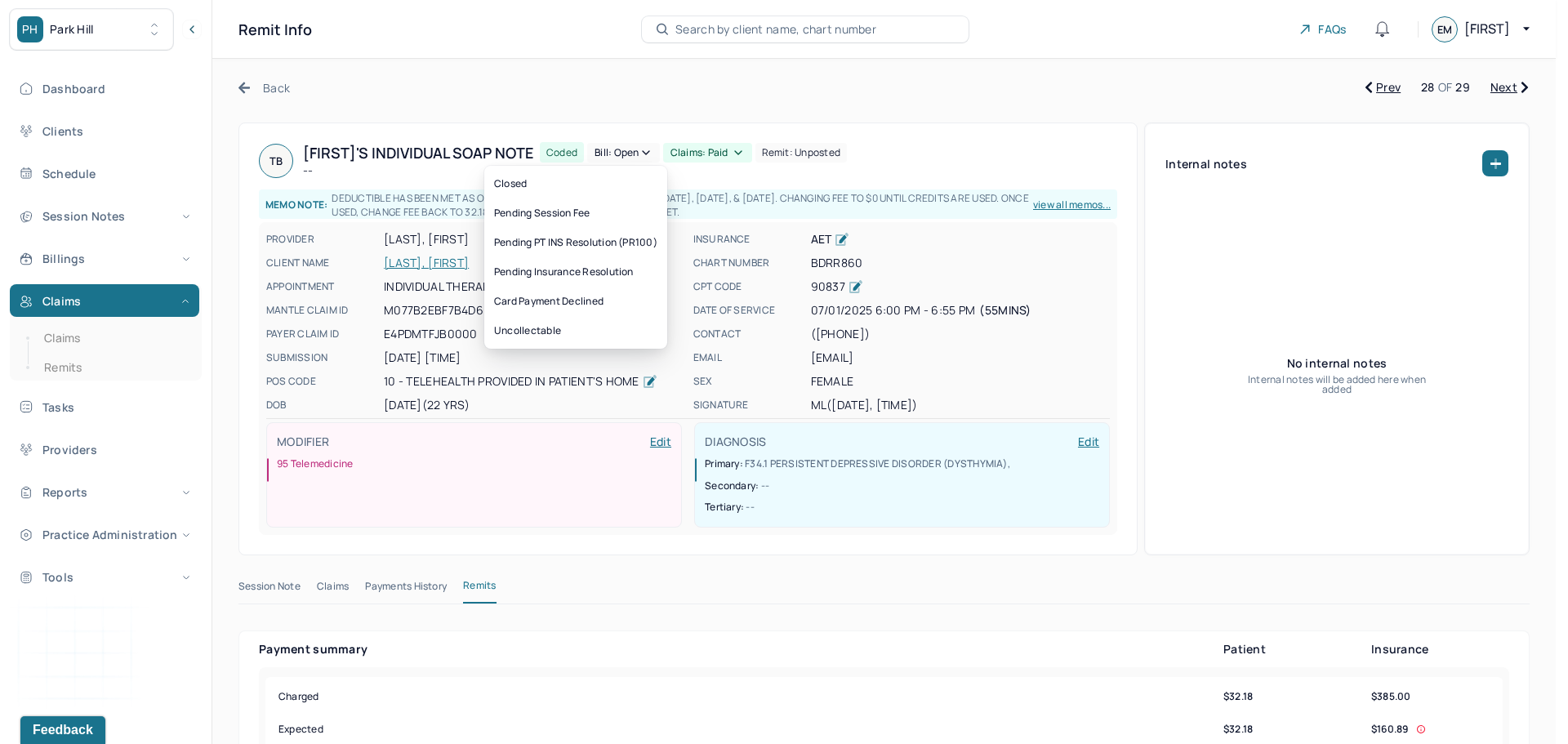 click 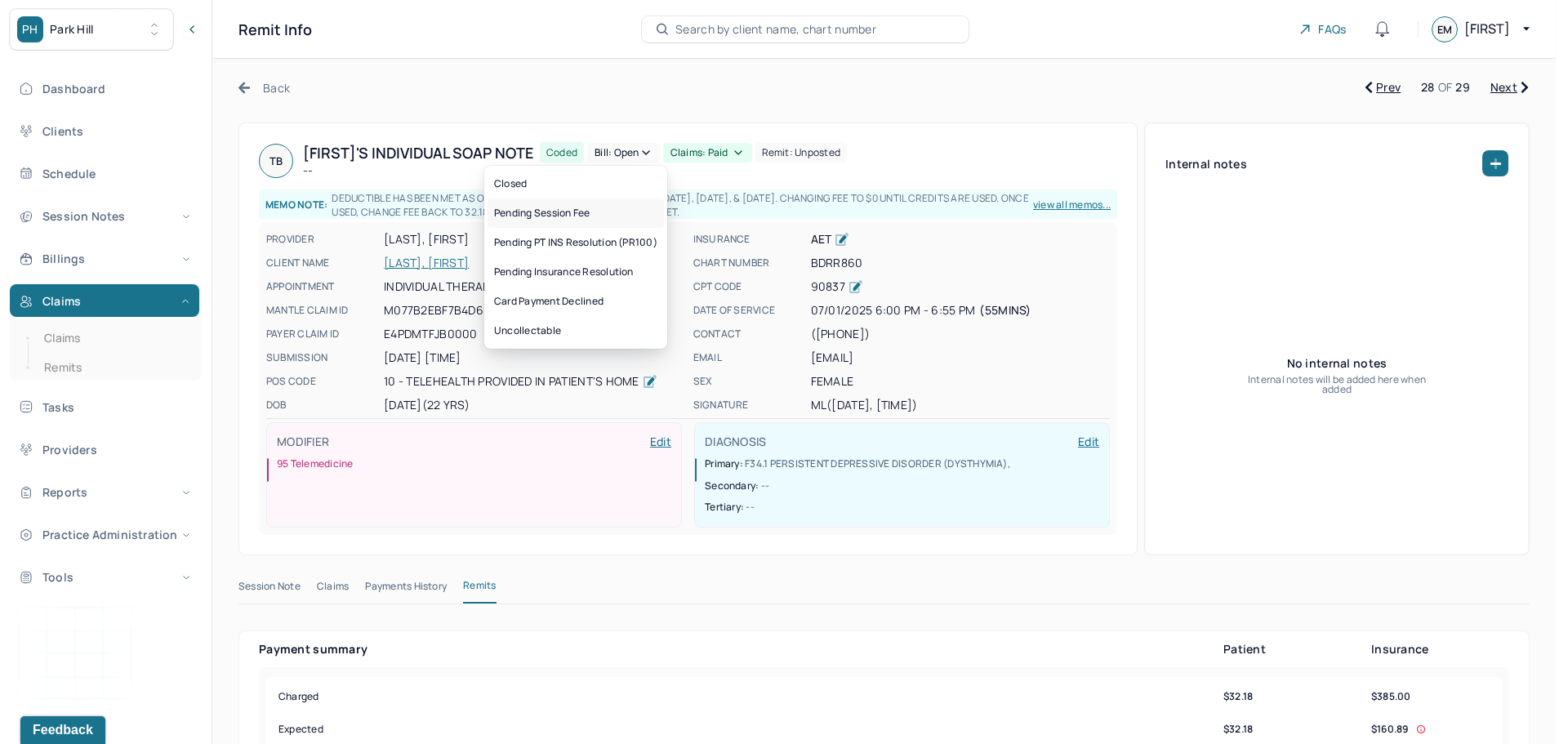 click on "Pending Session Fee" at bounding box center [576, 213] 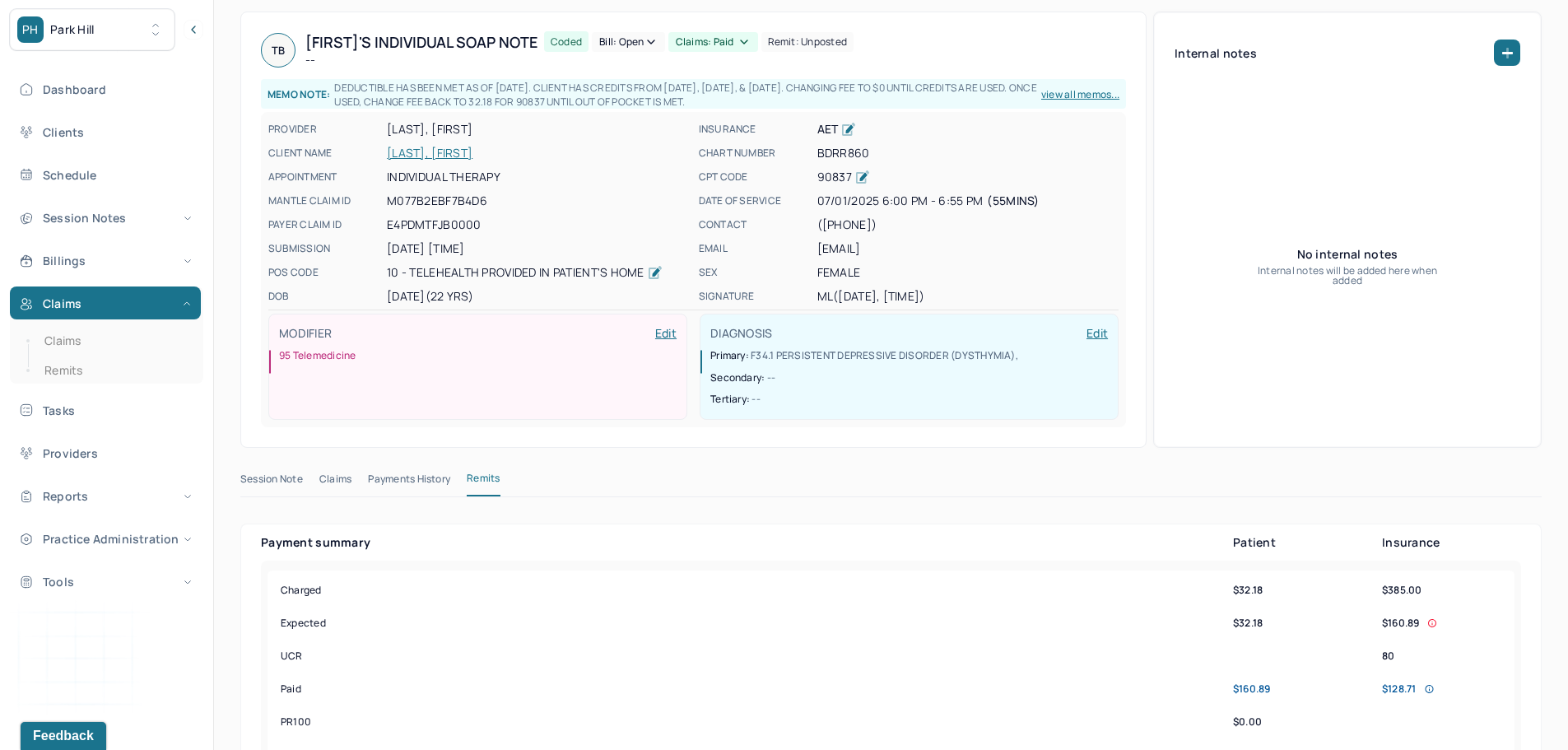 scroll, scrollTop: 0, scrollLeft: 0, axis: both 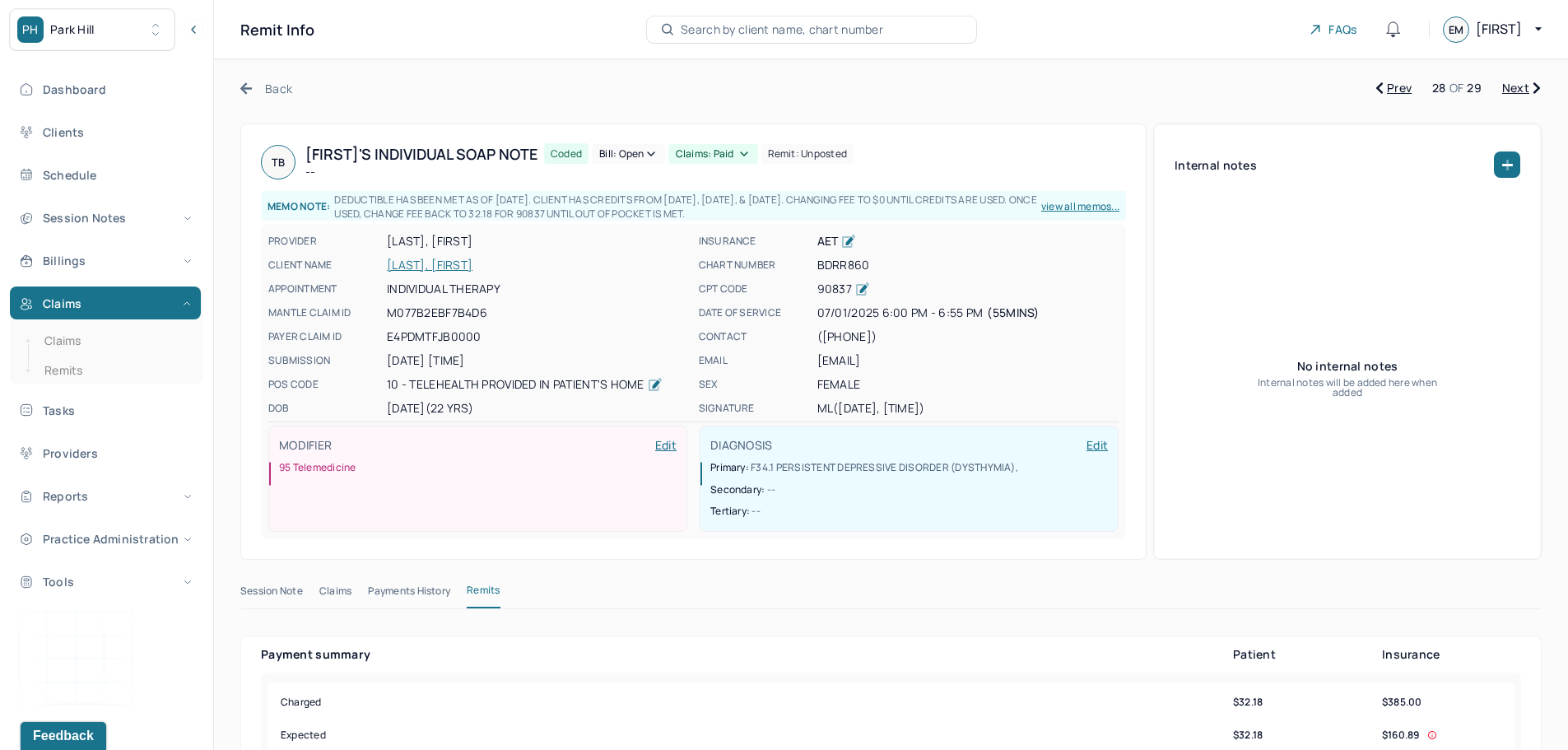 click on "BENNY, THERESA" at bounding box center [537, 265] 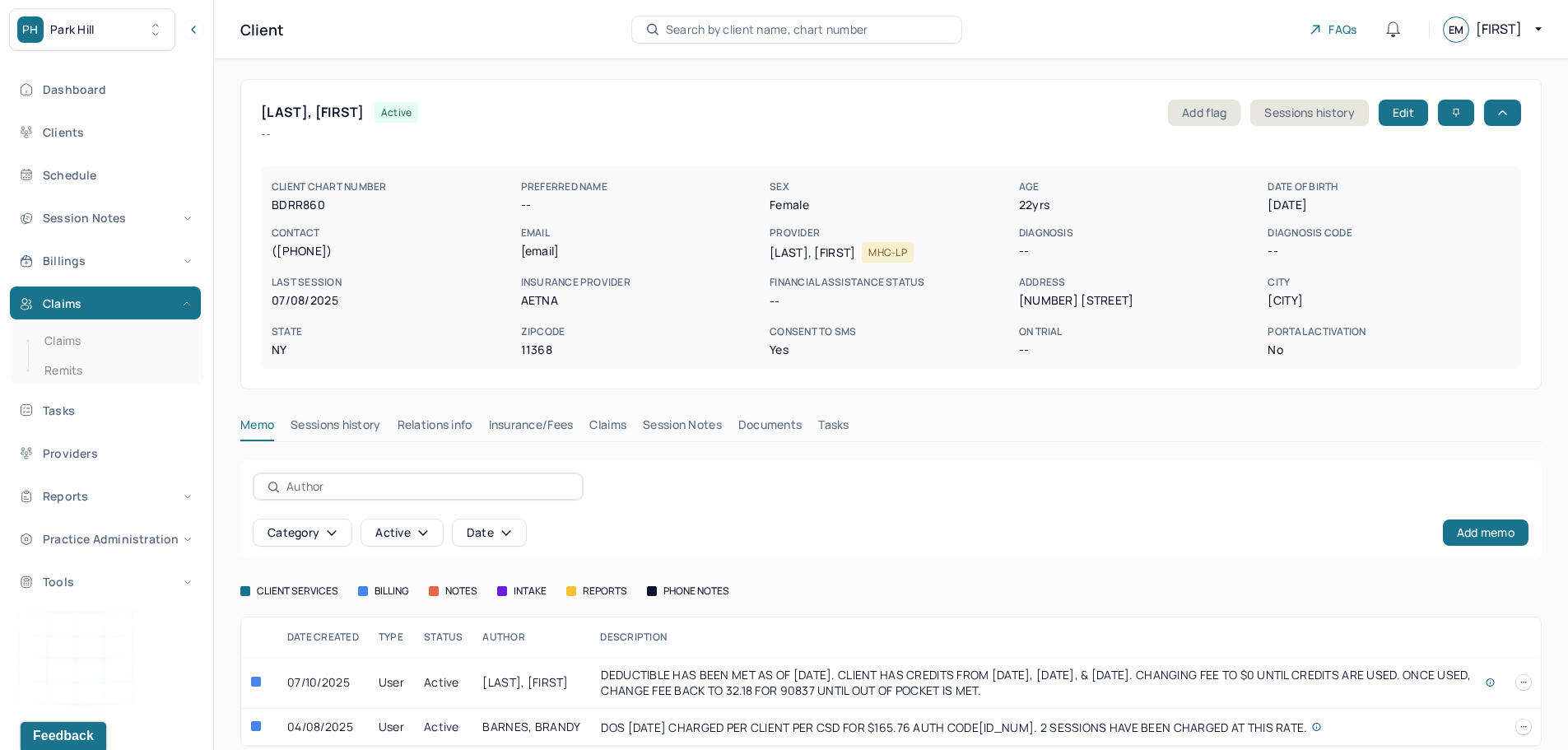 scroll, scrollTop: 16, scrollLeft: 0, axis: vertical 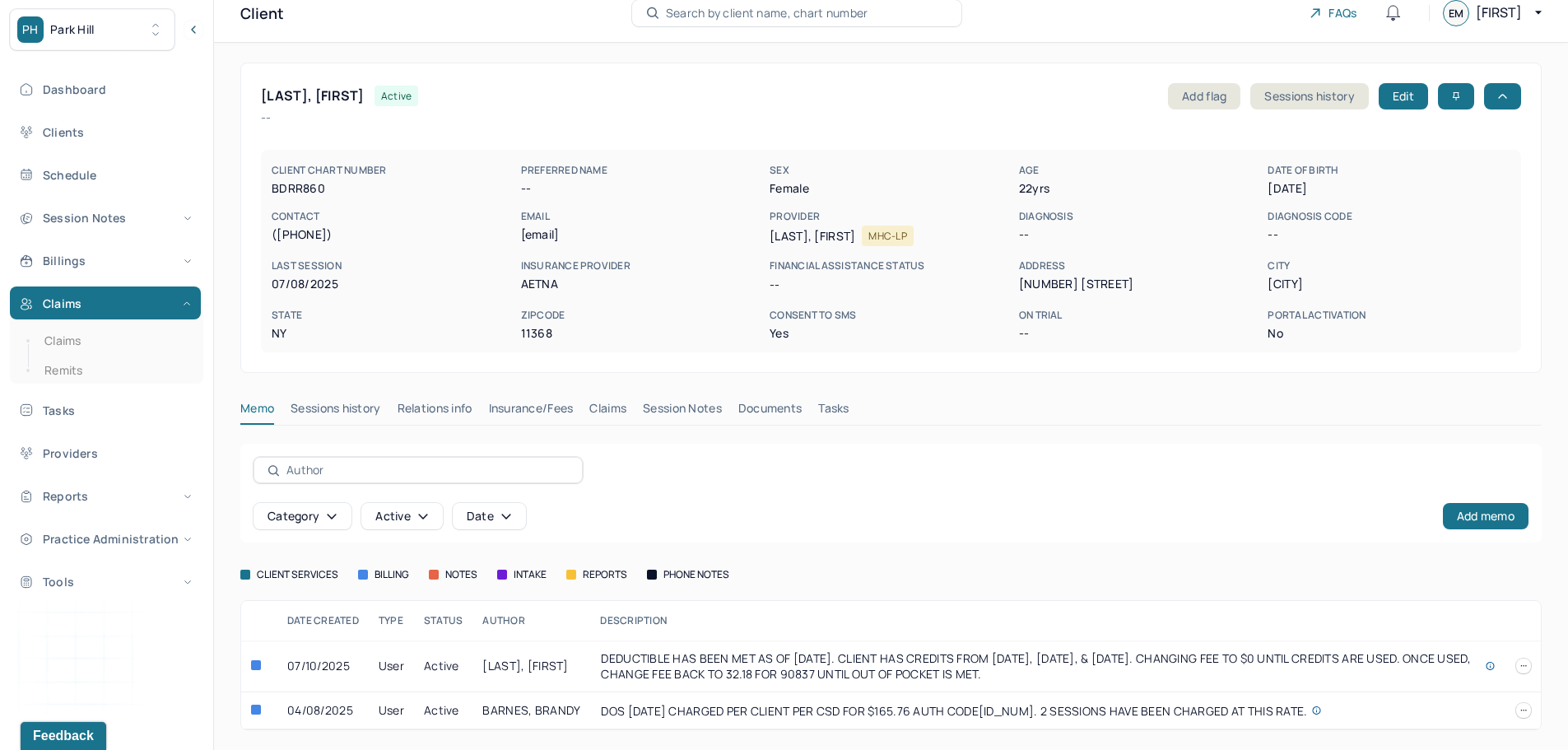 click on "Claims" at bounding box center [607, 412] 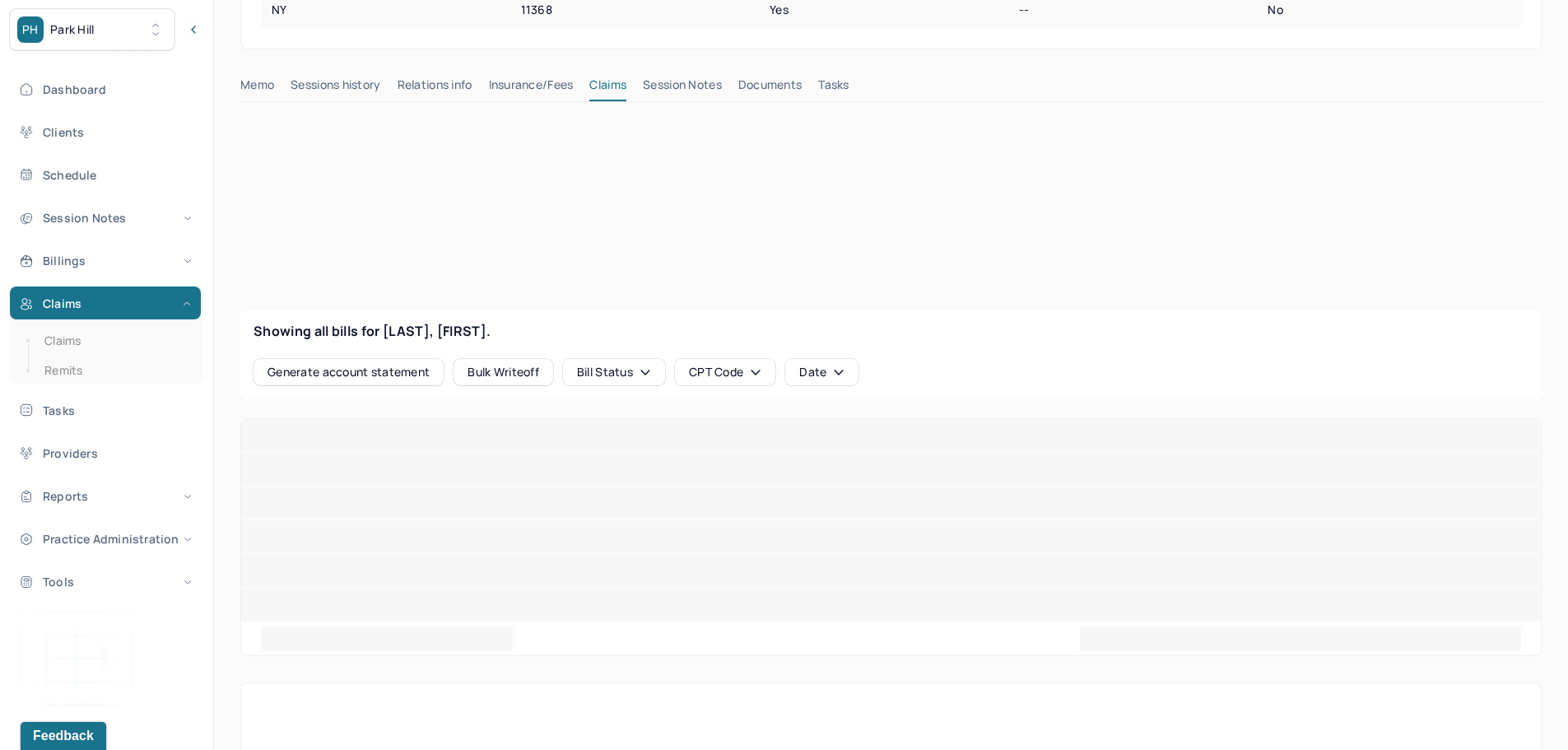 scroll, scrollTop: 346, scrollLeft: 0, axis: vertical 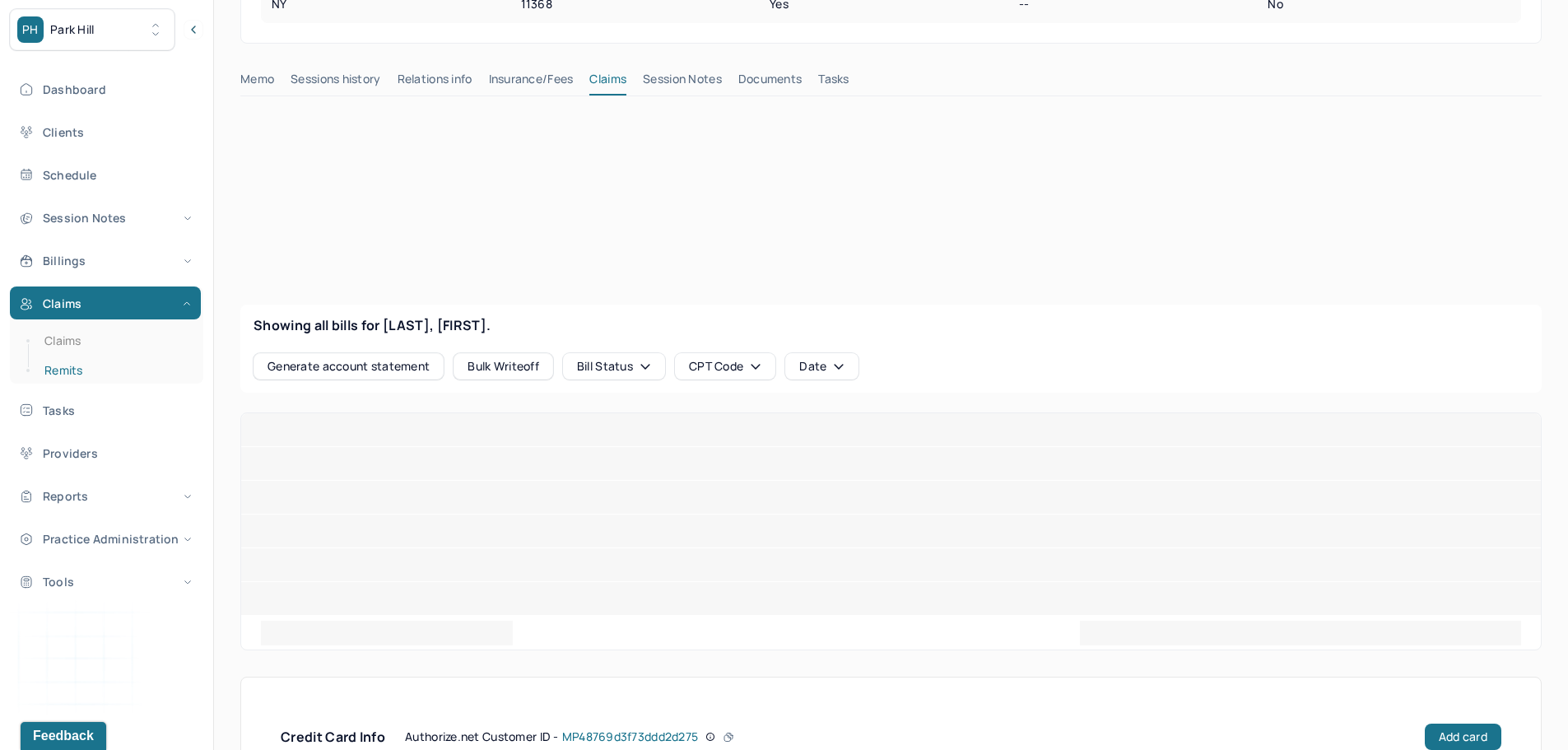 click on "Remits" at bounding box center (114, 370) 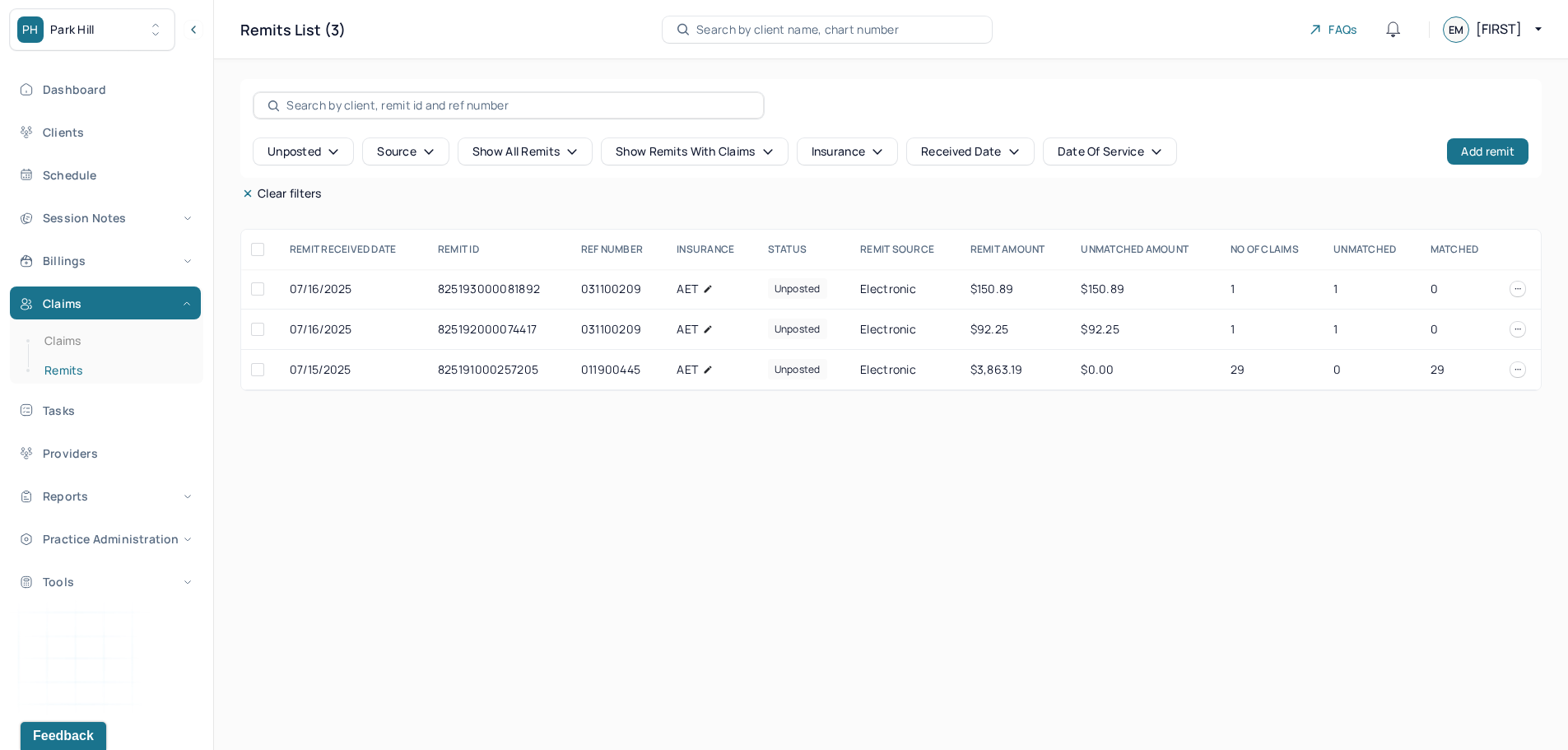 scroll, scrollTop: 0, scrollLeft: 0, axis: both 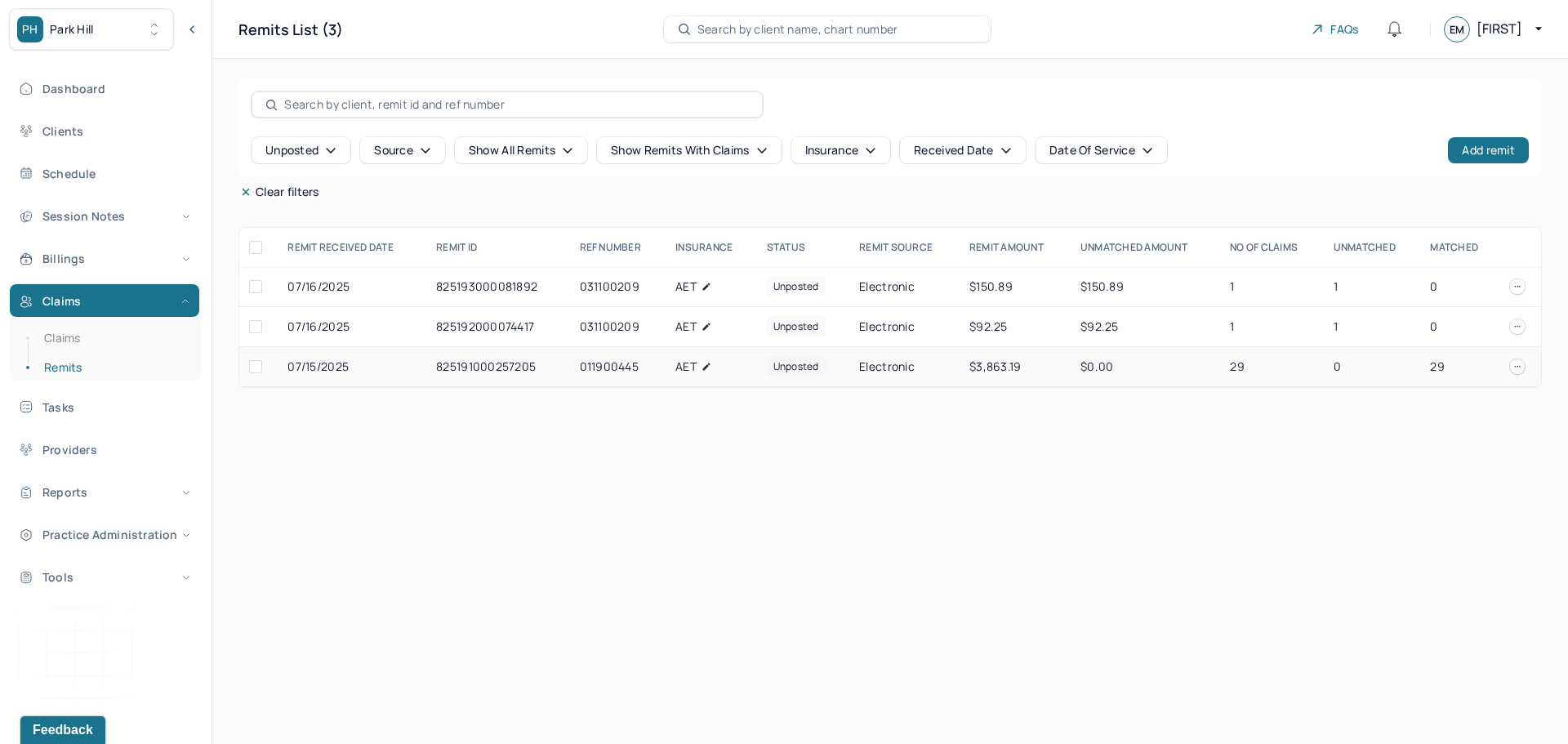 click on "07/15/2025" at bounding box center (352, 367) 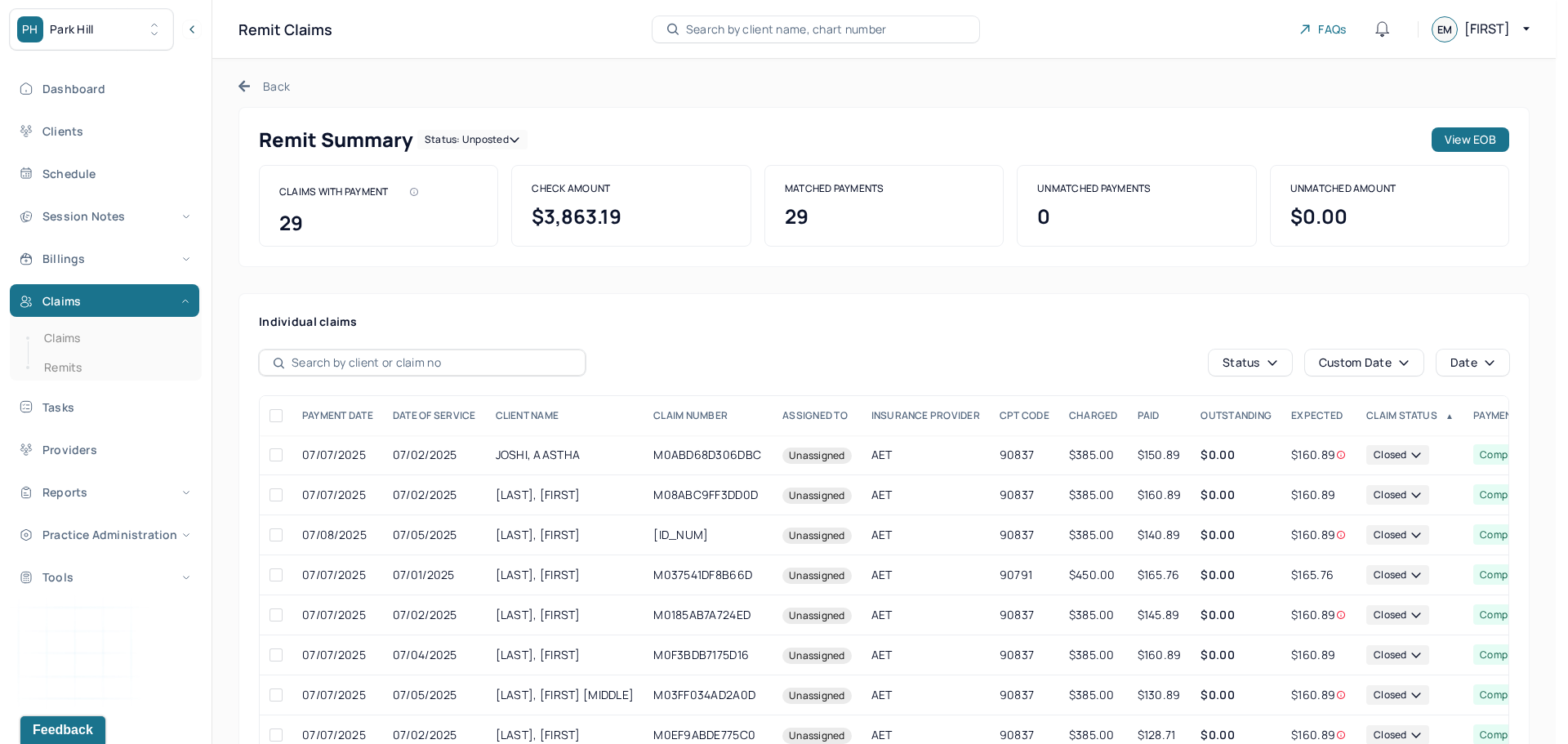 click on "Status: unposted" at bounding box center (472, 140) 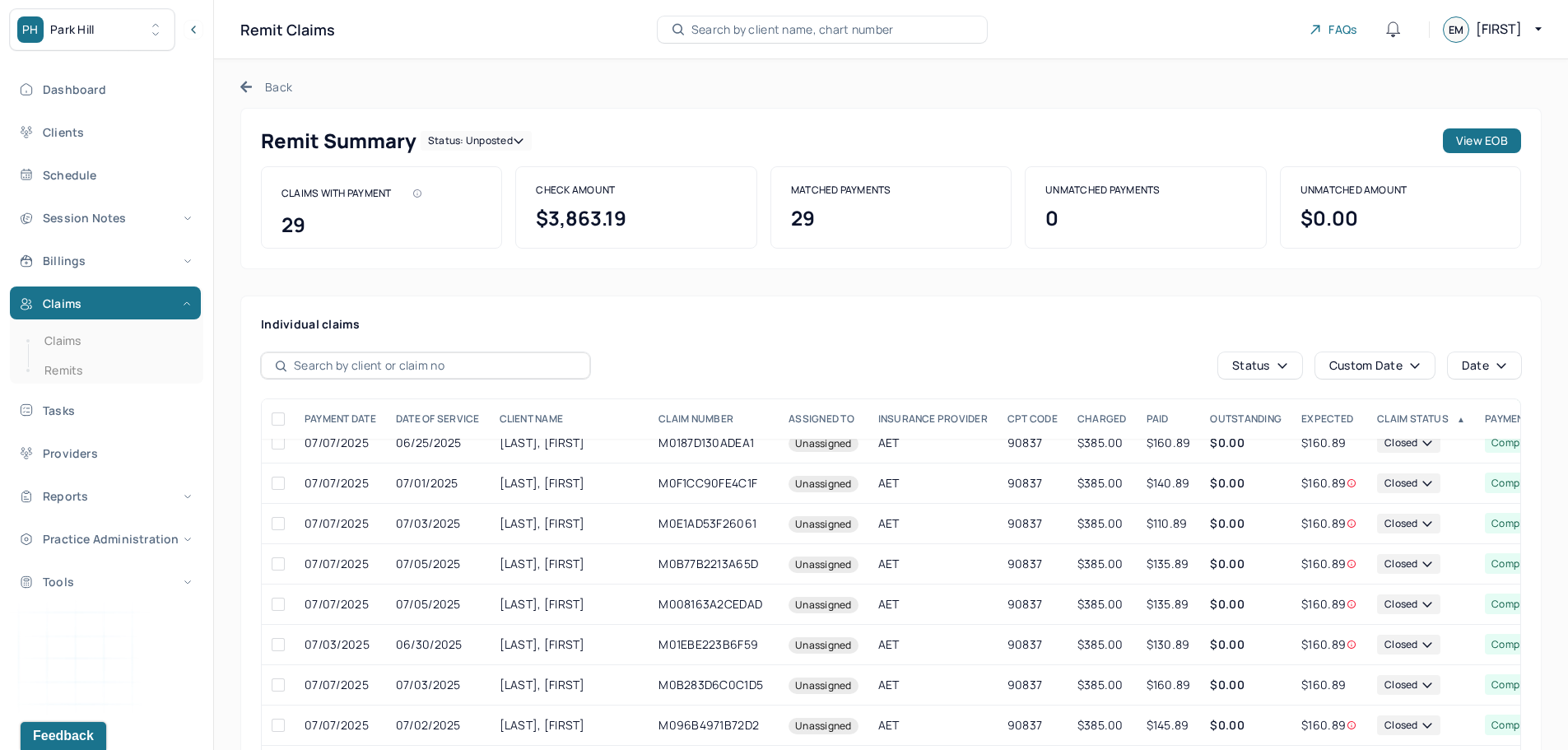 scroll, scrollTop: 673, scrollLeft: 0, axis: vertical 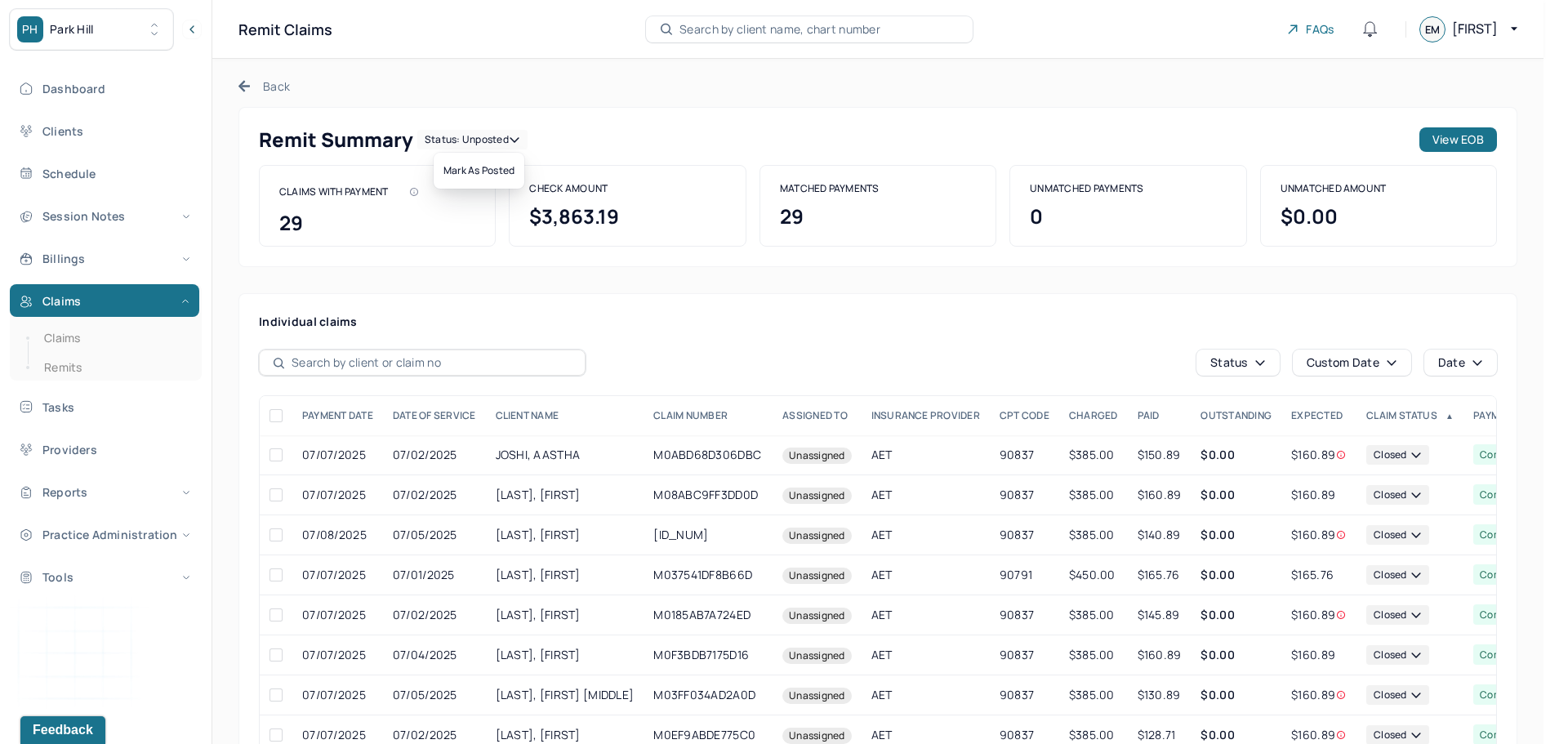 click on "Status: unposted" at bounding box center (472, 140) 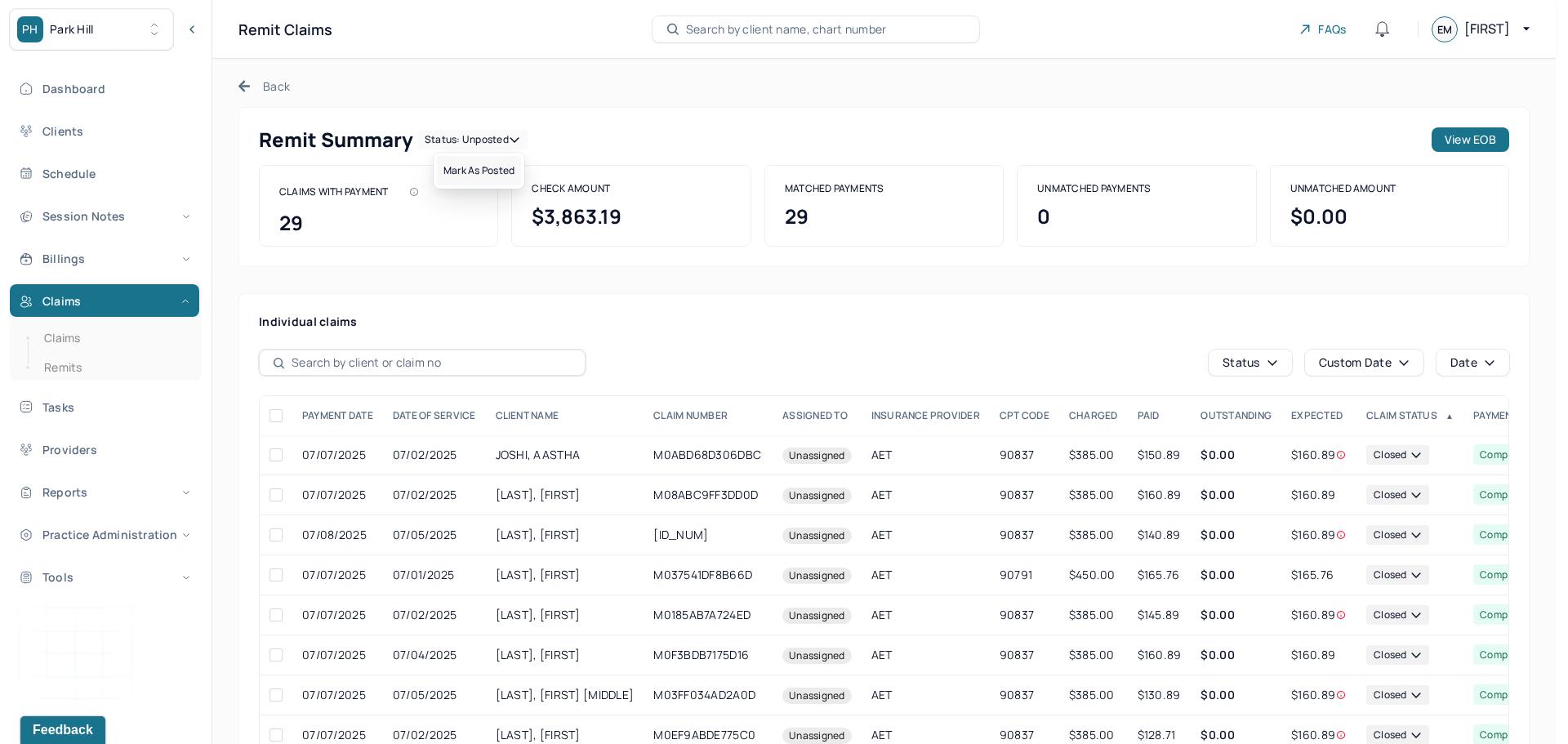 click on "Mark as Posted" at bounding box center [479, 171] 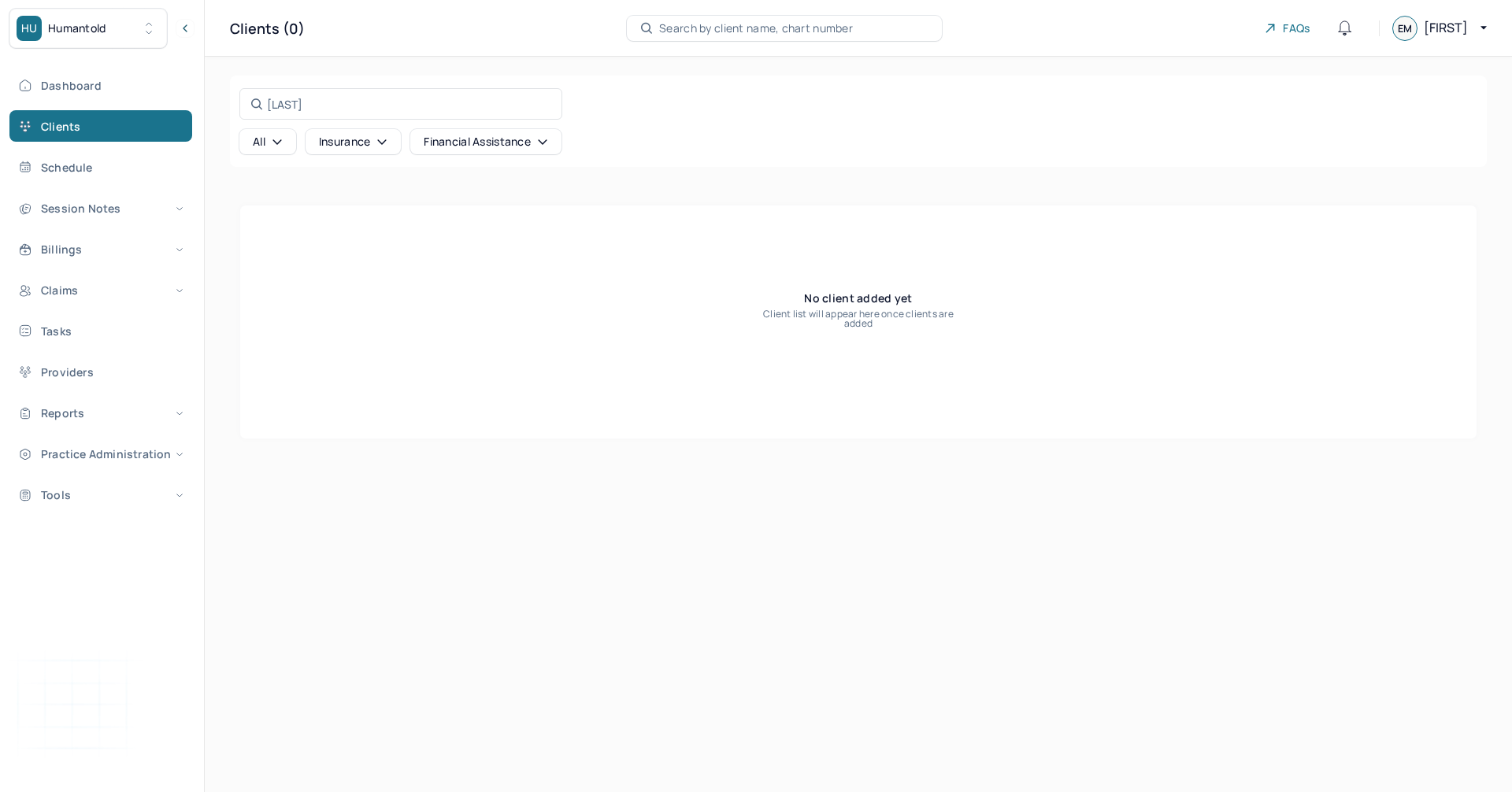 scroll, scrollTop: 0, scrollLeft: 0, axis: both 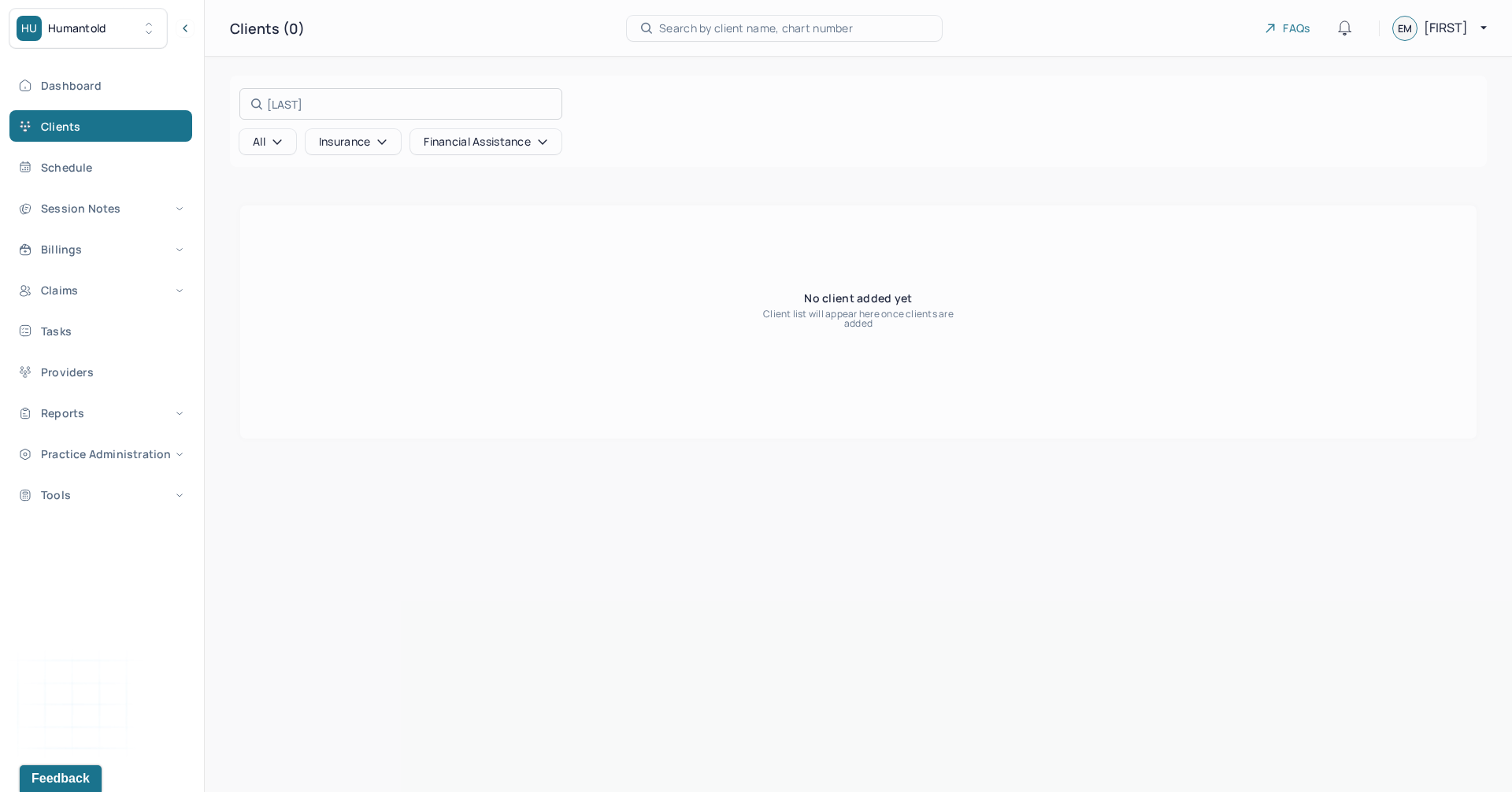 click on "[LAST] [FIRST] [SEARCH] [NAME], [EMAIL], [CONTACT], [CHART] [NUMBER], [INSURANCE] [ID]..." at bounding box center [401, 104] 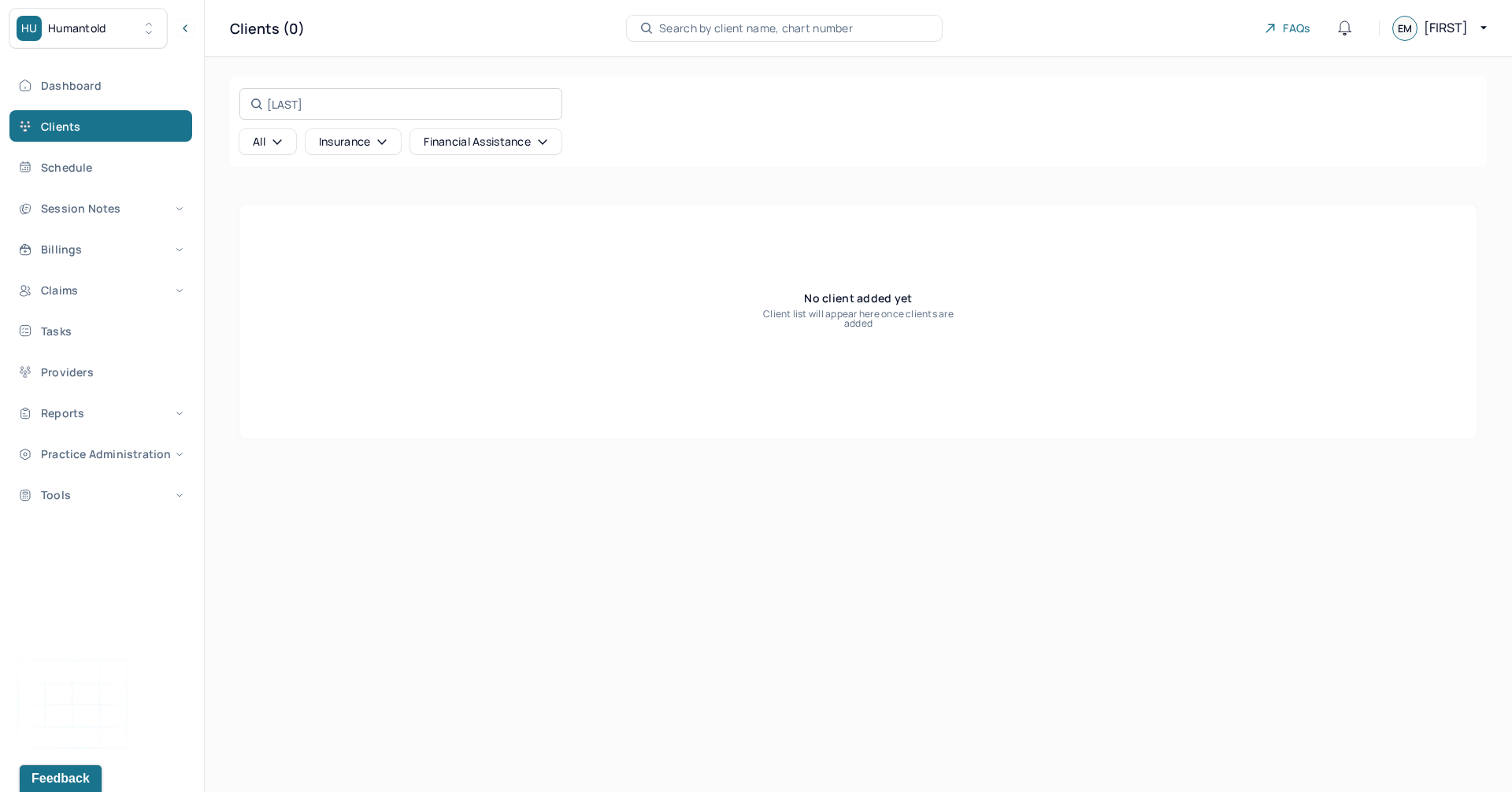 click on "[LAST] [FIRST] [SEARCH] [NAME], [EMAIL], [CONTACT], [CHART] [NUMBER], [INSURANCE] [ID]..." at bounding box center [401, 104] 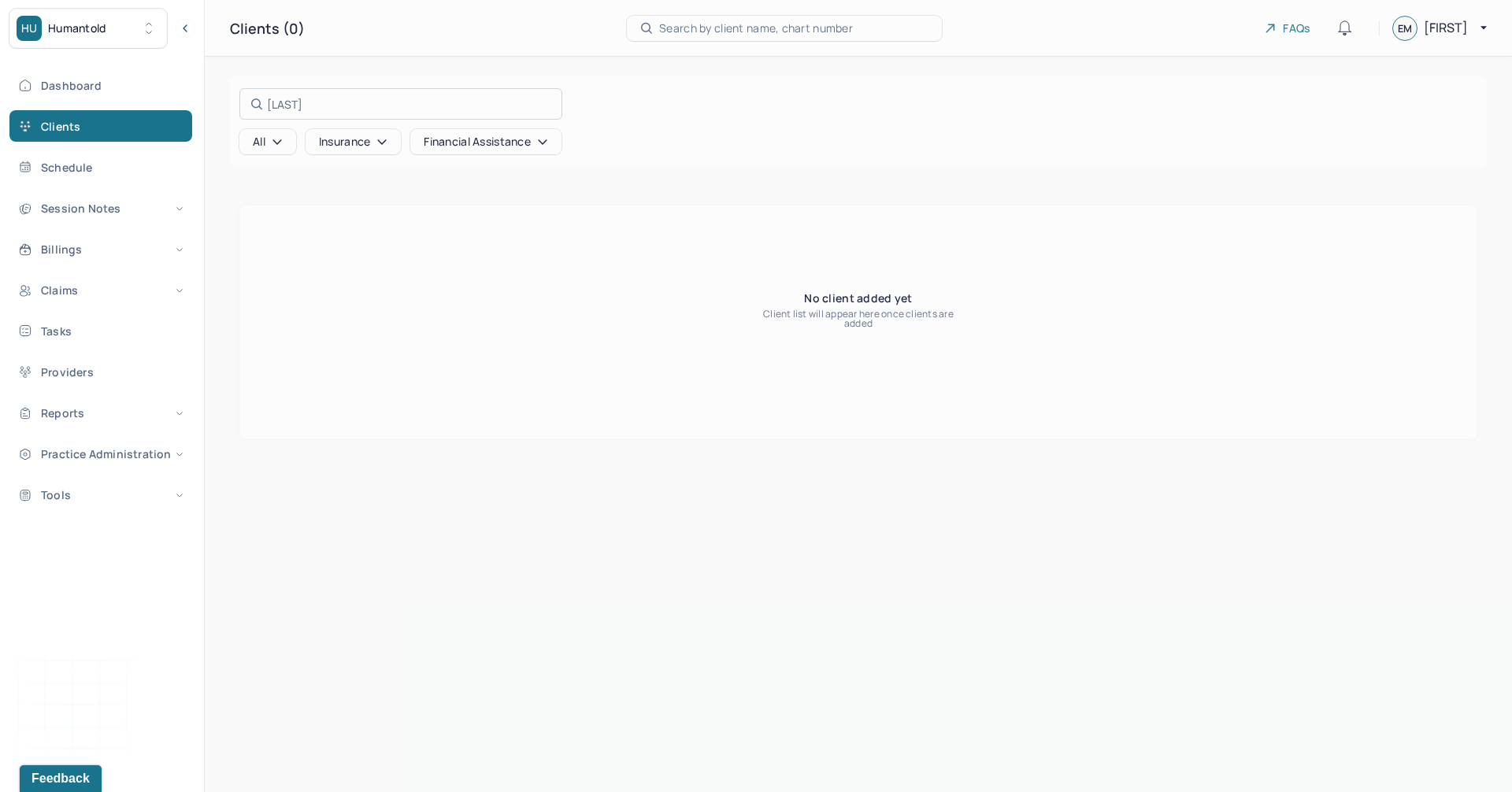 type on "[LAST]" 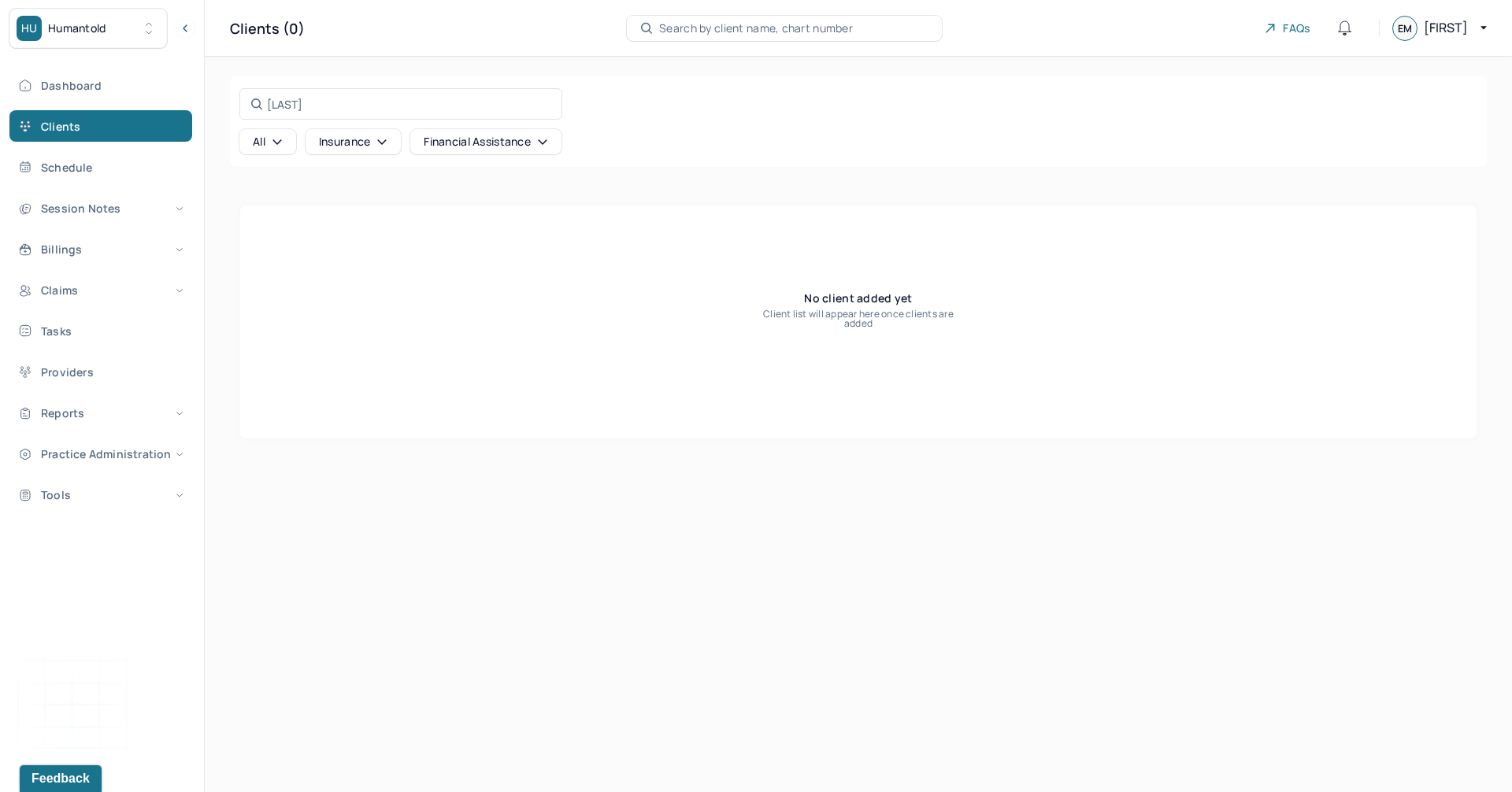 click on "All" at bounding box center (268, 142) 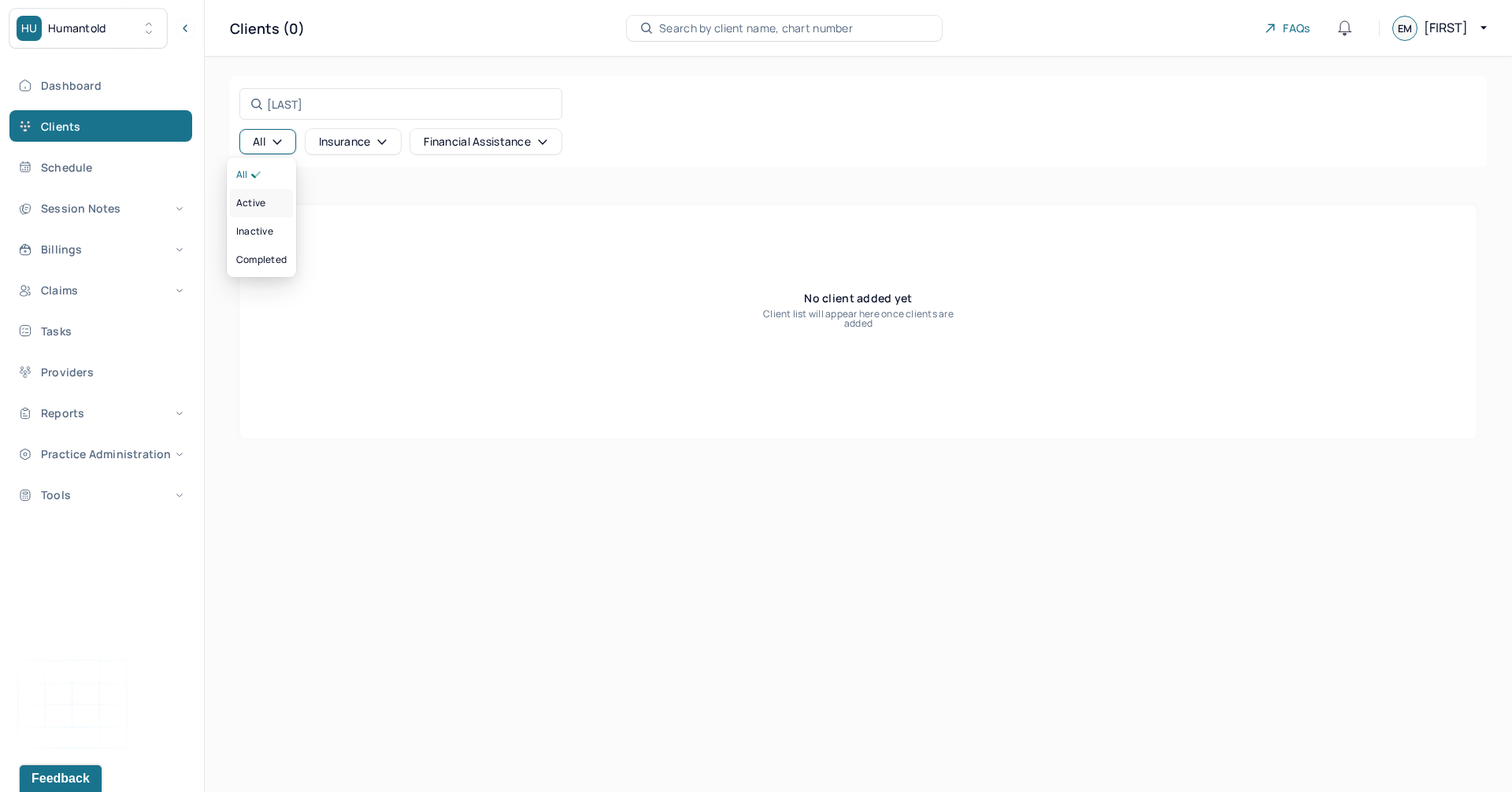 click on "active" at bounding box center (261, 203) 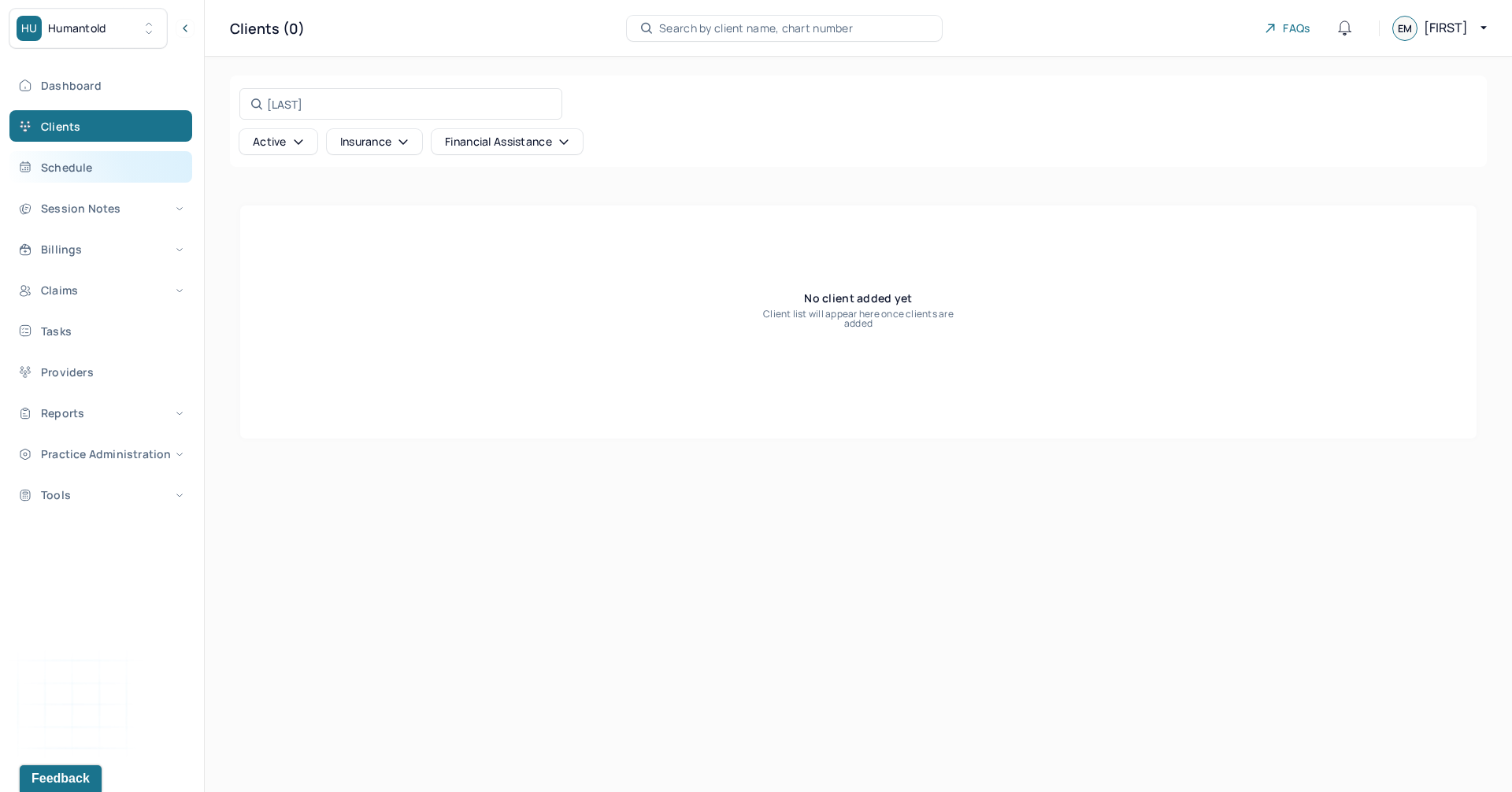 click on "Schedule" at bounding box center (101, 167) 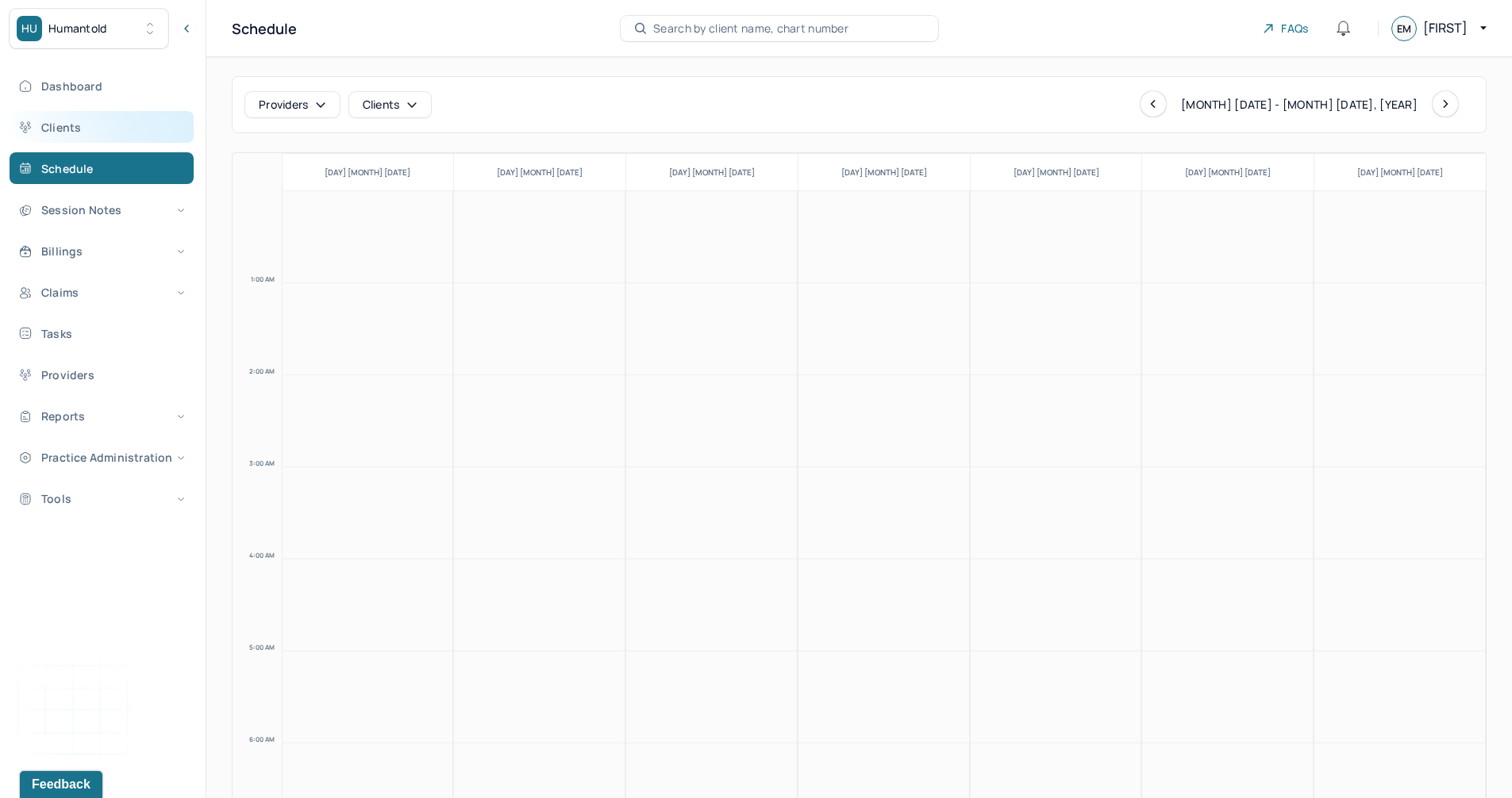 click on "Clients" at bounding box center [102, 127] 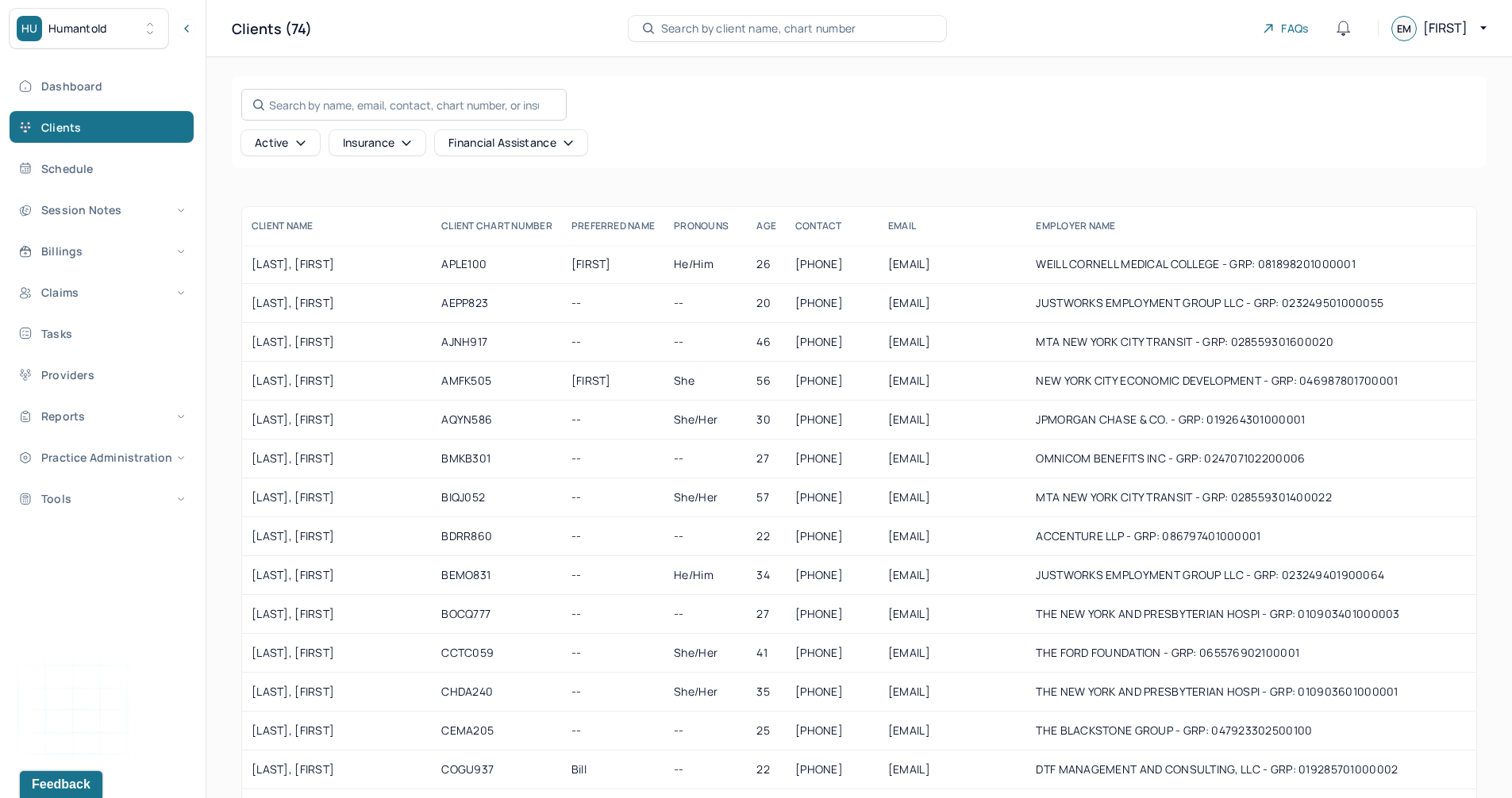 click on "Search by name, email, contact, chart number, or insurance id..." at bounding box center [404, 105] 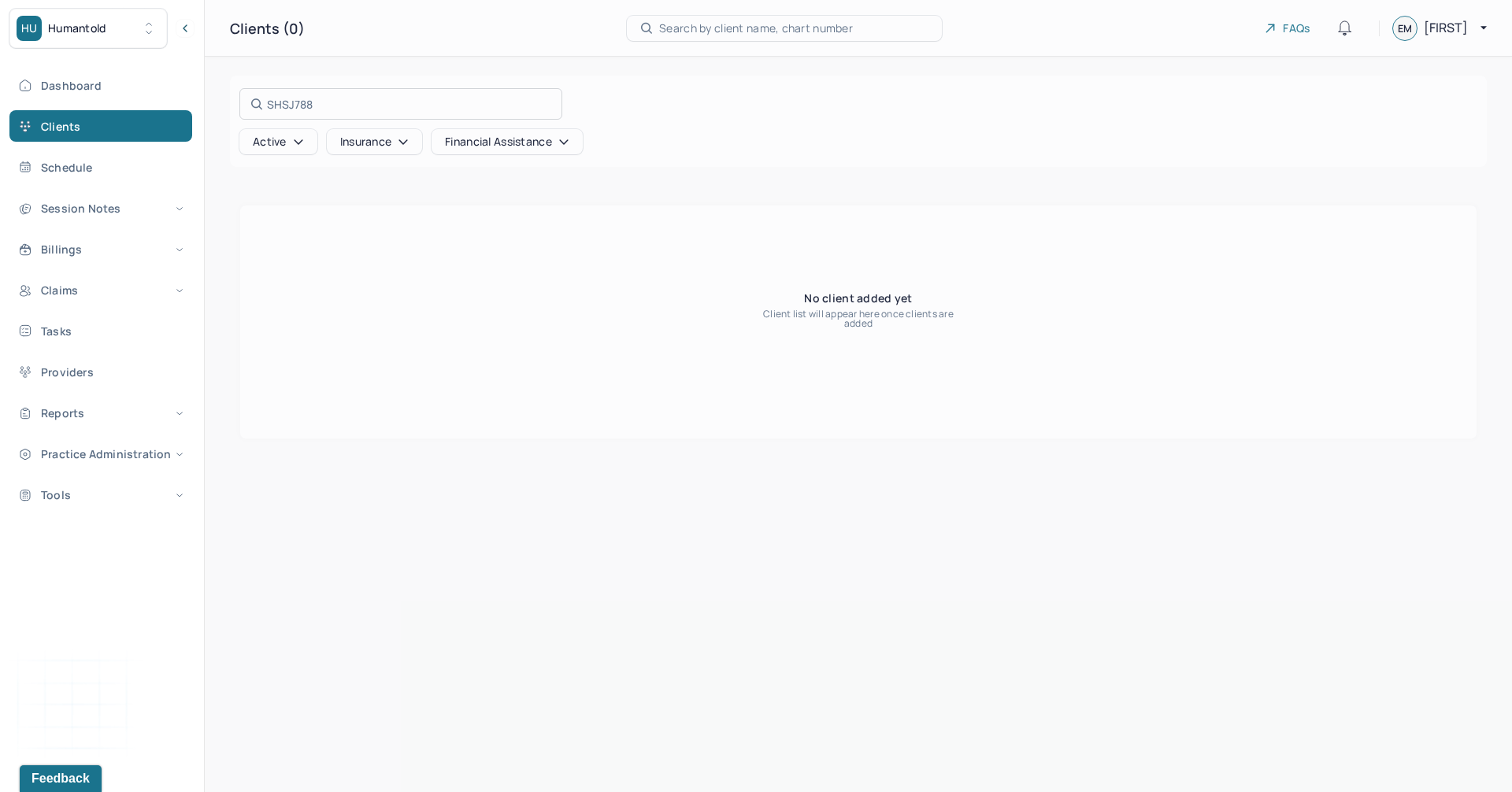 type on "SHSJ788" 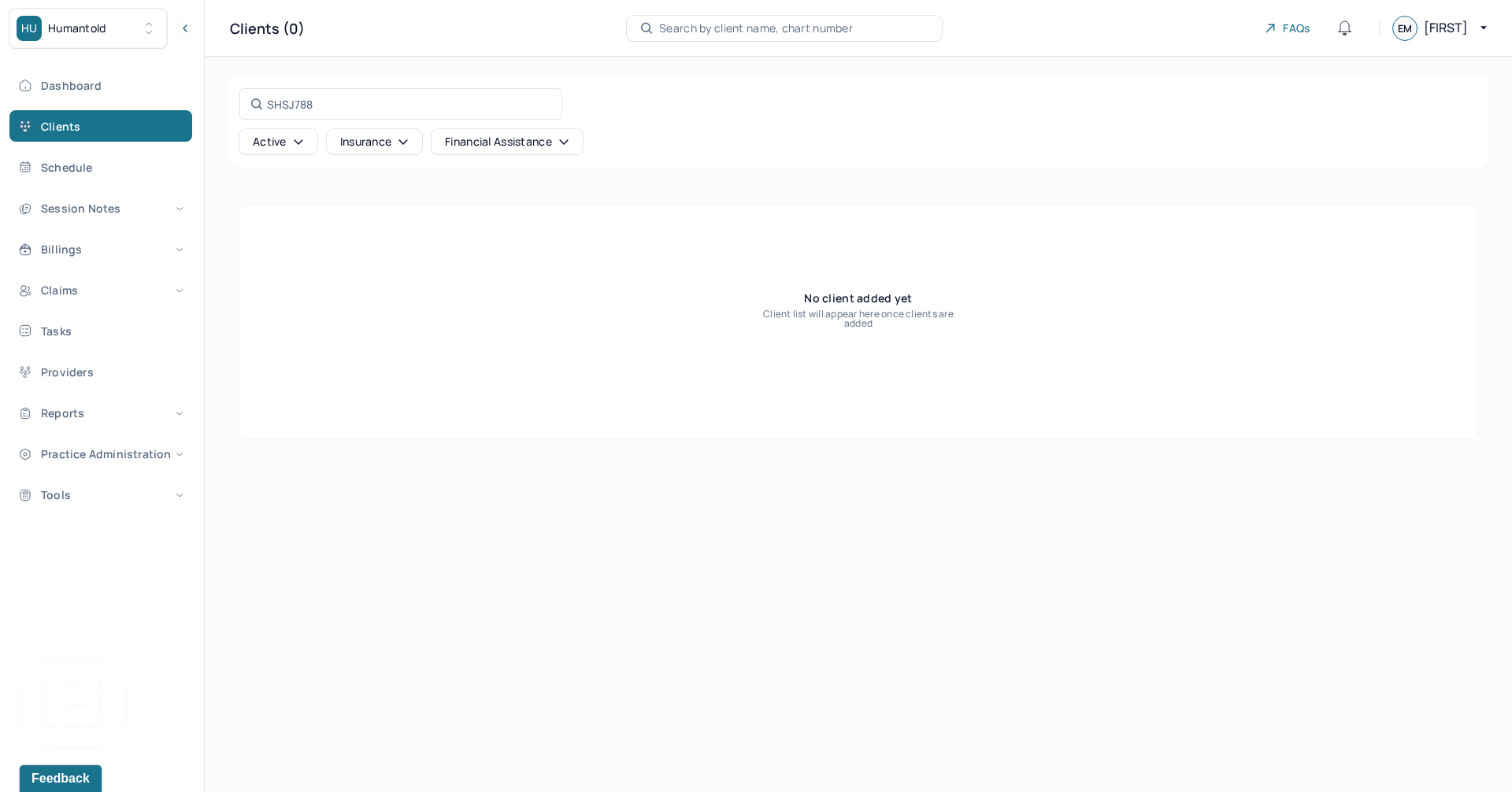 click on "Active" at bounding box center [278, 142] 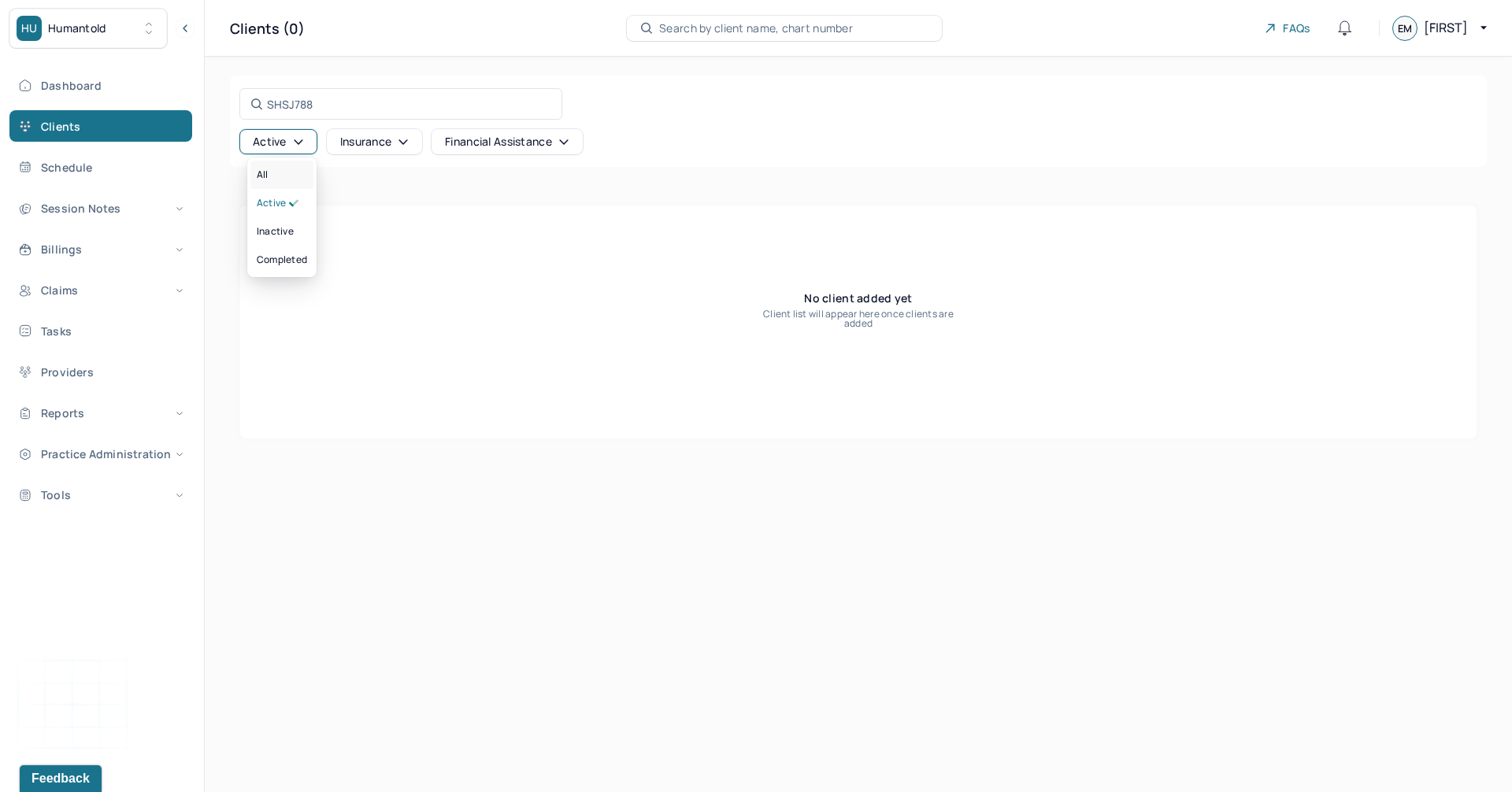 click on "All" at bounding box center [282, 175] 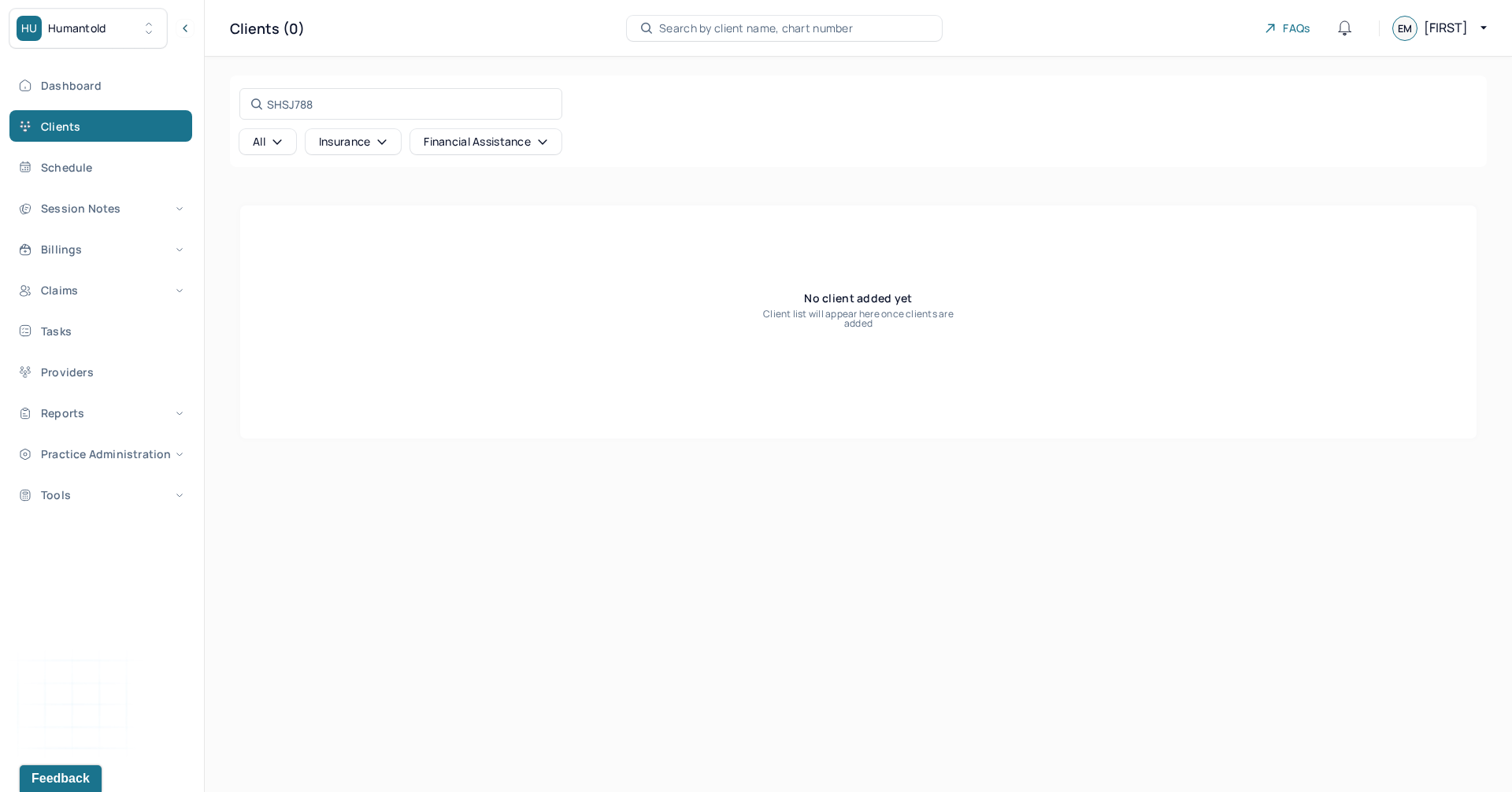click on "Humantold" at bounding box center [77, 28] 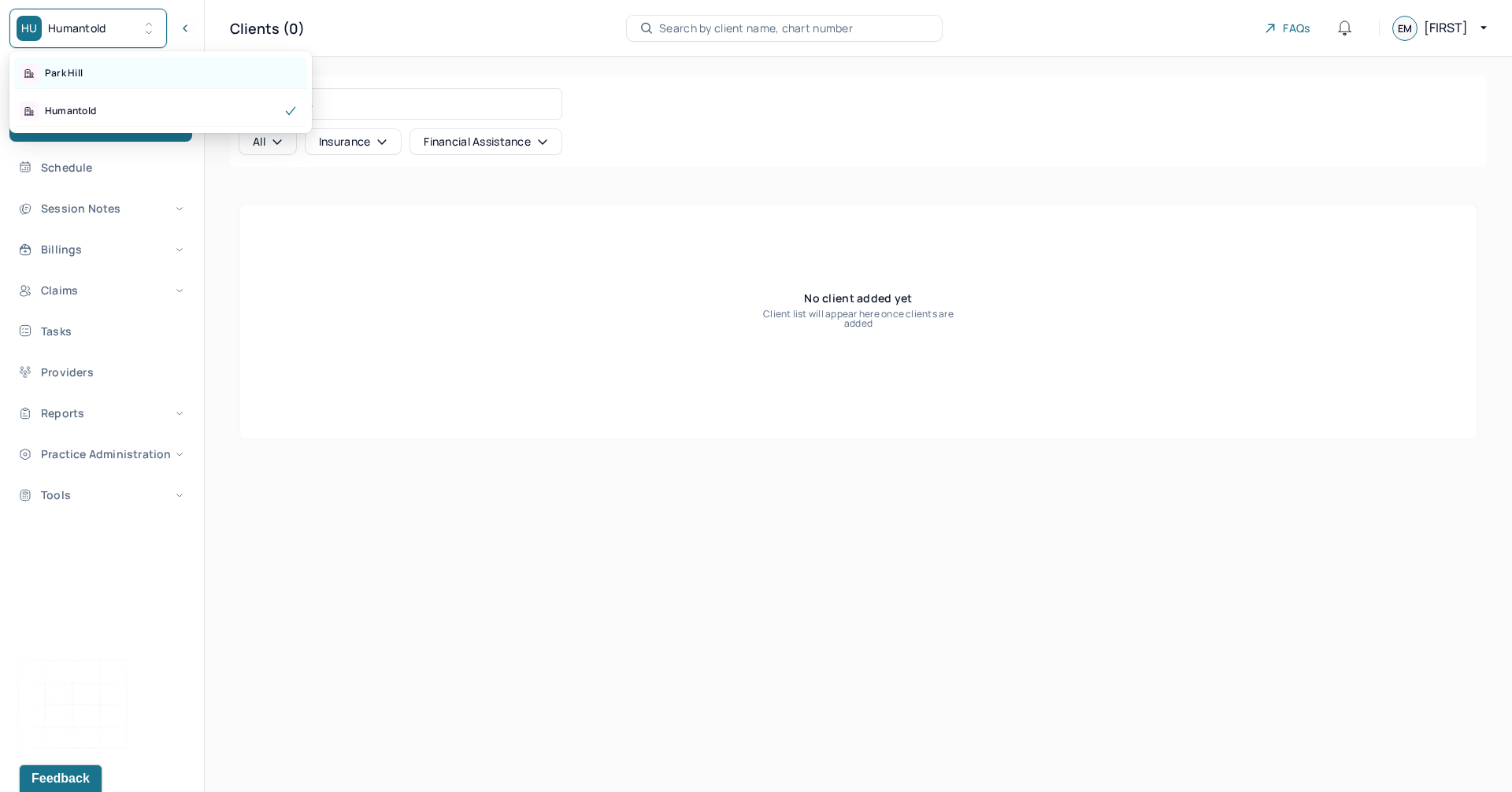click on "Park Hill" at bounding box center [161, 73] 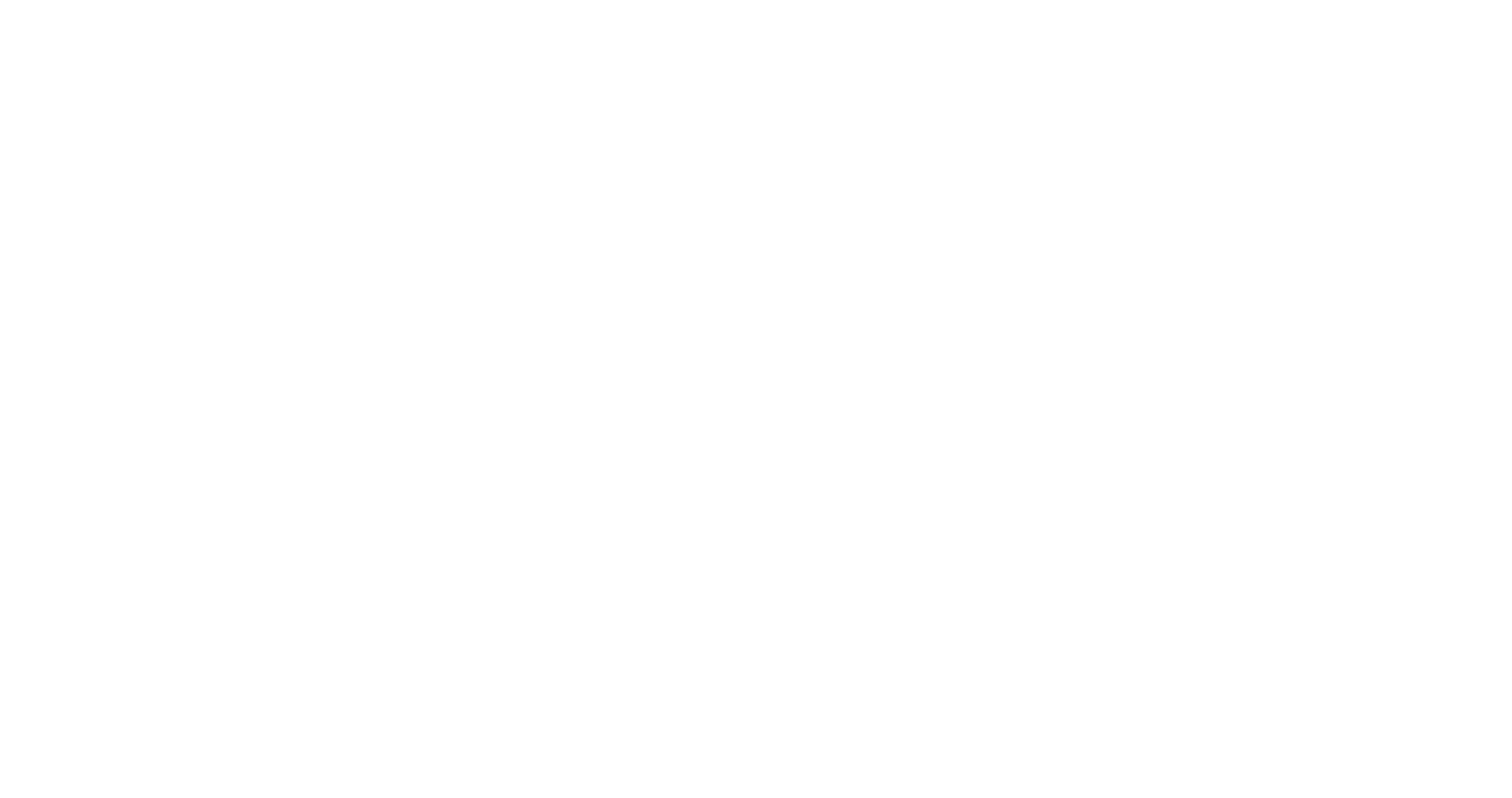 scroll, scrollTop: 0, scrollLeft: 0, axis: both 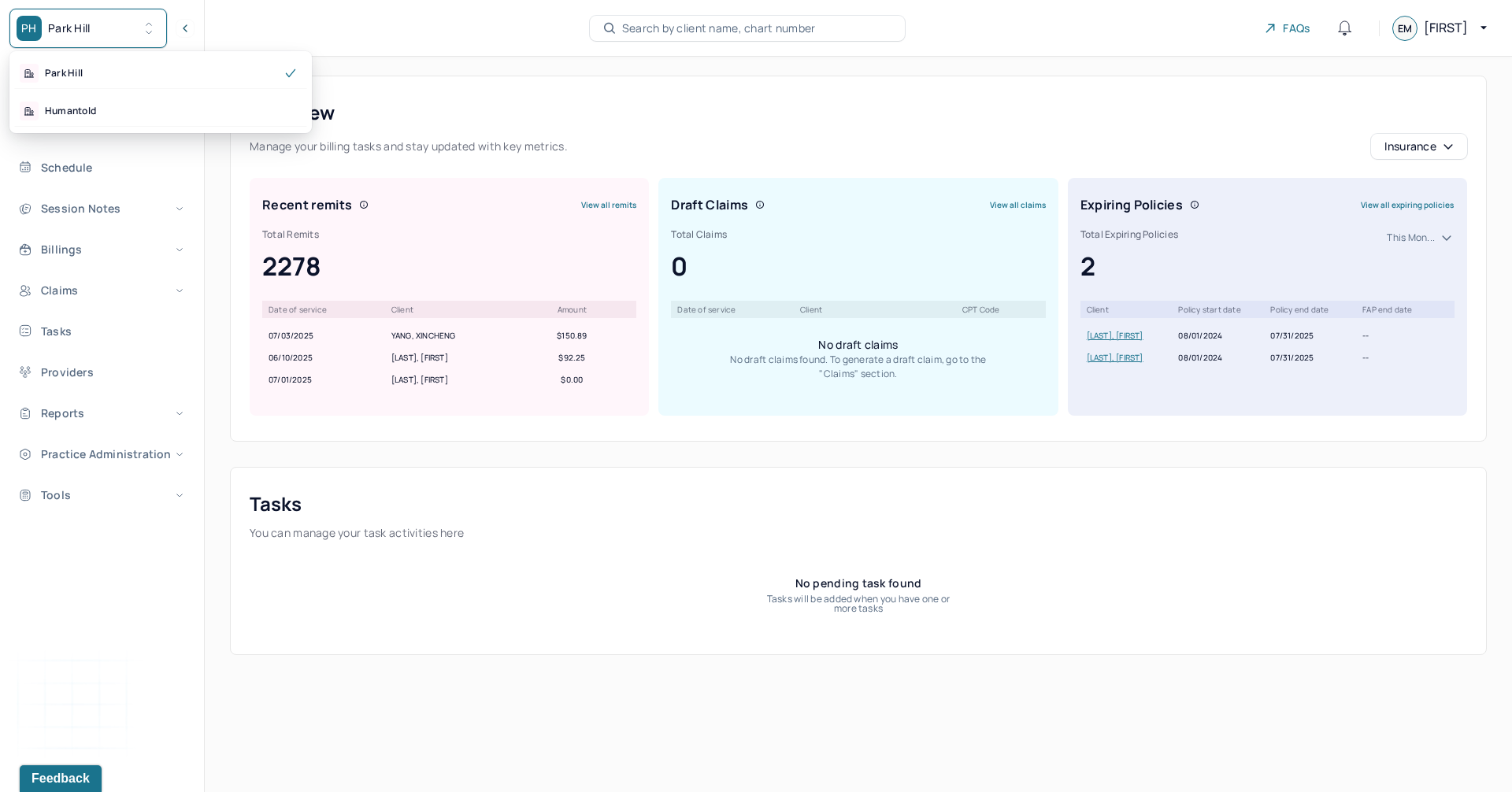 click on "Park Hill" at bounding box center [69, 28] 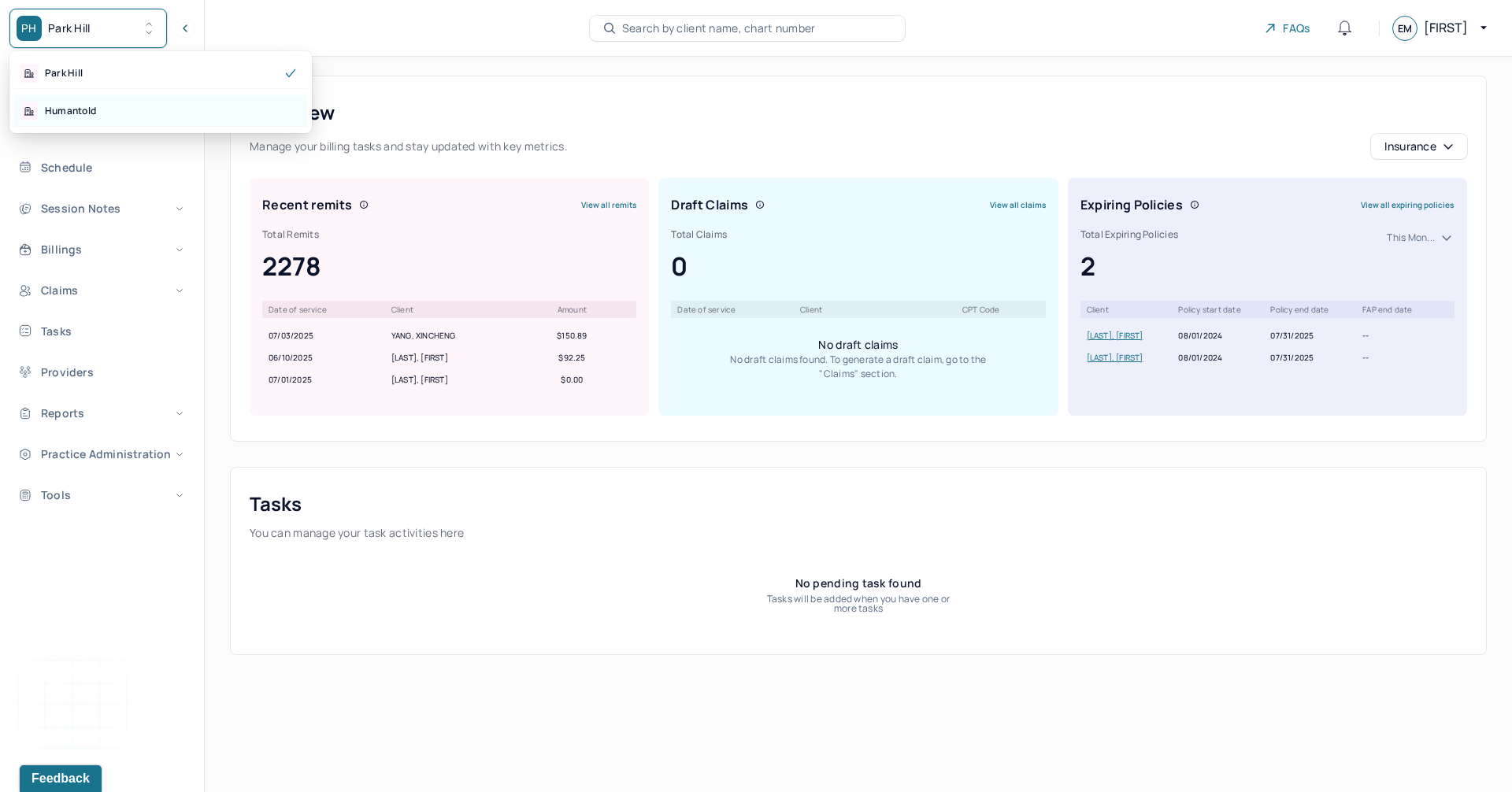 click on "Humantold" at bounding box center (70, 111) 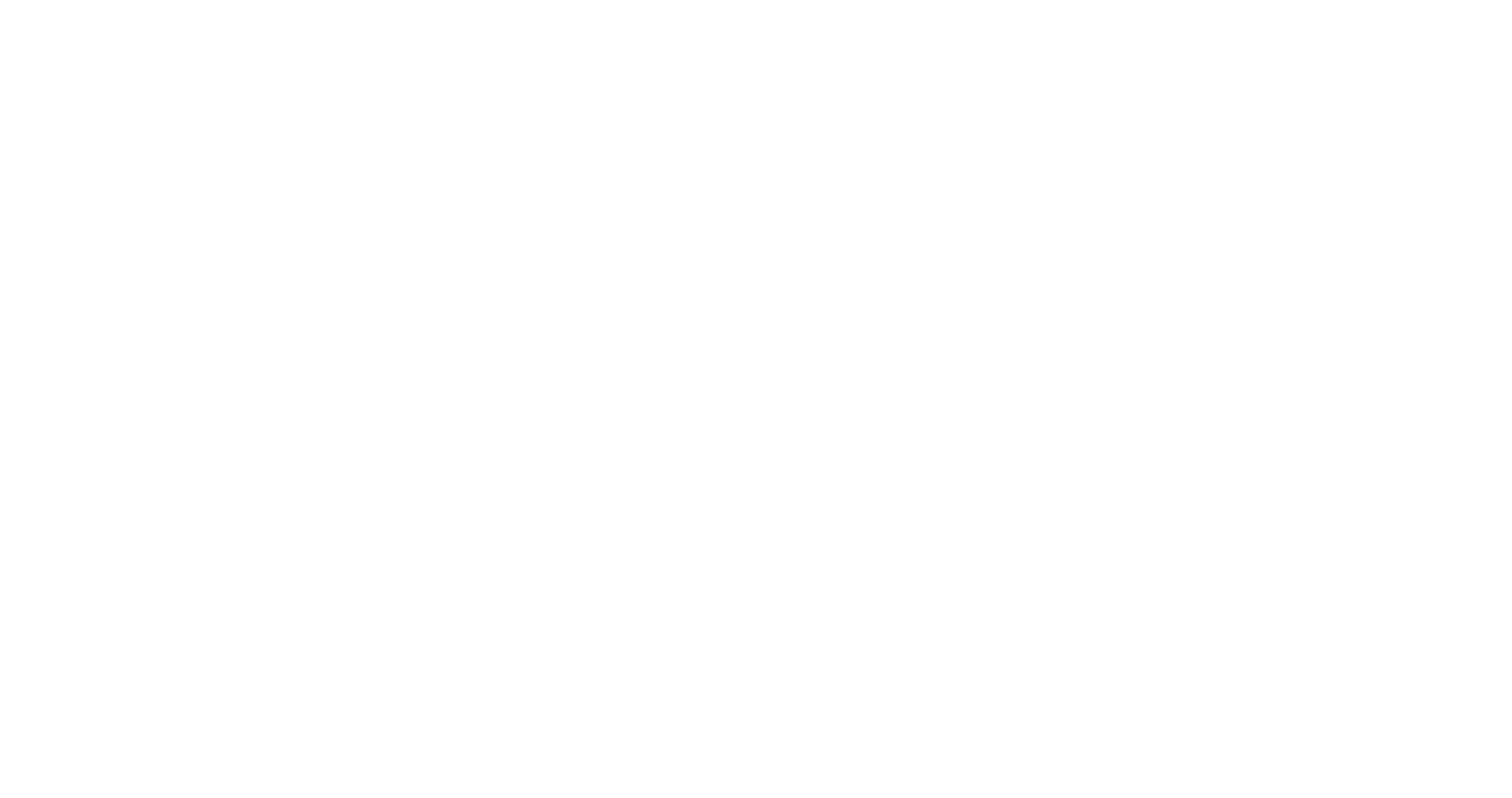scroll, scrollTop: 0, scrollLeft: 0, axis: both 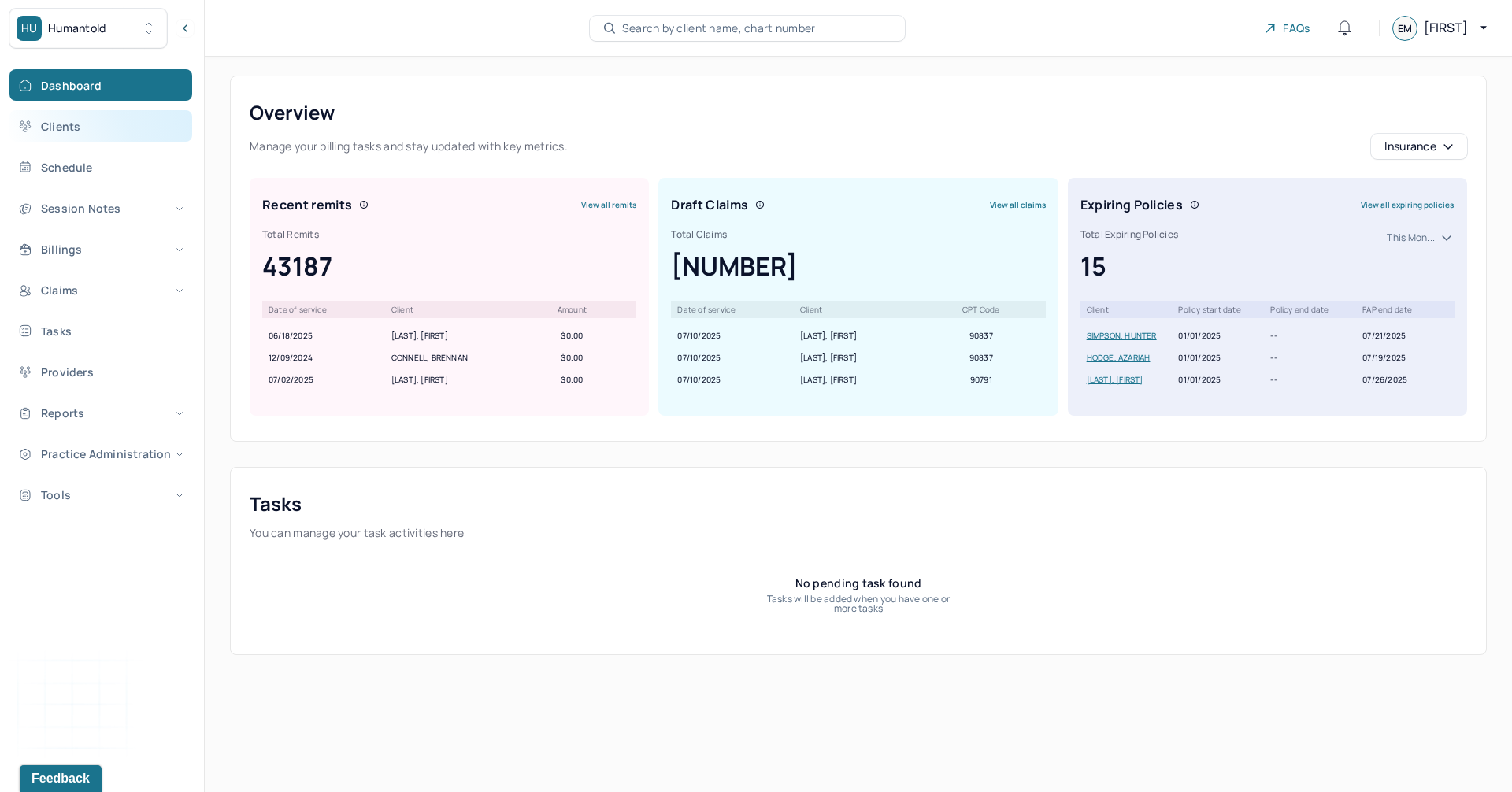 click on "Clients" at bounding box center (101, 126) 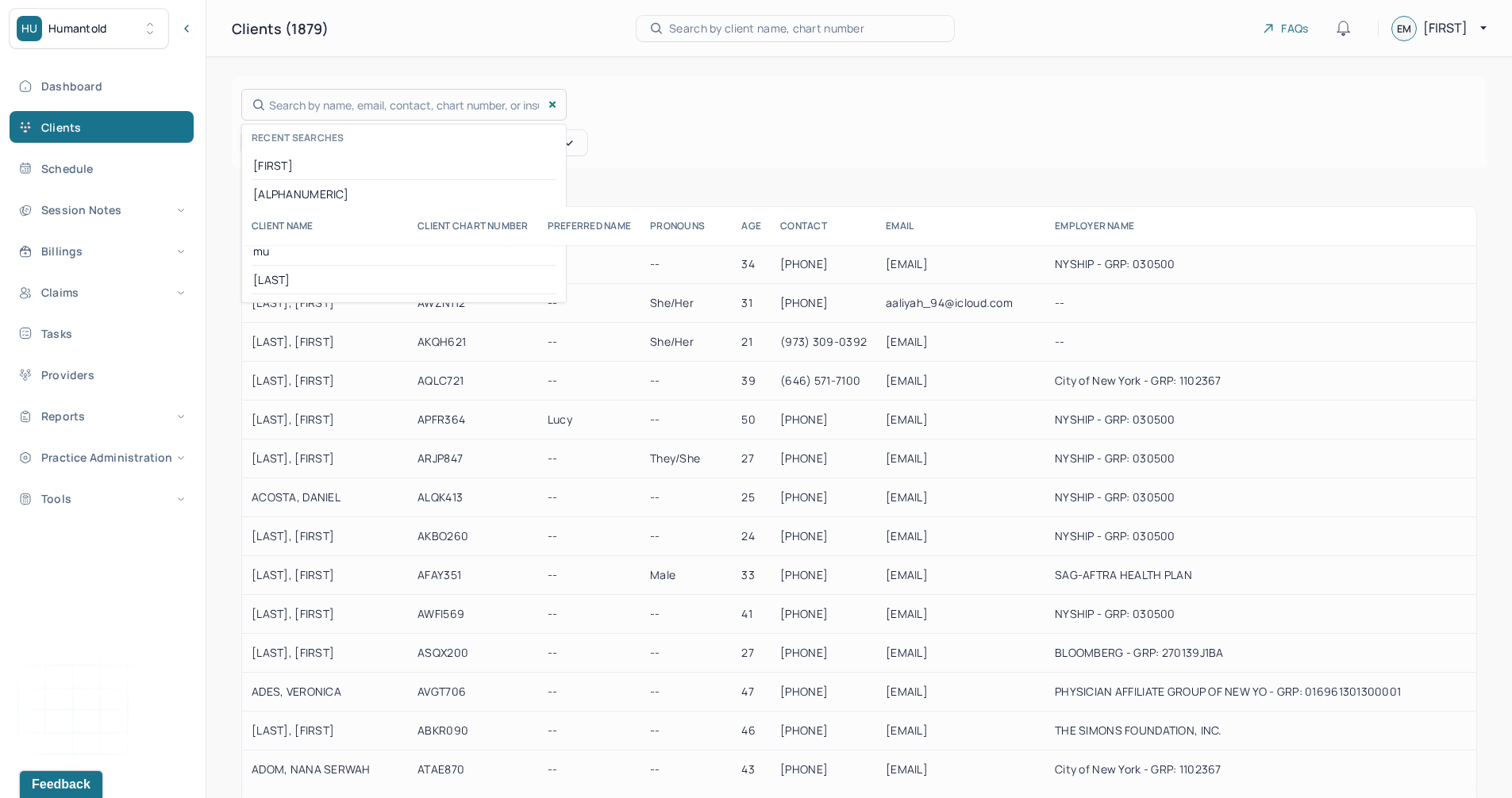 click on "Search by name, email, contact, chart number, or insurance id... Recent searches Atiya UVRU941 muller mu pope" at bounding box center [404, 105] 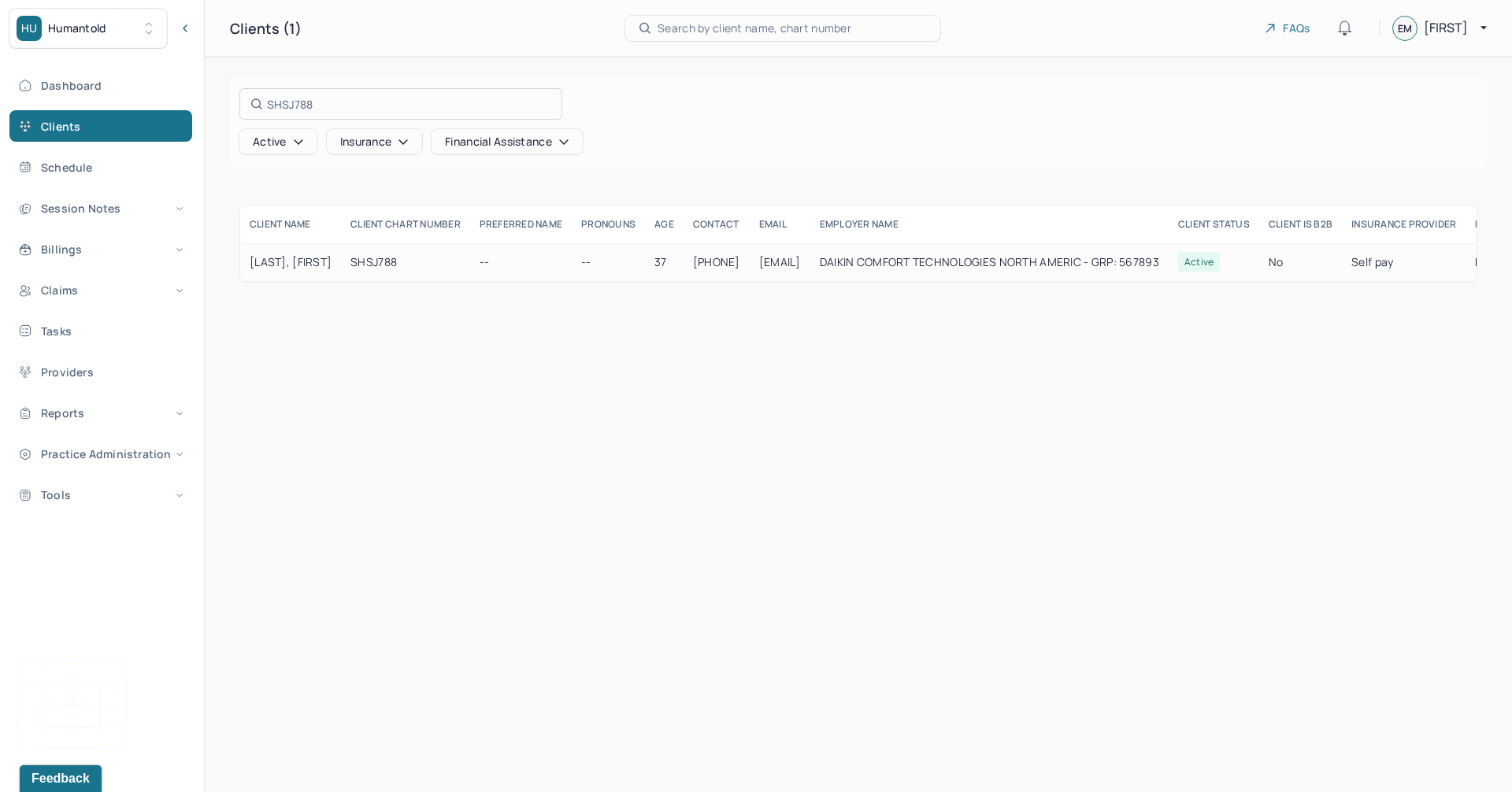 type on "SHSJ788" 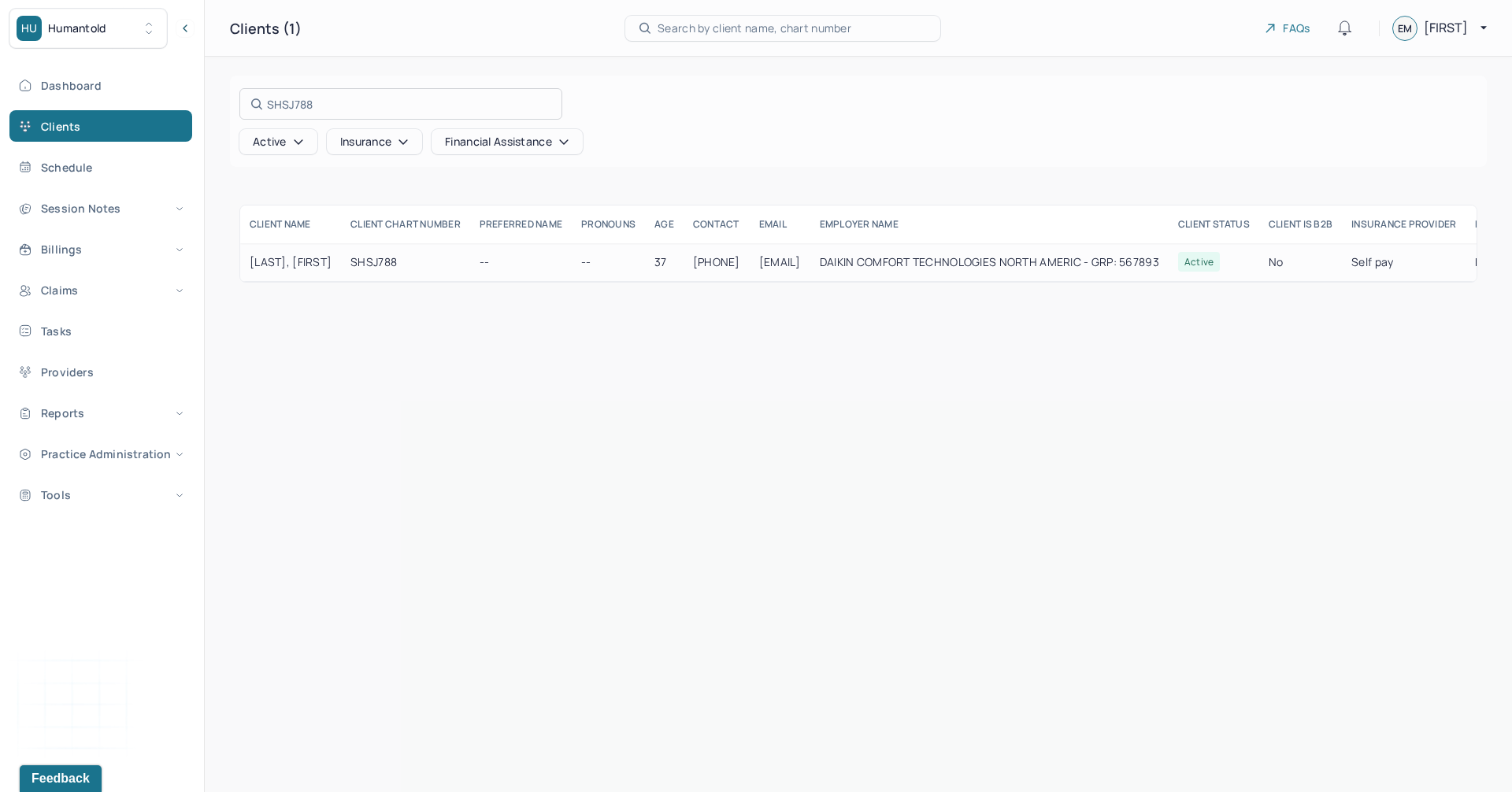 click at bounding box center (756, 396) 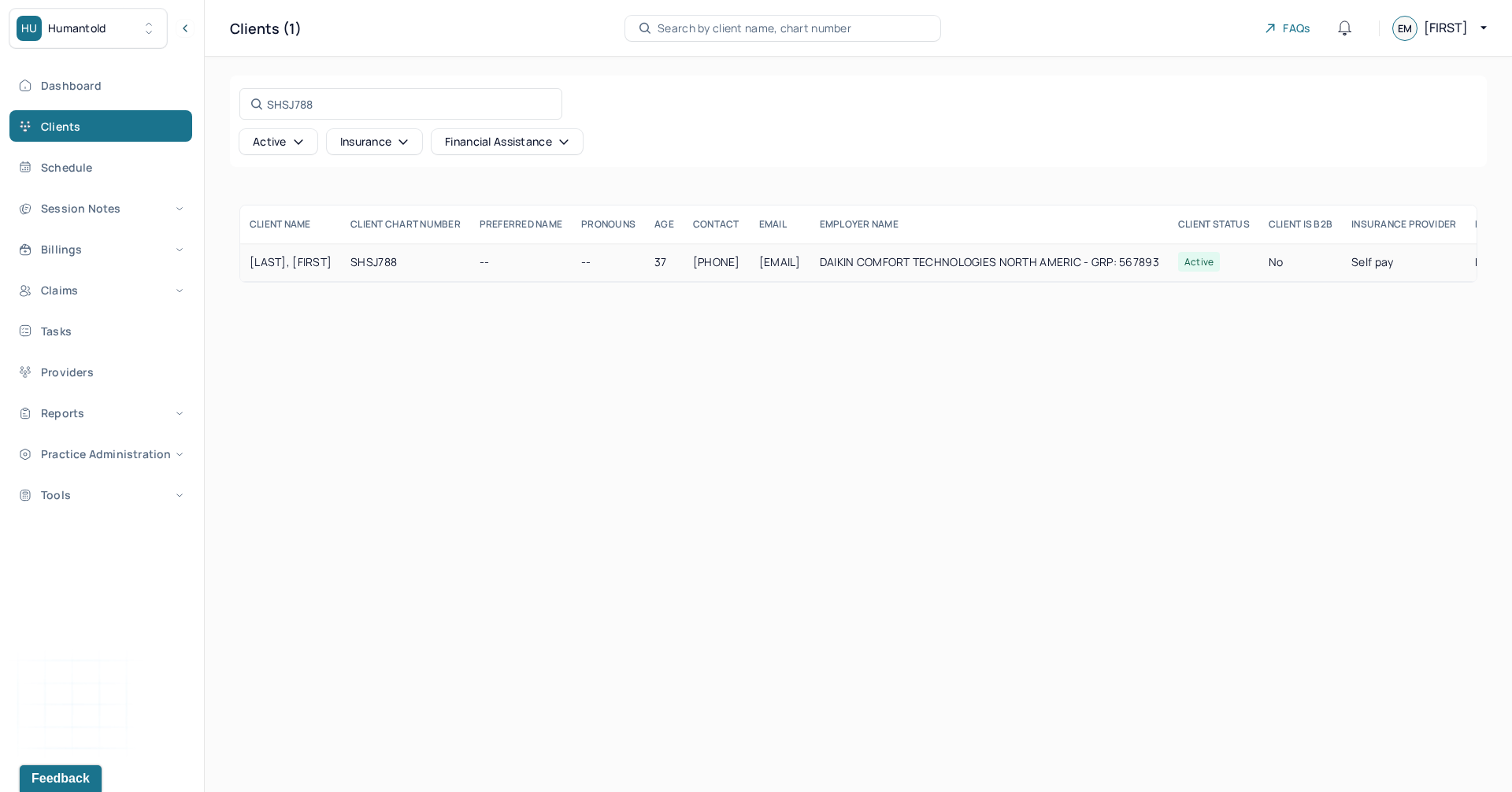 click on "--" at bounding box center [521, 262] 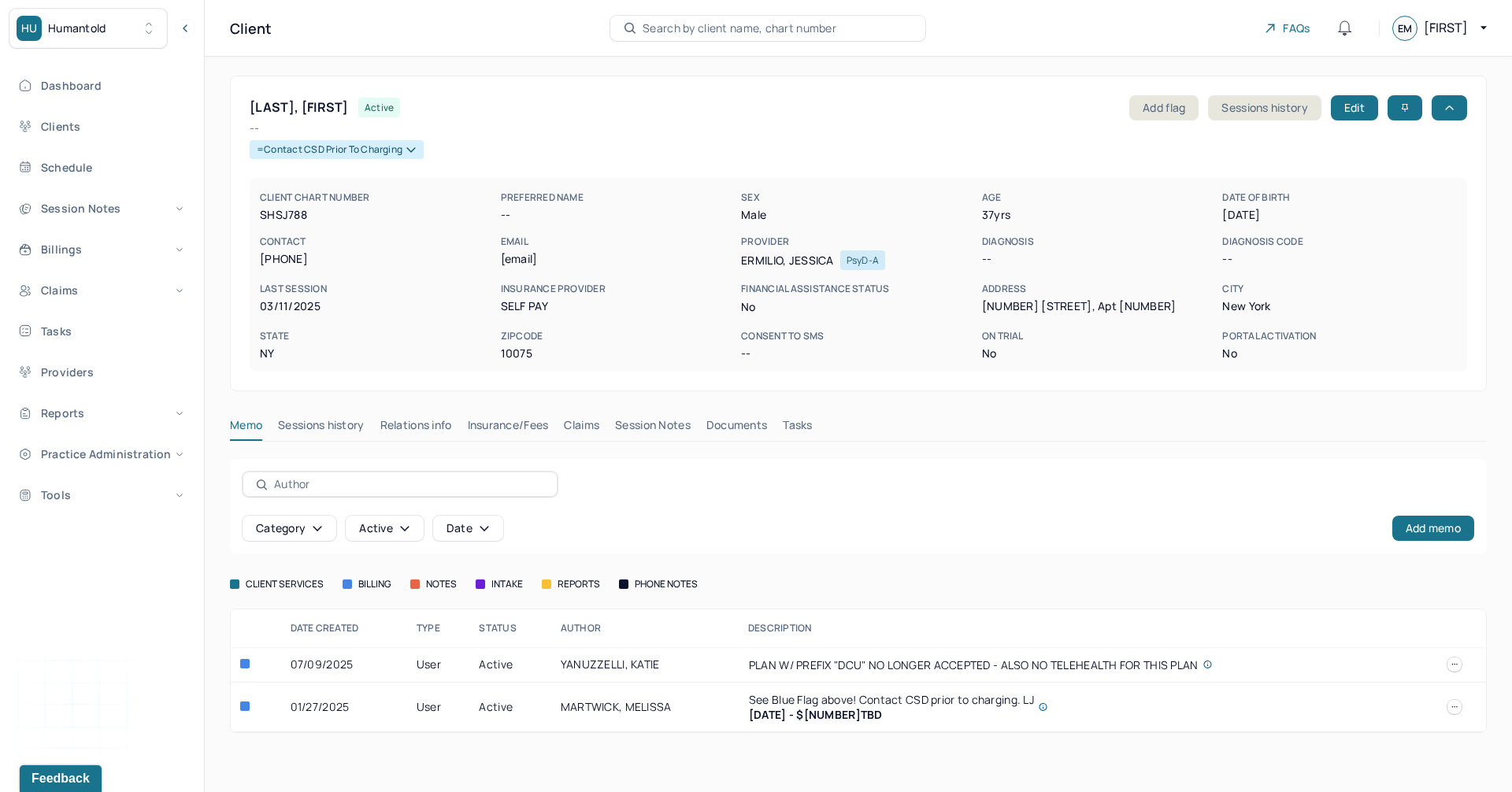 click on "Sessions history" at bounding box center [321, 428] 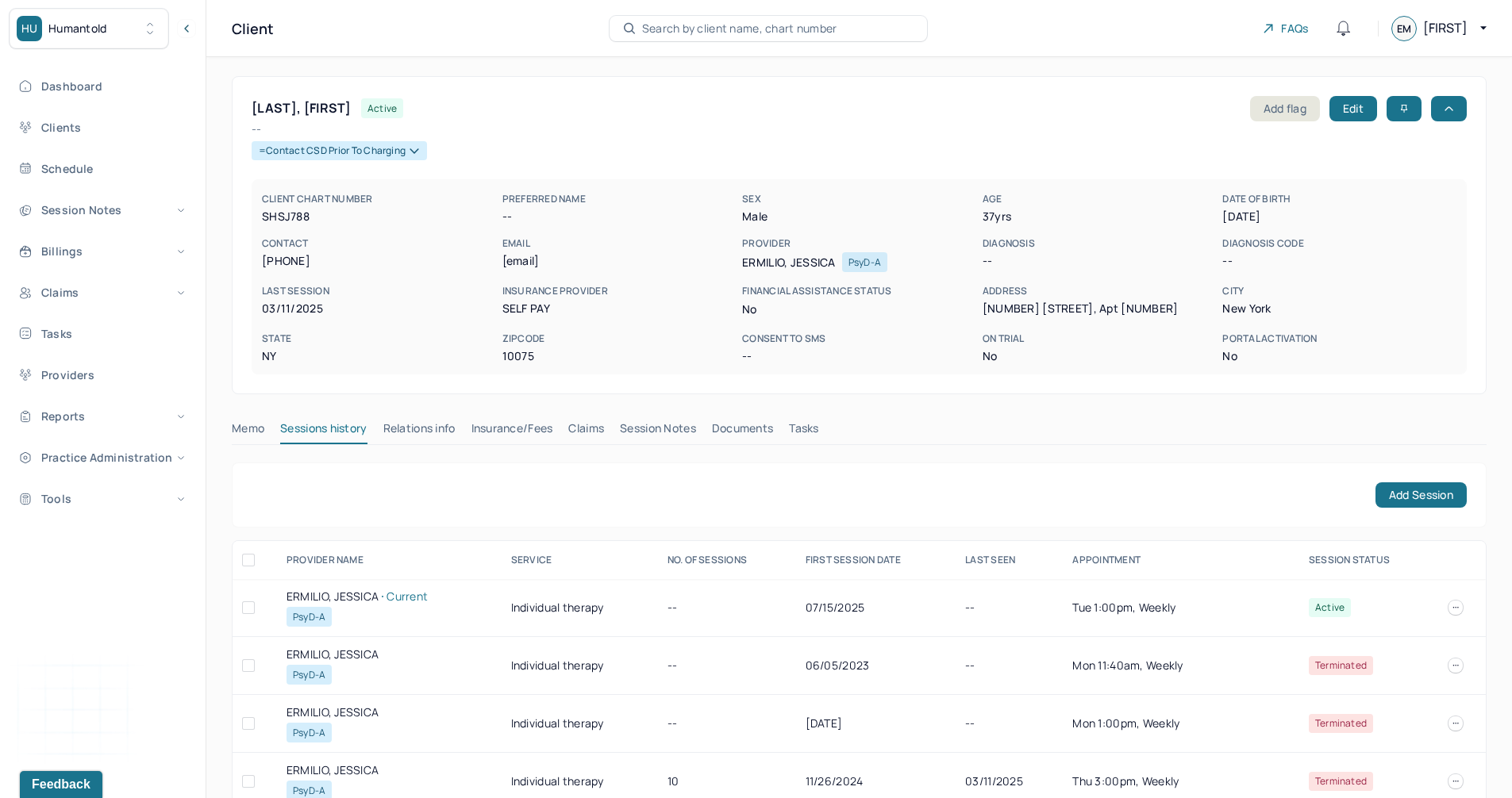 click on "Insurance/Fees" at bounding box center (512, 432) 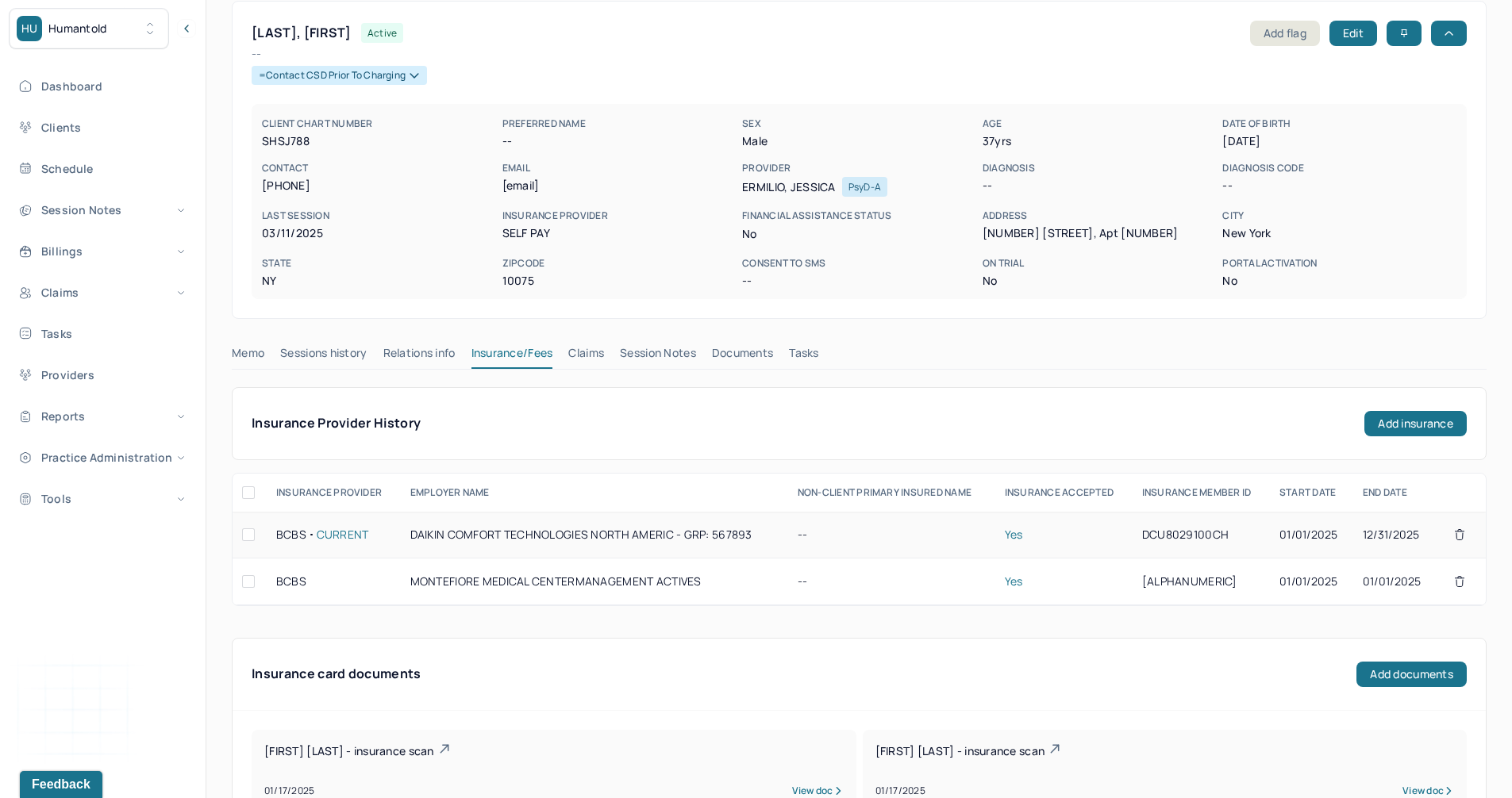 scroll, scrollTop: 79, scrollLeft: 0, axis: vertical 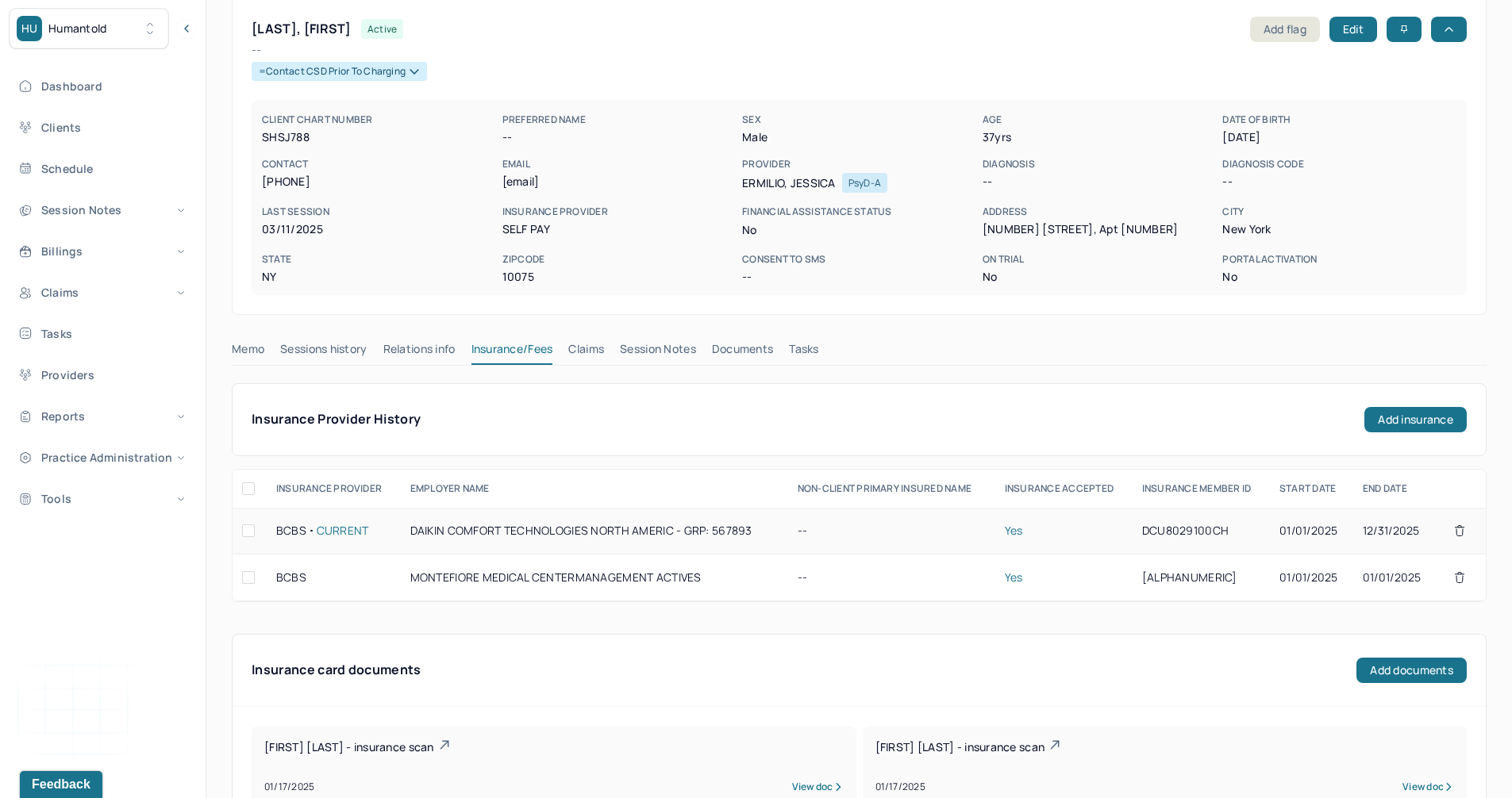click on "DAIKIN COMFORT TECHNOLOGIES NORTH AMERIC - GRP: 567893" at bounding box center (594, 531) 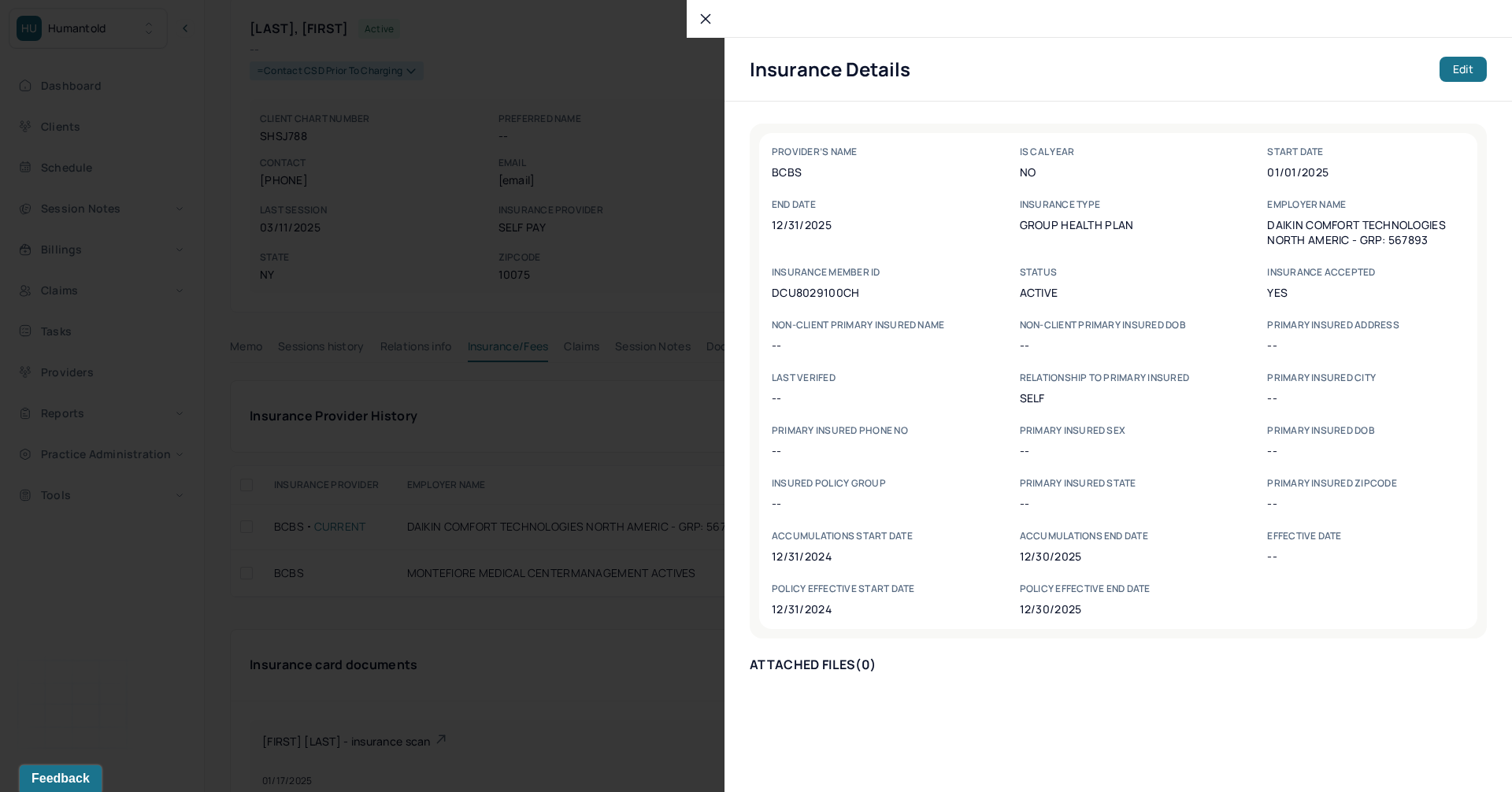 click 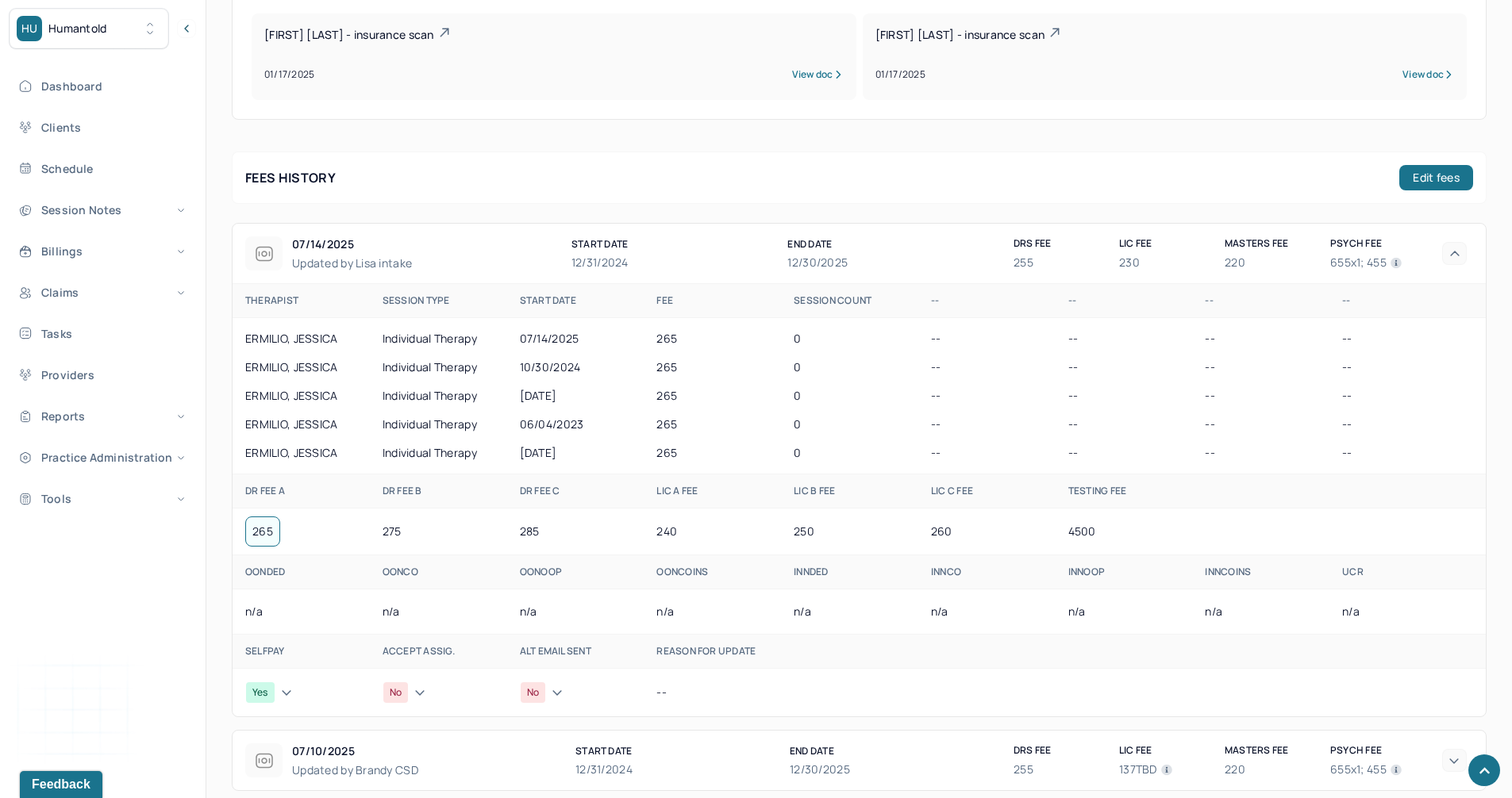 scroll, scrollTop: 793, scrollLeft: 0, axis: vertical 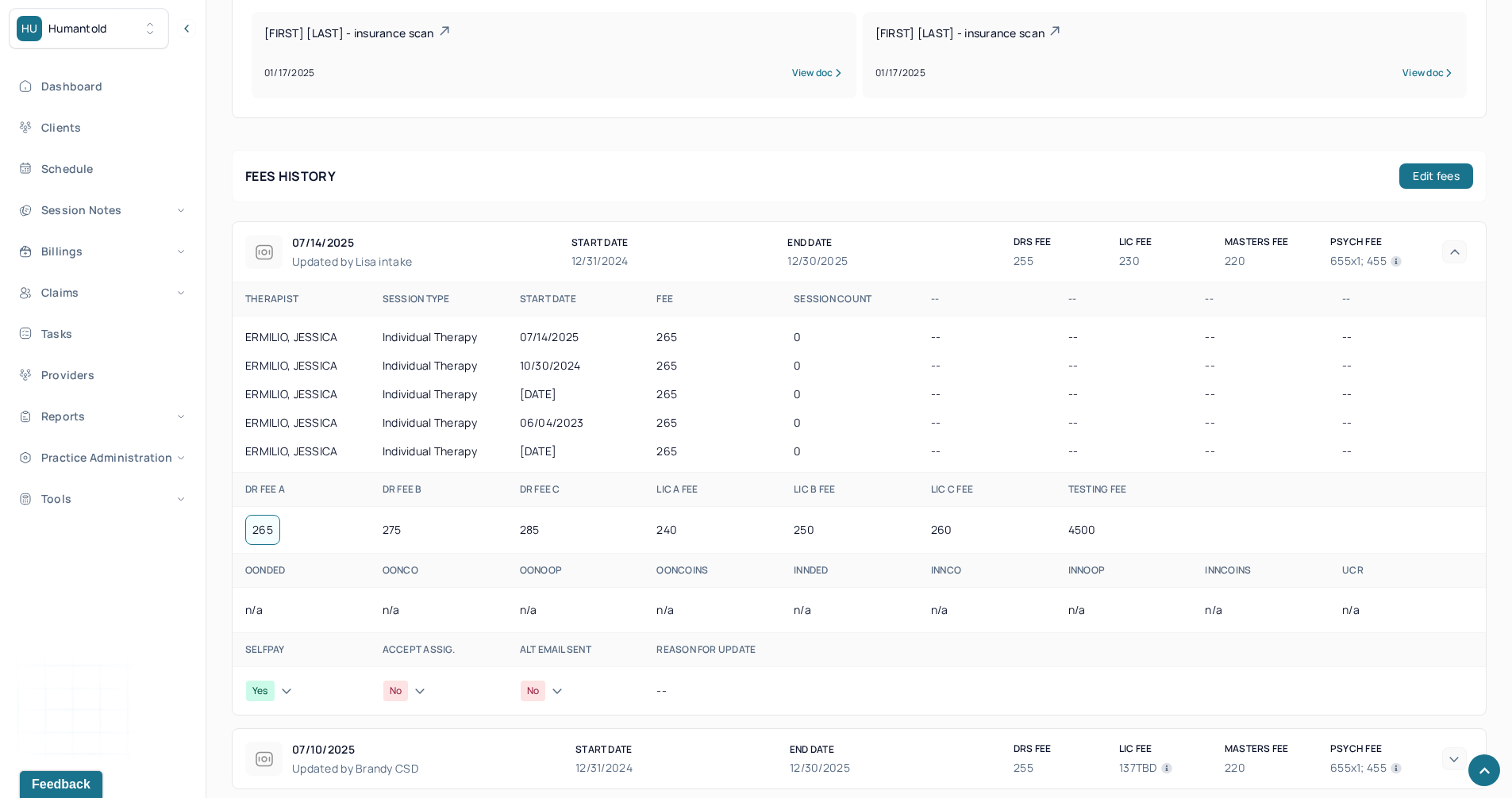 click on "265" at bounding box center [263, 530] 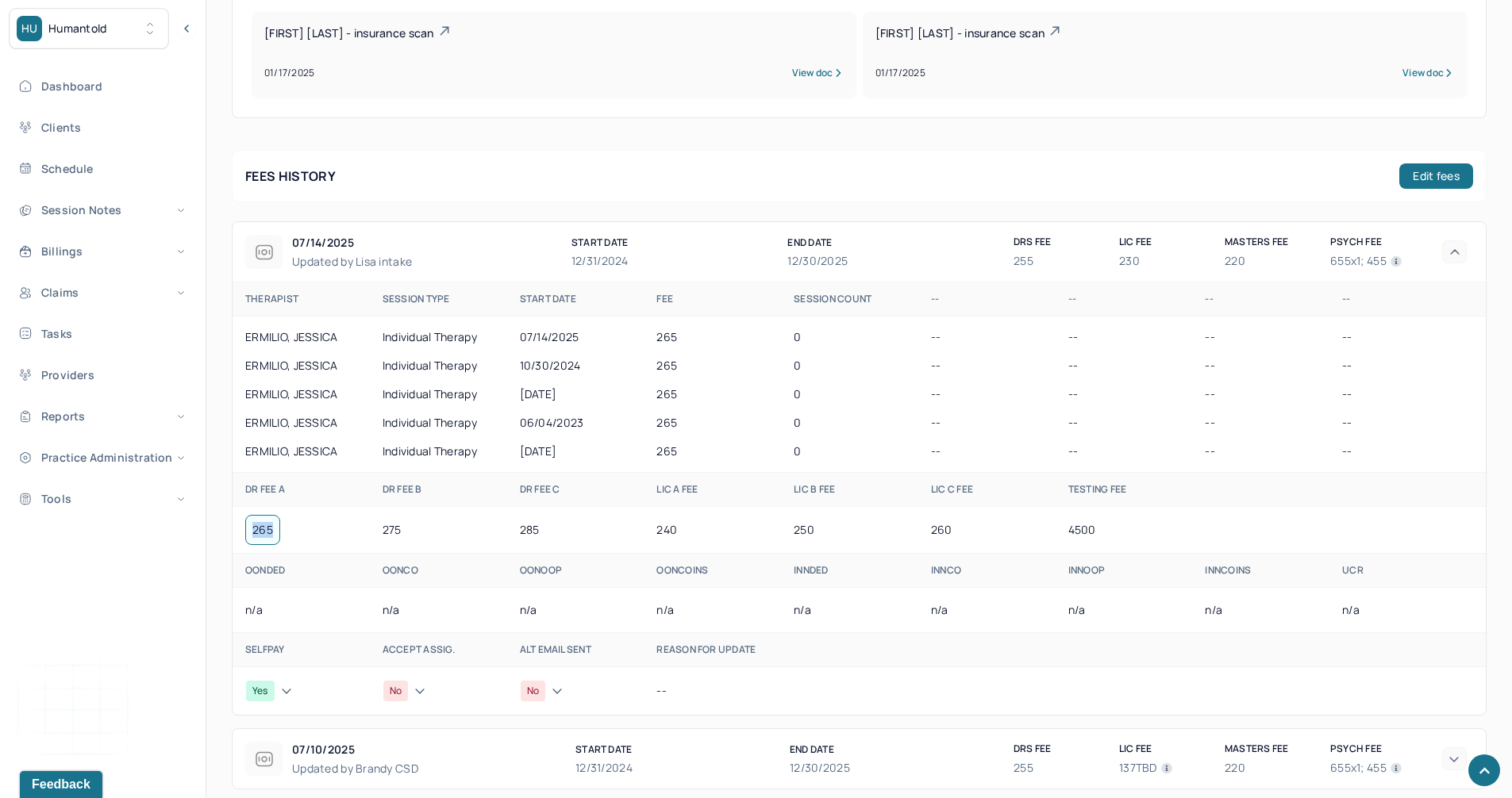 click on "265" at bounding box center (263, 530) 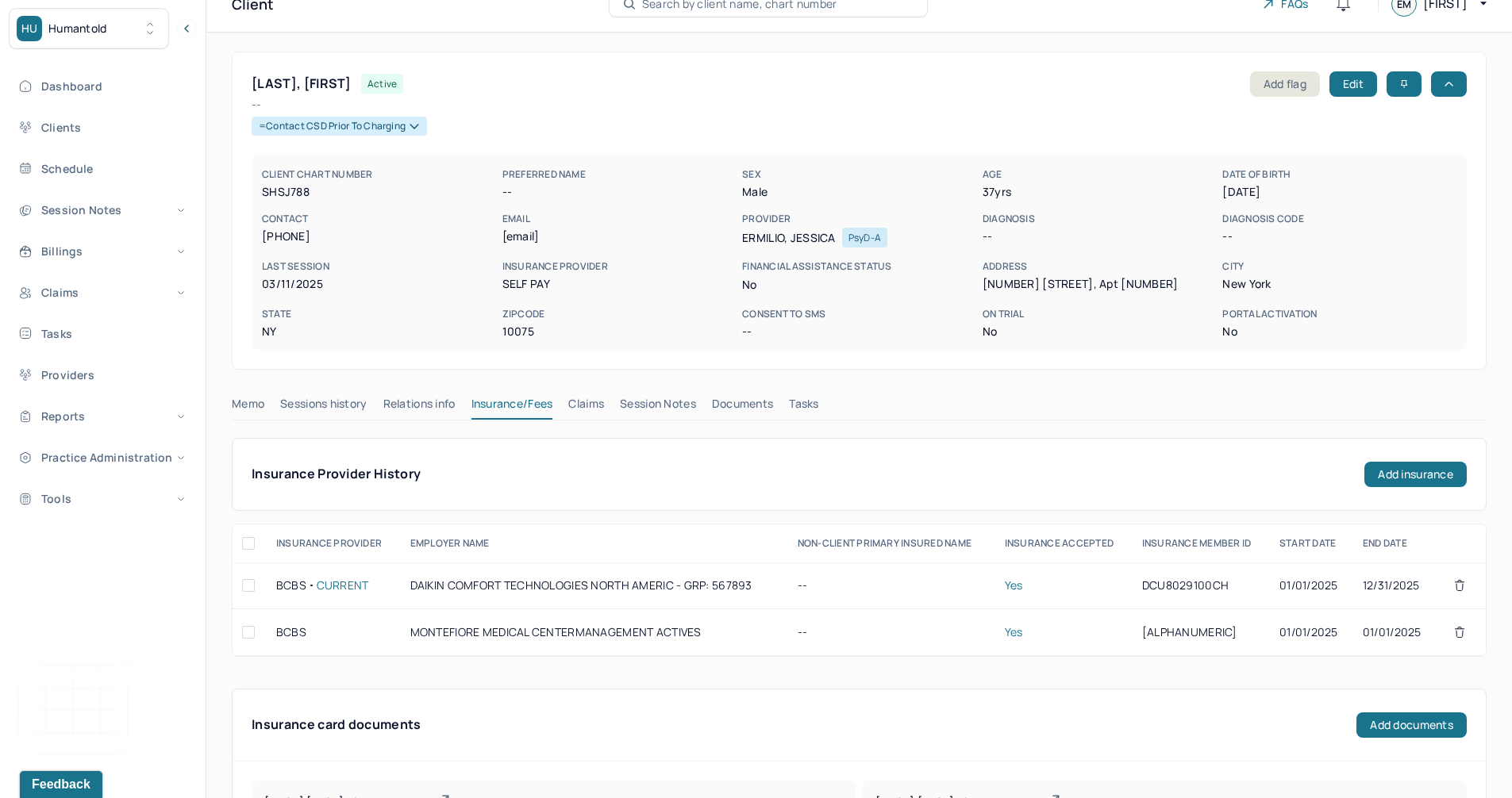 scroll, scrollTop: 0, scrollLeft: 0, axis: both 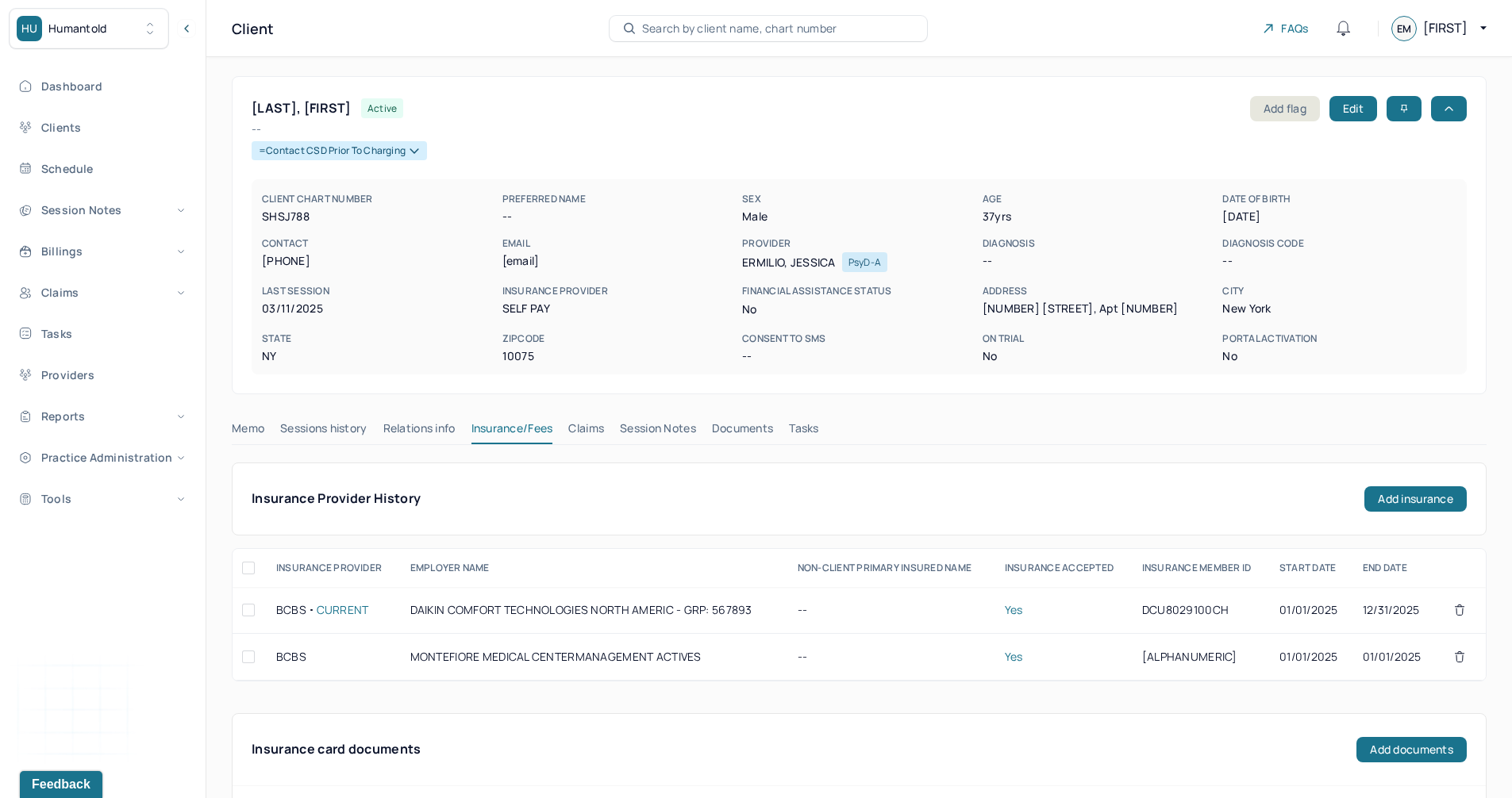 click on "Sessions history" at bounding box center [323, 432] 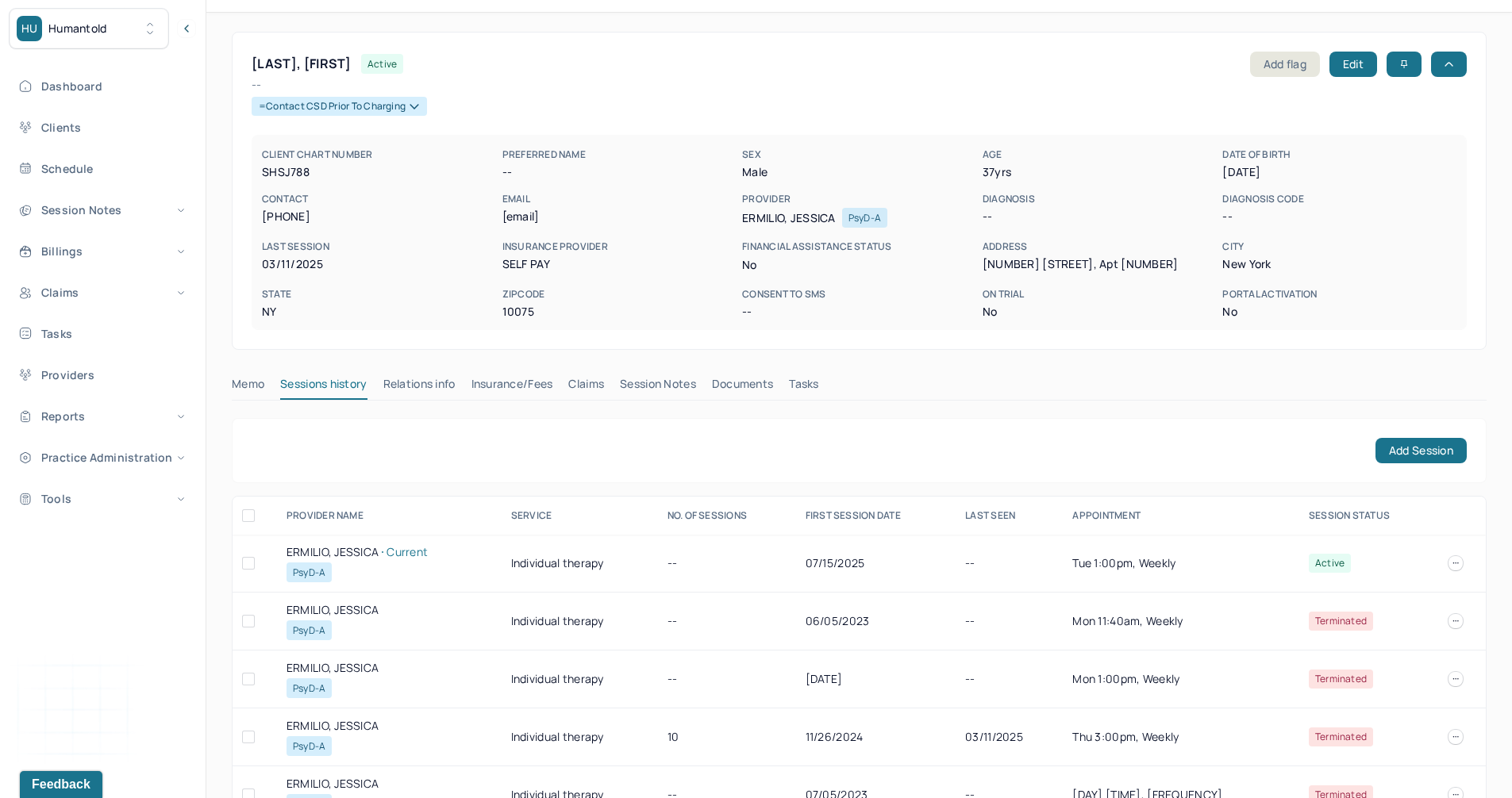 scroll, scrollTop: 90, scrollLeft: 0, axis: vertical 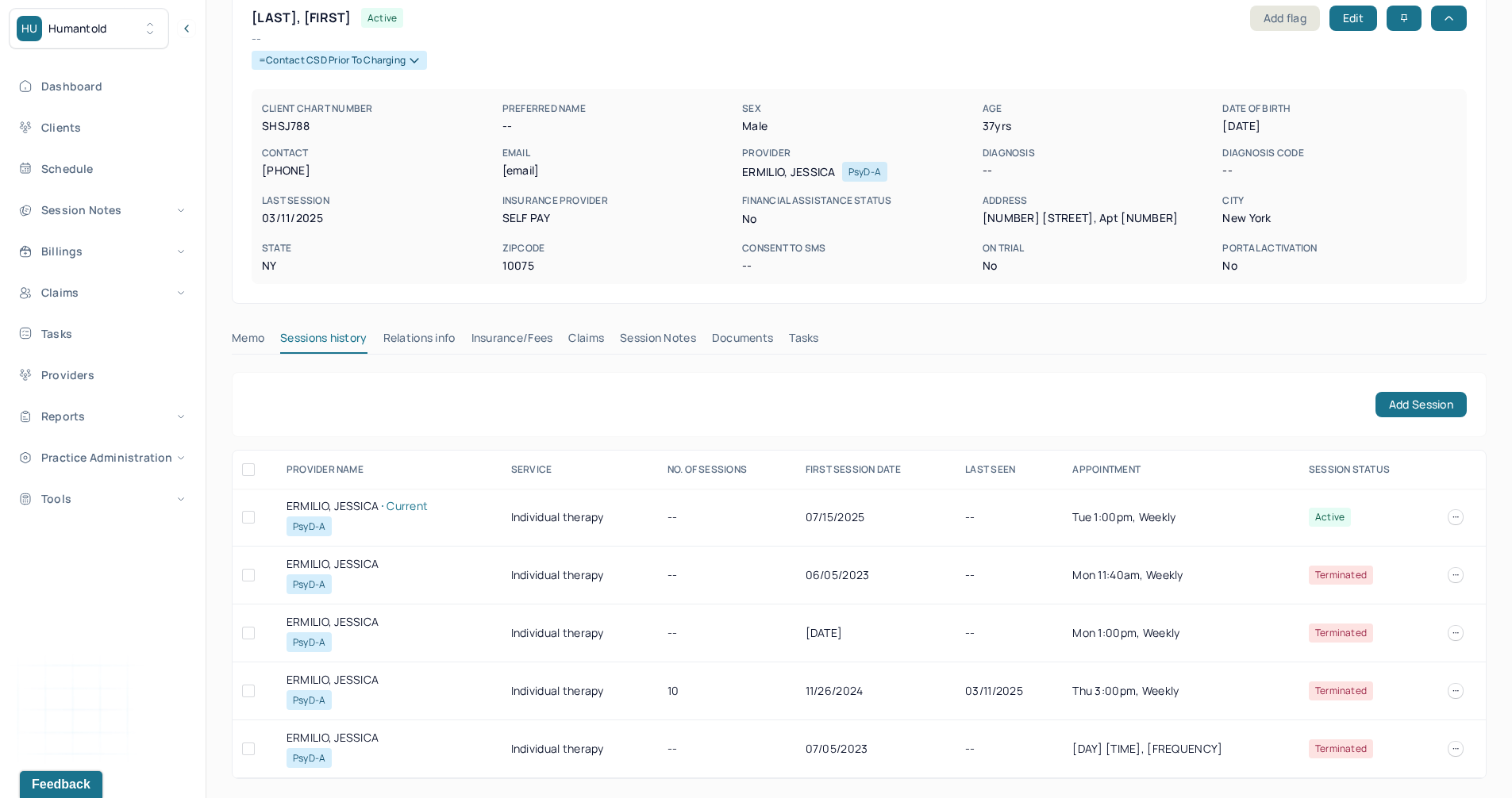 click on "ERMILIO, JESSICA Current" at bounding box center (389, 506) 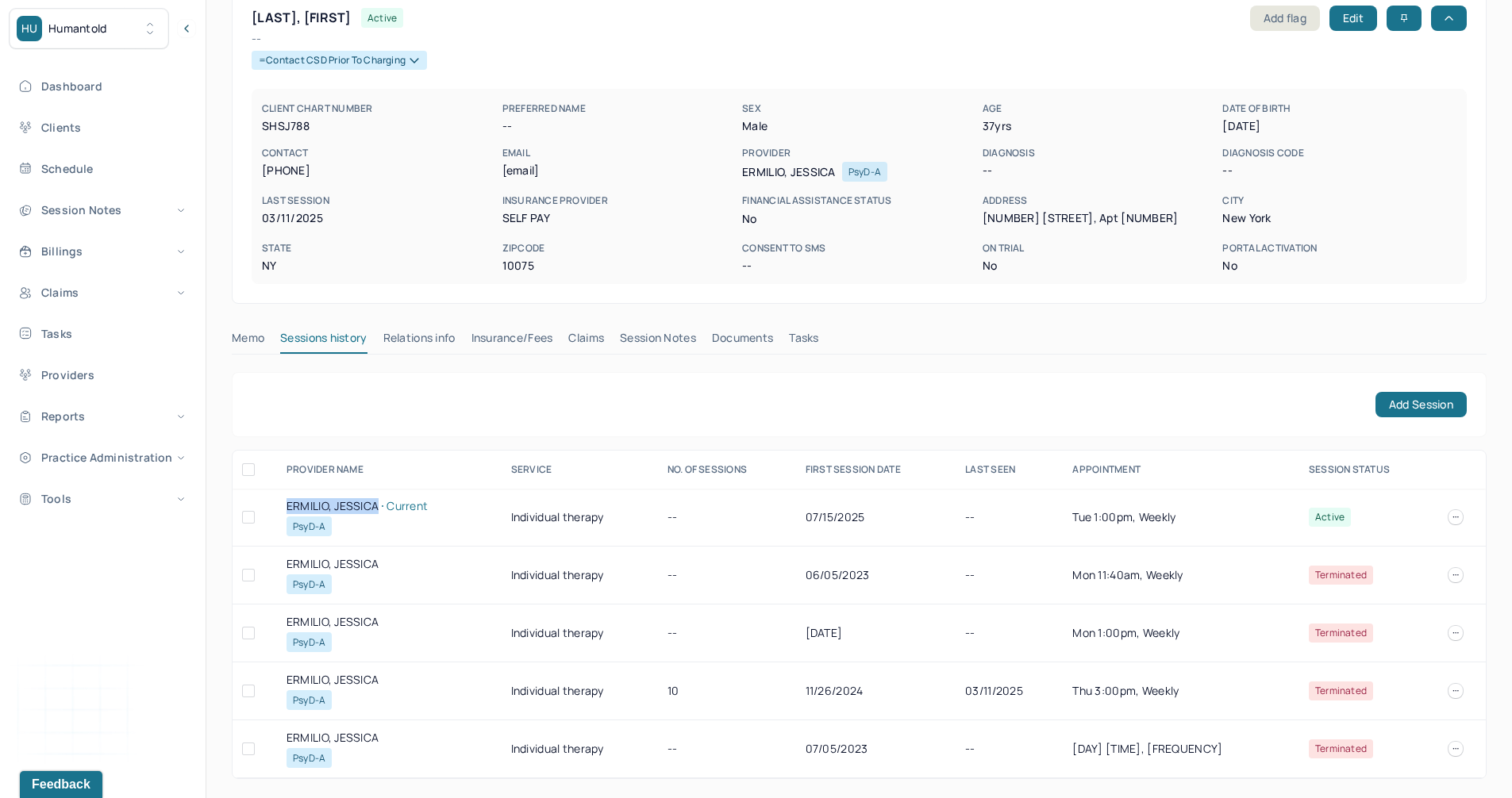drag, startPoint x: 293, startPoint y: 508, endPoint x: 343, endPoint y: 508, distance: 50 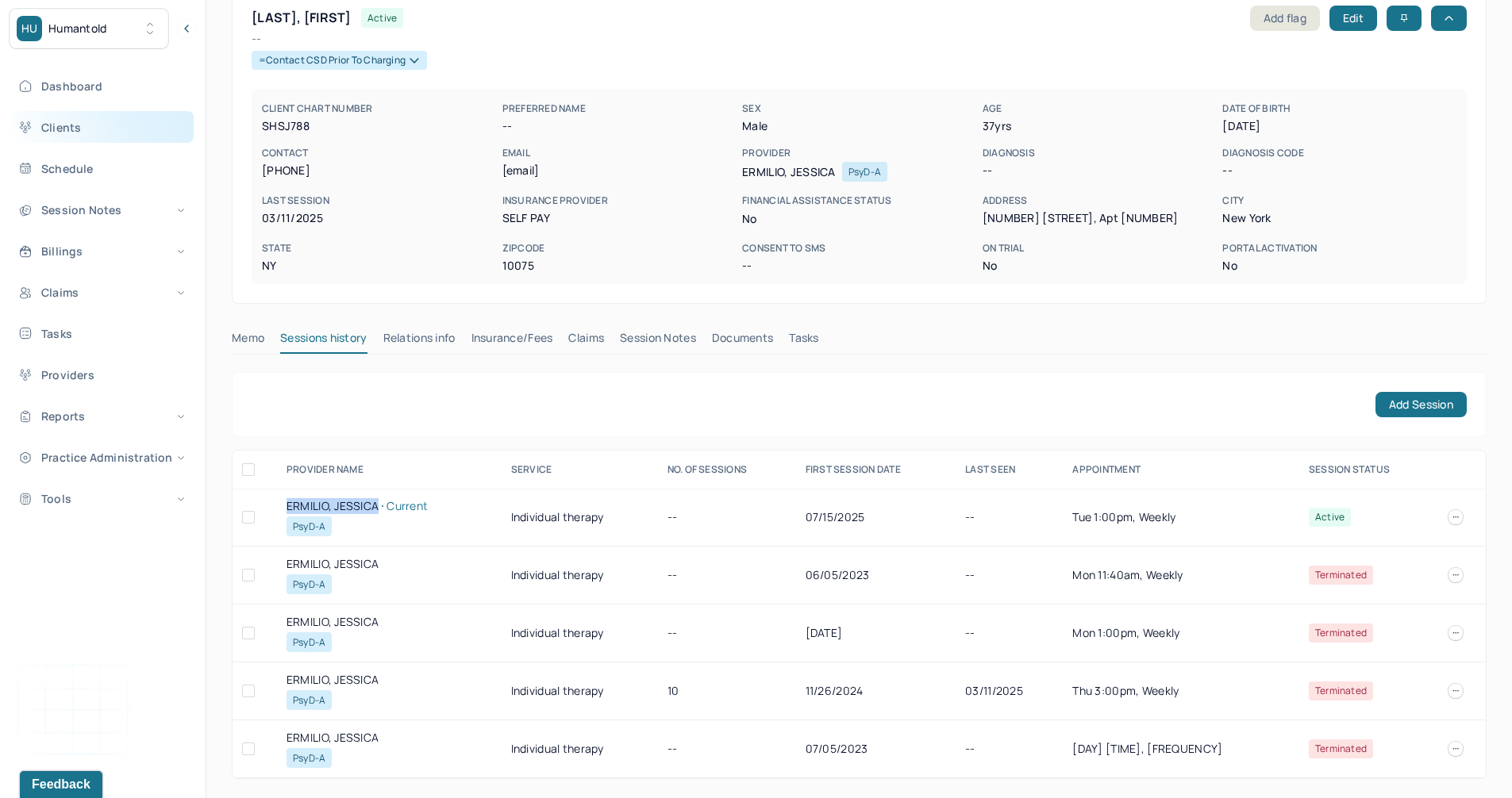 click on "Clients" at bounding box center [102, 127] 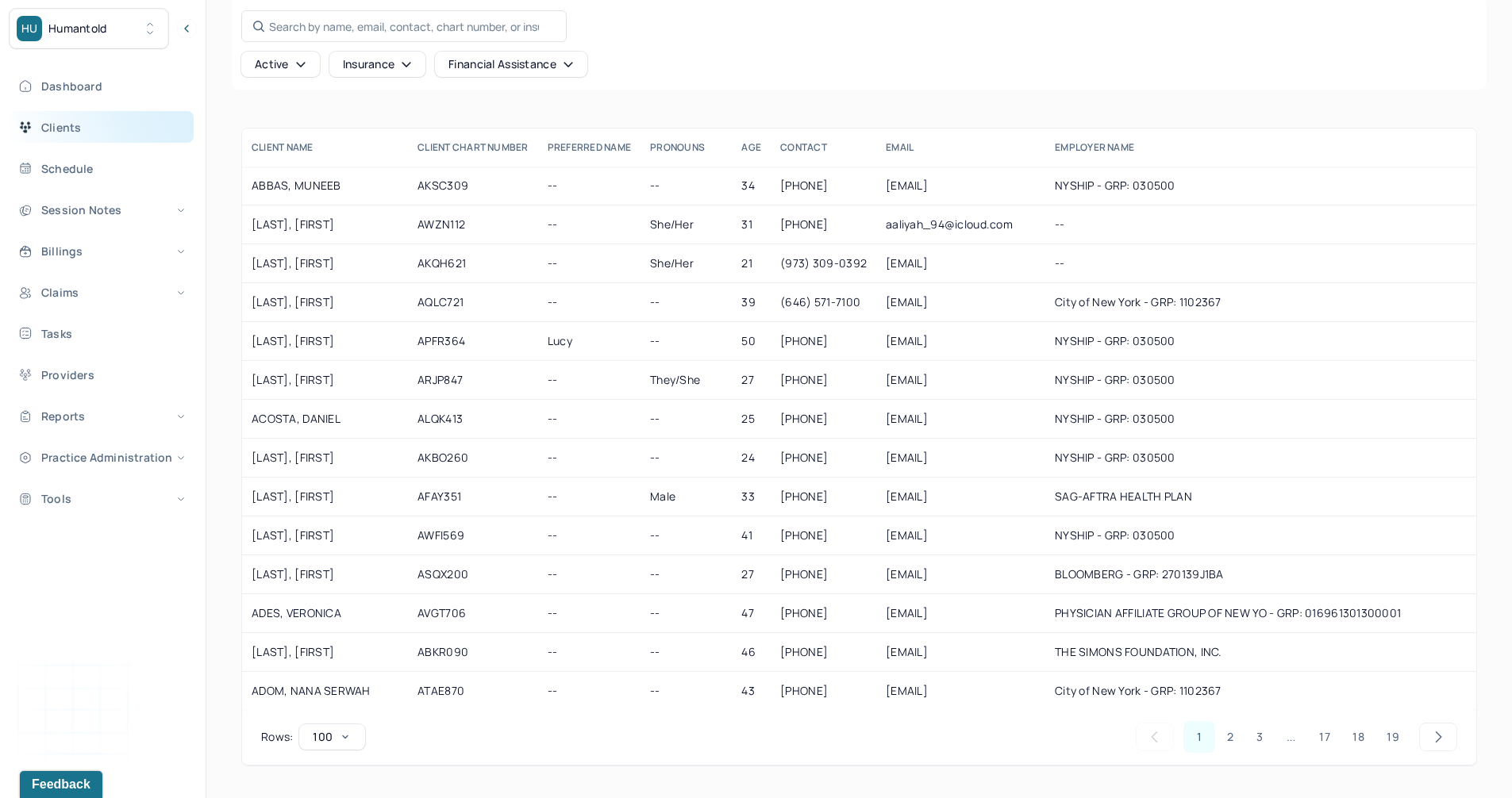 scroll, scrollTop: 79, scrollLeft: 0, axis: vertical 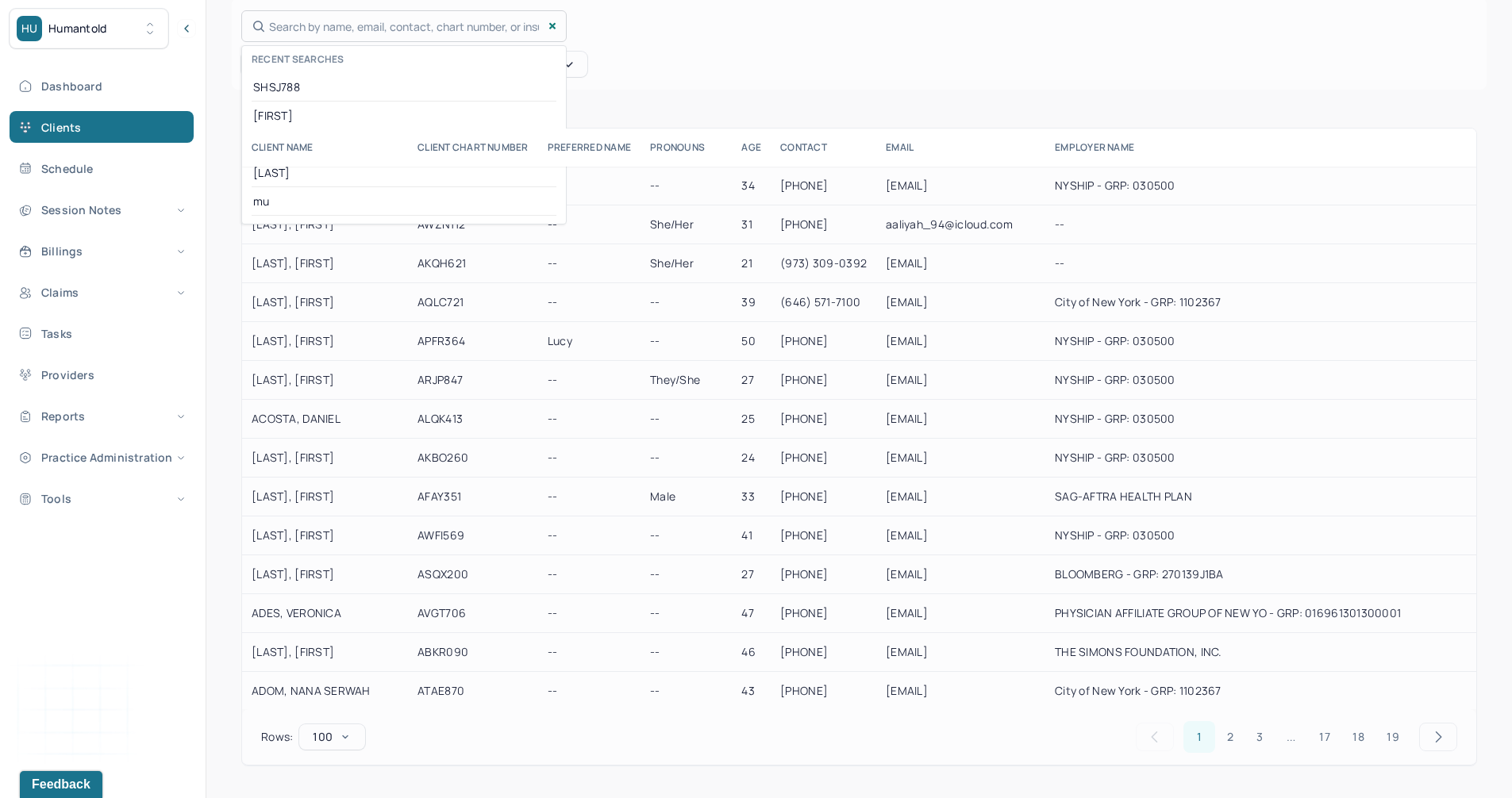 click on "Search by name, email, contact, chart number, or insurance id... Recent searches SHSJ788 Atiya UVRU941 muller mu" at bounding box center [404, 26] 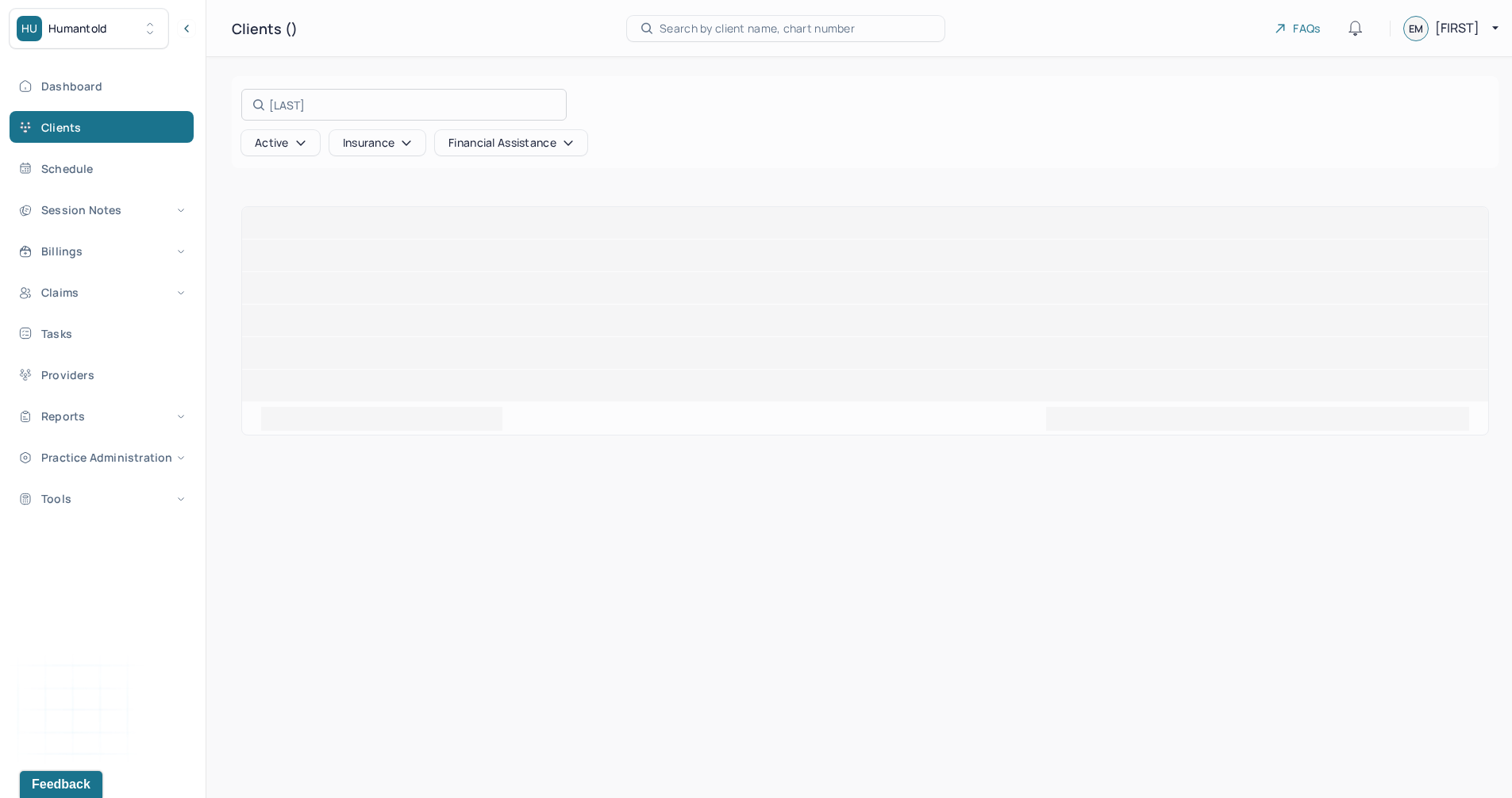 scroll, scrollTop: 0, scrollLeft: 0, axis: both 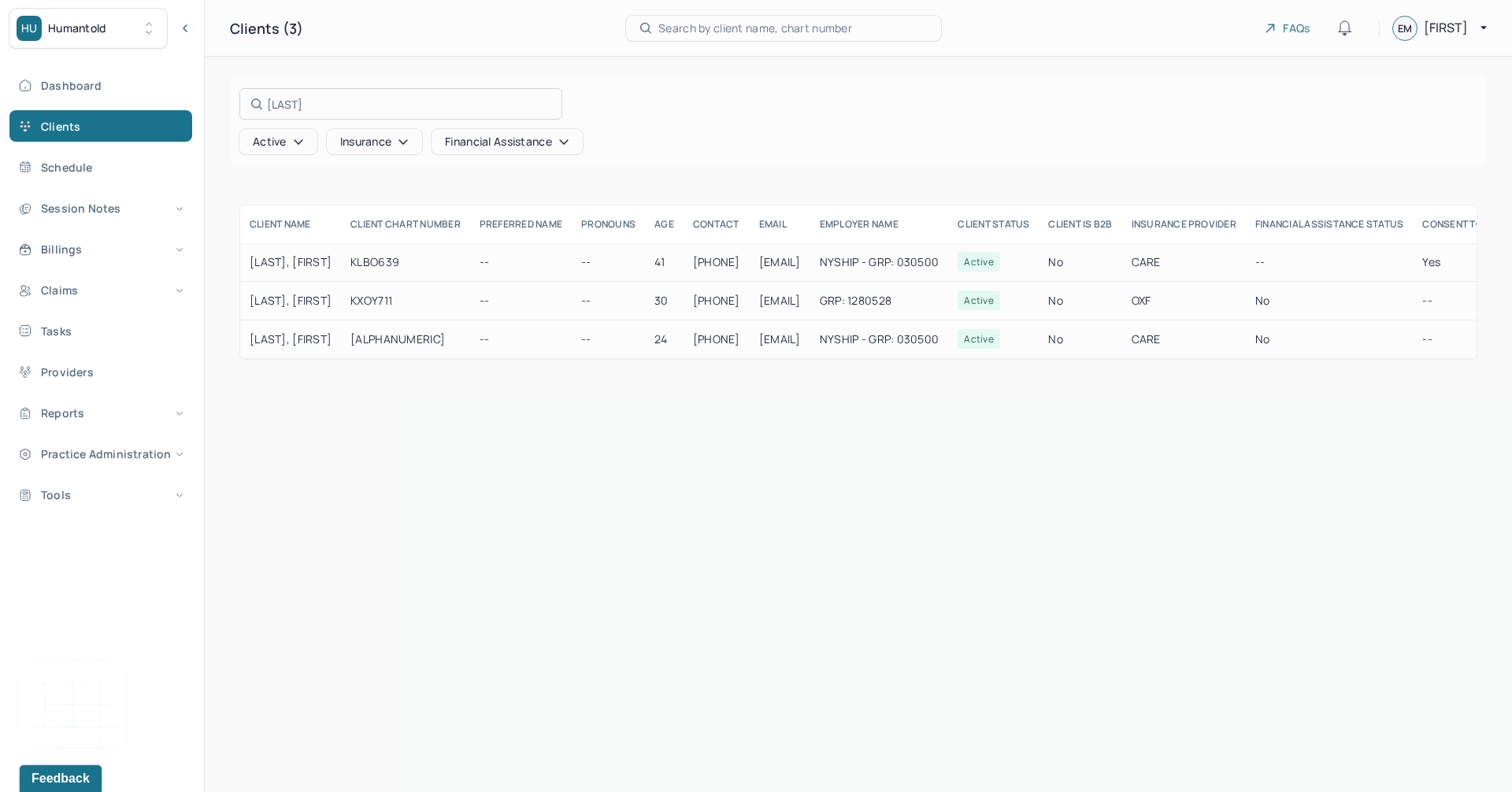 type on "Kaufman" 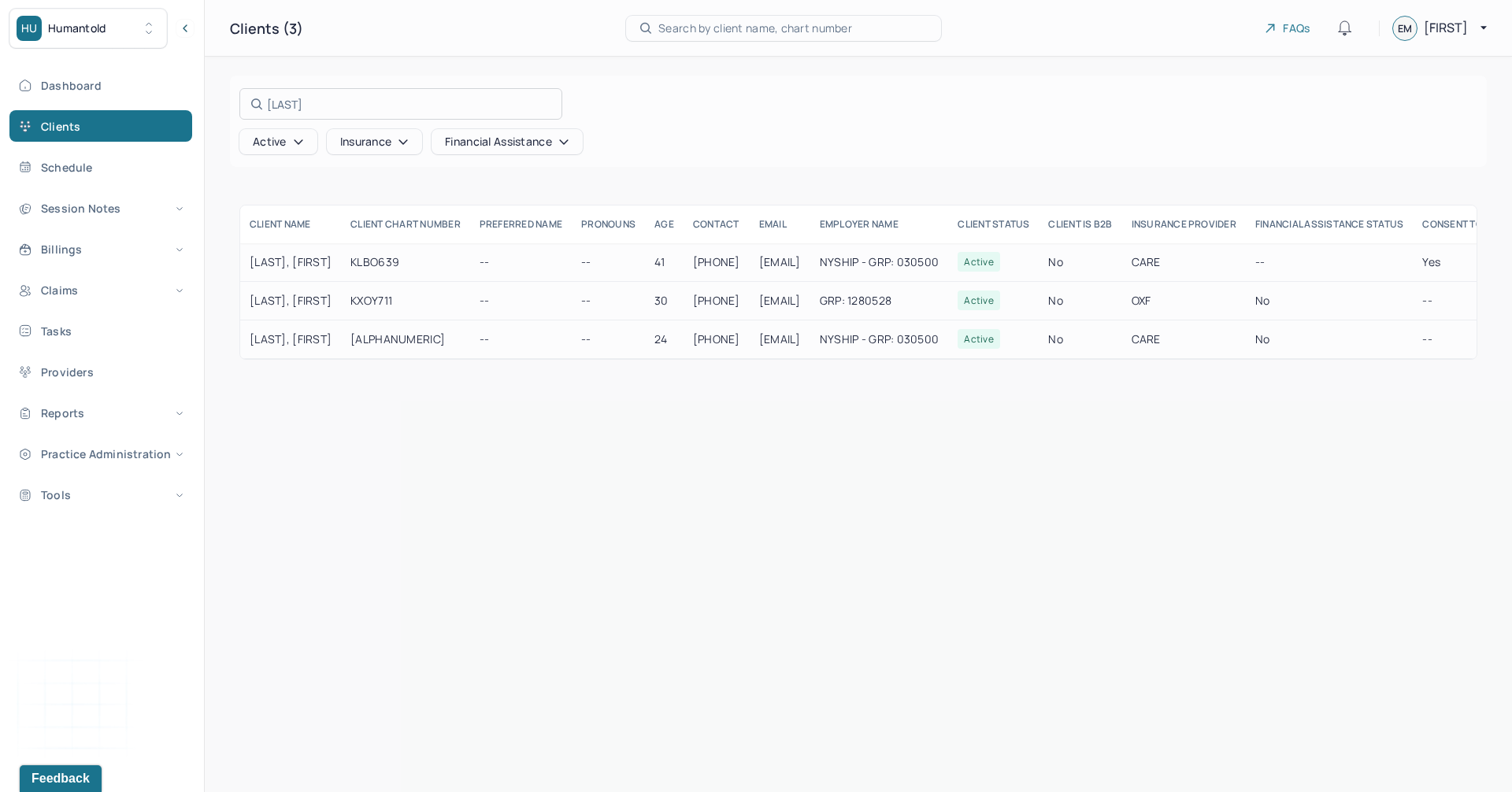 click at bounding box center [756, 396] 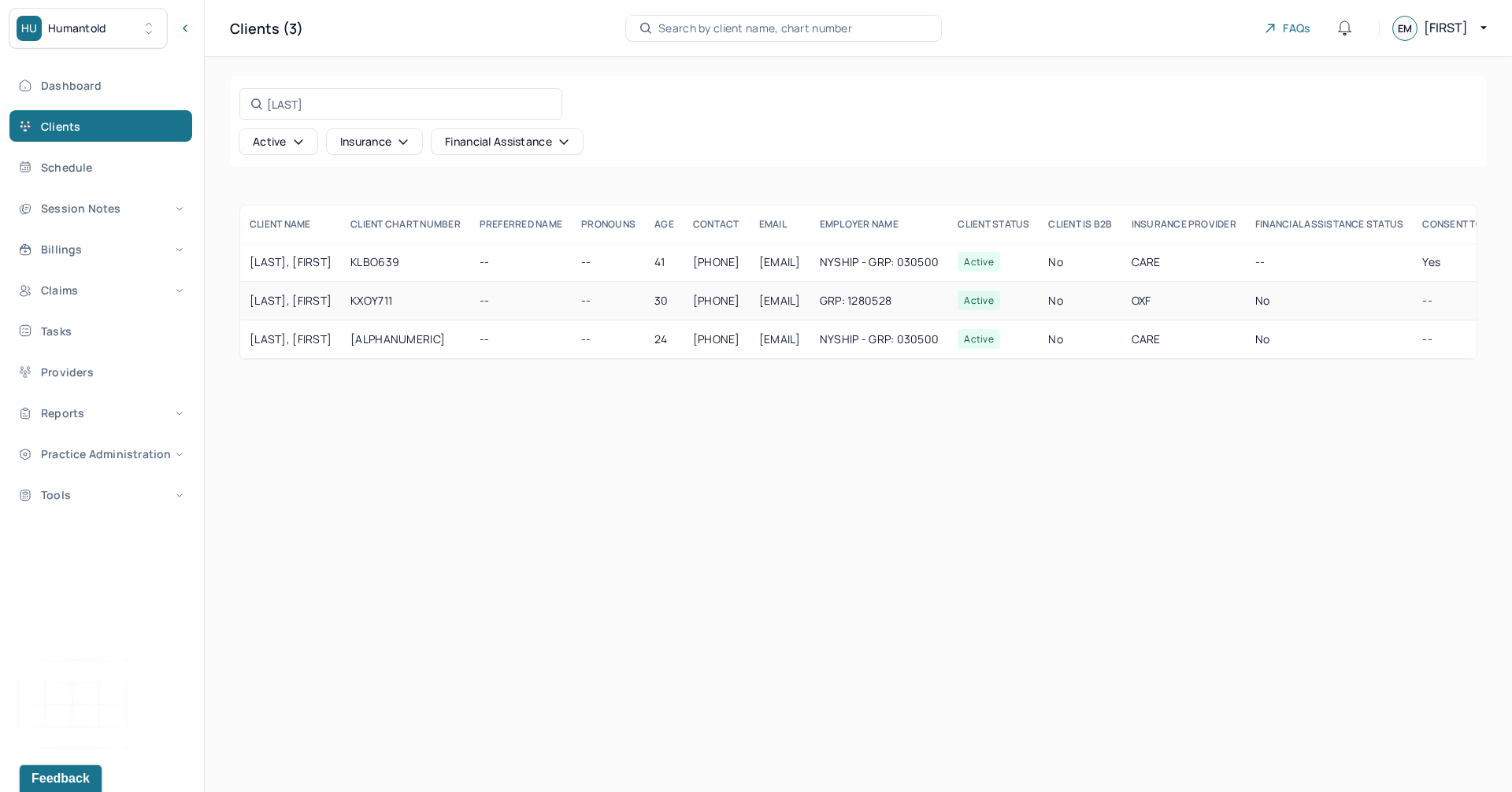 click on "[LAST], [FIRST]" at bounding box center [291, 301] 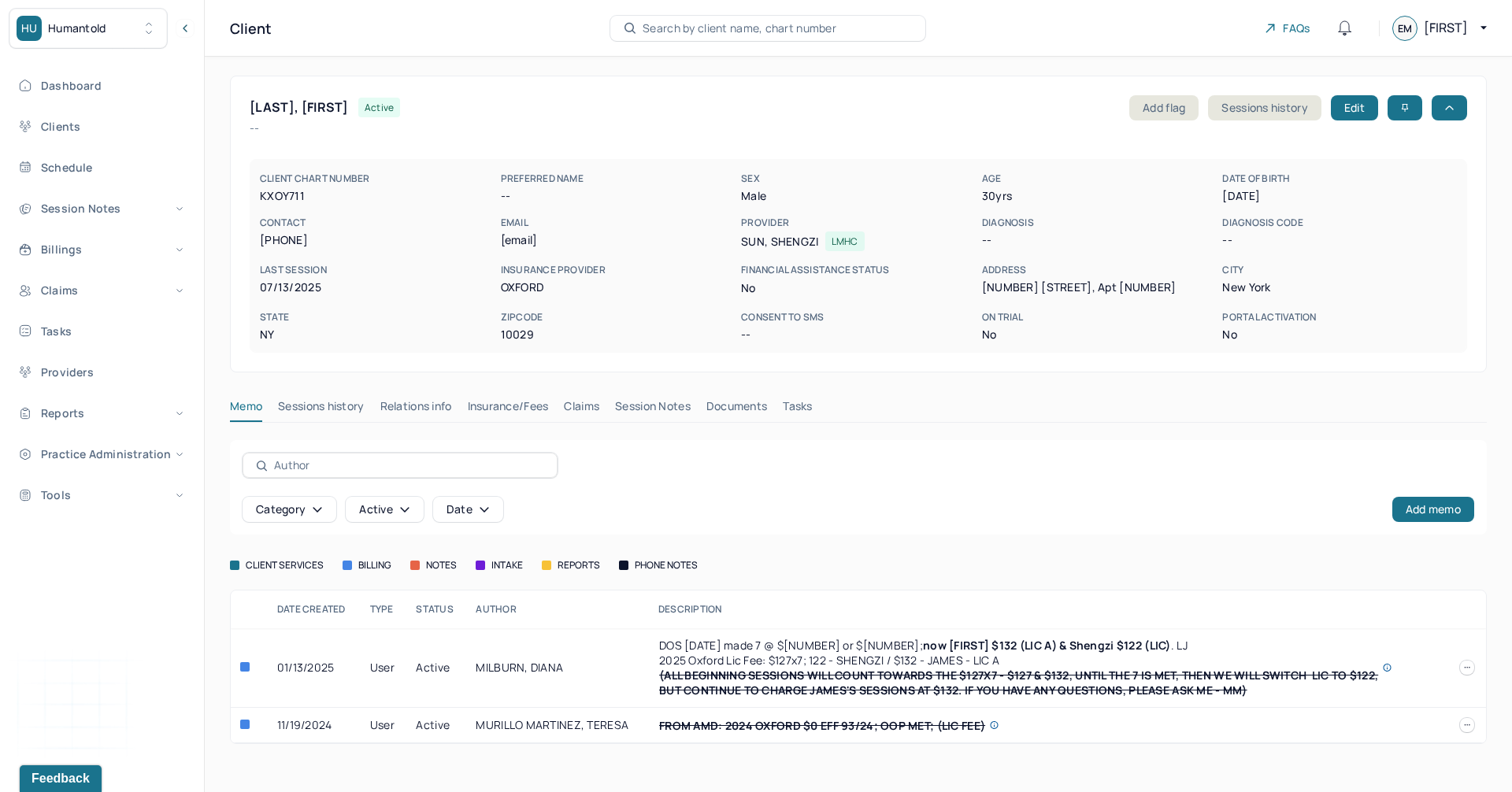 click on "Claims" at bounding box center [581, 409] 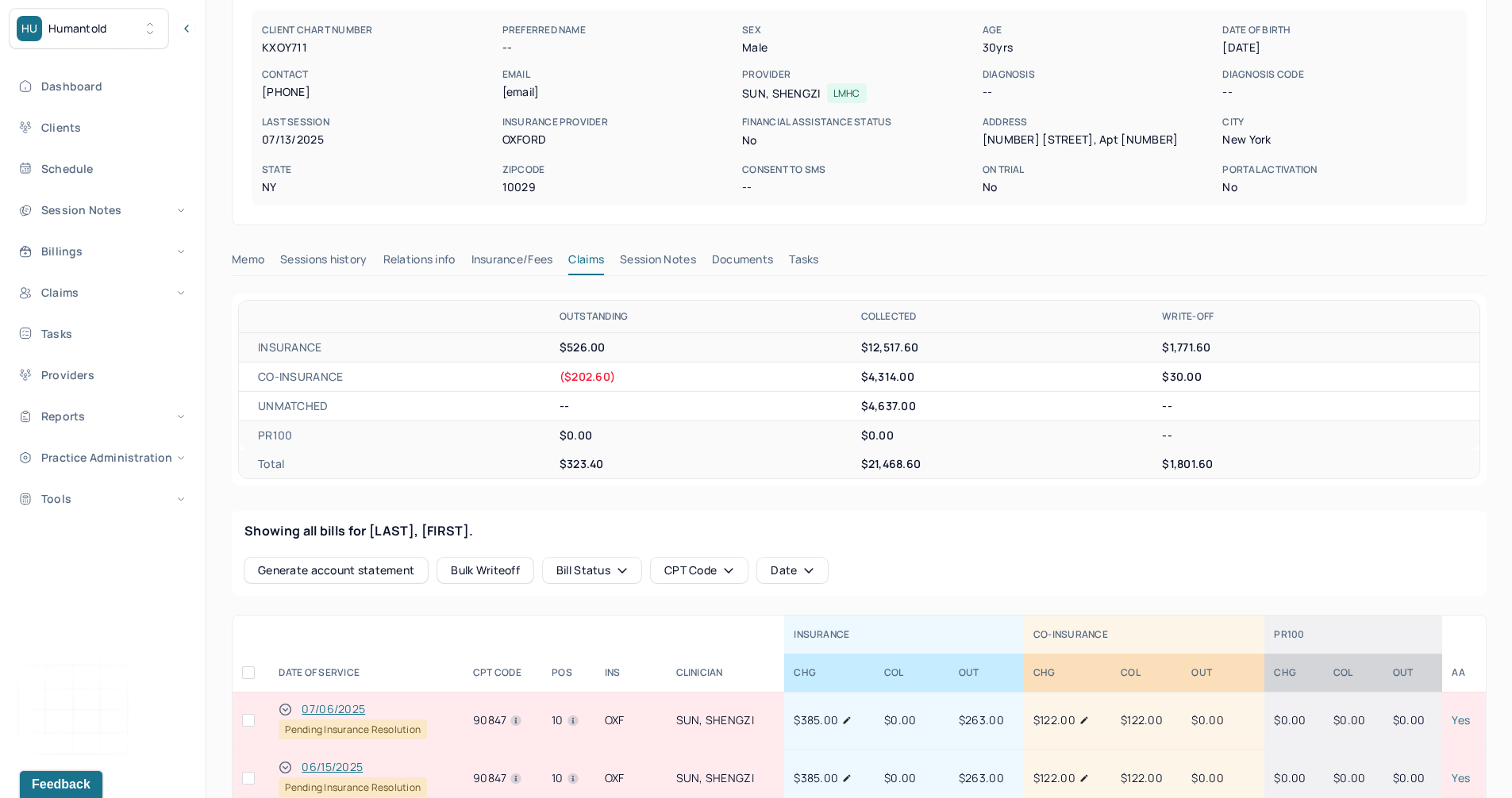 scroll, scrollTop: 317, scrollLeft: 0, axis: vertical 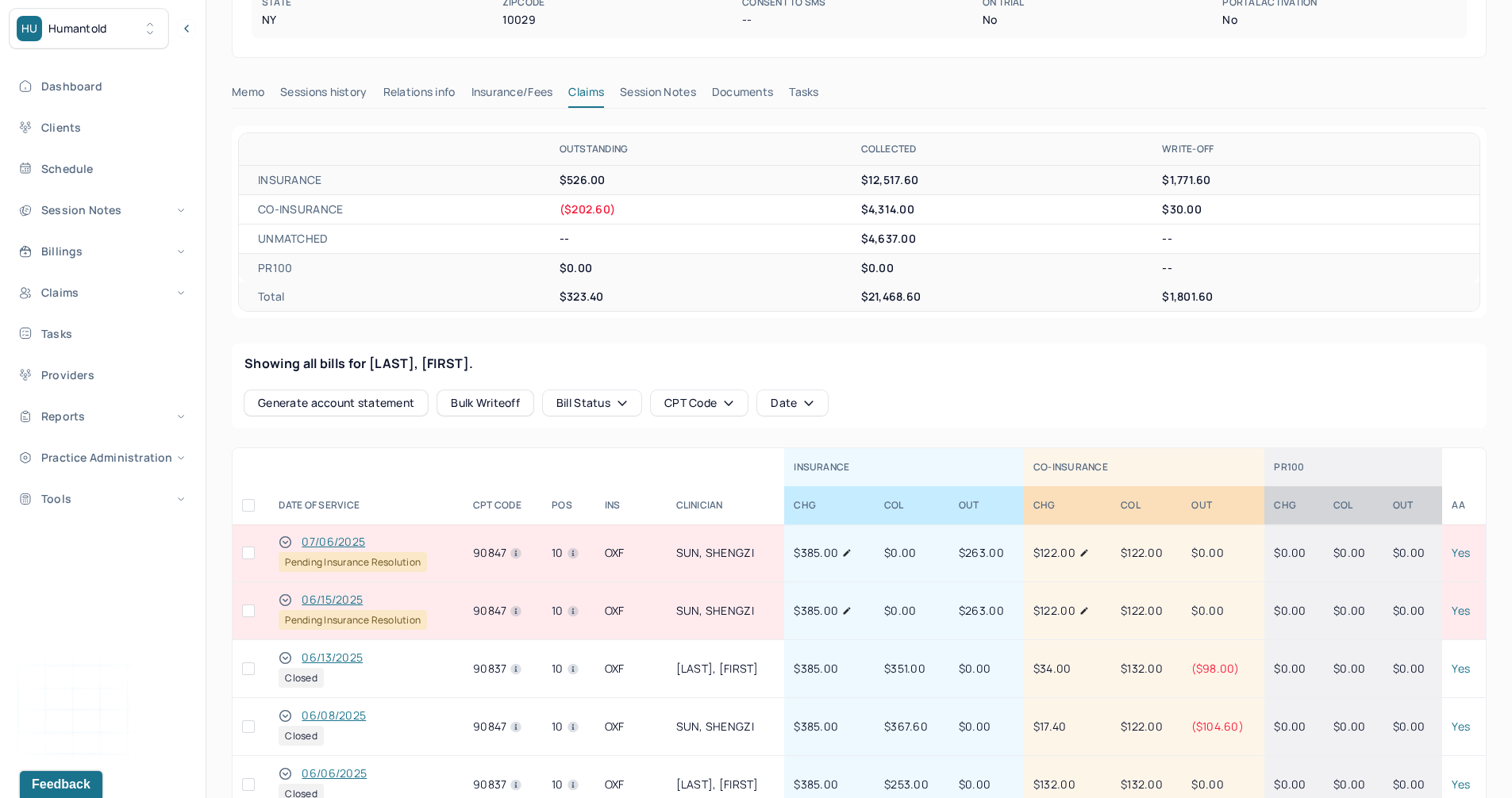 click on "06/13/2025" at bounding box center [332, 658] 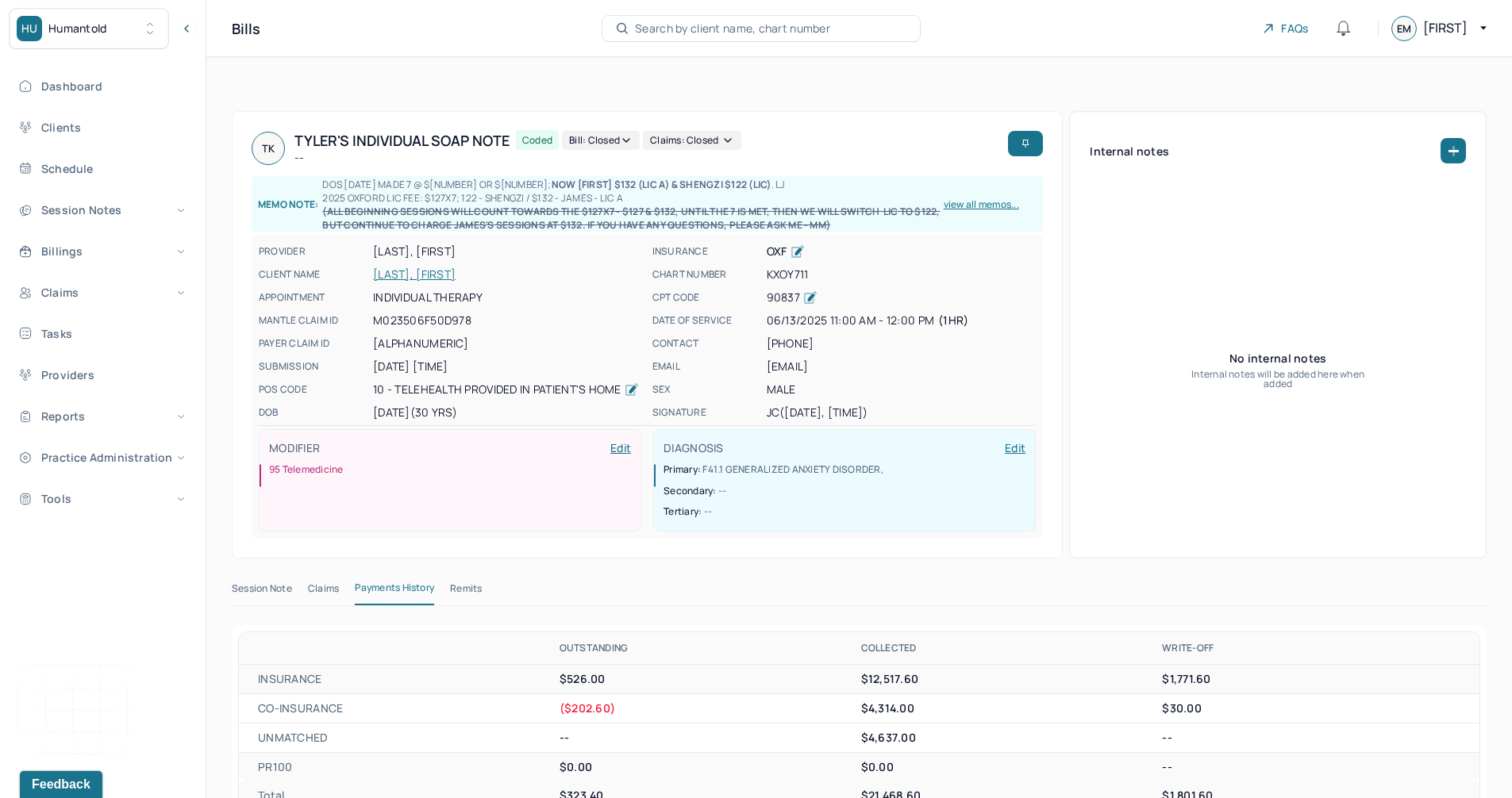 click on "Remits" at bounding box center (466, 592) 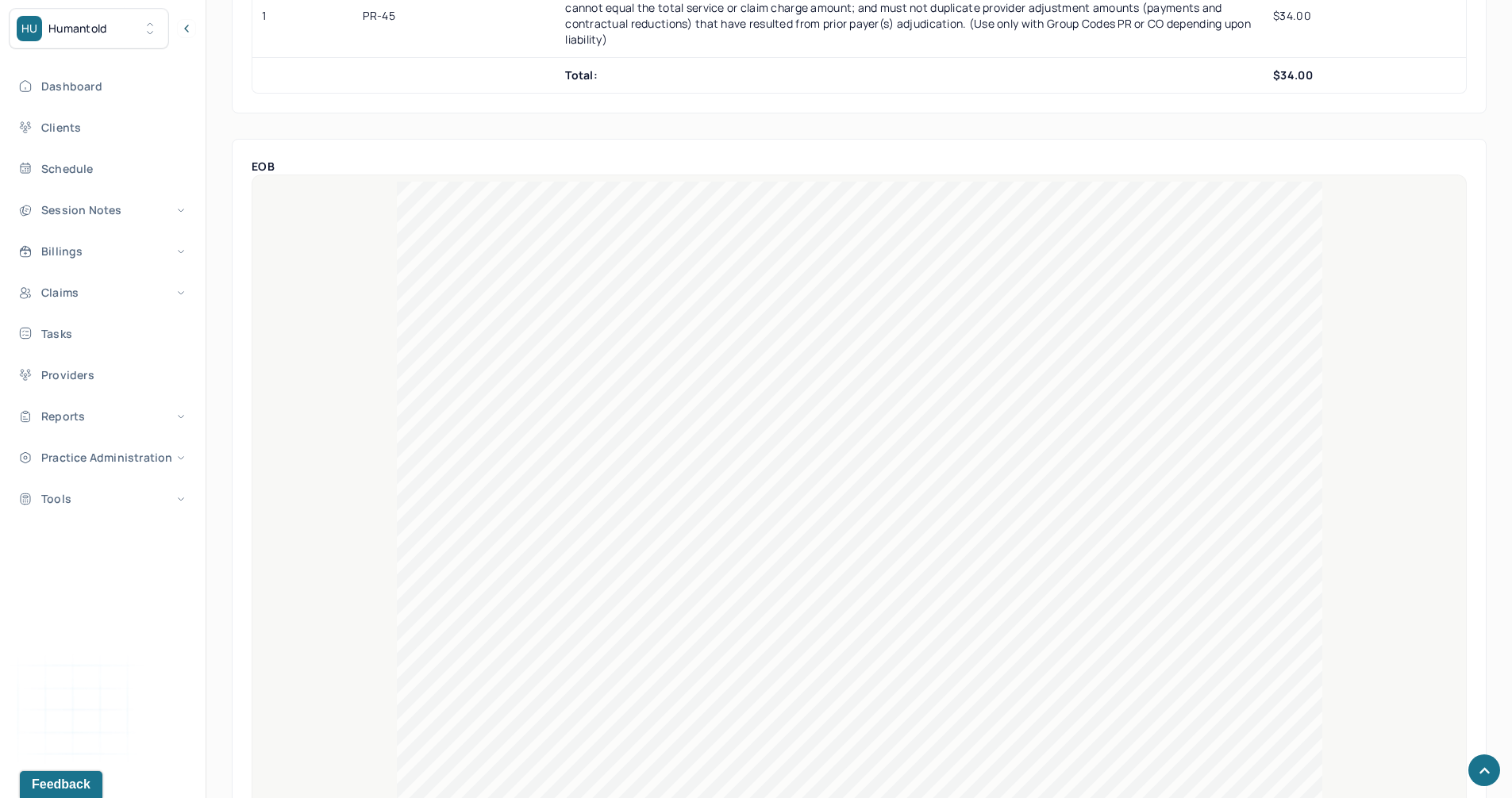scroll, scrollTop: 1350, scrollLeft: 0, axis: vertical 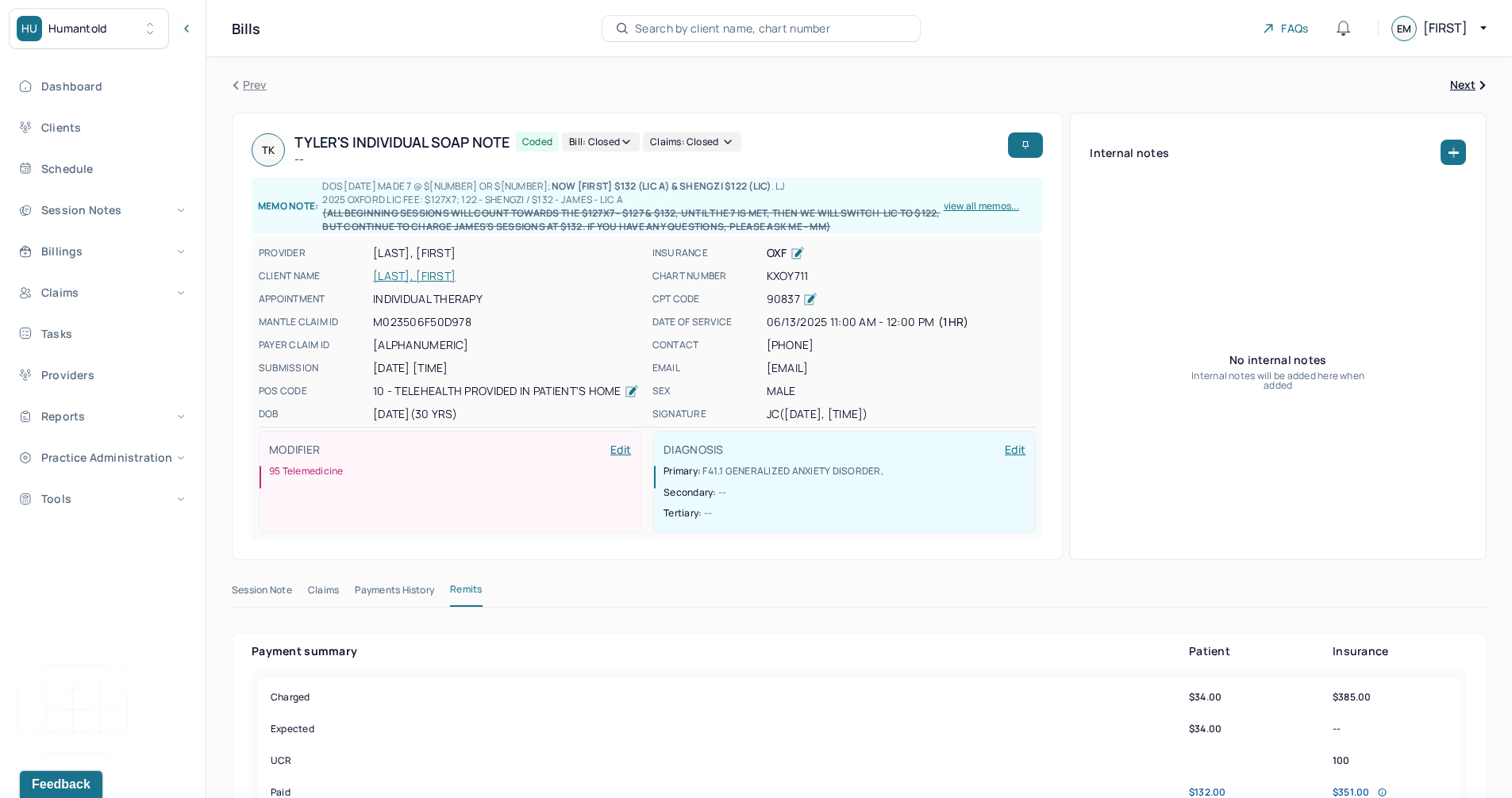 click on "[LAST], [FIRST]" at bounding box center [508, 276] 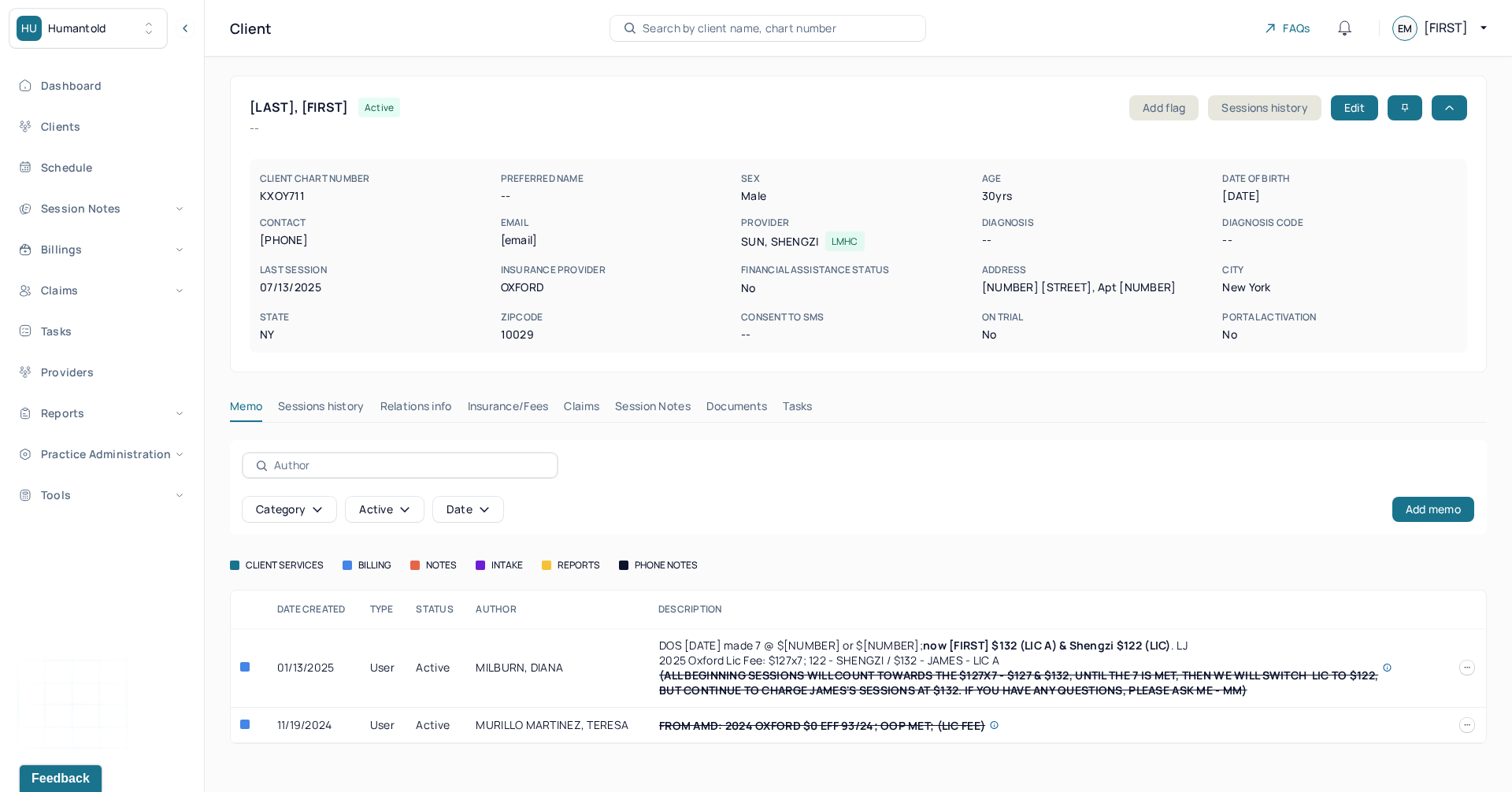 click on "Insurance/Fees" at bounding box center (508, 409) 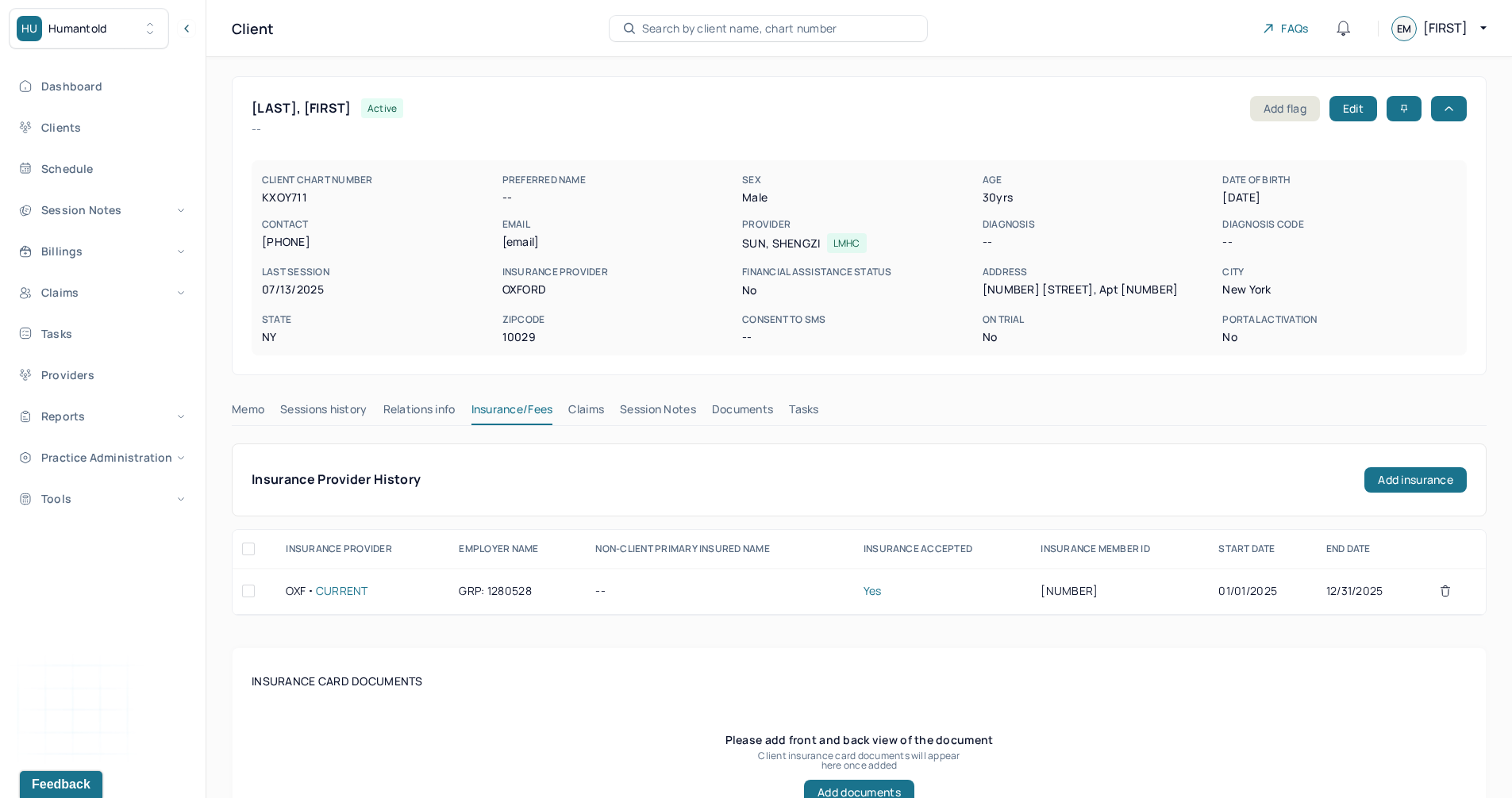 click on "Sessions history" at bounding box center [323, 412] 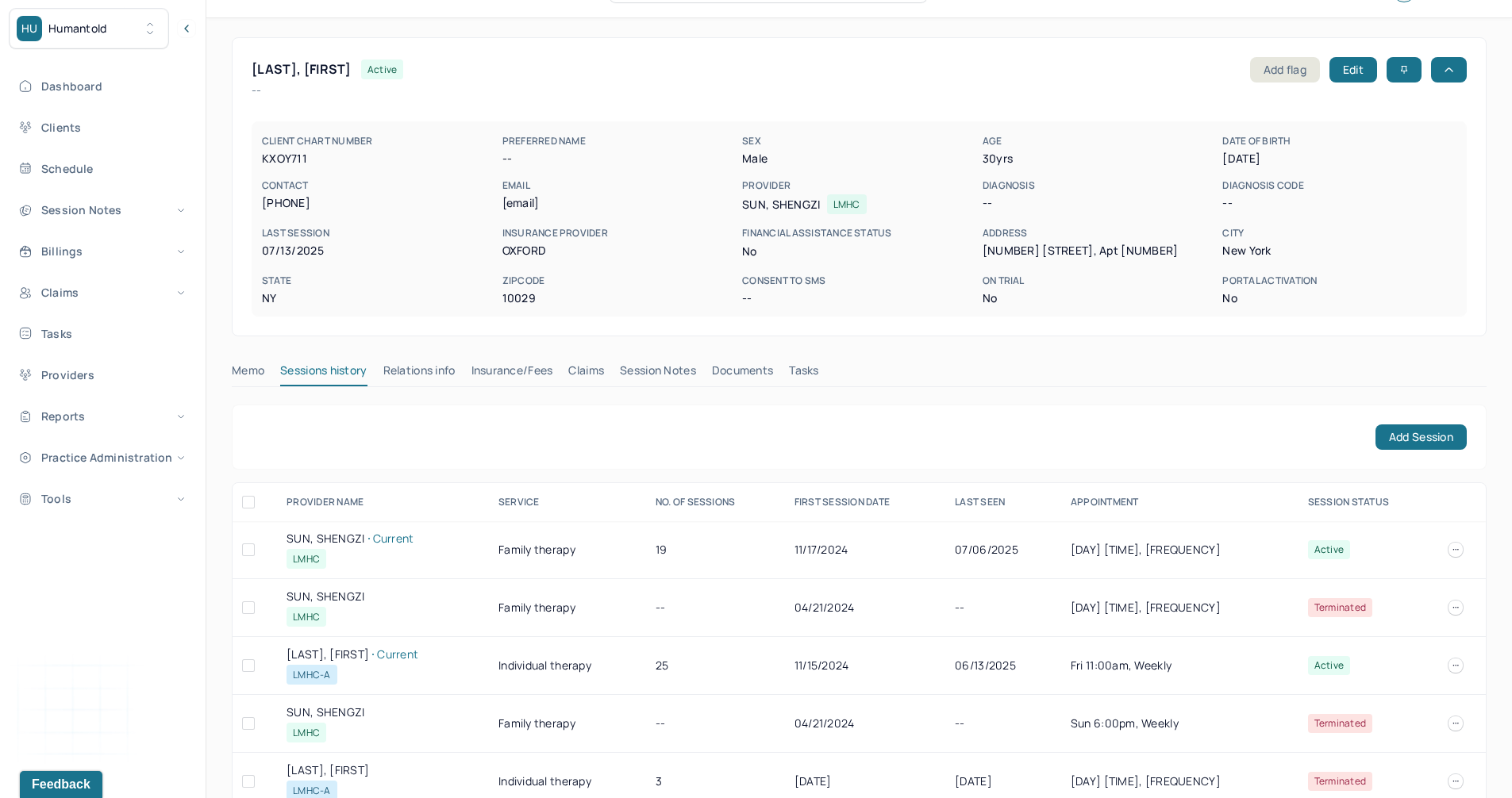 scroll, scrollTop: 71, scrollLeft: 0, axis: vertical 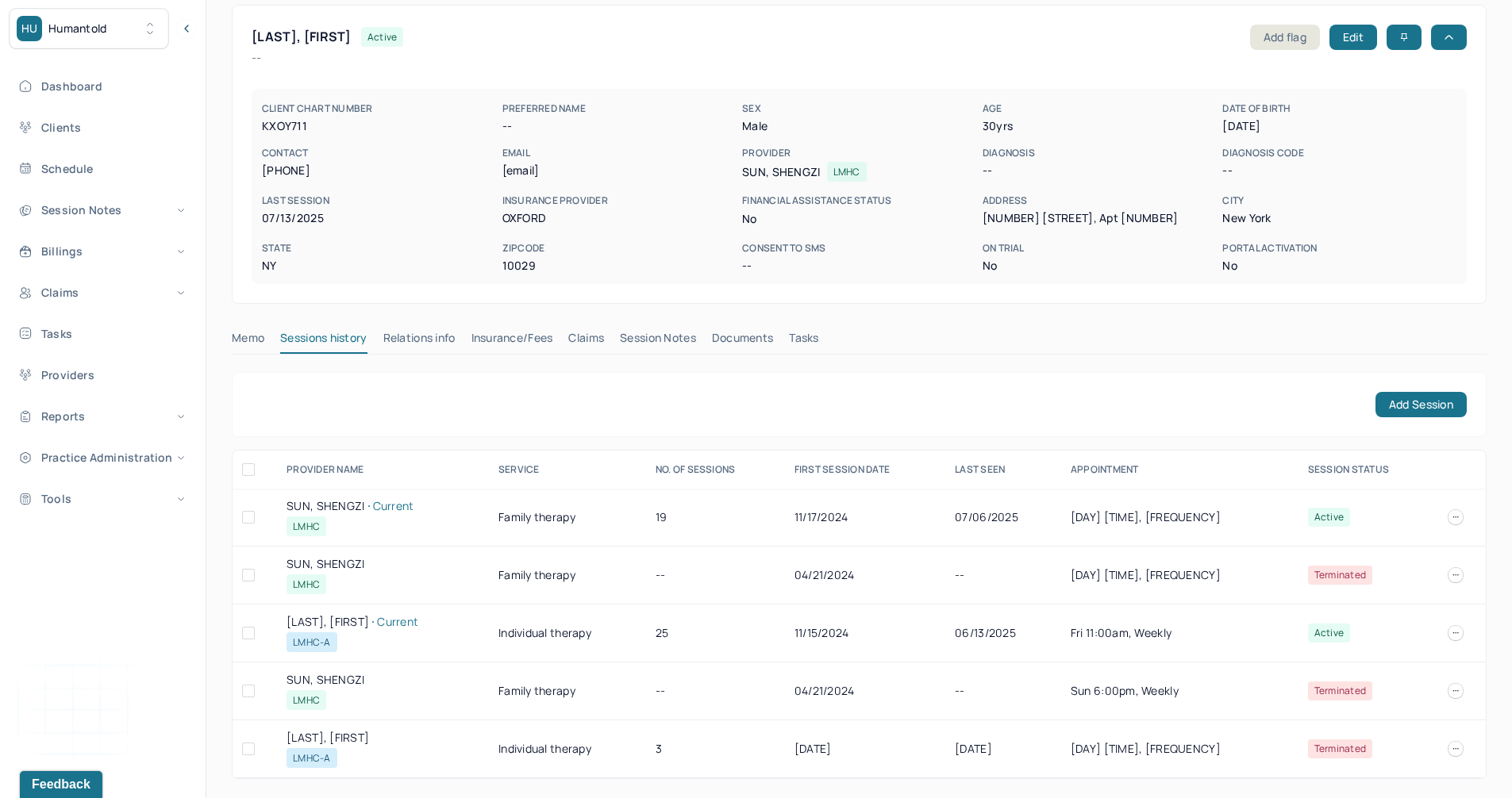 click on "SUN, SHENGZI Current" at bounding box center [383, 506] 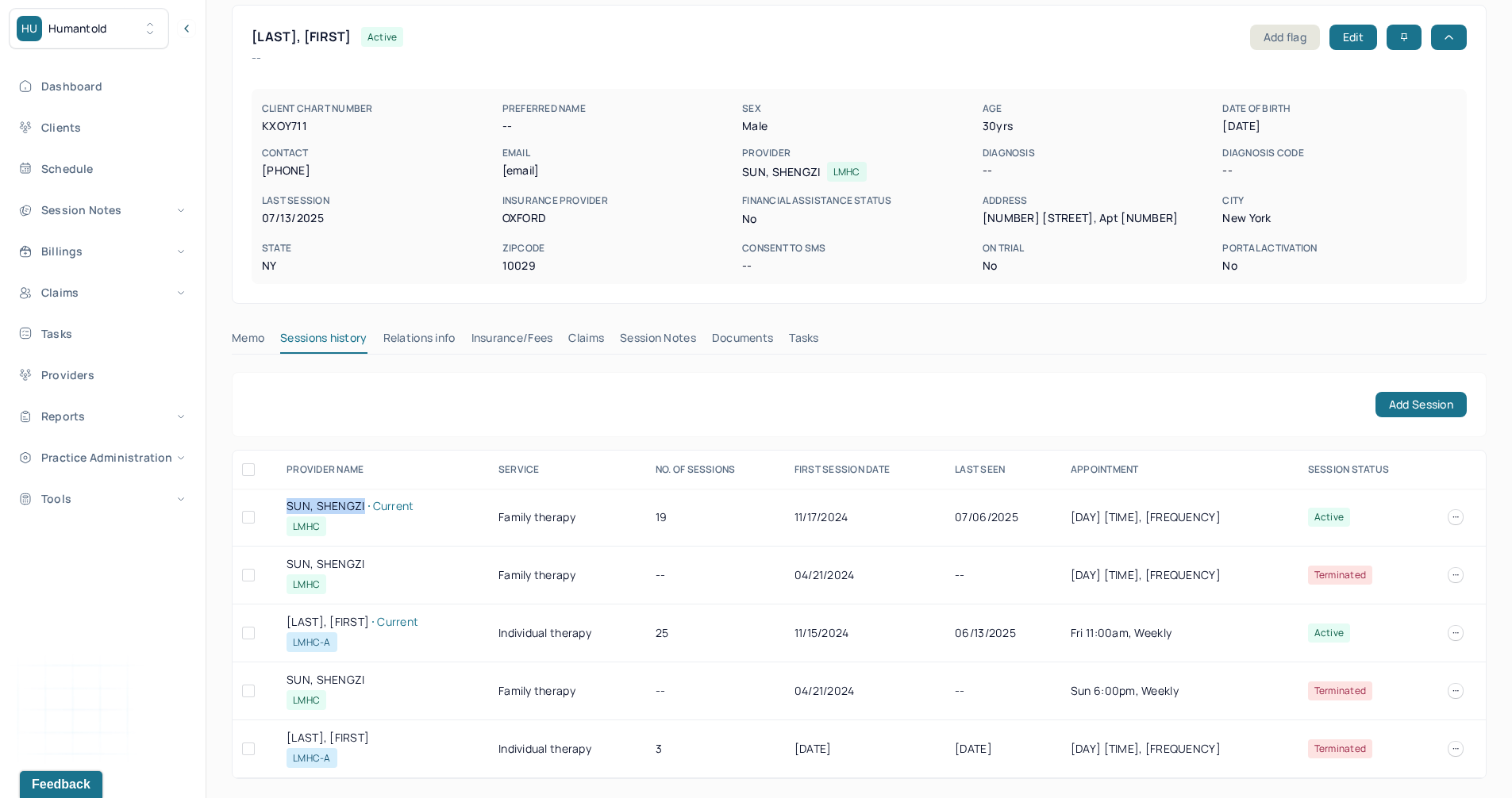 drag, startPoint x: 298, startPoint y: 505, endPoint x: 346, endPoint y: 505, distance: 48 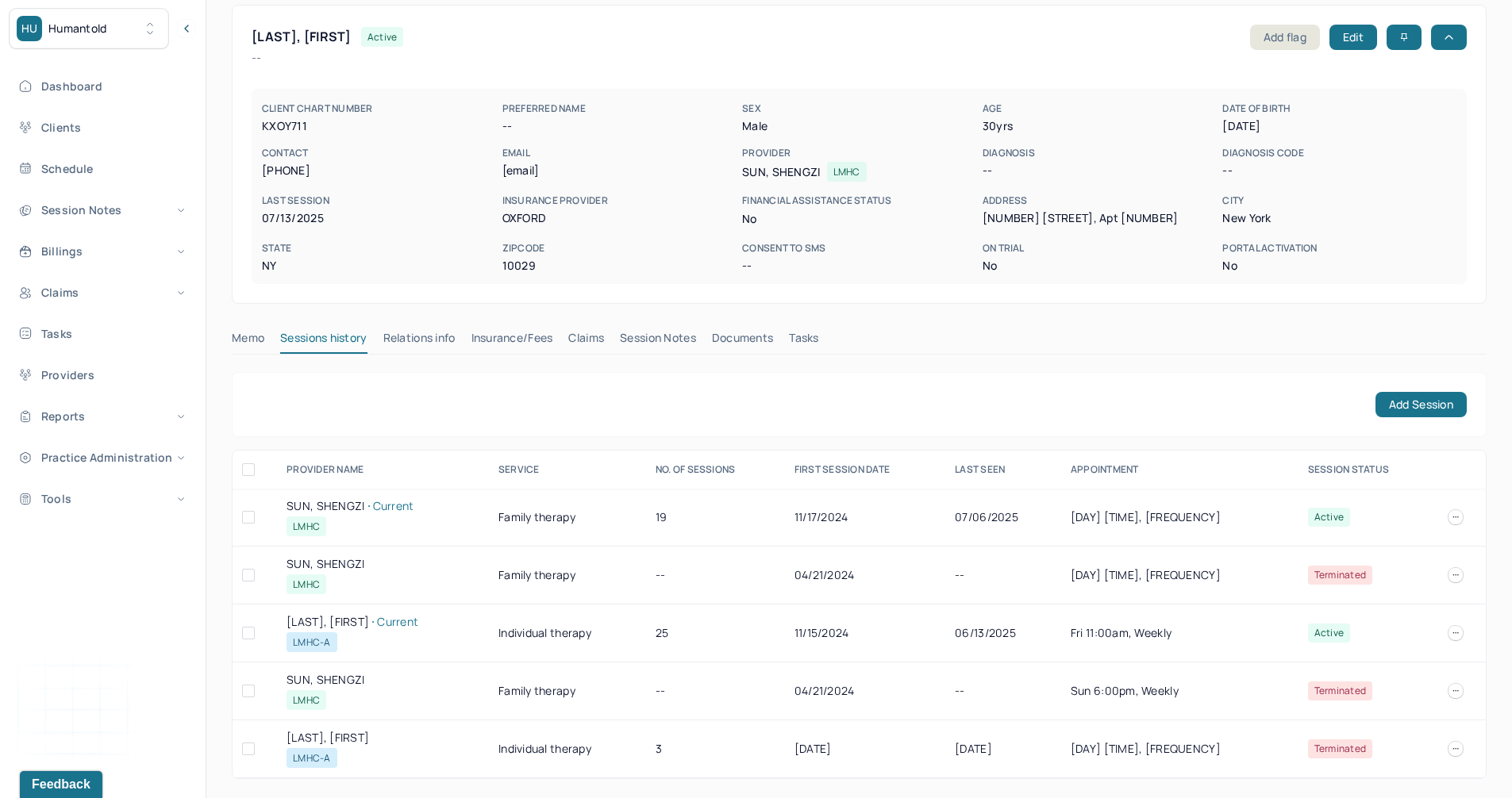 click on "CLEMENTI, JAMES Current" at bounding box center (383, 622) 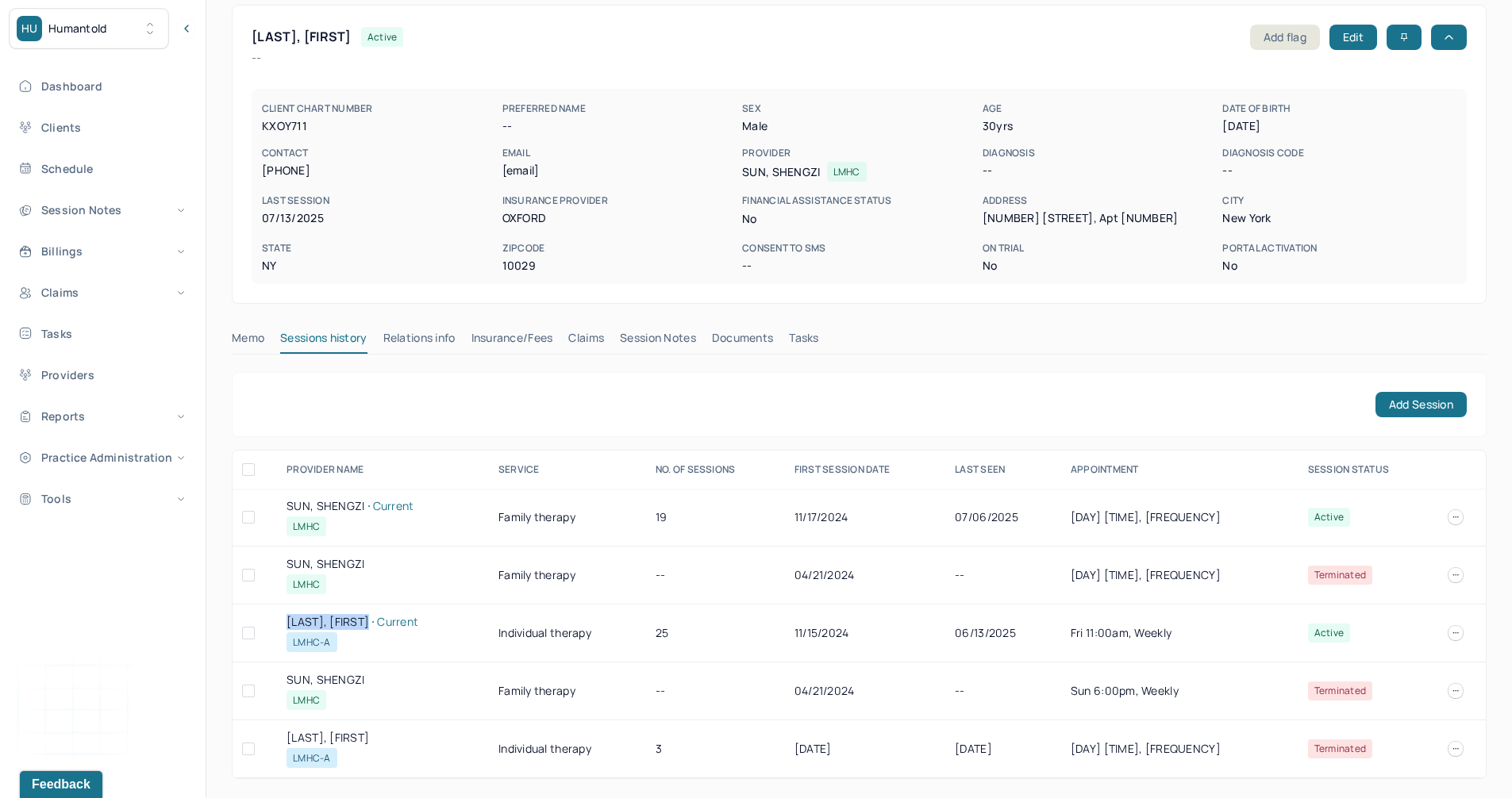 drag, startPoint x: 314, startPoint y: 617, endPoint x: 370, endPoint y: 617, distance: 56 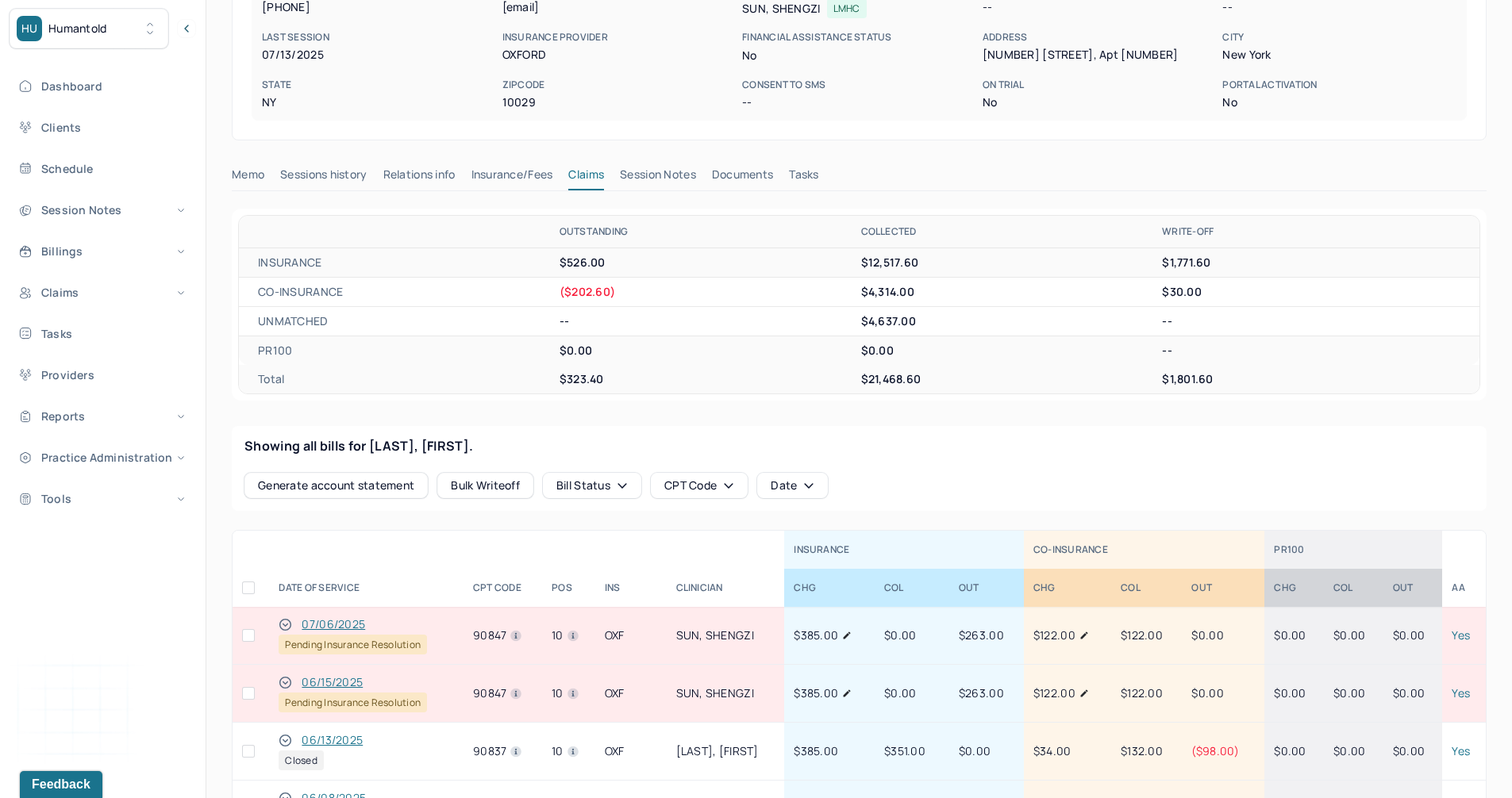 scroll, scrollTop: 468, scrollLeft: 0, axis: vertical 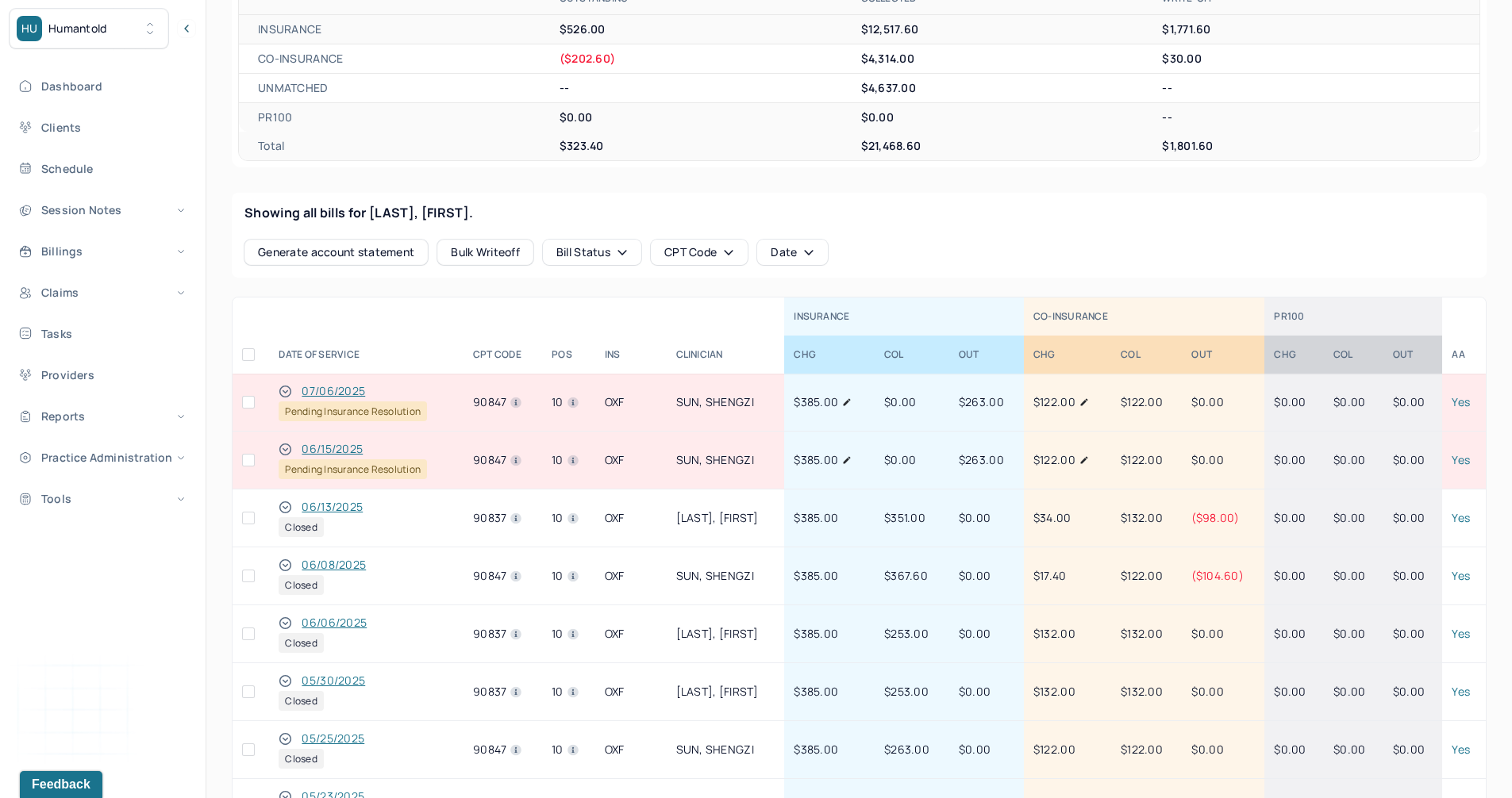click on "06/13/2025" at bounding box center [332, 507] 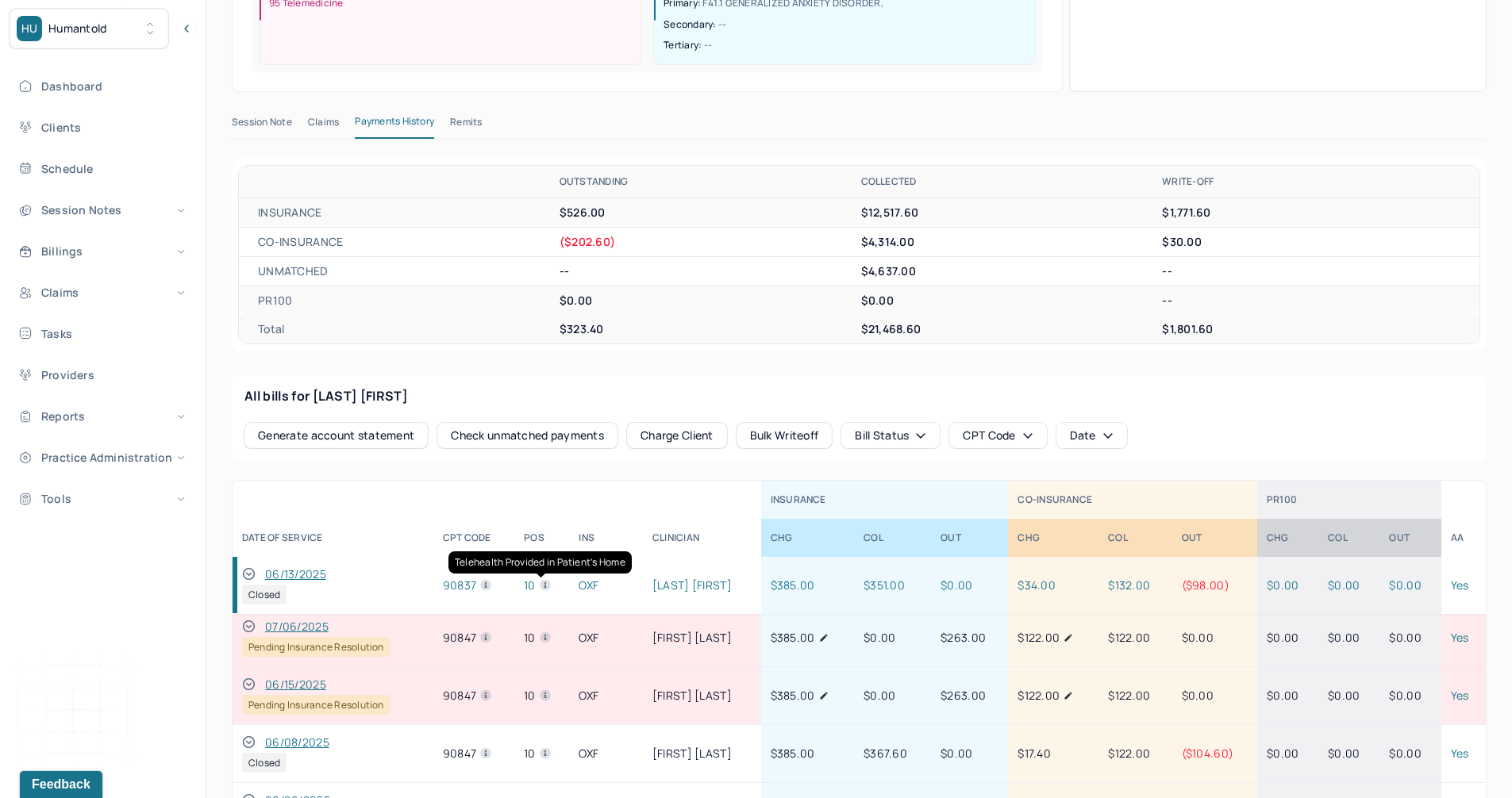 scroll, scrollTop: 0, scrollLeft: 0, axis: both 